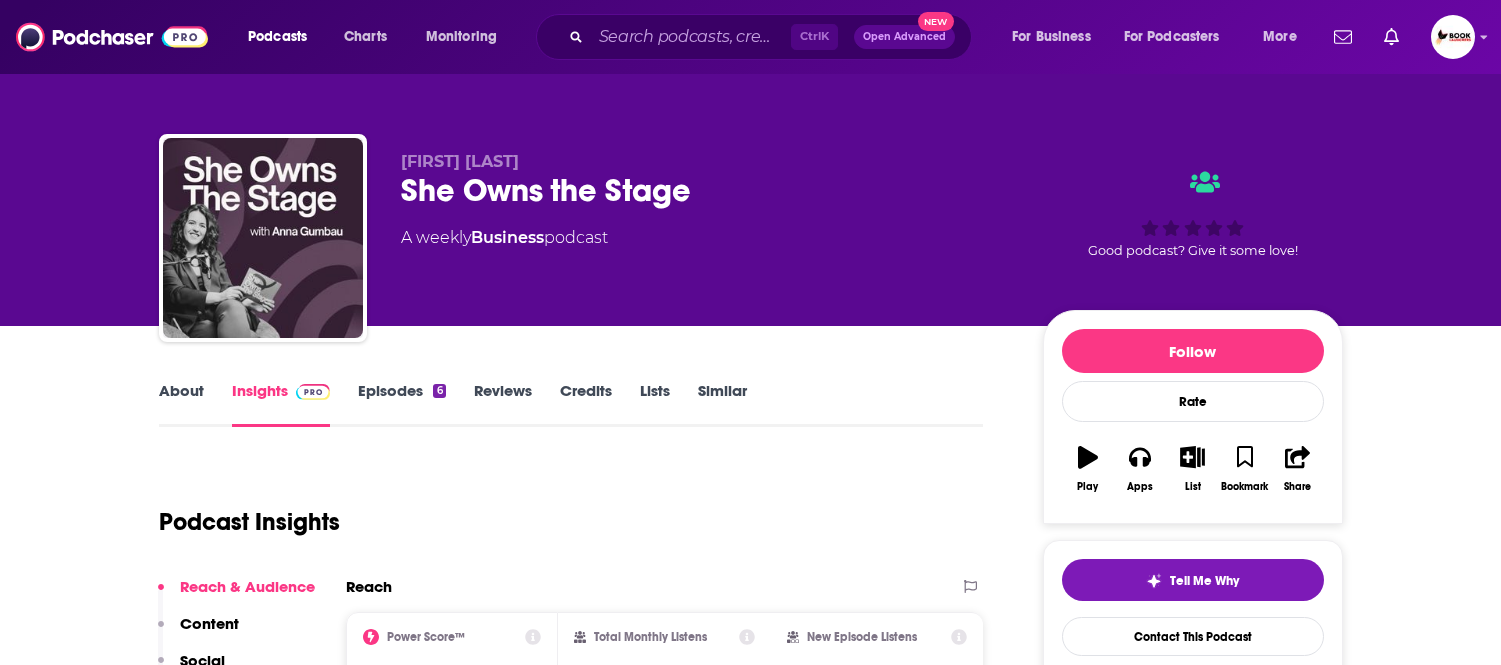 scroll, scrollTop: 0, scrollLeft: 0, axis: both 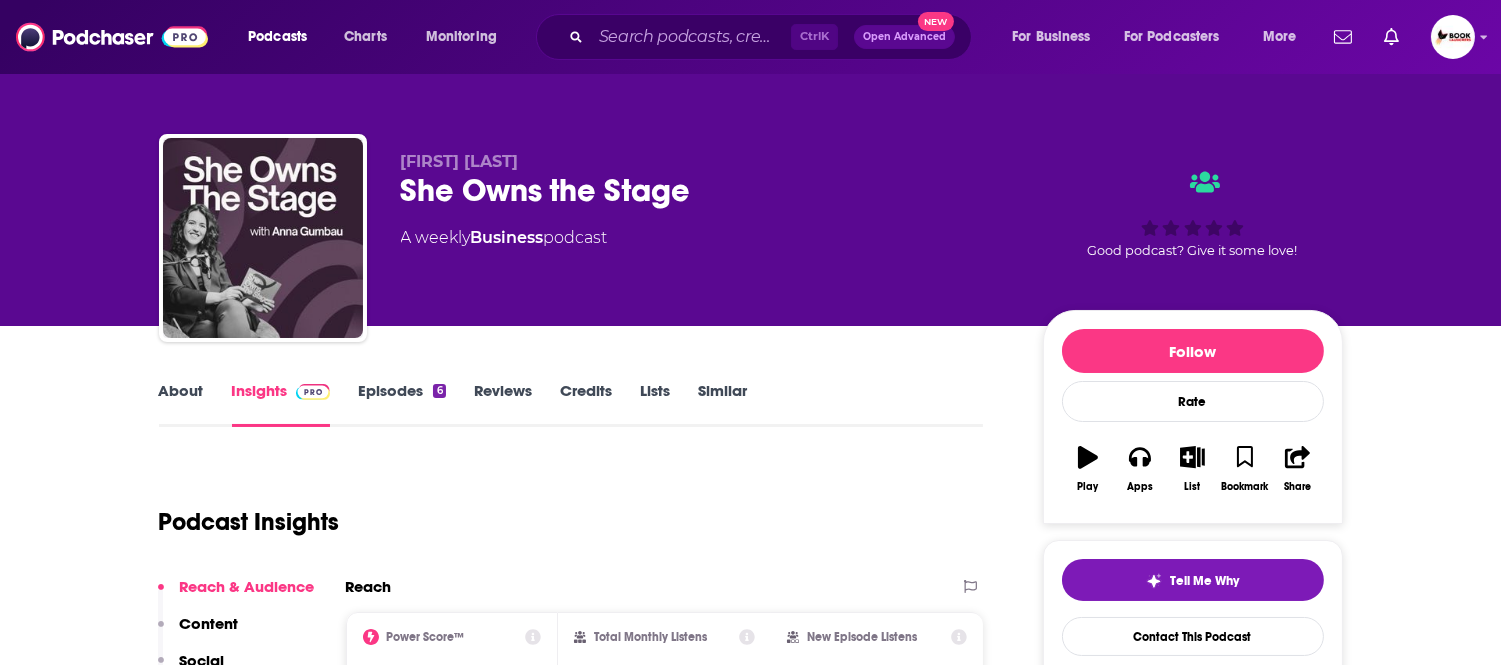 click on "About" at bounding box center [181, 404] 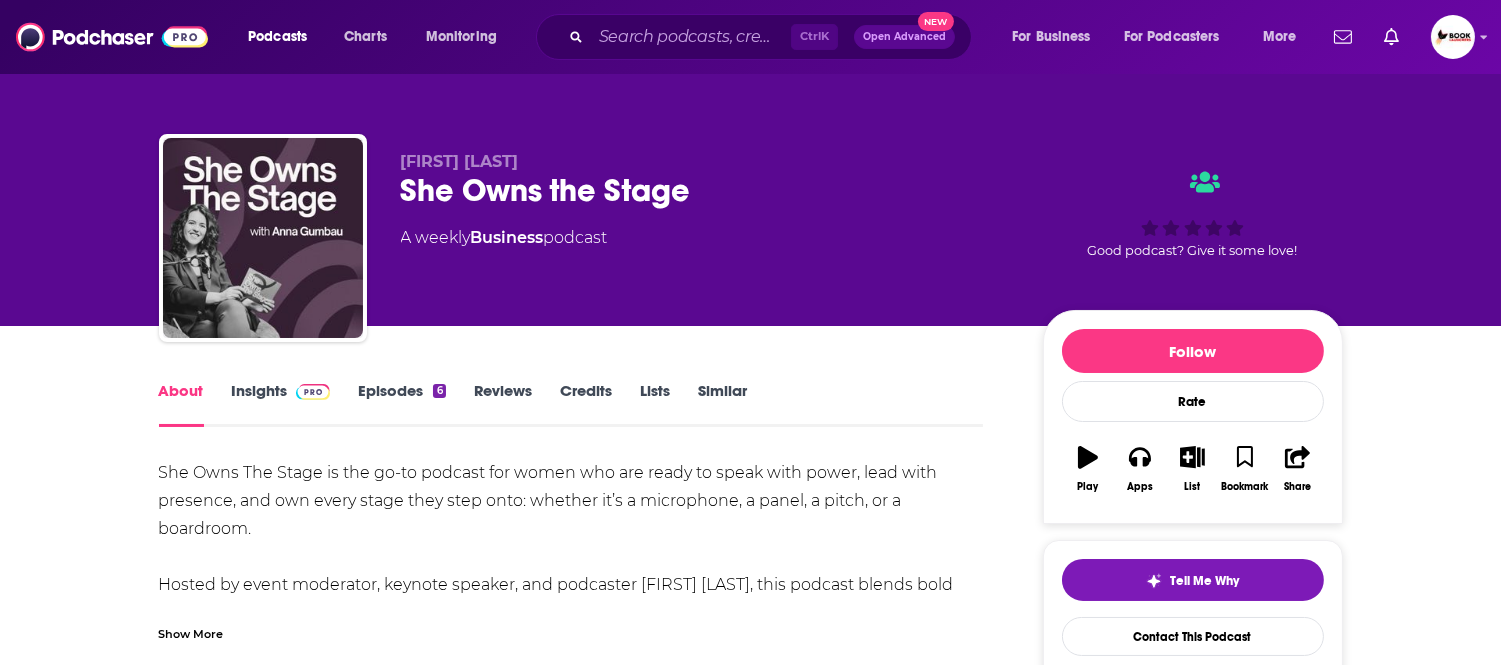 click on "Show More" at bounding box center [191, 632] 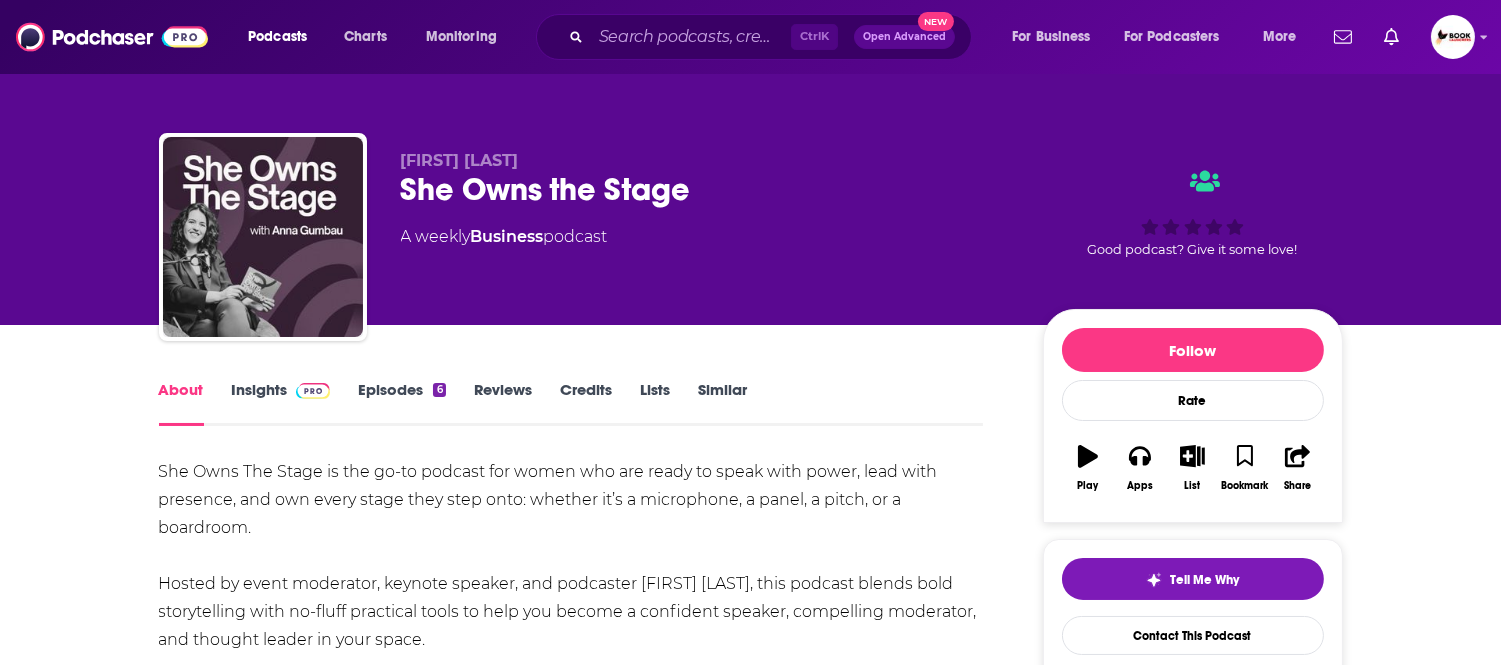 scroll, scrollTop: 0, scrollLeft: 0, axis: both 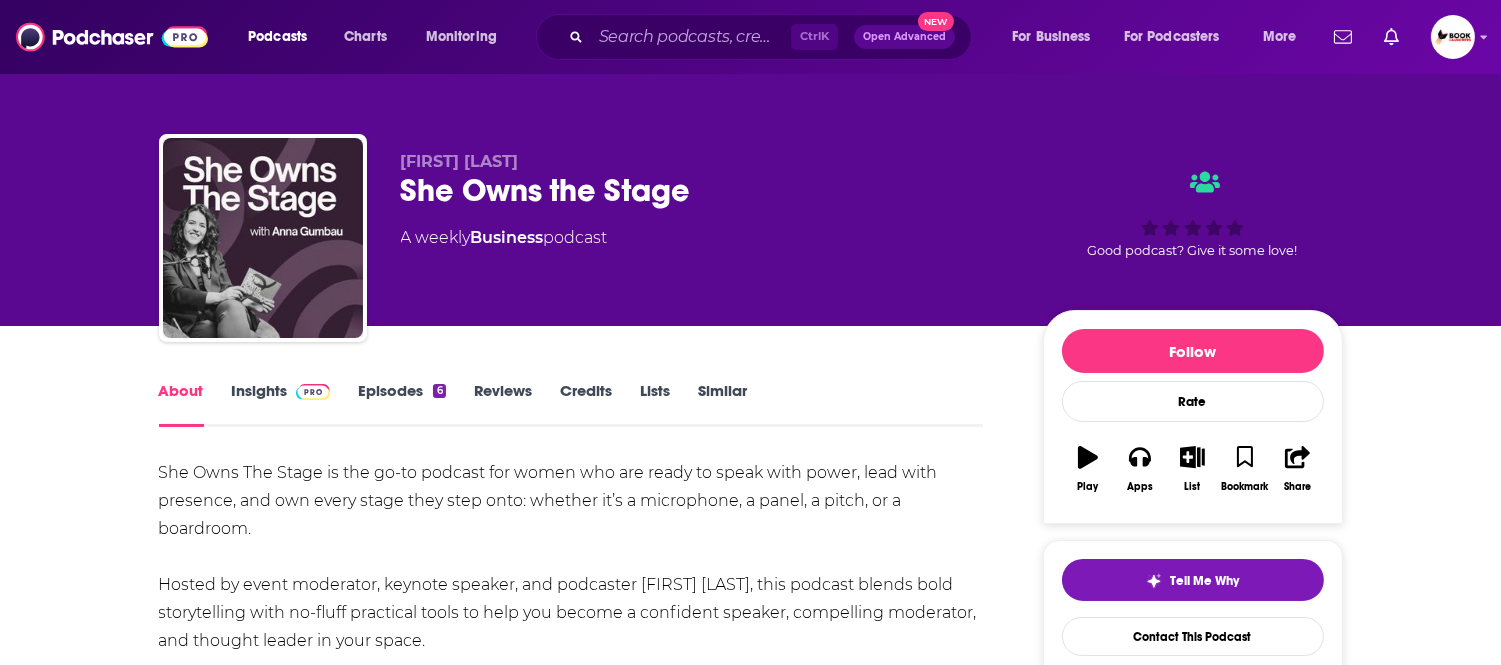 click on "Insights" at bounding box center (281, 404) 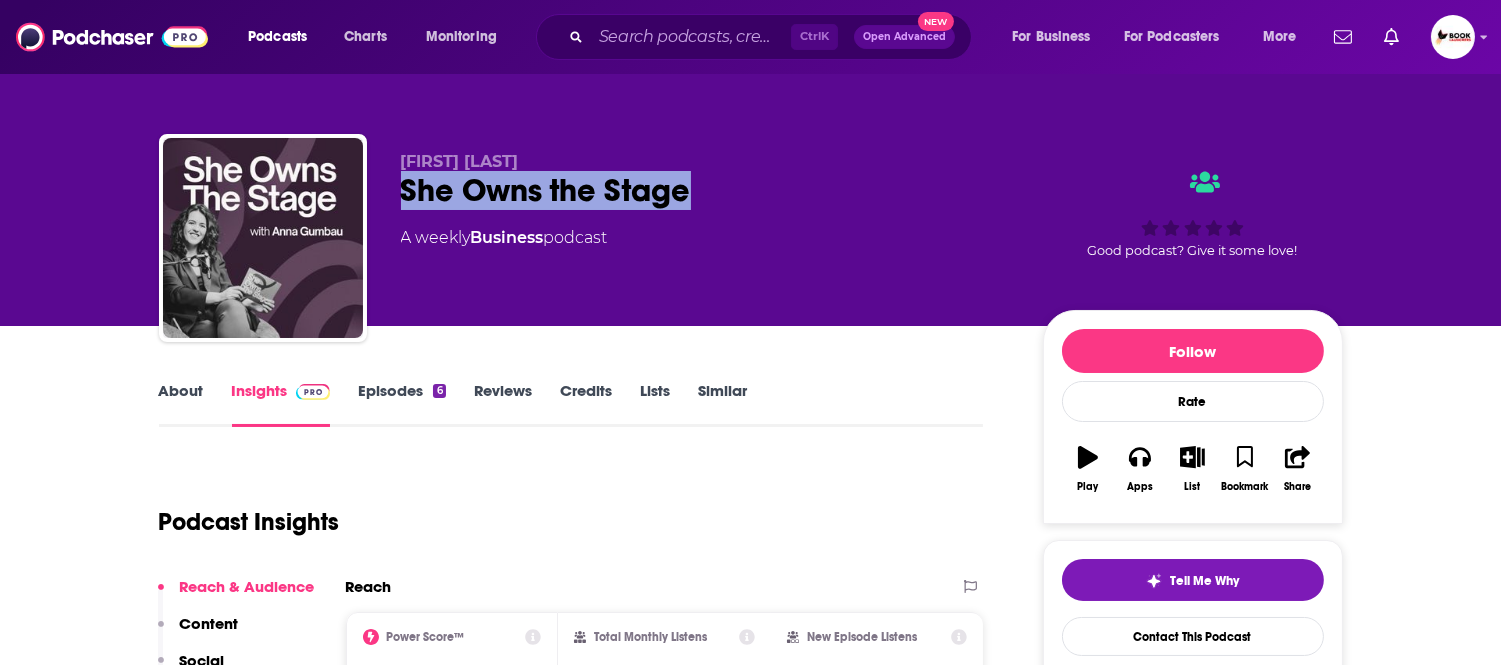 drag, startPoint x: 702, startPoint y: 200, endPoint x: 402, endPoint y: 196, distance: 300.02667 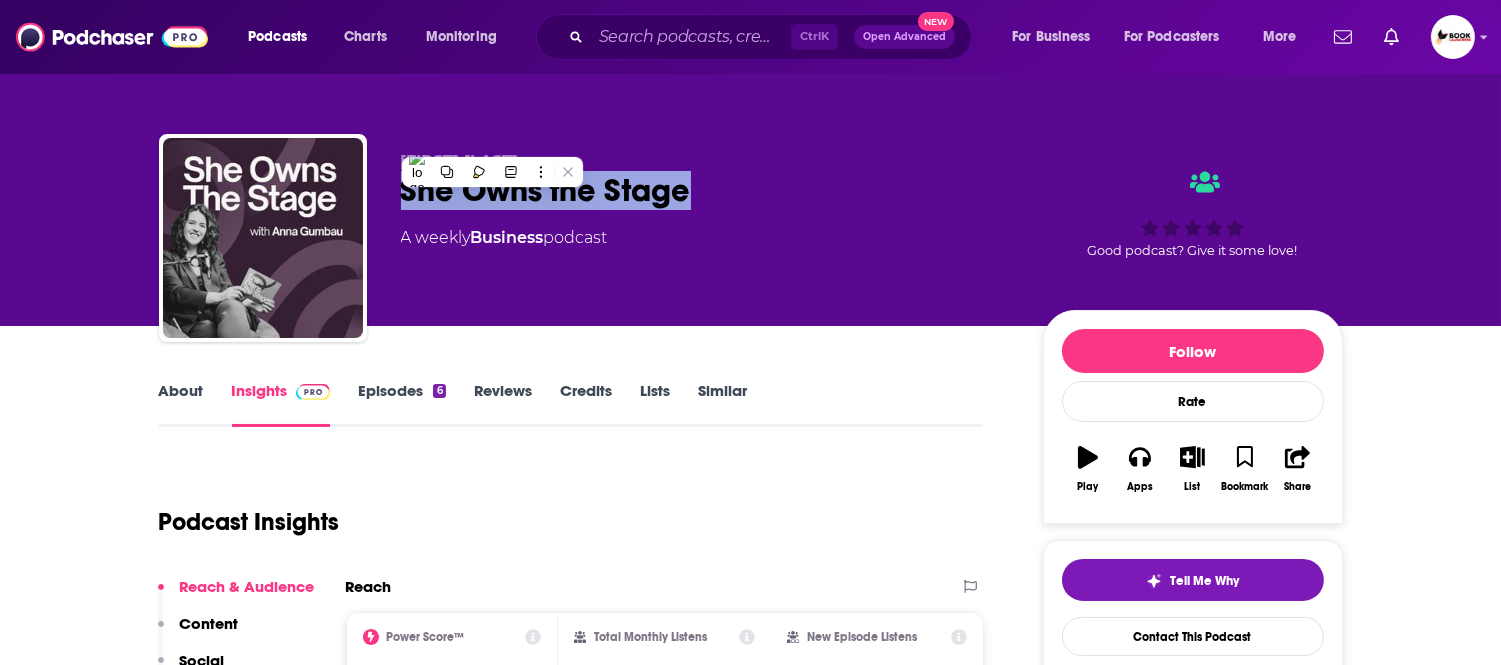 copy on "She Owns the Stage" 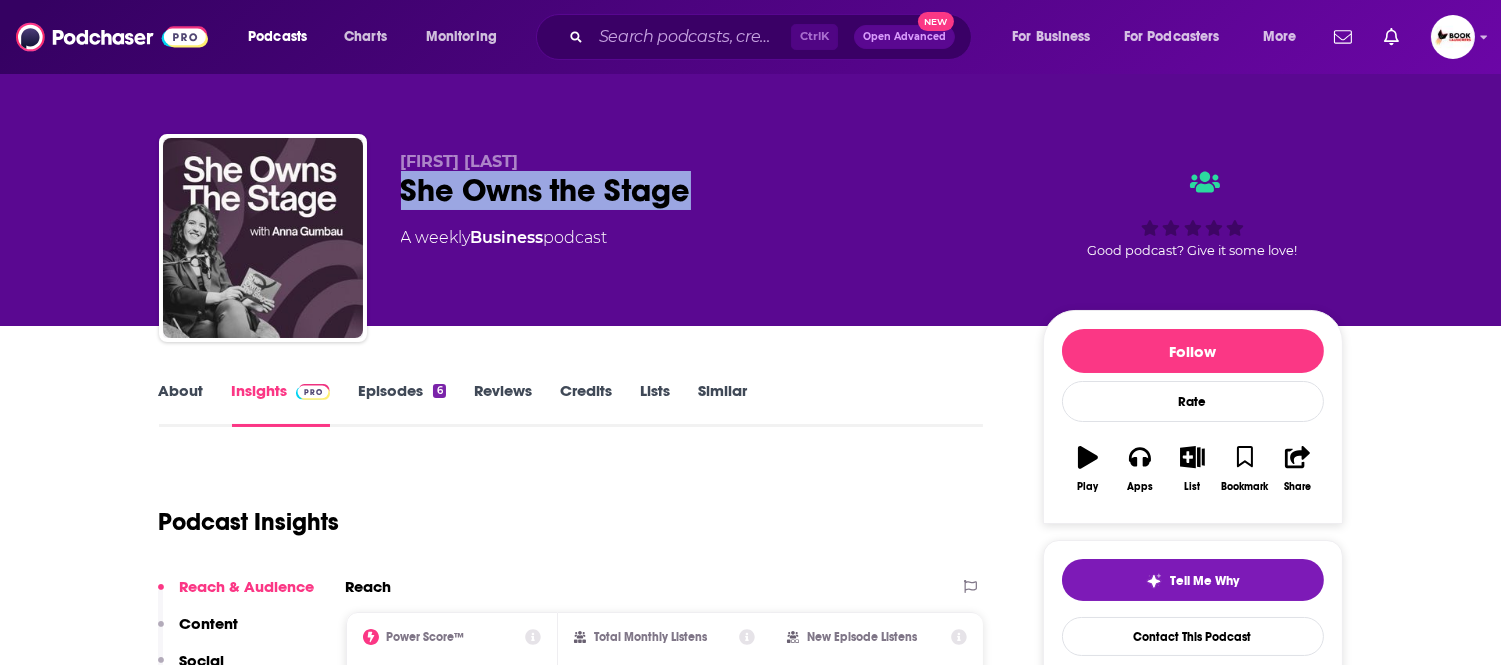 drag, startPoint x: 690, startPoint y: 194, endPoint x: 428, endPoint y: 202, distance: 262.1221 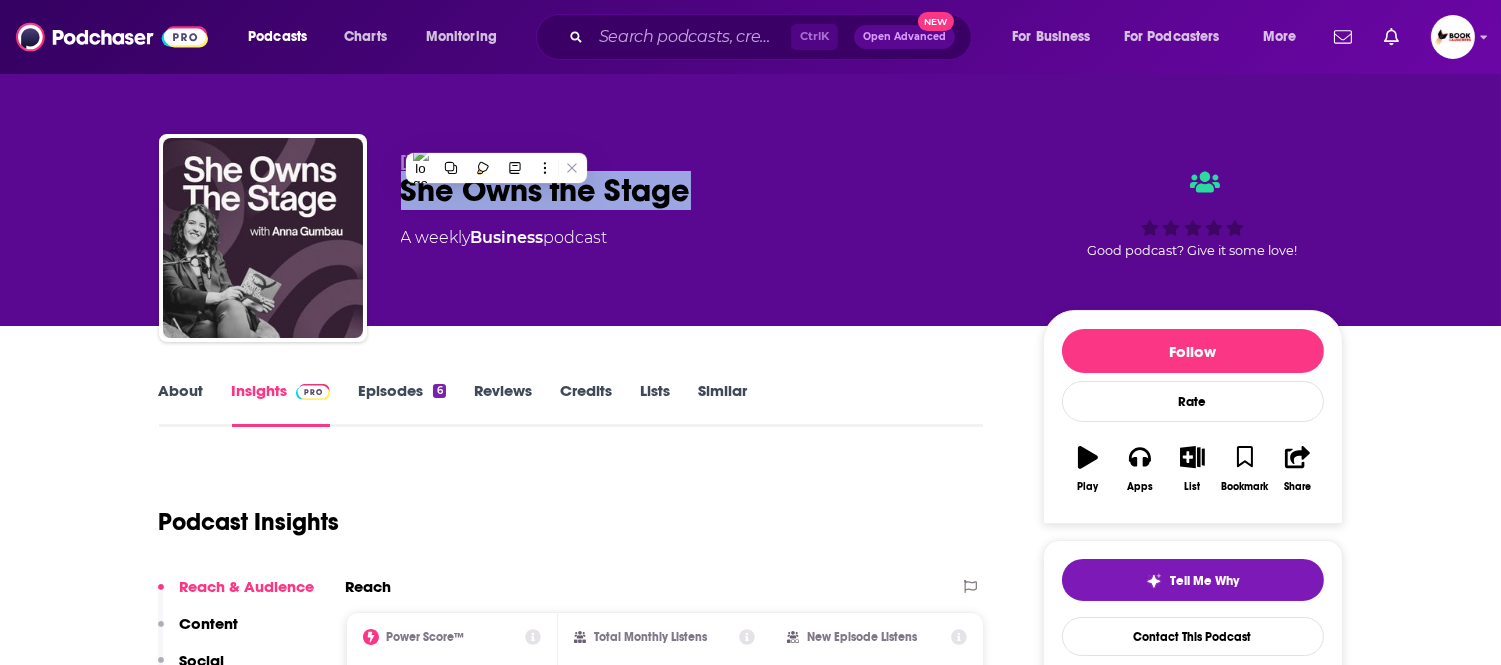 copy on "She Owns the Stage" 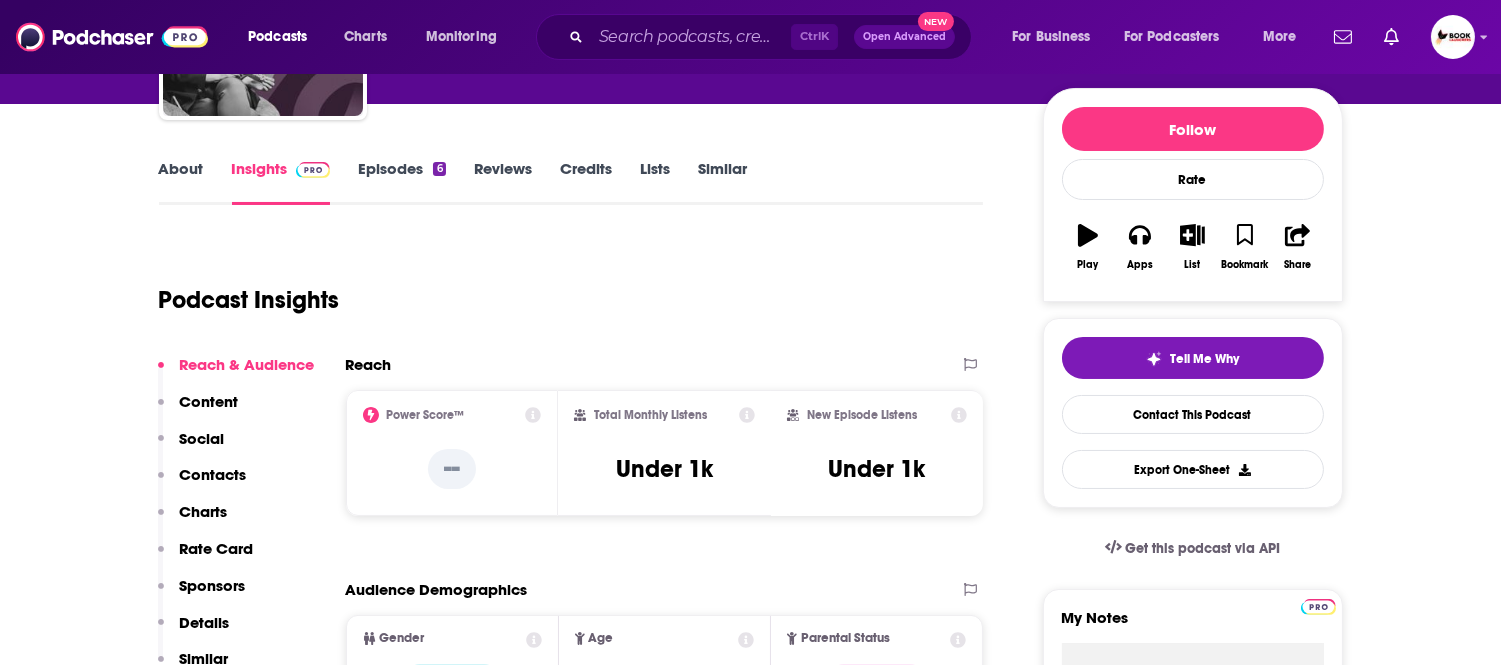 click on "Contacts" at bounding box center [202, 483] 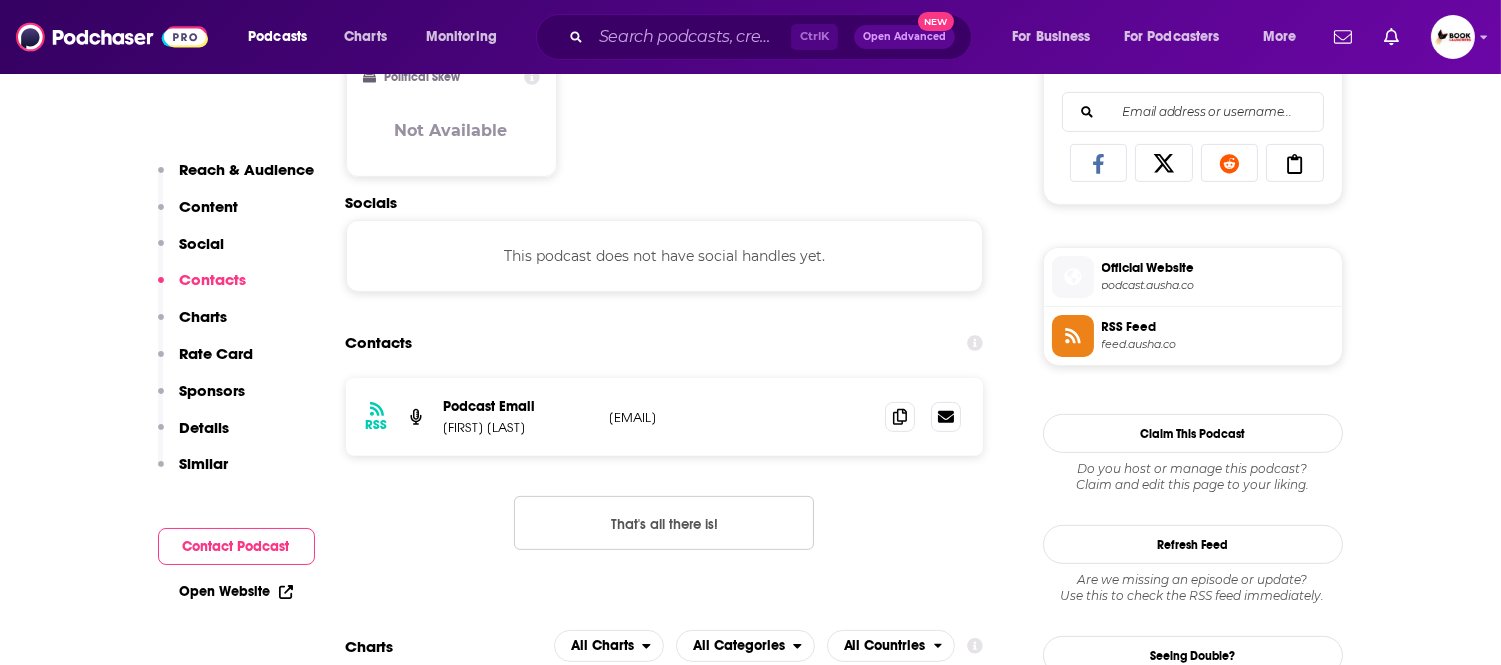 scroll, scrollTop: 1338, scrollLeft: 0, axis: vertical 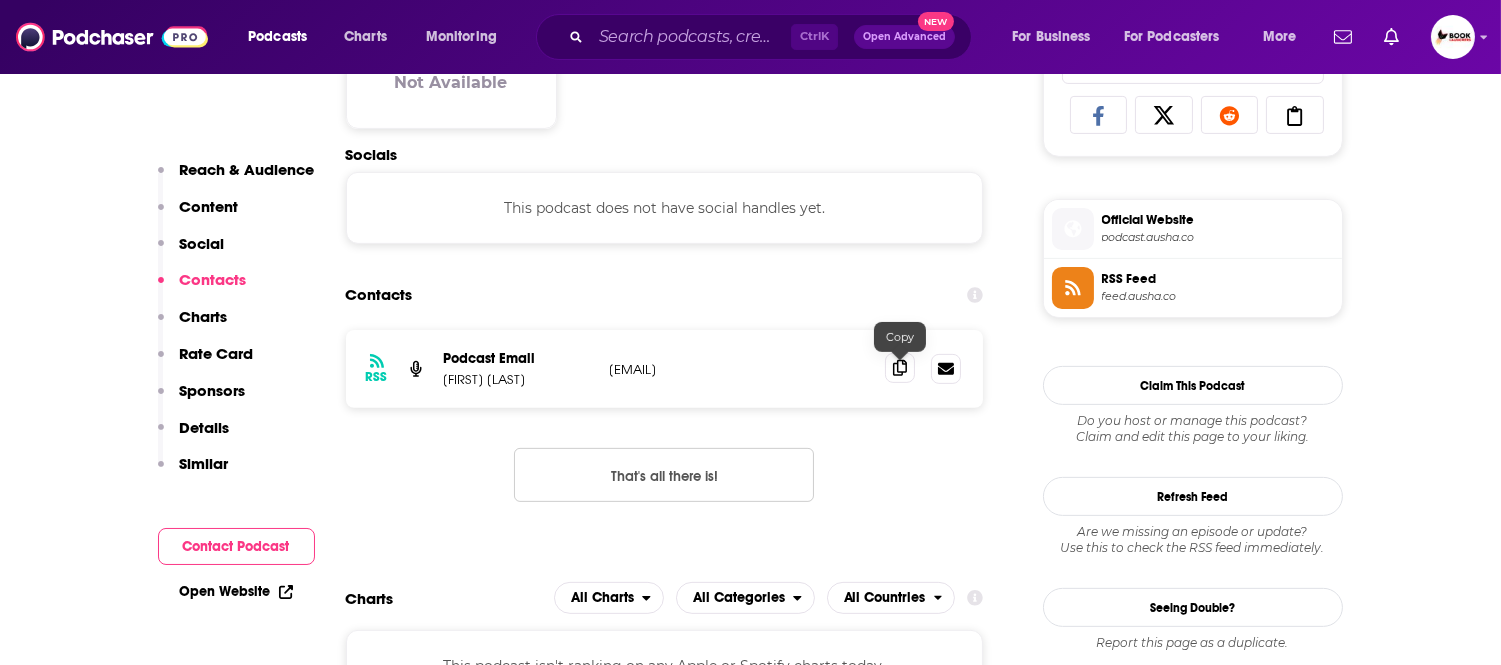 click 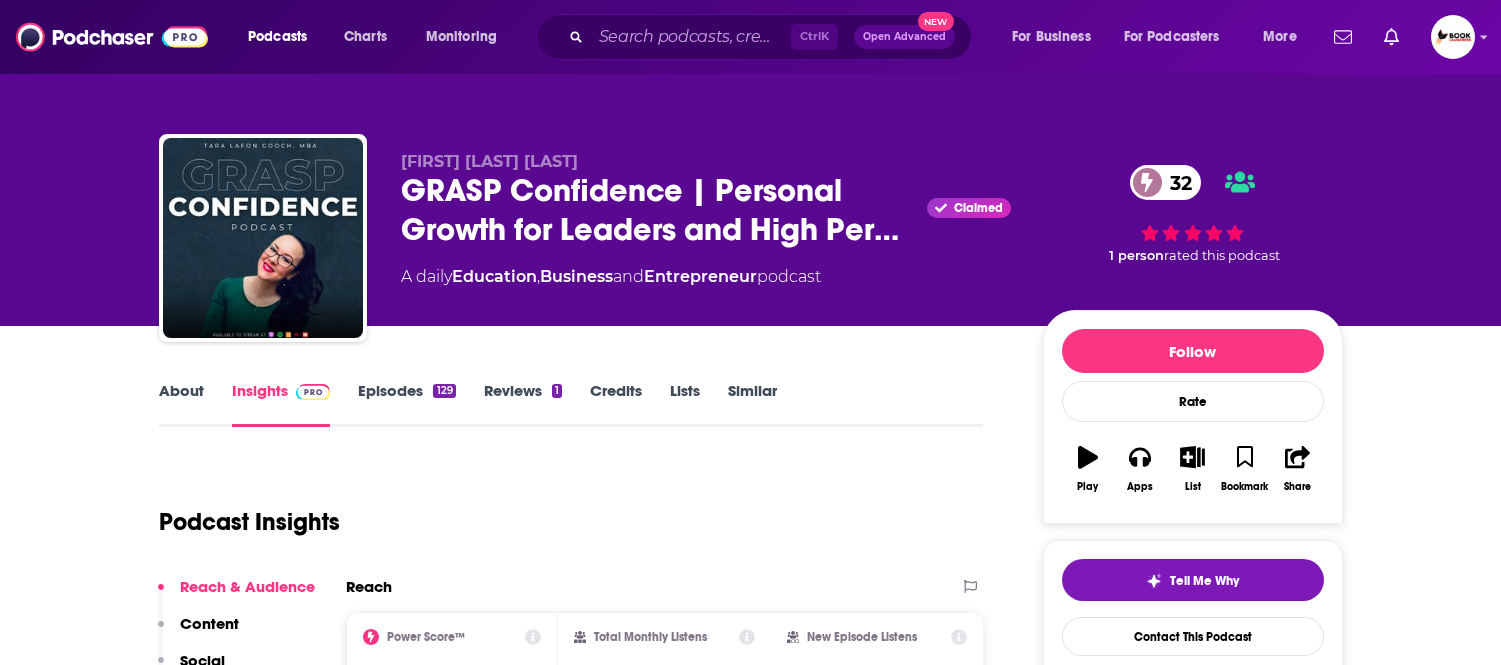 scroll, scrollTop: 0, scrollLeft: 0, axis: both 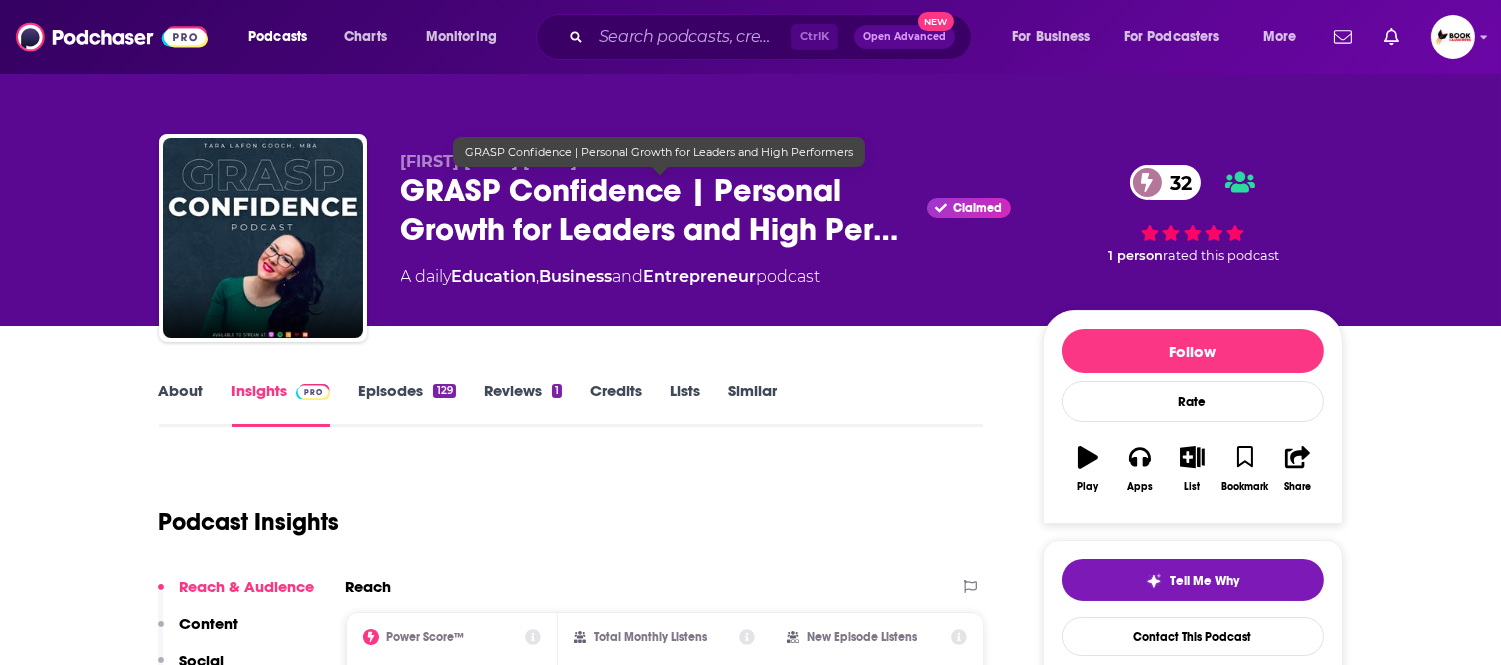 click on "GRASP Confidence | Personal Growth for Leaders and High Per…" at bounding box center [660, 210] 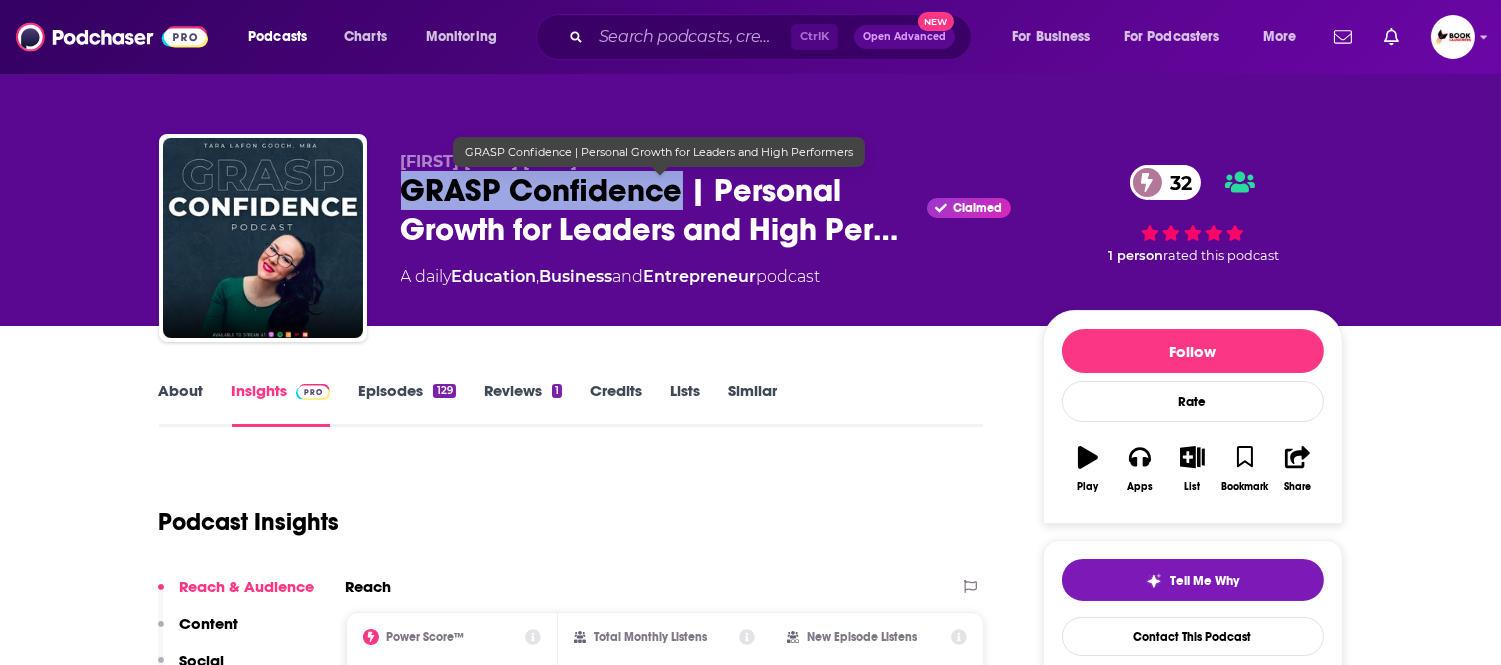 drag, startPoint x: 395, startPoint y: 202, endPoint x: 684, endPoint y: 203, distance: 289.00174 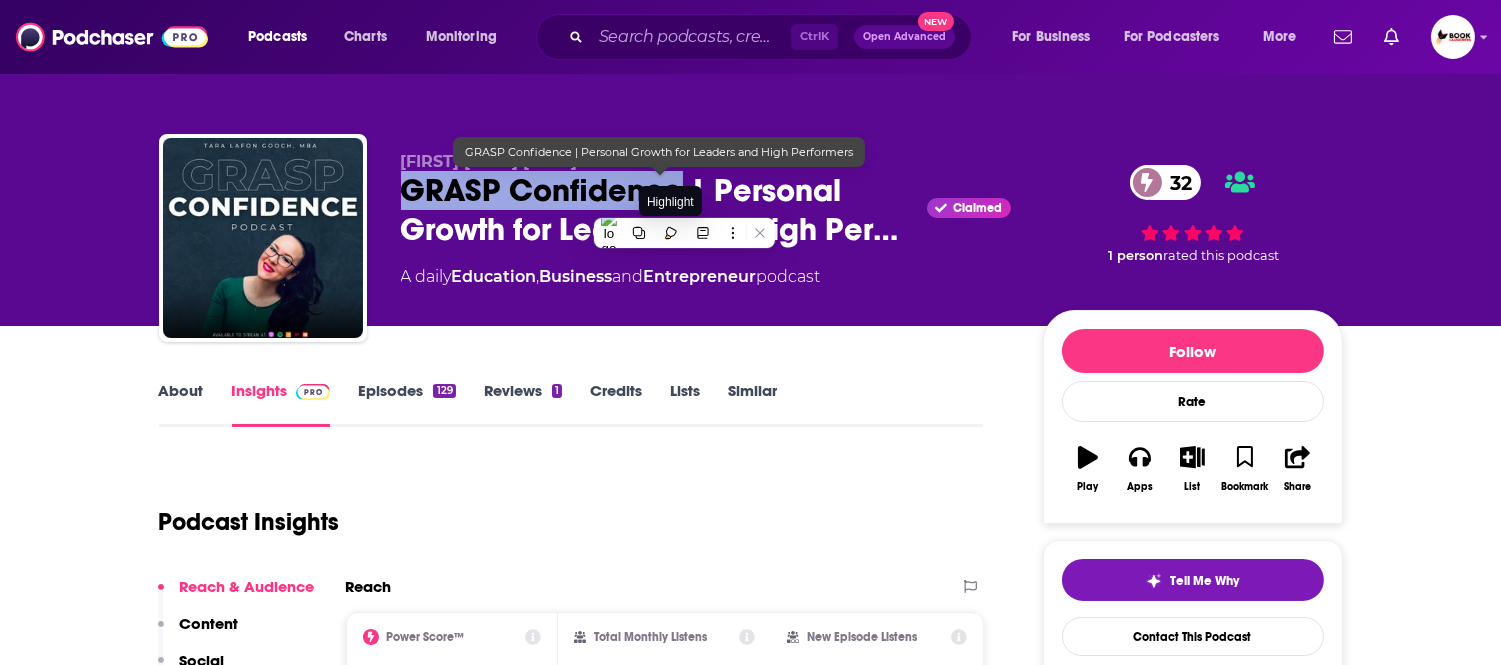 copy on "GRASP Confidence" 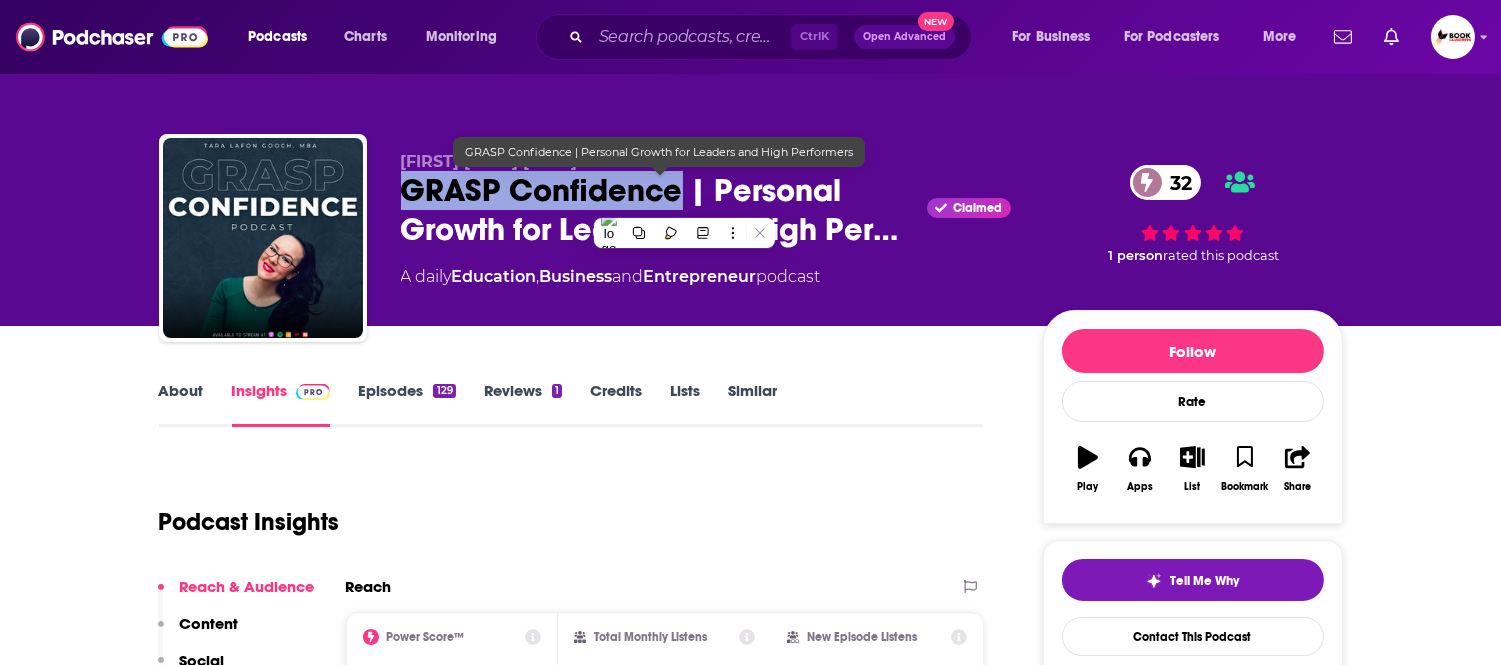 click on "GRASP Confidence | Personal Growth for Leaders and High Per…" at bounding box center (660, 210) 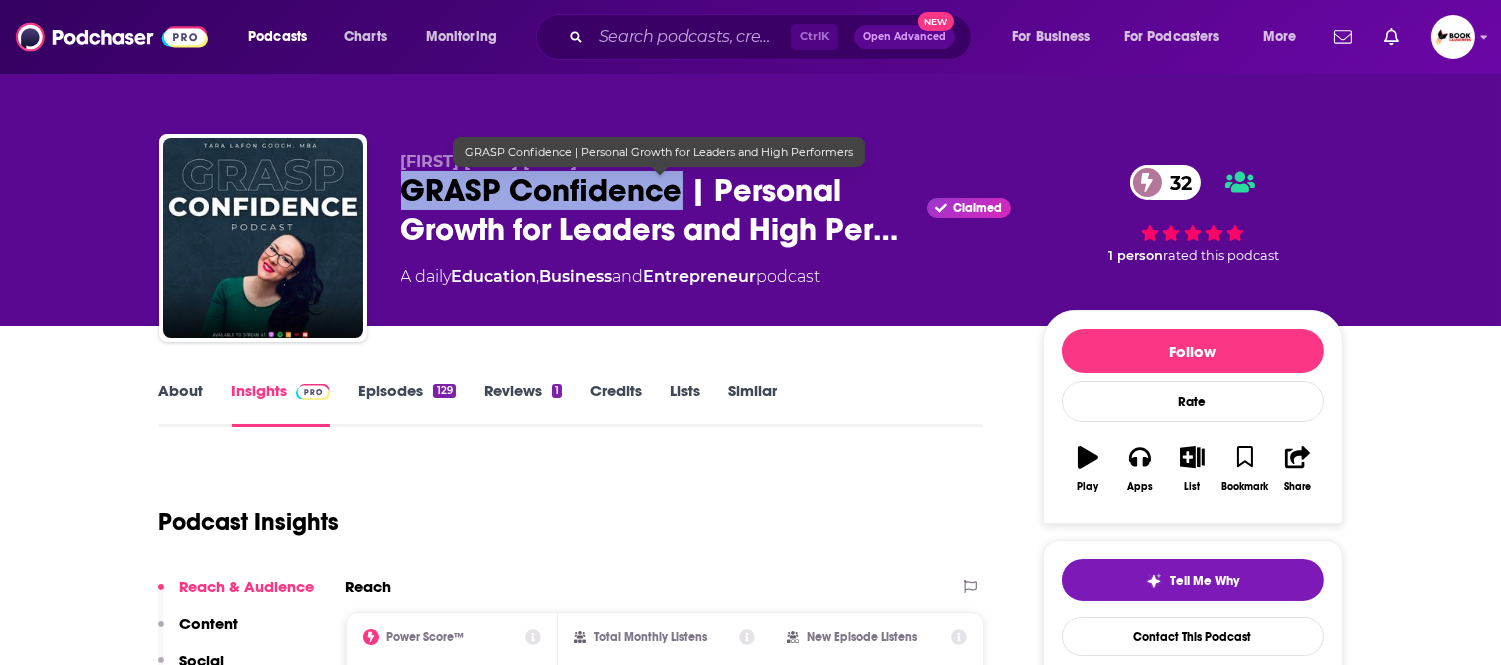 drag, startPoint x: 400, startPoint y: 191, endPoint x: 675, endPoint y: 198, distance: 275.08908 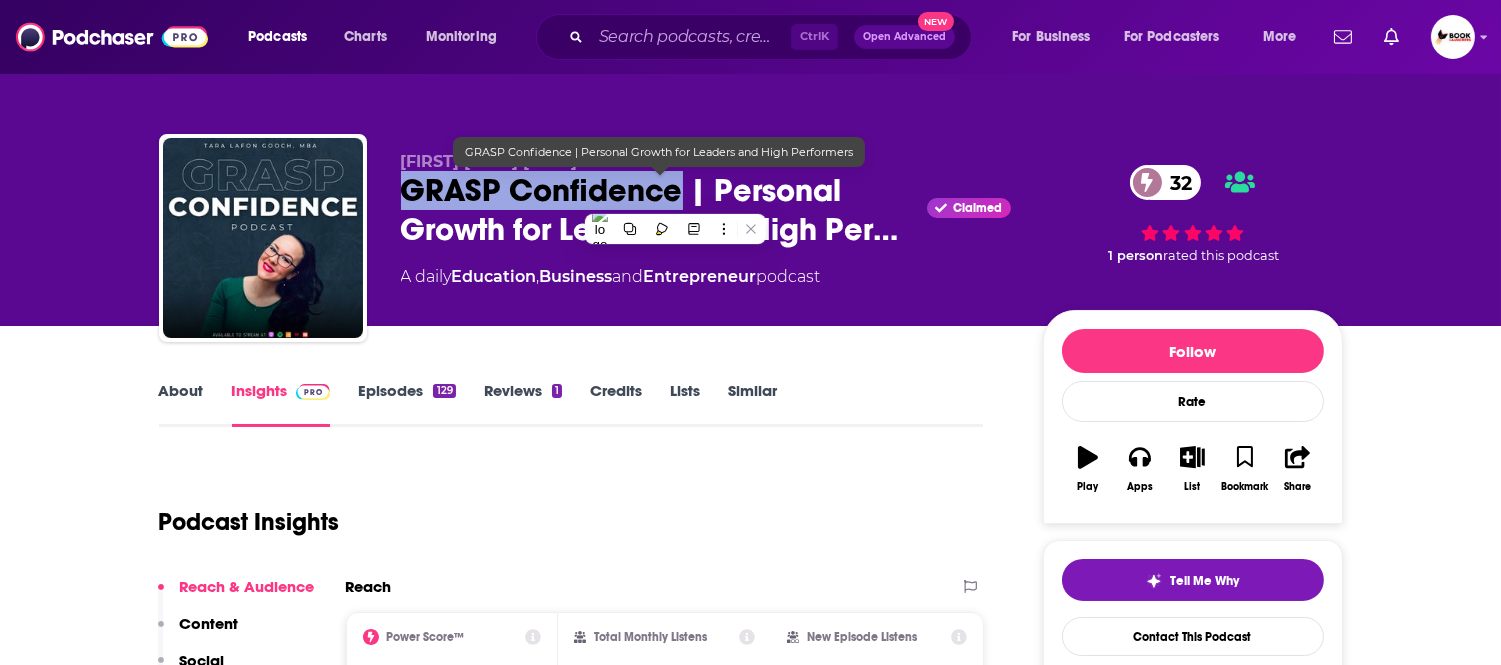 copy on "GRASP Confidence" 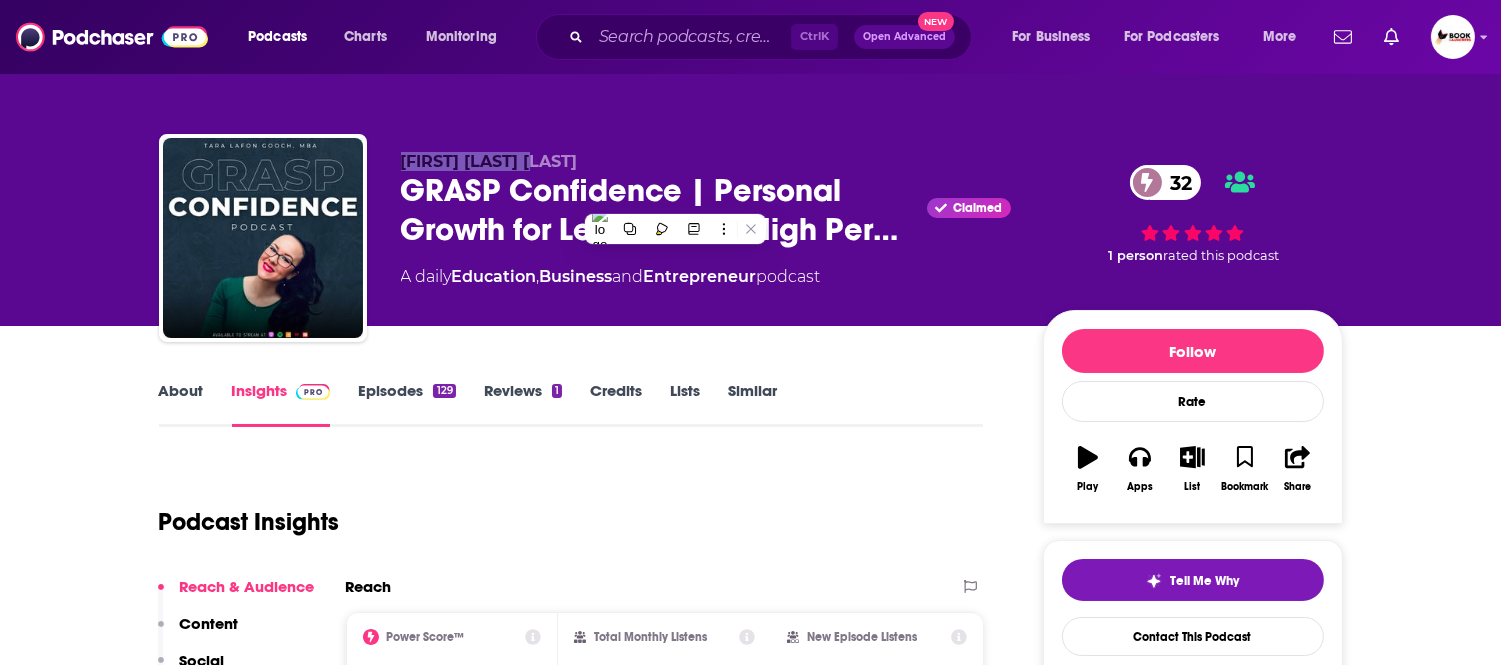 drag, startPoint x: 394, startPoint y: 157, endPoint x: 548, endPoint y: 158, distance: 154.00325 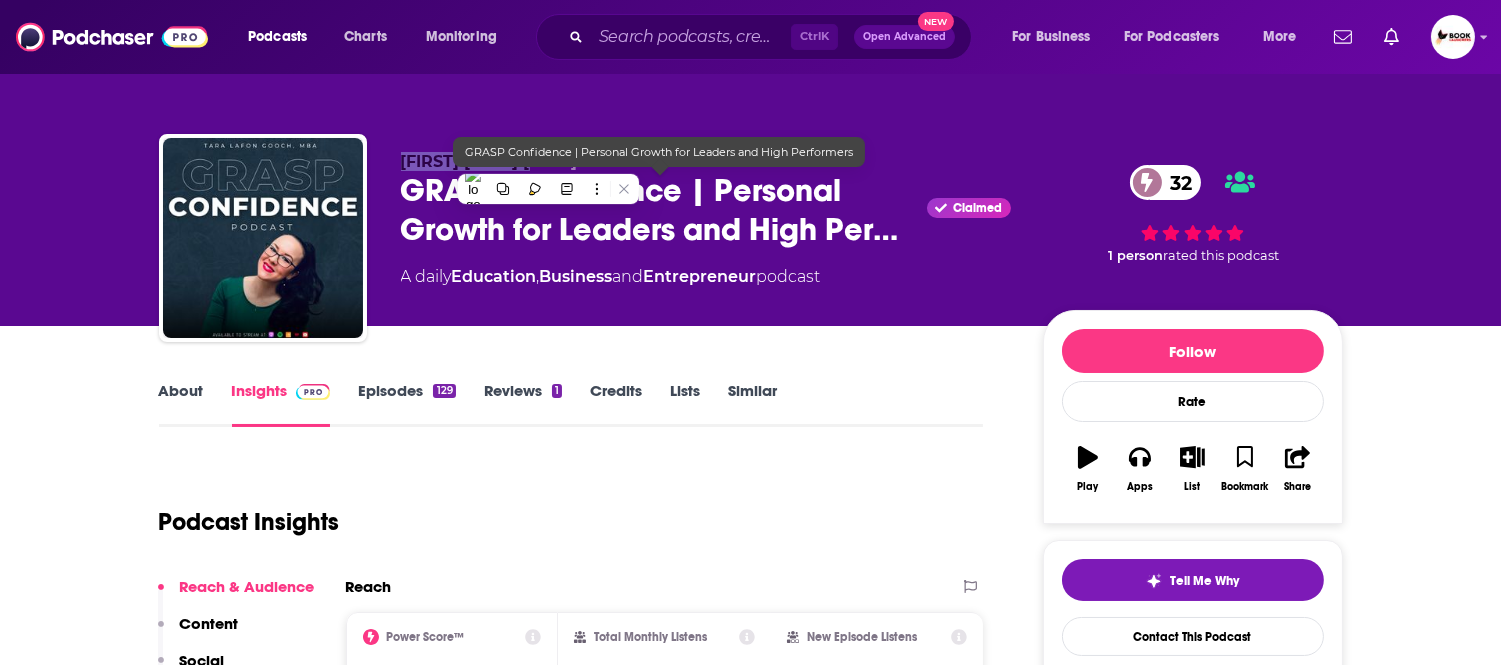 copy on "Tara LaFon Gooch" 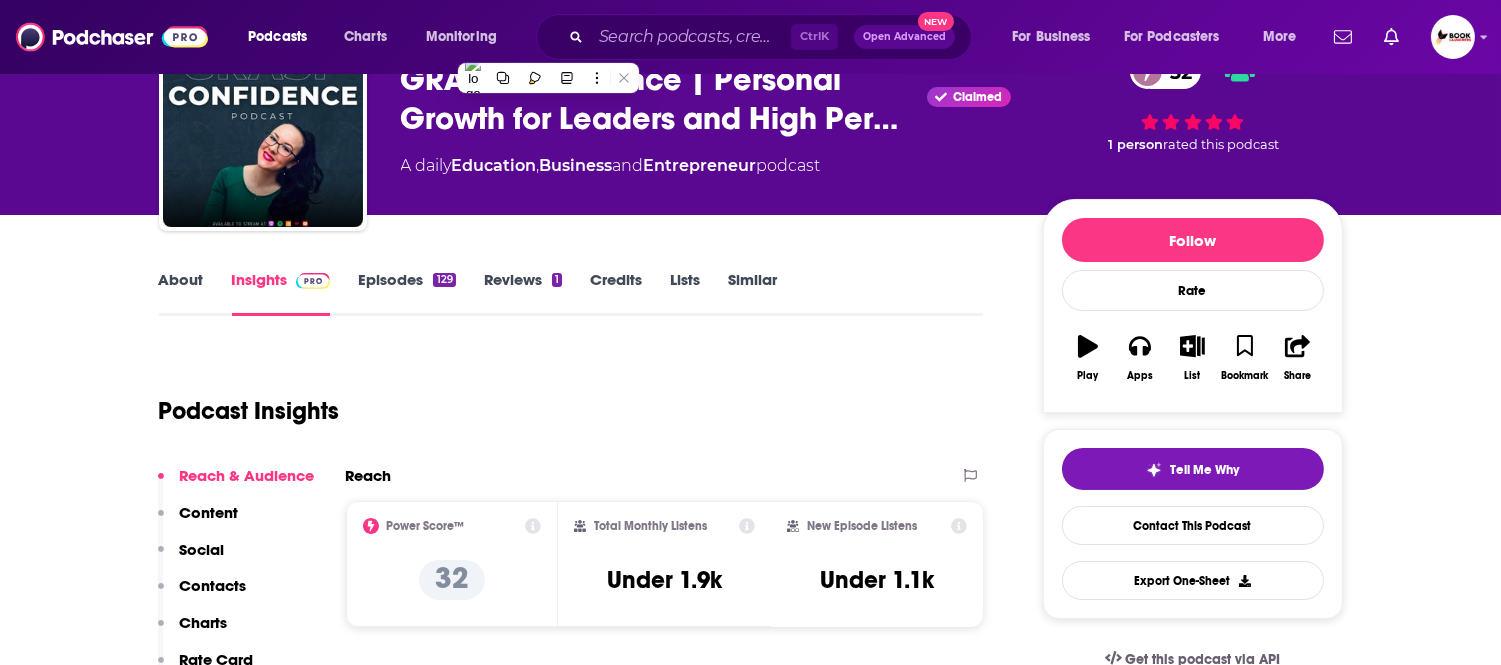 click on "Contacts" at bounding box center (213, 585) 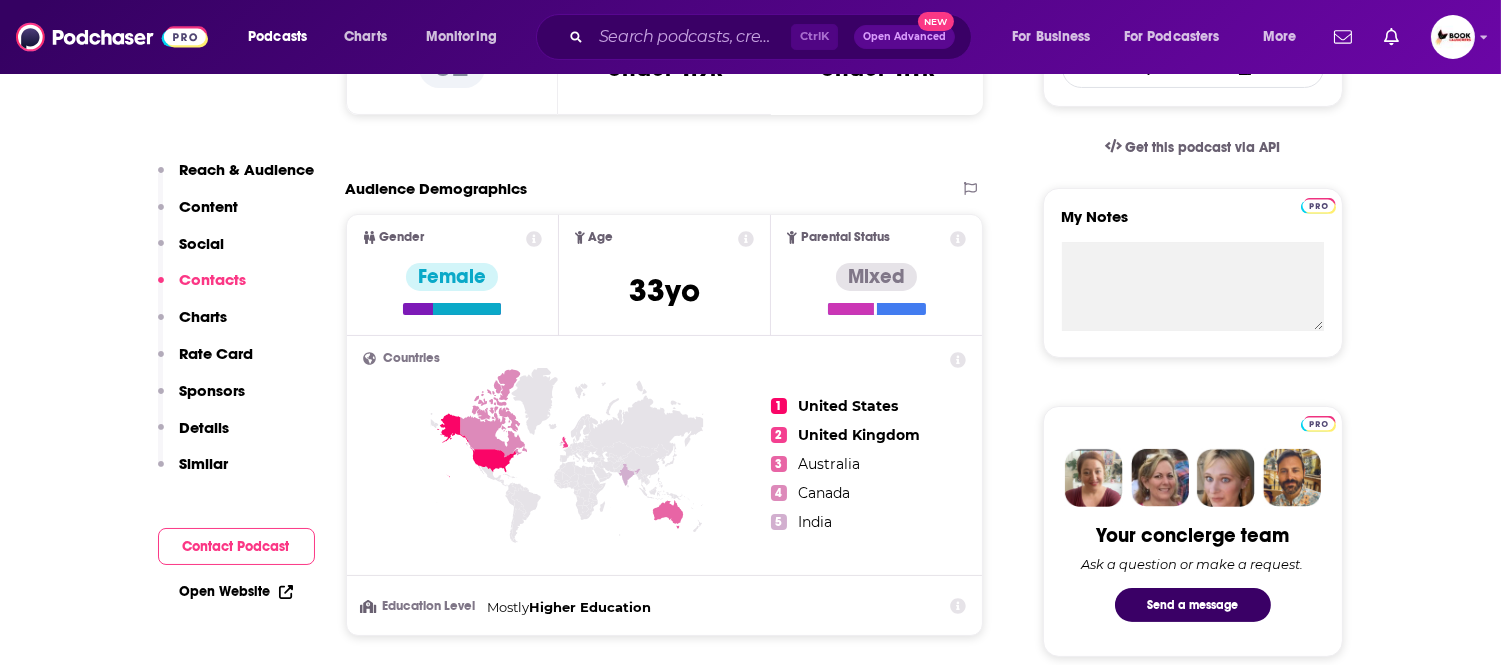 scroll, scrollTop: 1383, scrollLeft: 0, axis: vertical 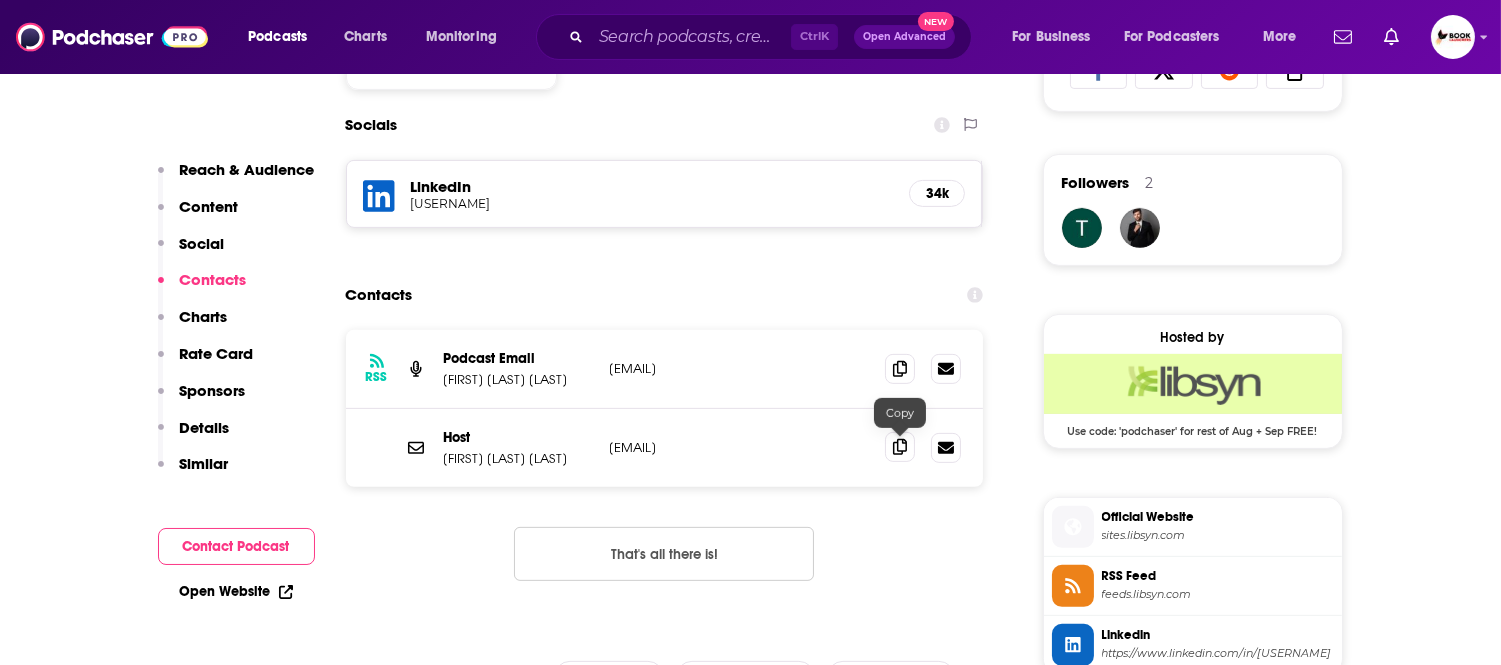 click 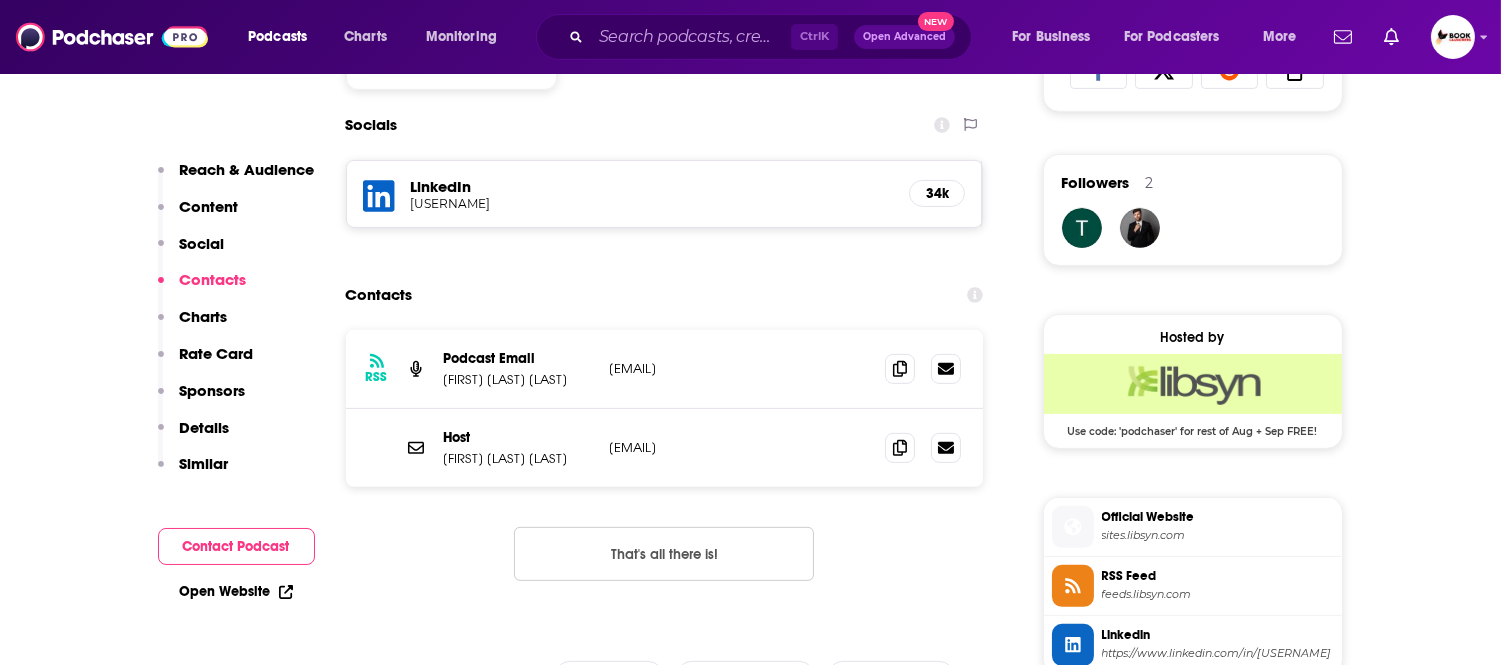 click on "Open Website" at bounding box center [236, 591] 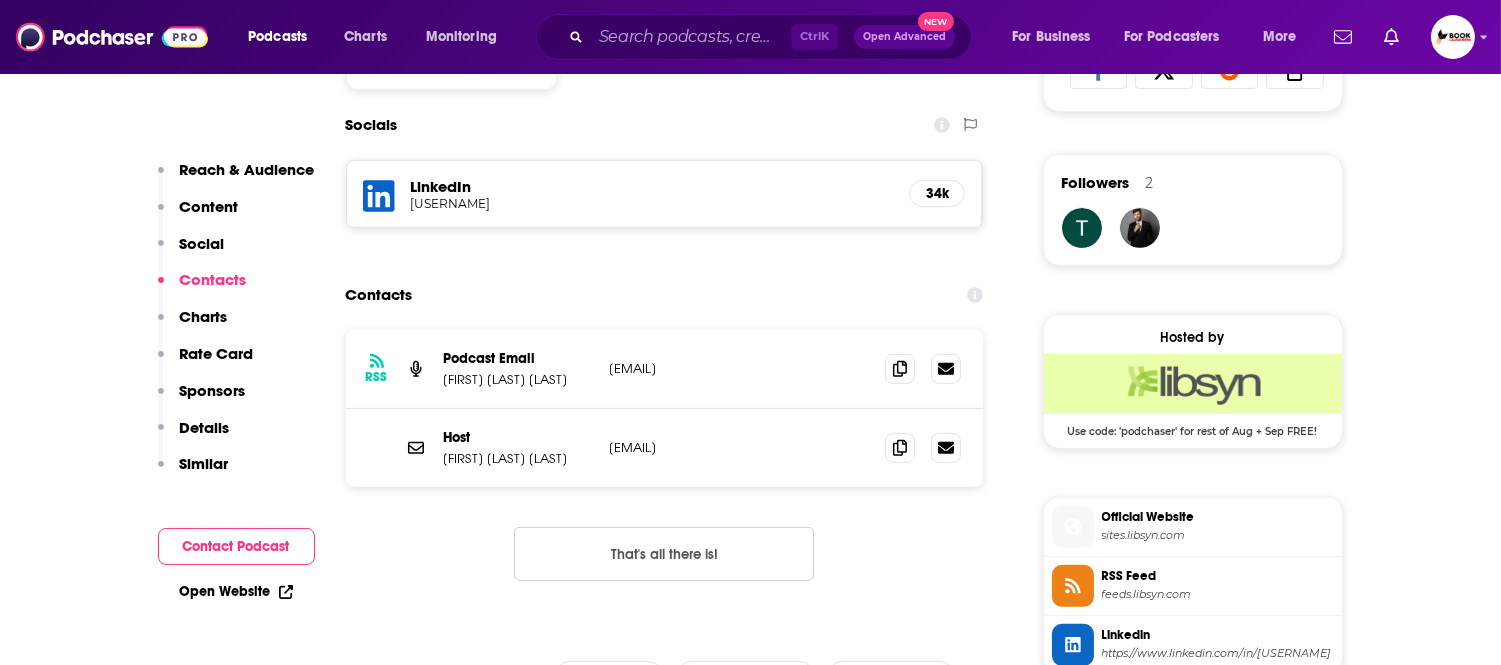click on "@tara-lafon-gooch" at bounding box center (571, 203) 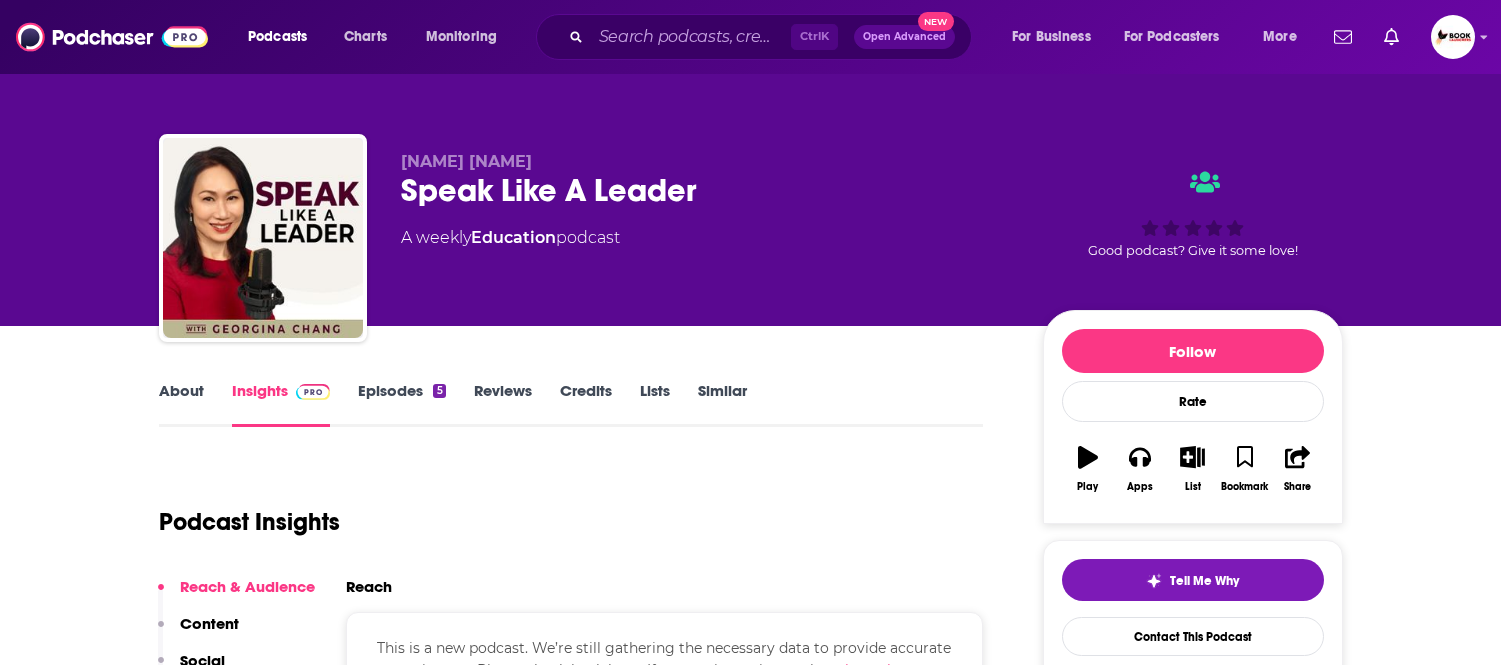 scroll, scrollTop: 0, scrollLeft: 0, axis: both 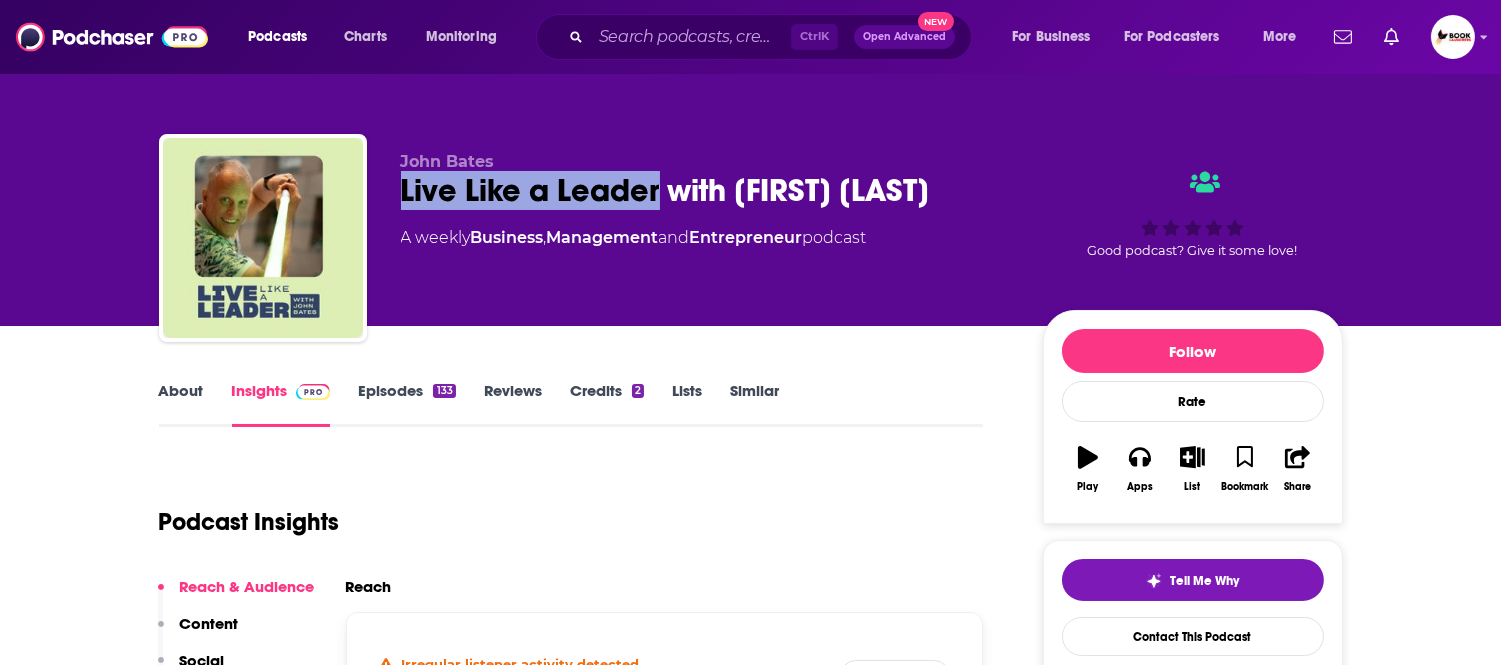 drag, startPoint x: 396, startPoint y: 204, endPoint x: 661, endPoint y: 204, distance: 265 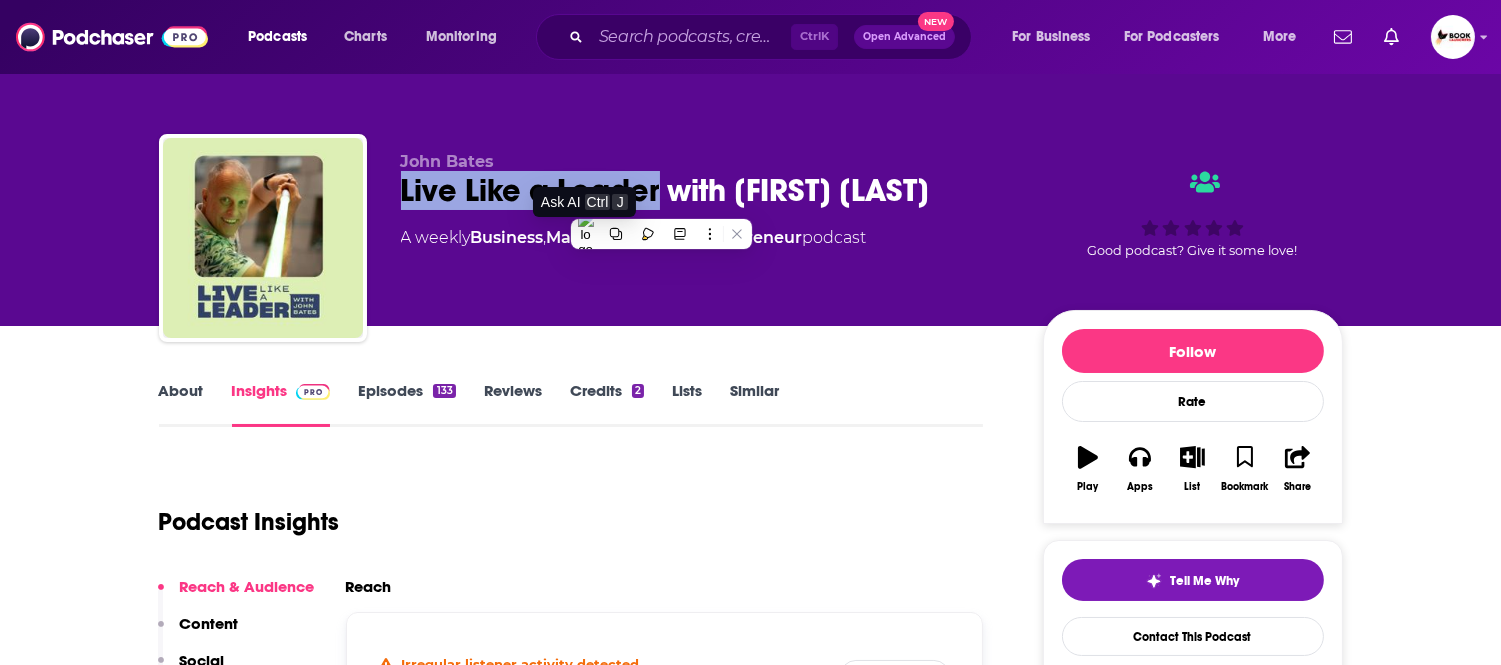 copy on "Live Like a Leader" 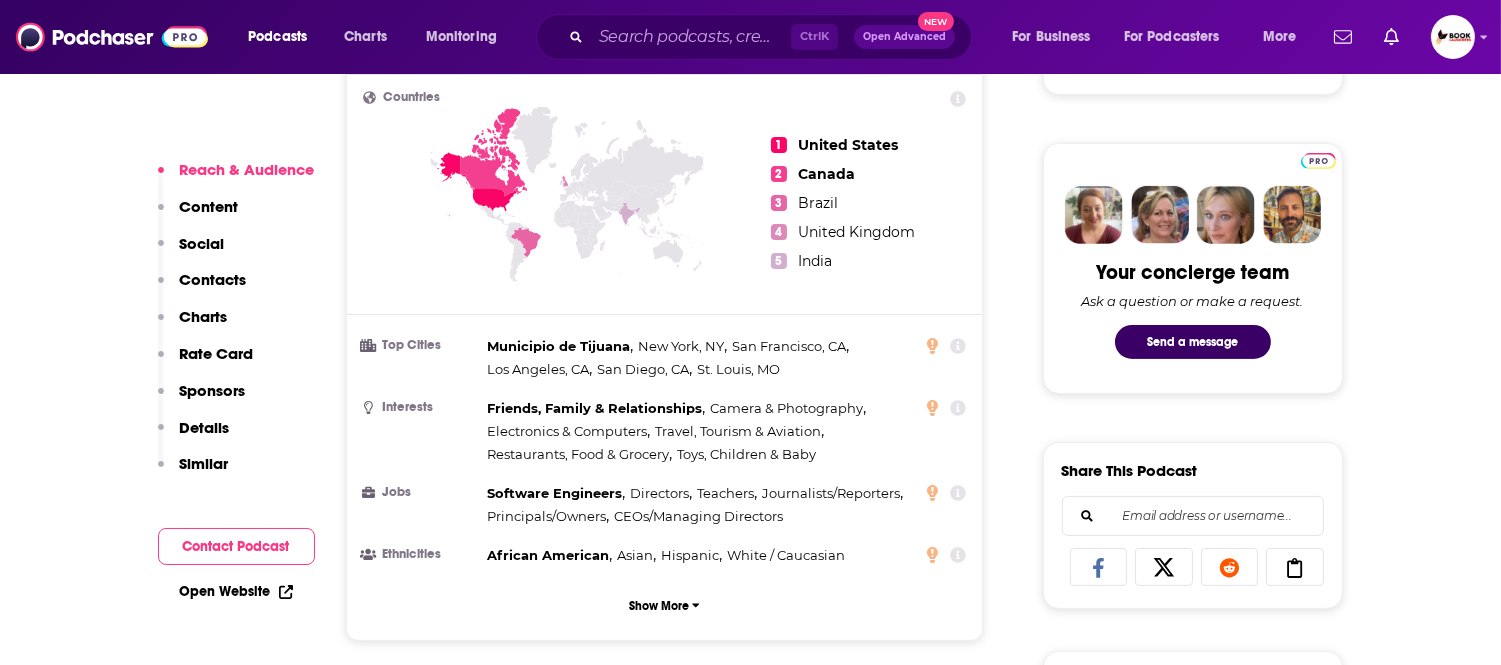 scroll, scrollTop: 888, scrollLeft: 0, axis: vertical 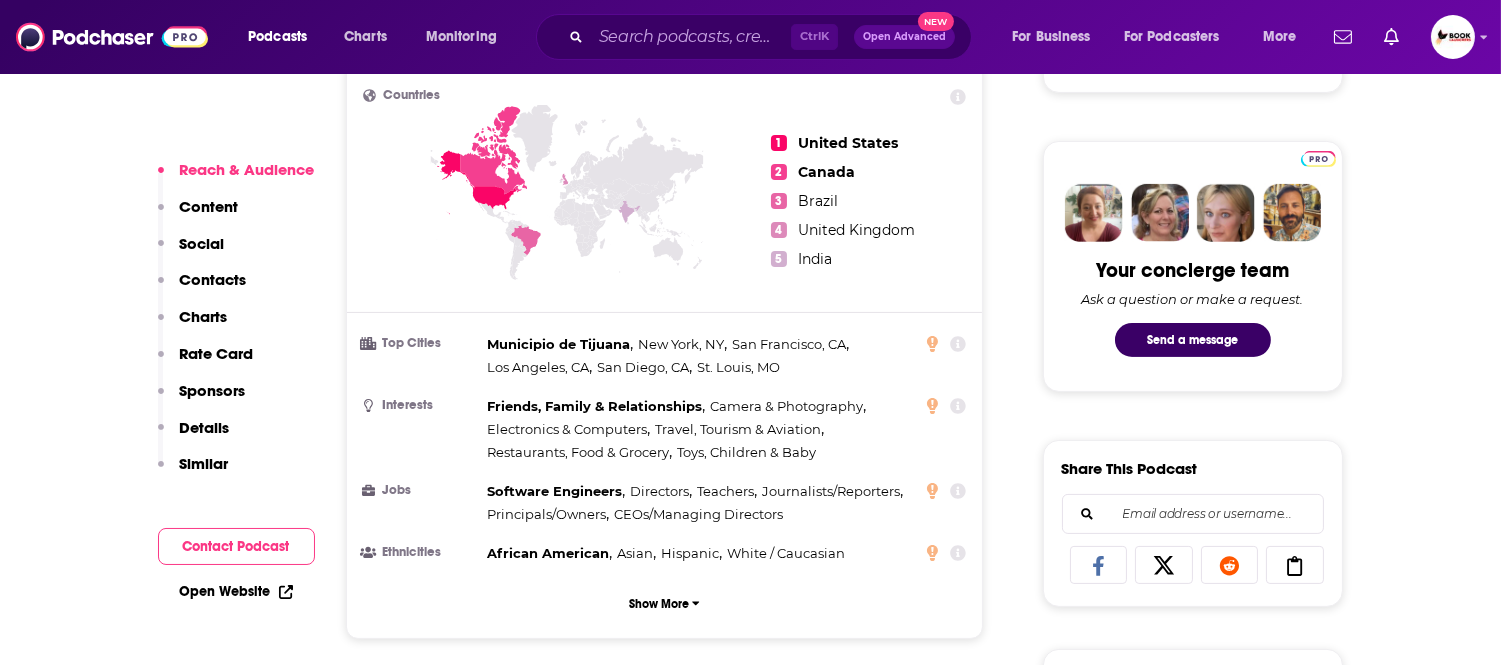 click on "Contacts" at bounding box center [213, 279] 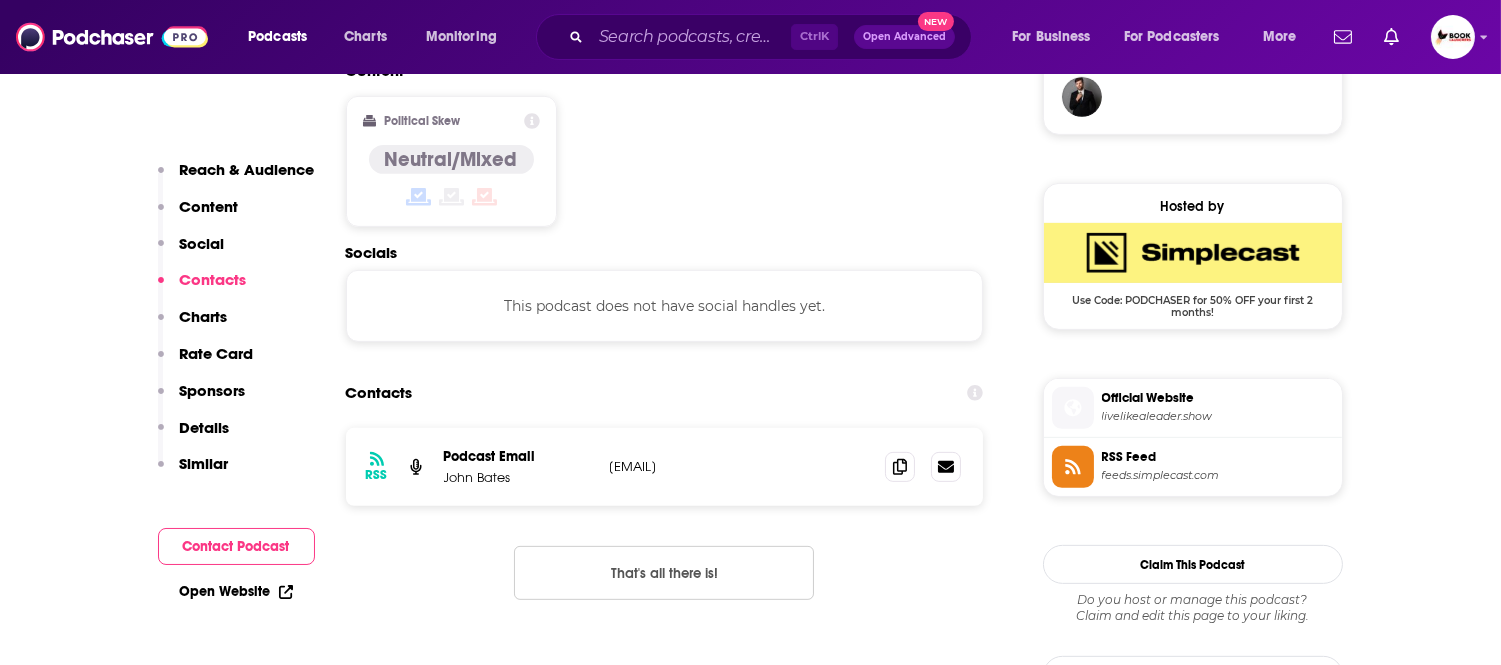 scroll, scrollTop: 1613, scrollLeft: 0, axis: vertical 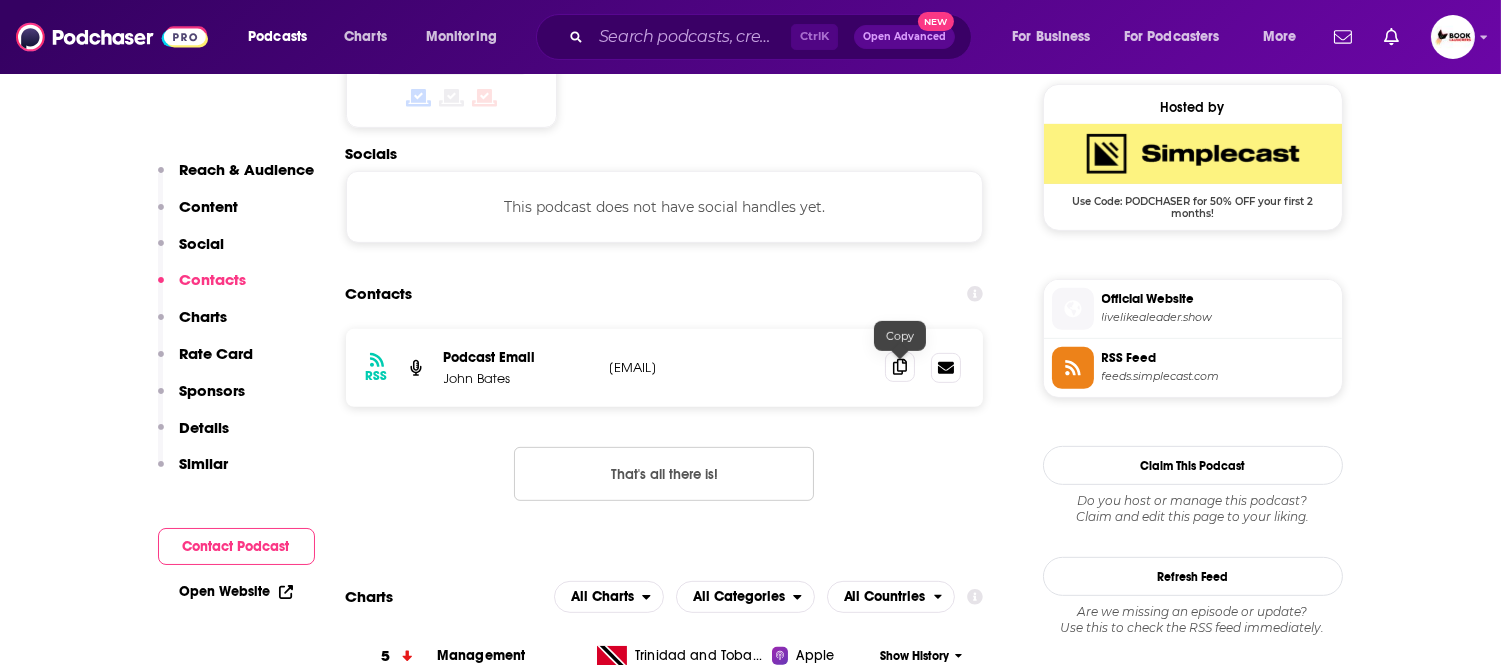 click 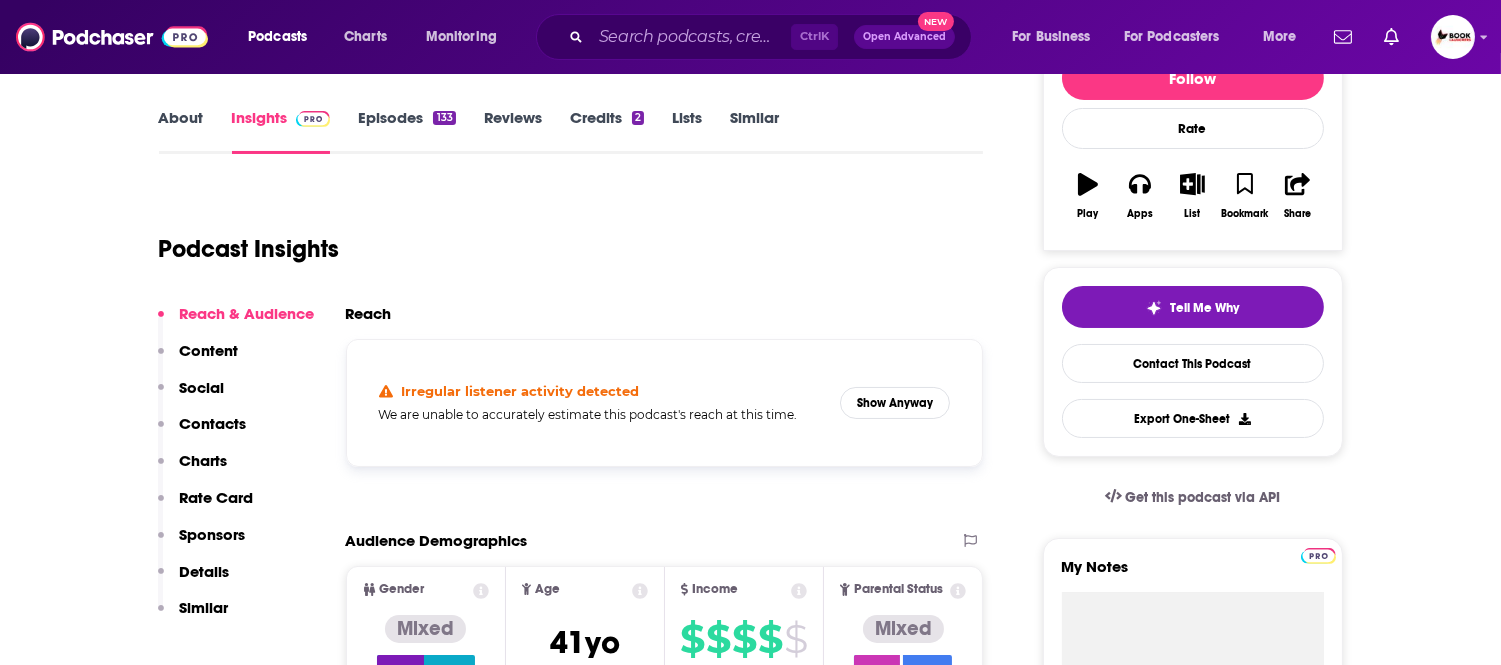 scroll, scrollTop: 0, scrollLeft: 0, axis: both 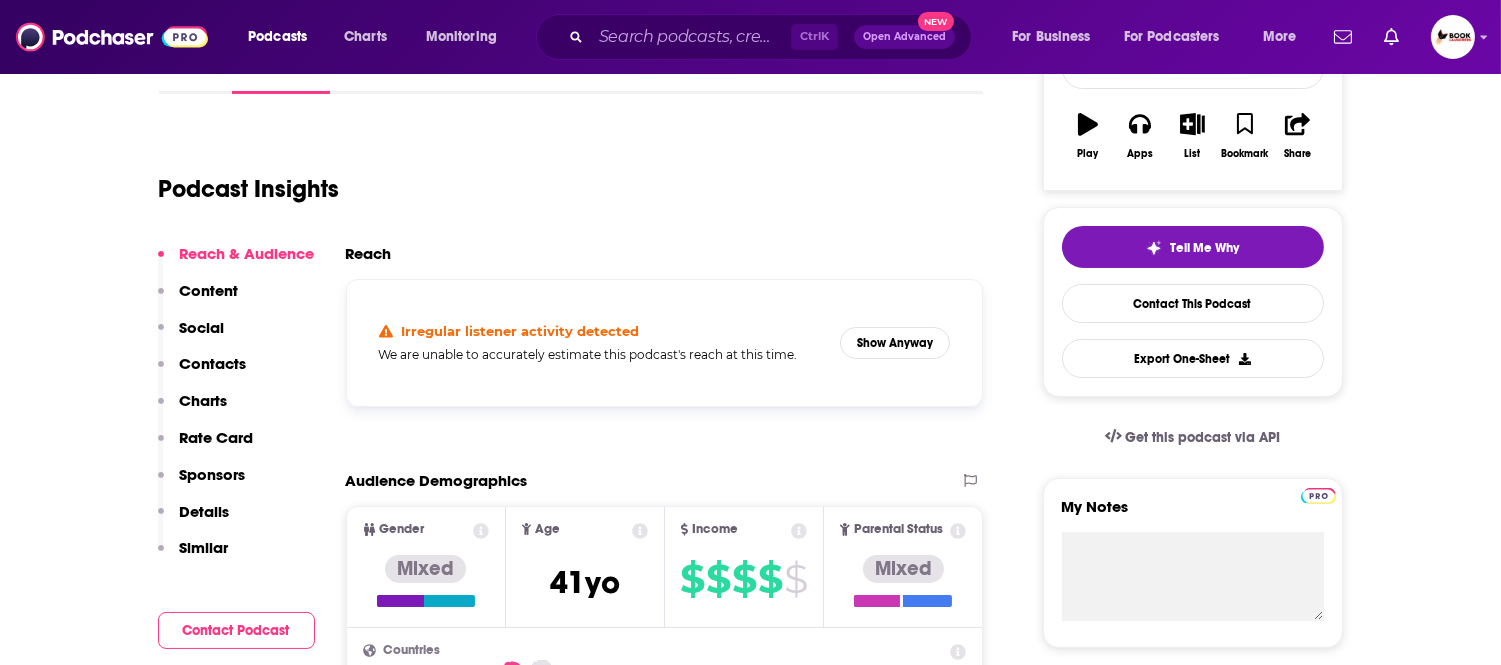 click on "Contacts" at bounding box center [213, 363] 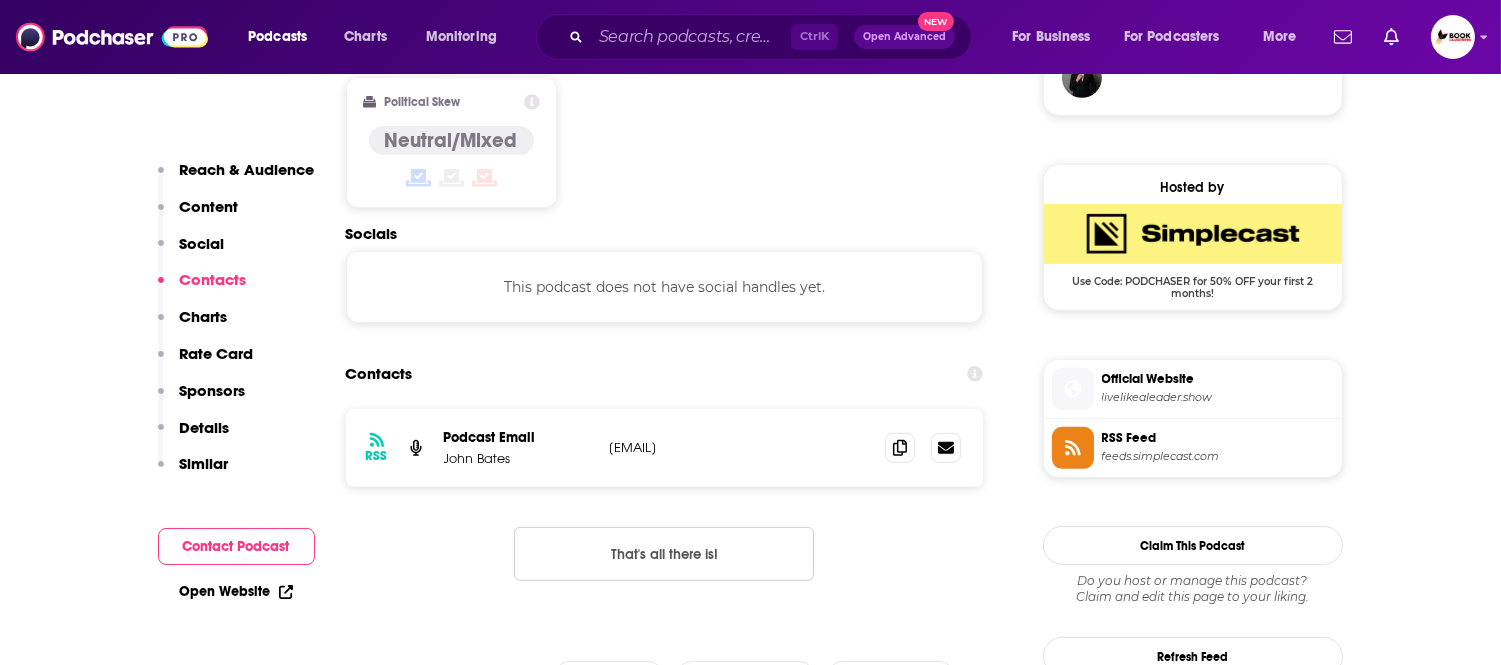 scroll, scrollTop: 1613, scrollLeft: 0, axis: vertical 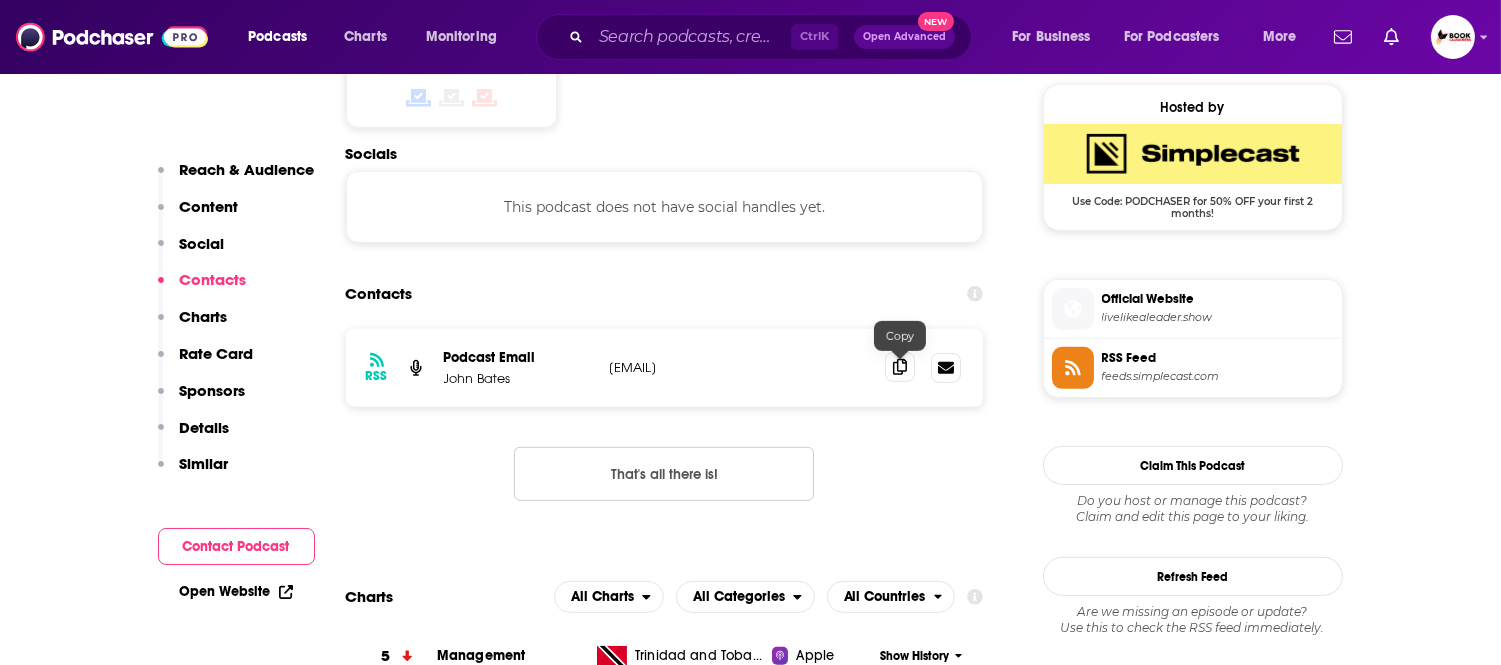 click 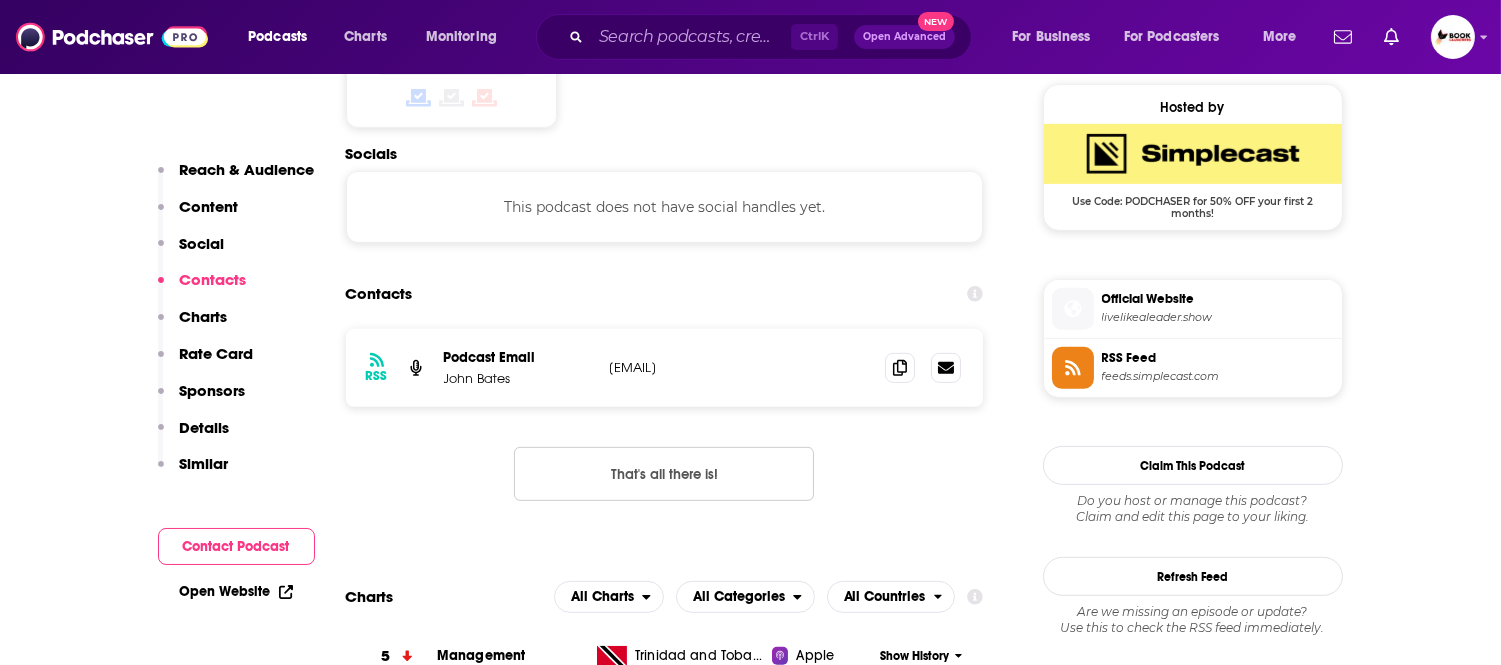click on "Reach & Audience" at bounding box center [247, 169] 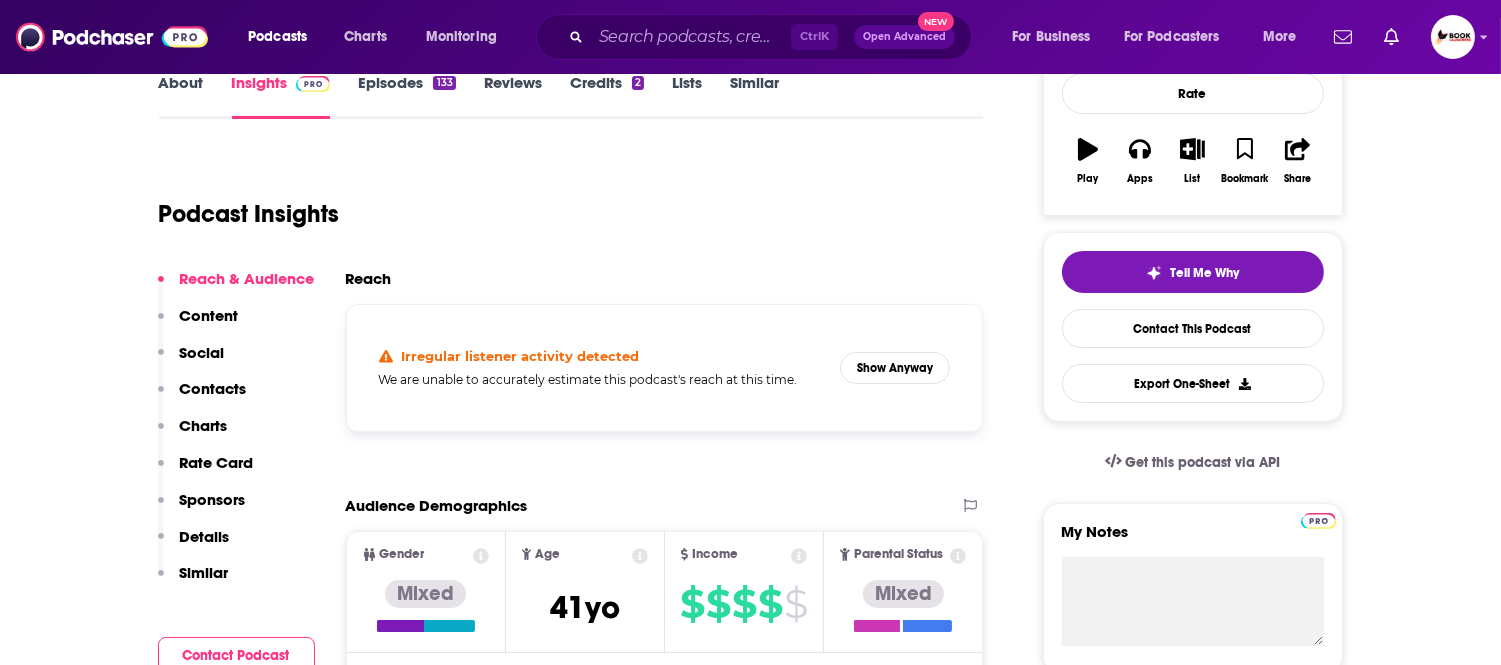 scroll, scrollTop: 0, scrollLeft: 0, axis: both 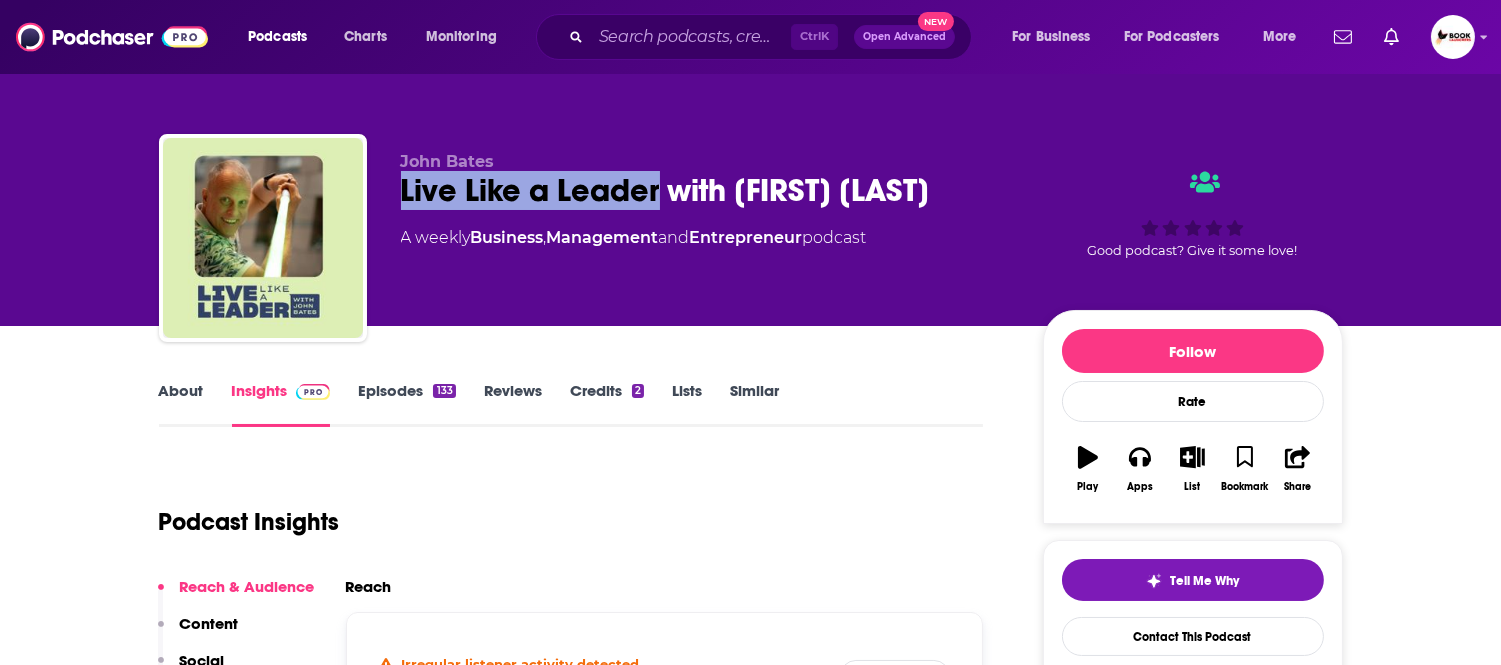 drag, startPoint x: 394, startPoint y: 186, endPoint x: 657, endPoint y: 193, distance: 263.09314 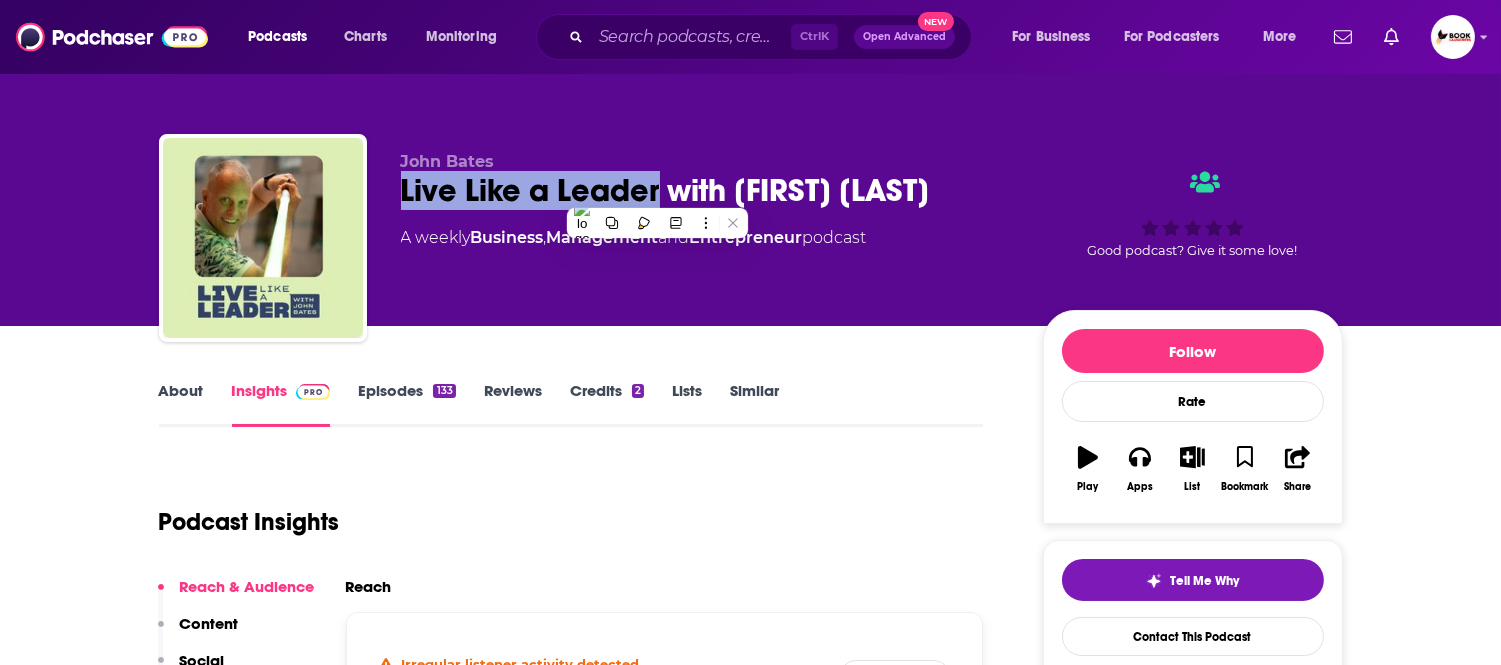 copy on "Live Like a Leader" 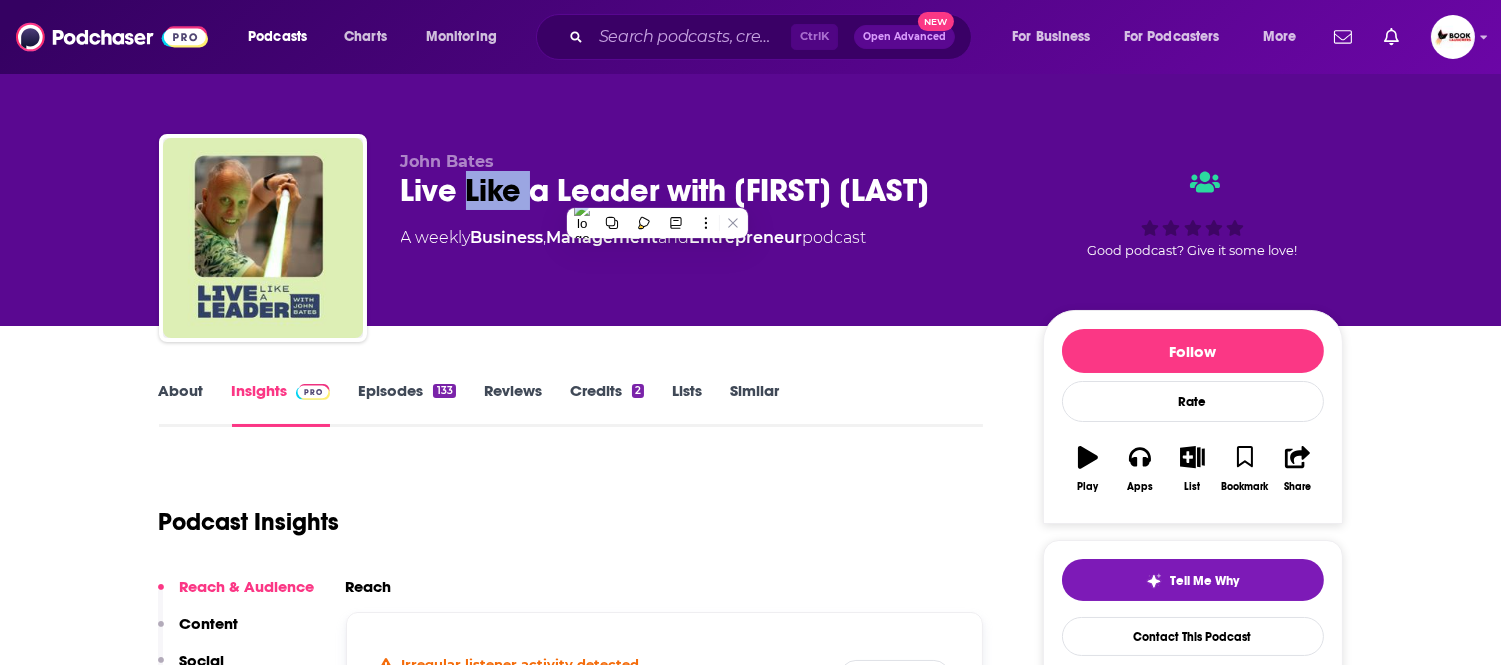 click on "Live Like a Leader with John Bates" at bounding box center (706, 190) 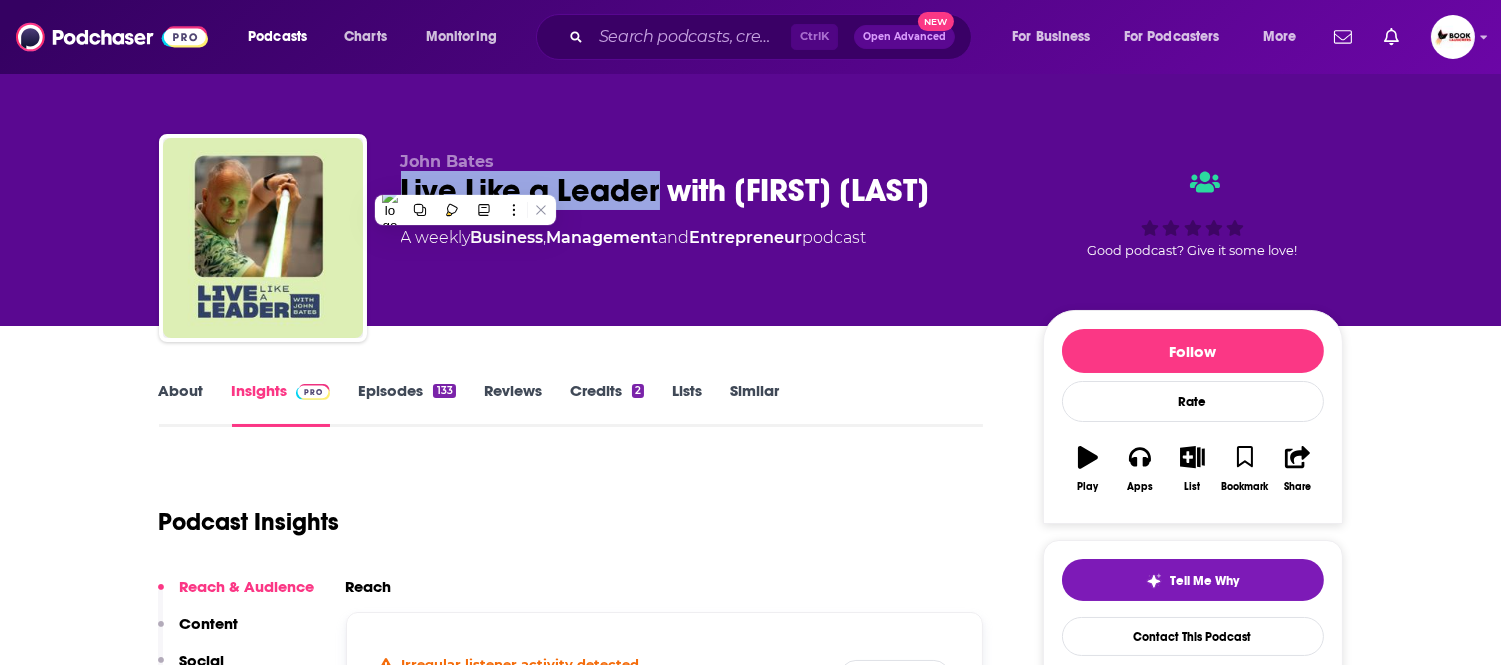 drag, startPoint x: 661, startPoint y: 190, endPoint x: 384, endPoint y: 191, distance: 277.0018 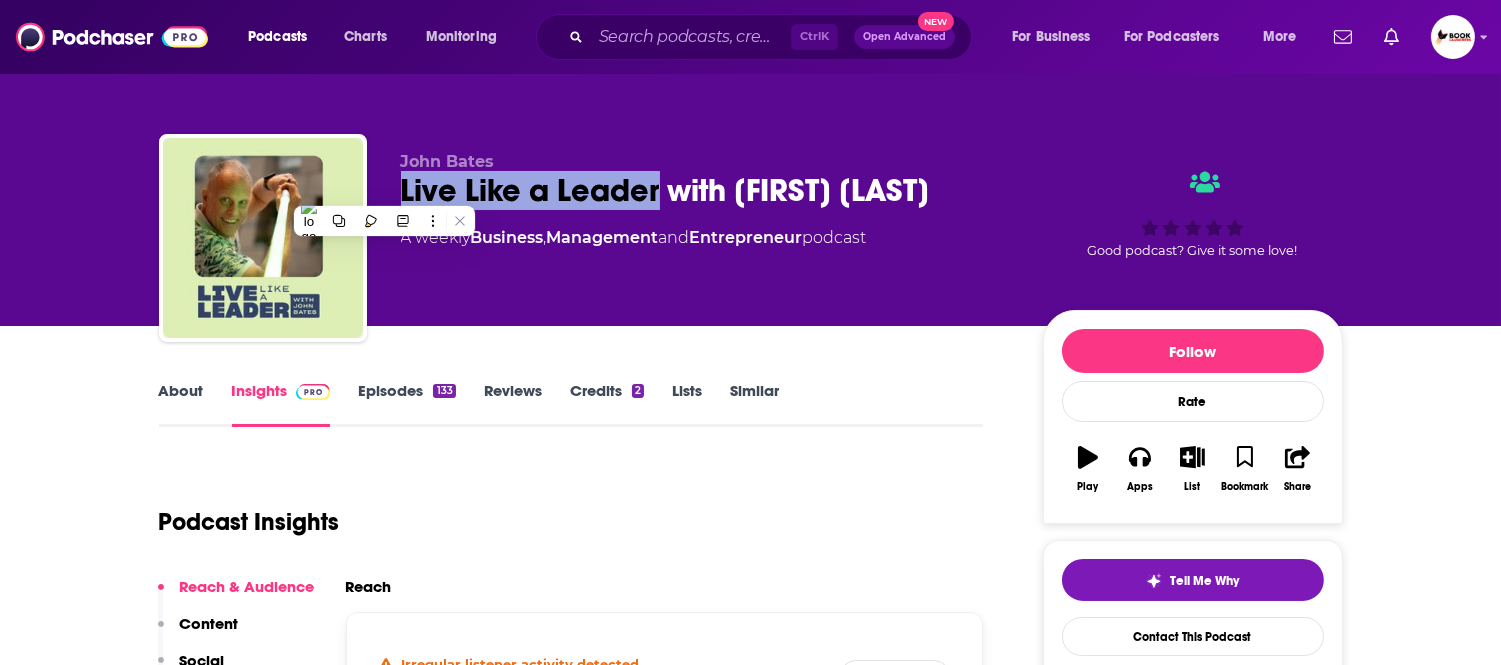 copy on "Live Like a Leader" 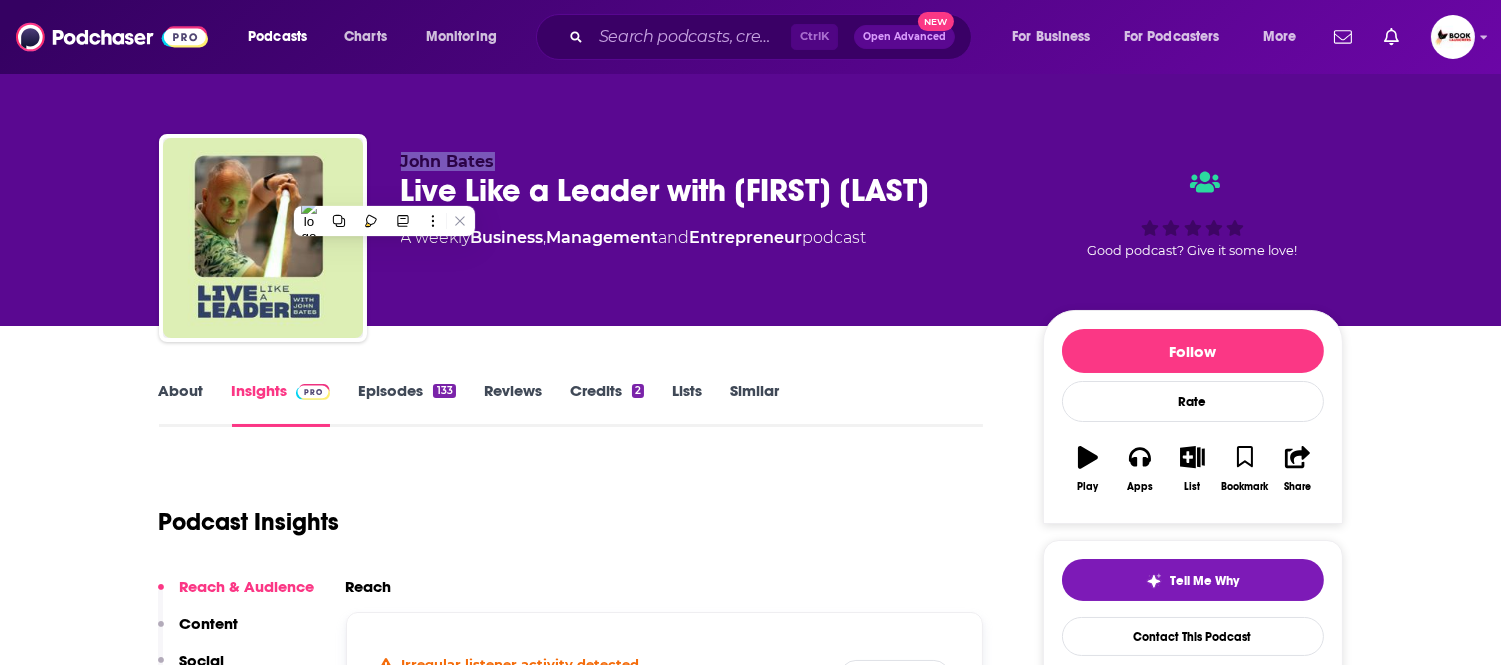 drag, startPoint x: 506, startPoint y: 154, endPoint x: 398, endPoint y: 157, distance: 108.04166 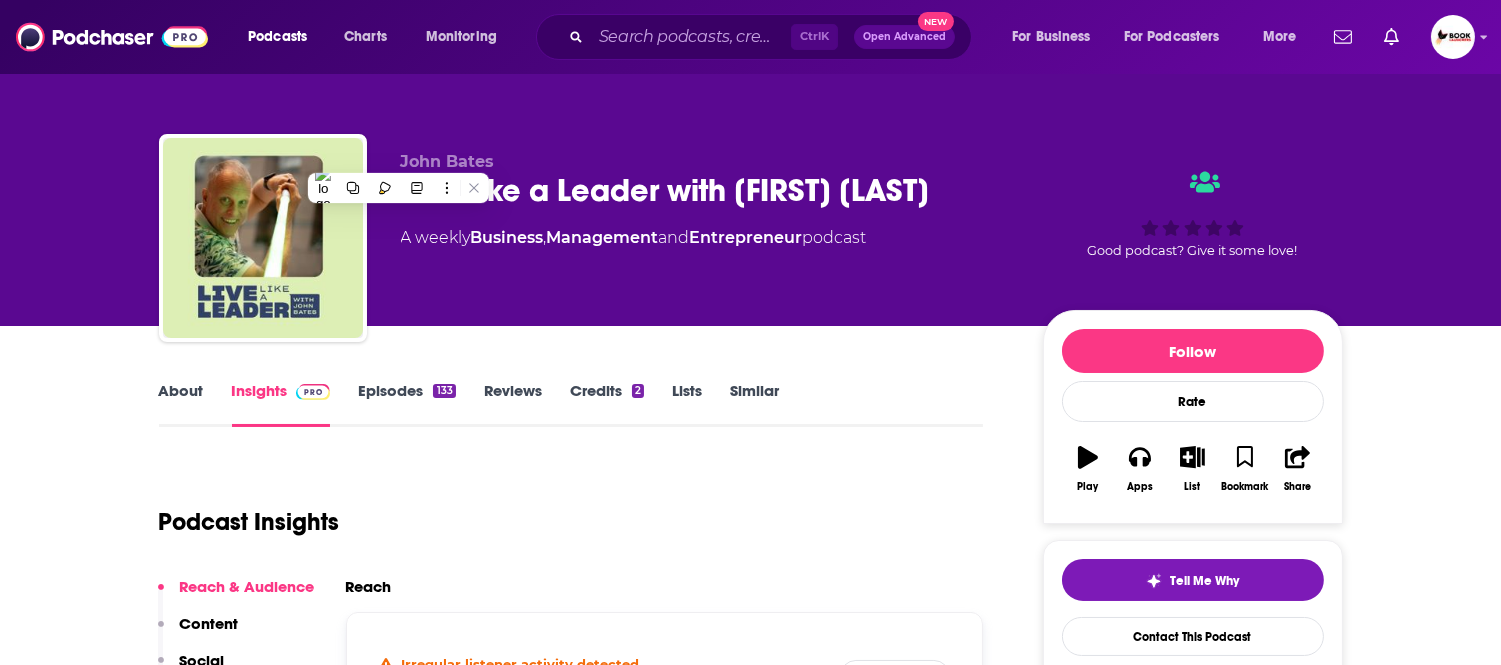 drag, startPoint x: 0, startPoint y: 387, endPoint x: 24, endPoint y: 375, distance: 26.832815 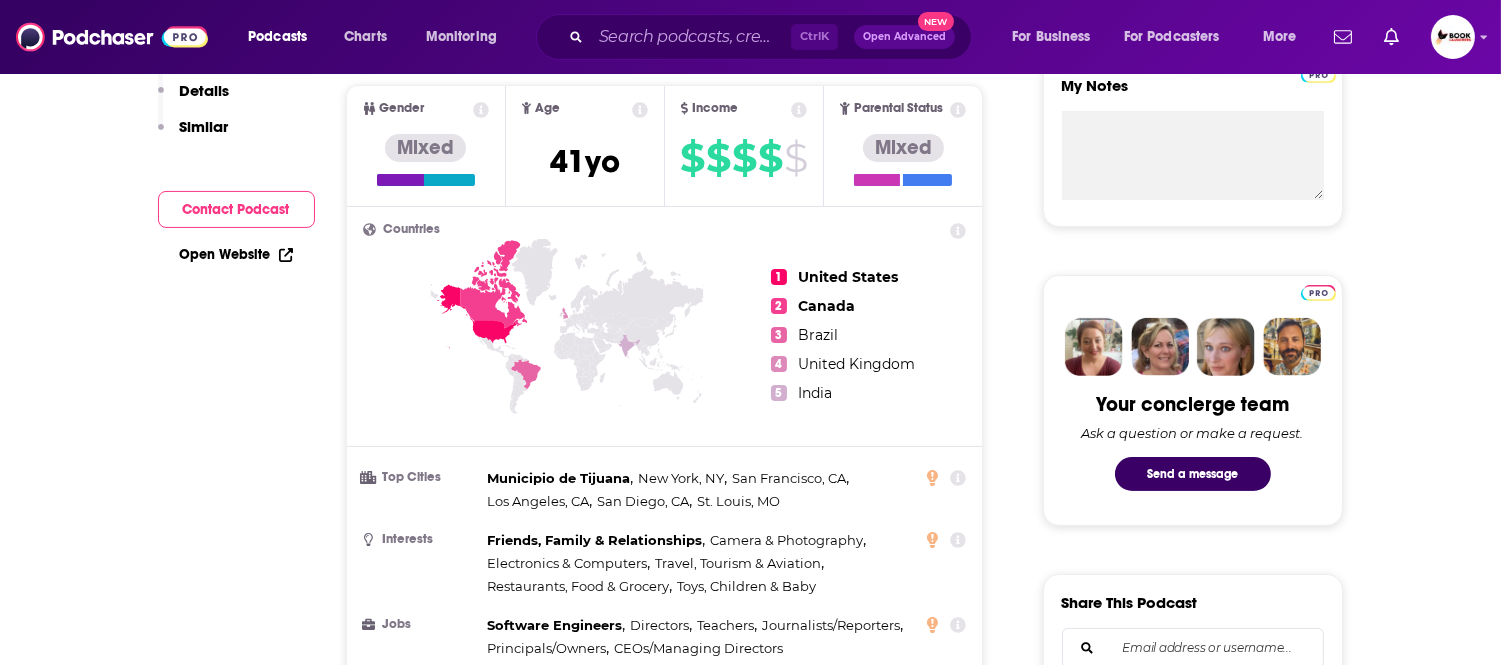 scroll, scrollTop: 777, scrollLeft: 0, axis: vertical 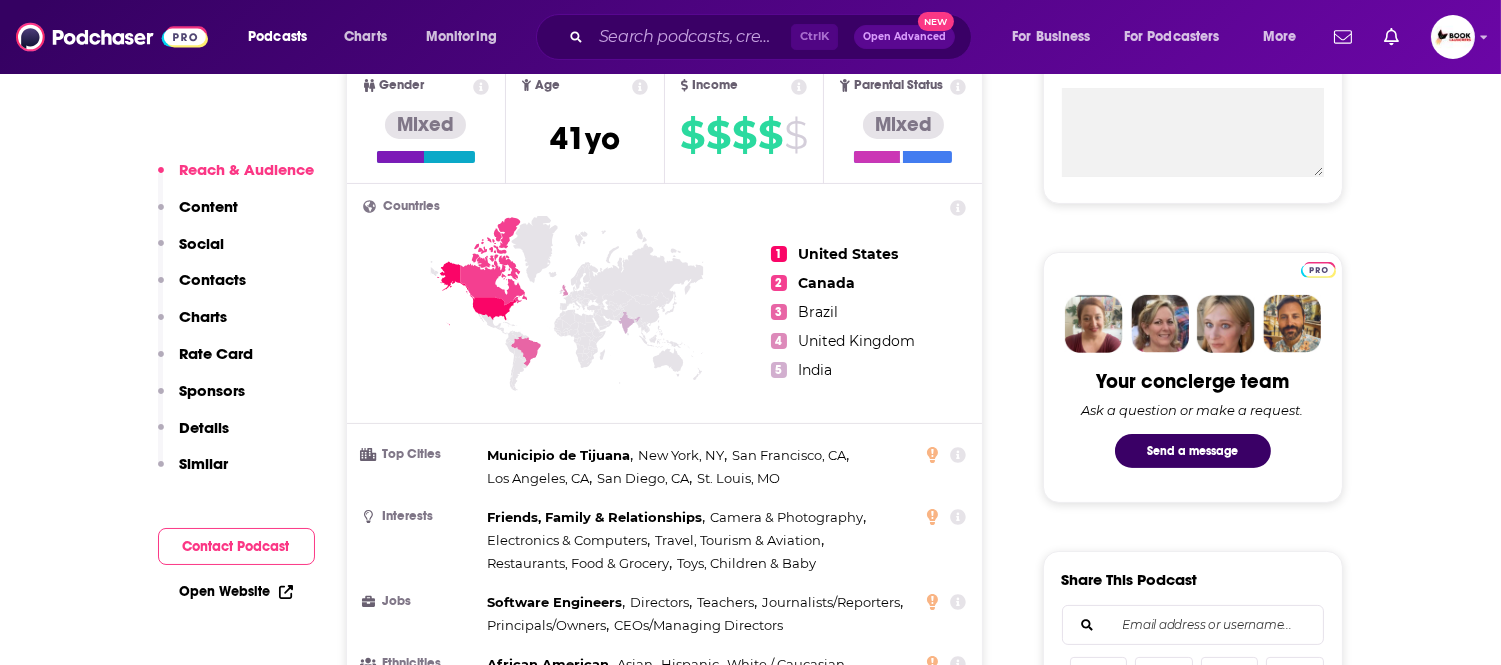click on "Contacts" at bounding box center (213, 279) 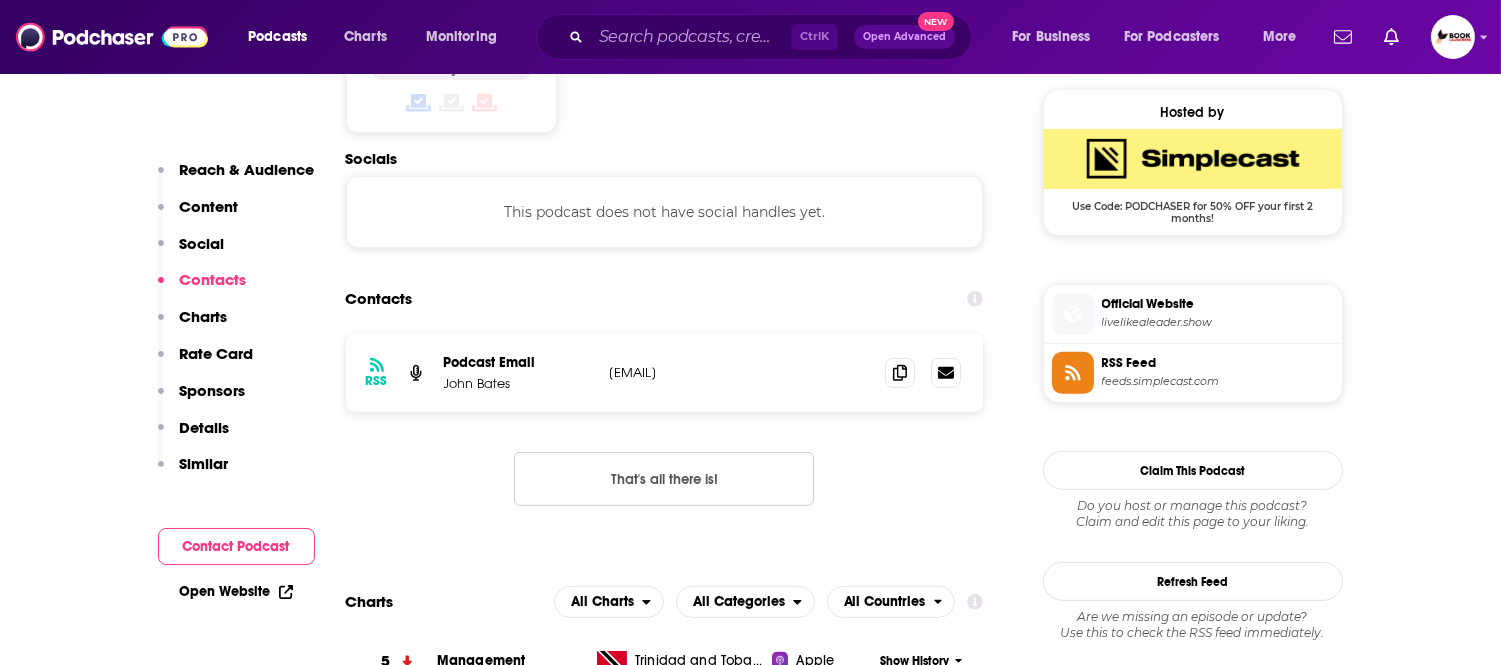 scroll, scrollTop: 1613, scrollLeft: 0, axis: vertical 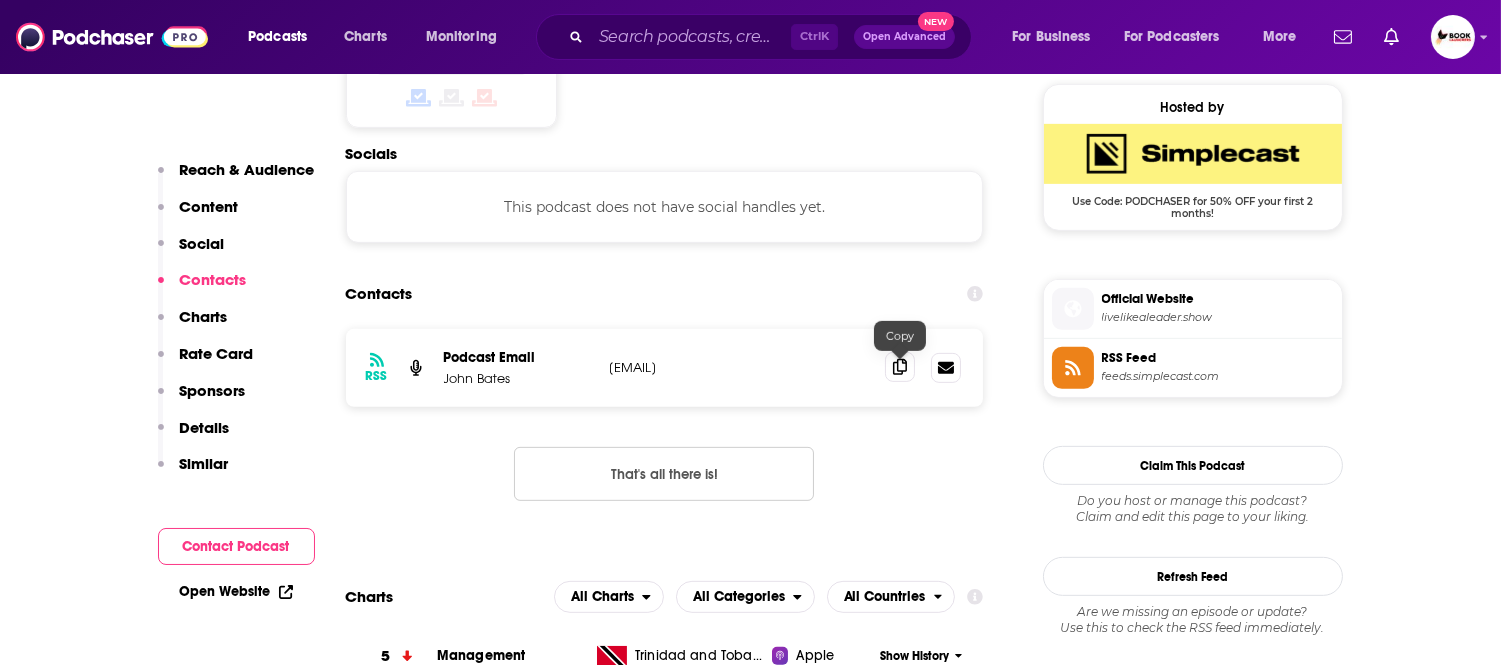 click 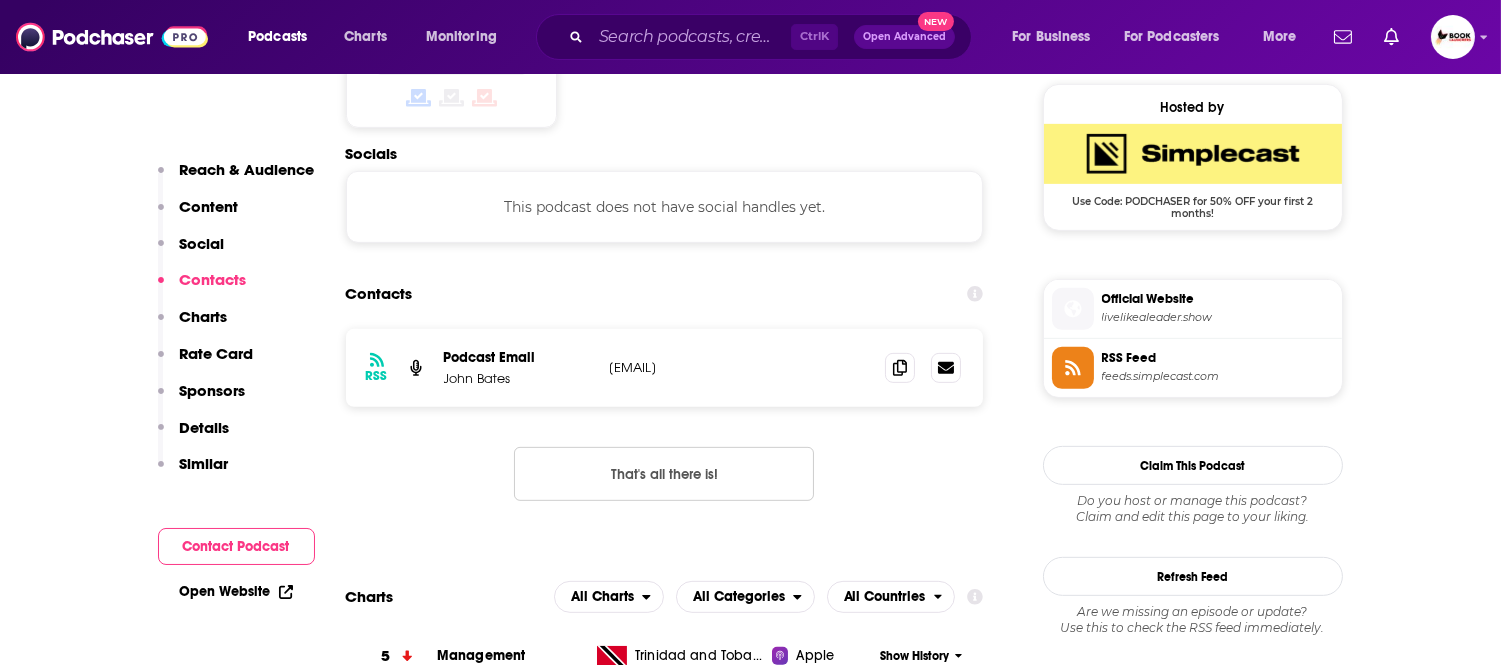 click on "Open Website" at bounding box center [236, 591] 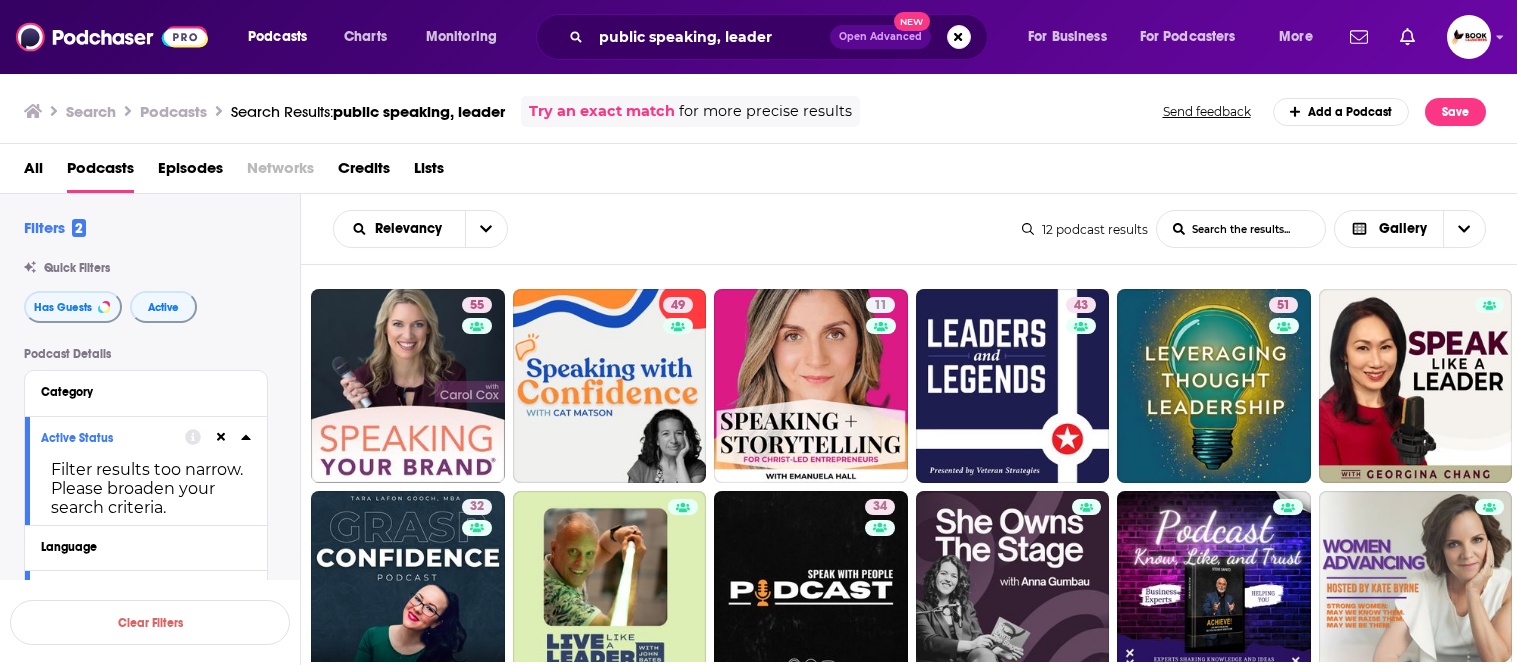 scroll, scrollTop: 0, scrollLeft: 0, axis: both 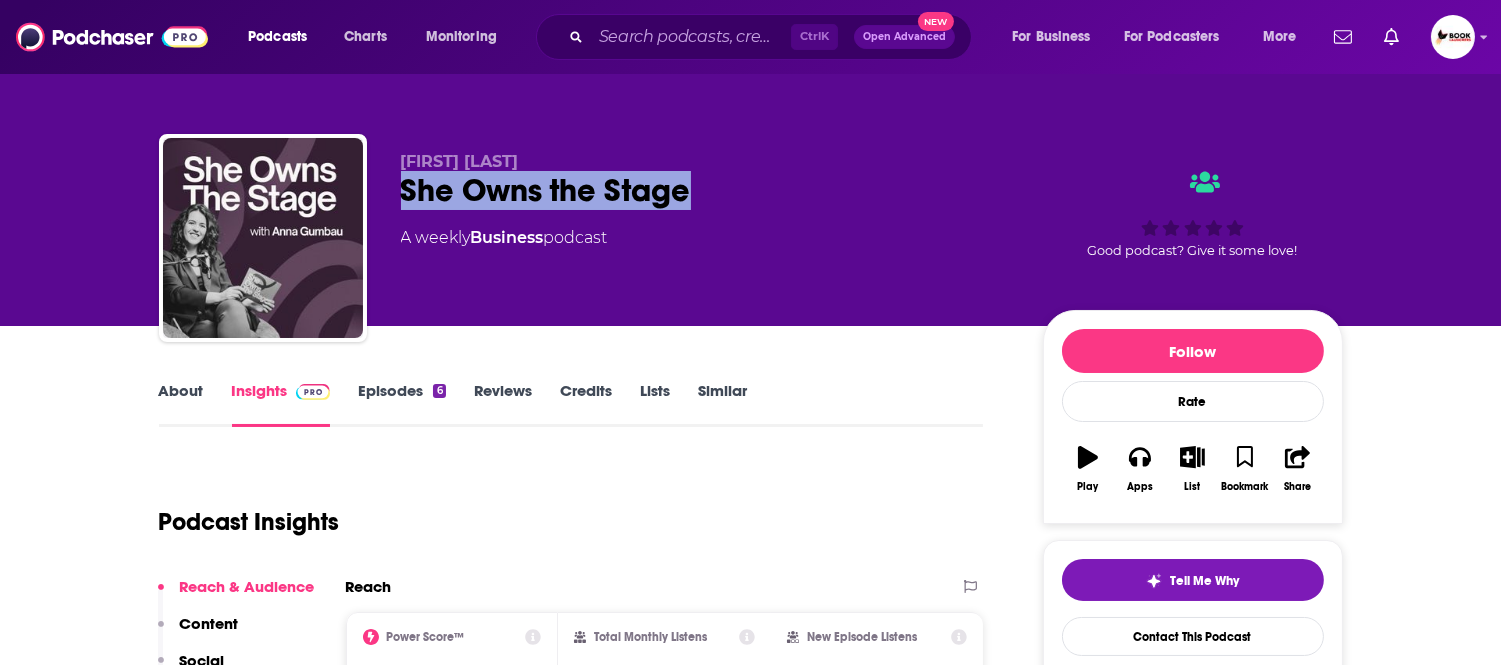 drag, startPoint x: 477, startPoint y: 202, endPoint x: 800, endPoint y: 208, distance: 323.05573 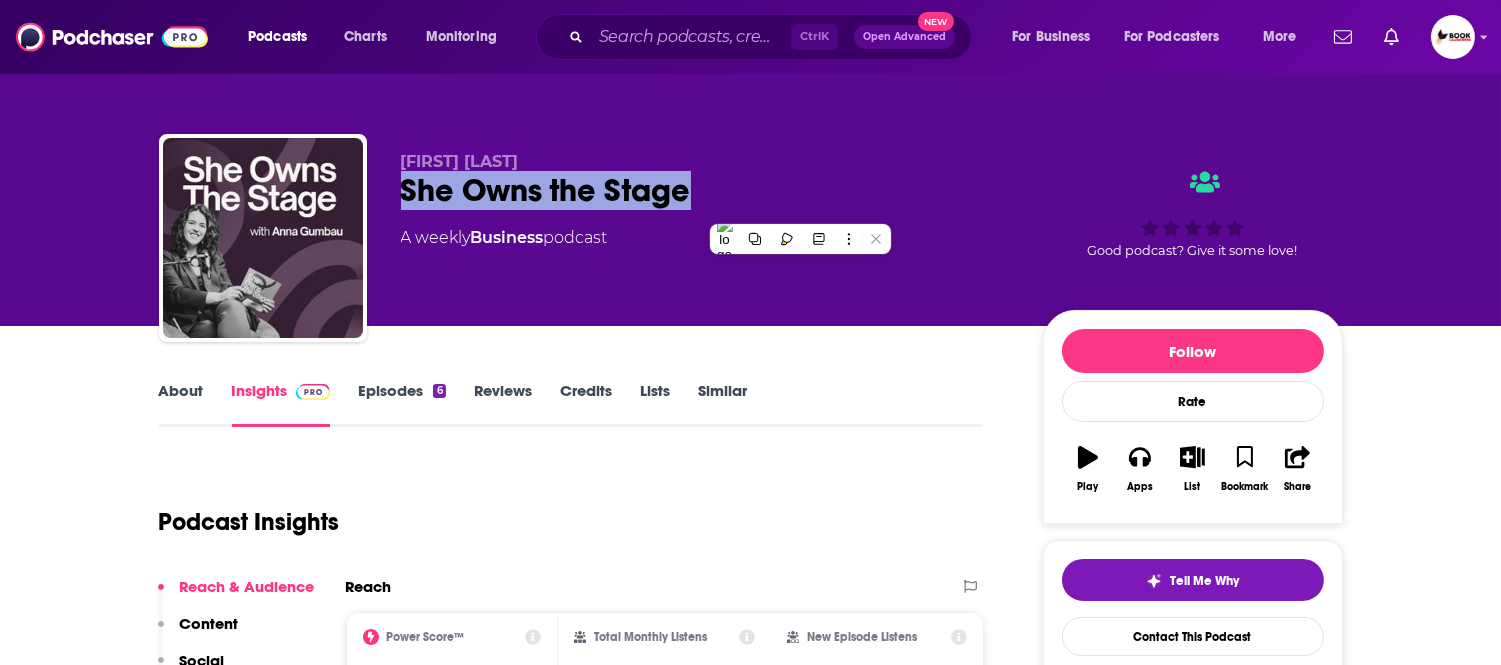 copy on "She Owns the Stage" 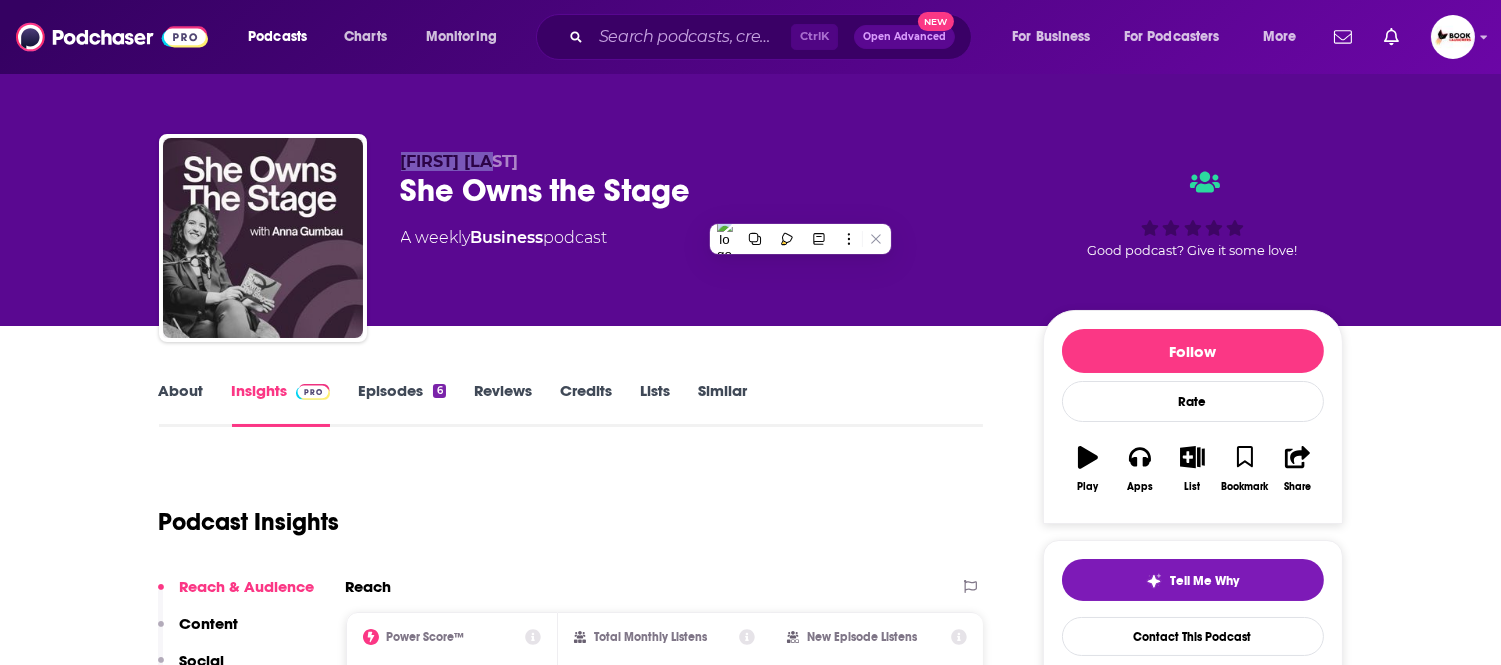 drag, startPoint x: 592, startPoint y: 167, endPoint x: 394, endPoint y: 161, distance: 198.09088 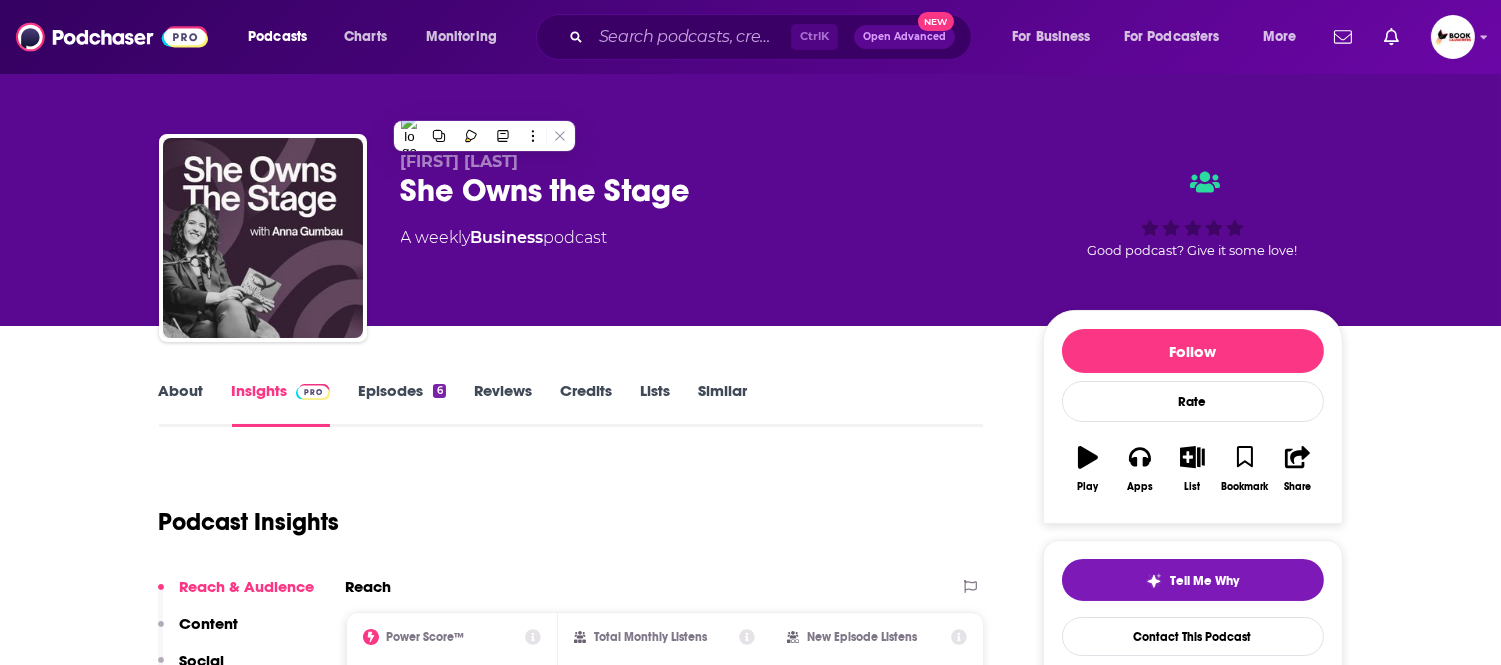 click on "Anna Gumbau   She Owns the Stage A   weekly  Business  podcast Good podcast? Give it some love!" at bounding box center (750, 163) 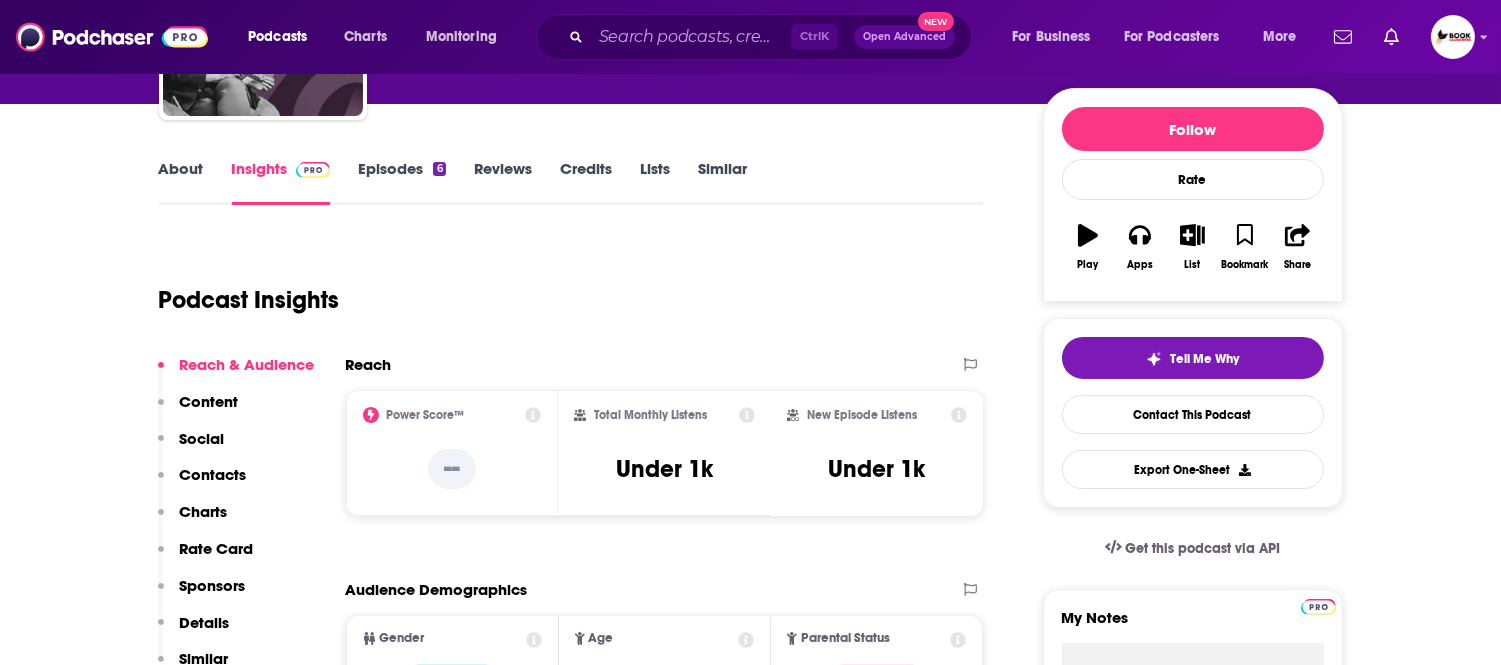 click on "Contacts" at bounding box center (202, 483) 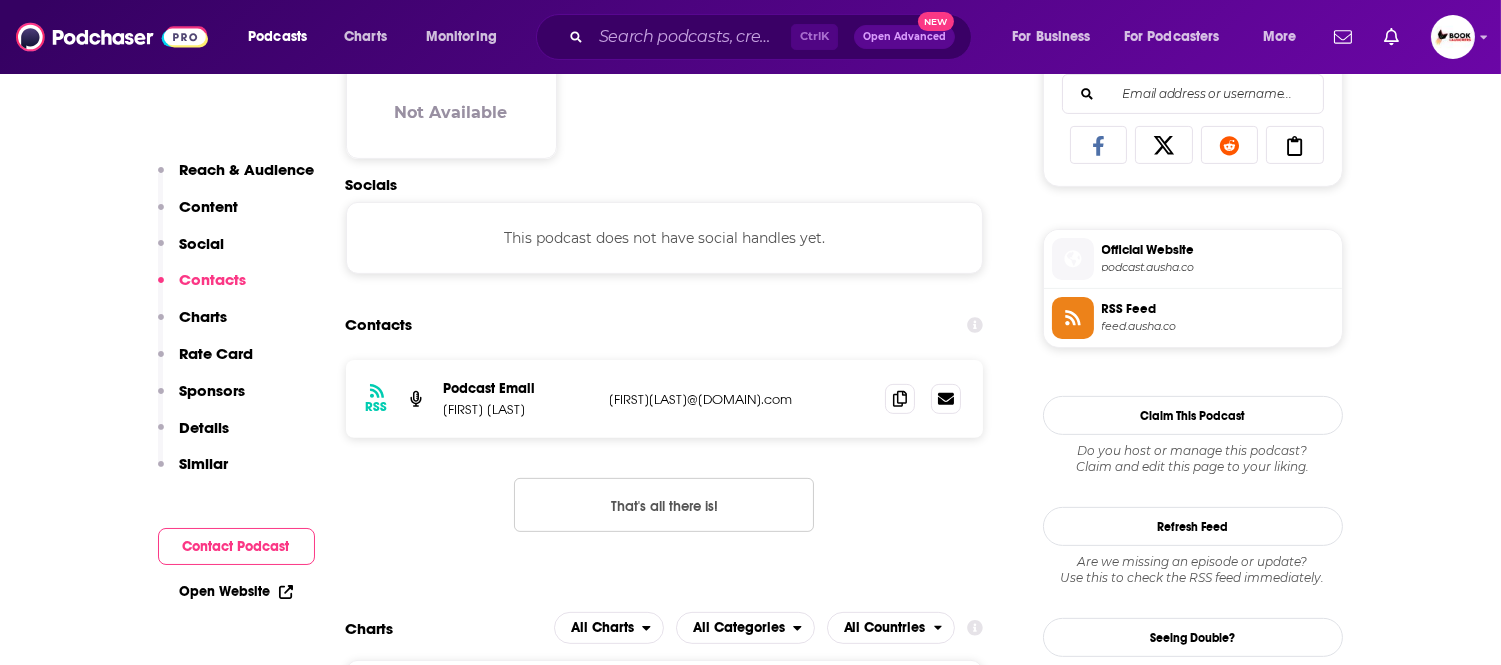 scroll, scrollTop: 1338, scrollLeft: 0, axis: vertical 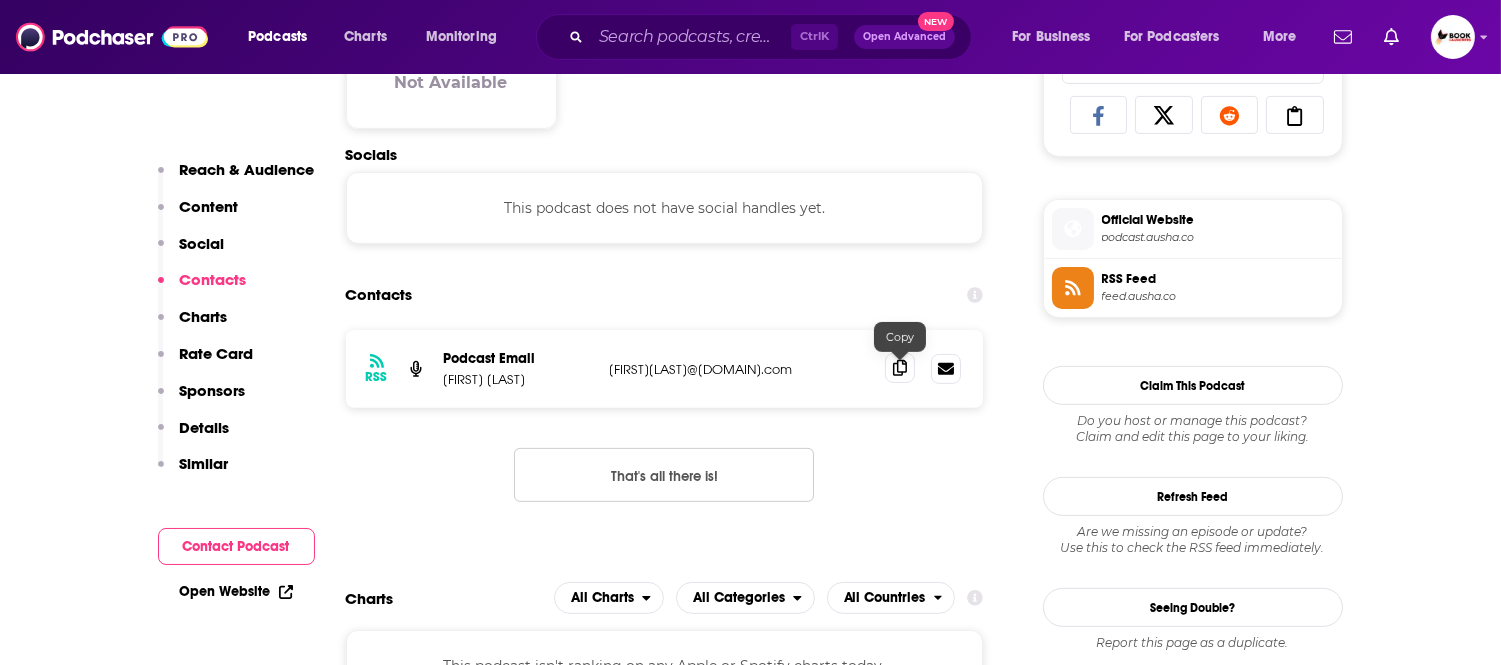 click 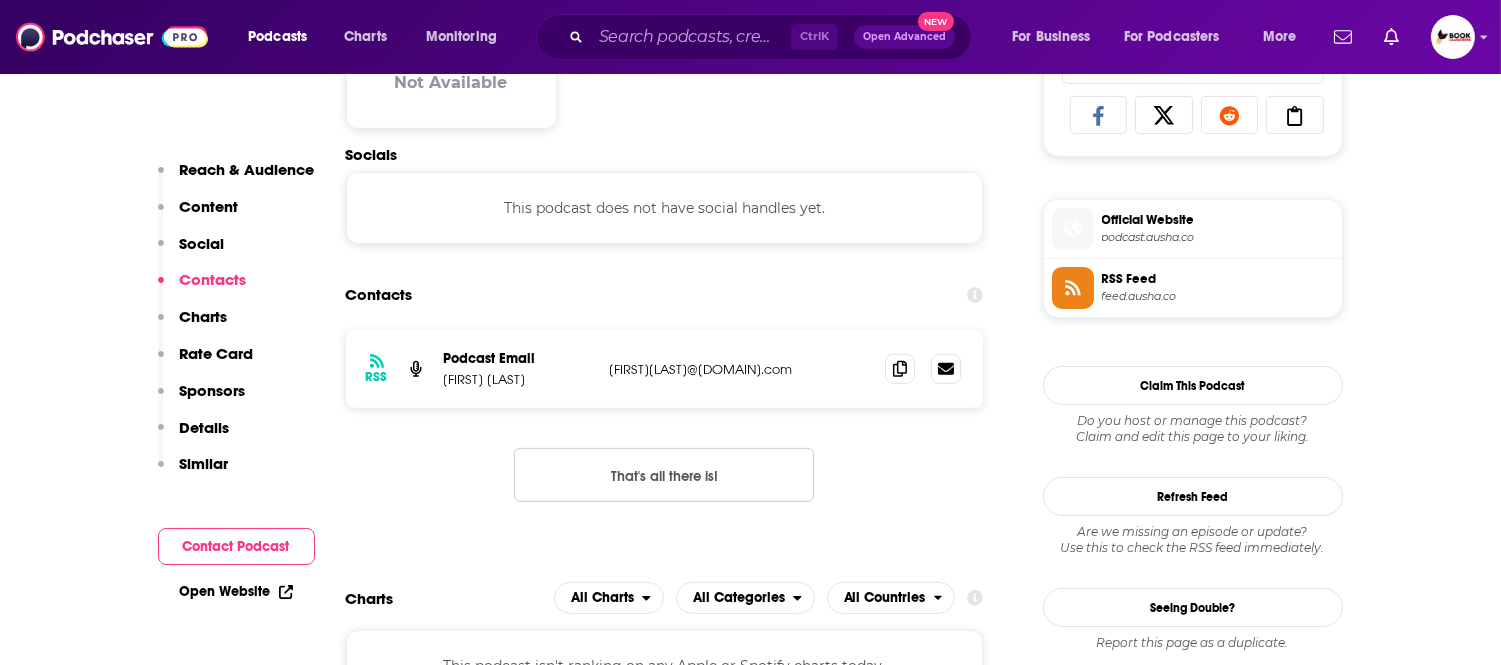 click on "Open Website" at bounding box center (236, 591) 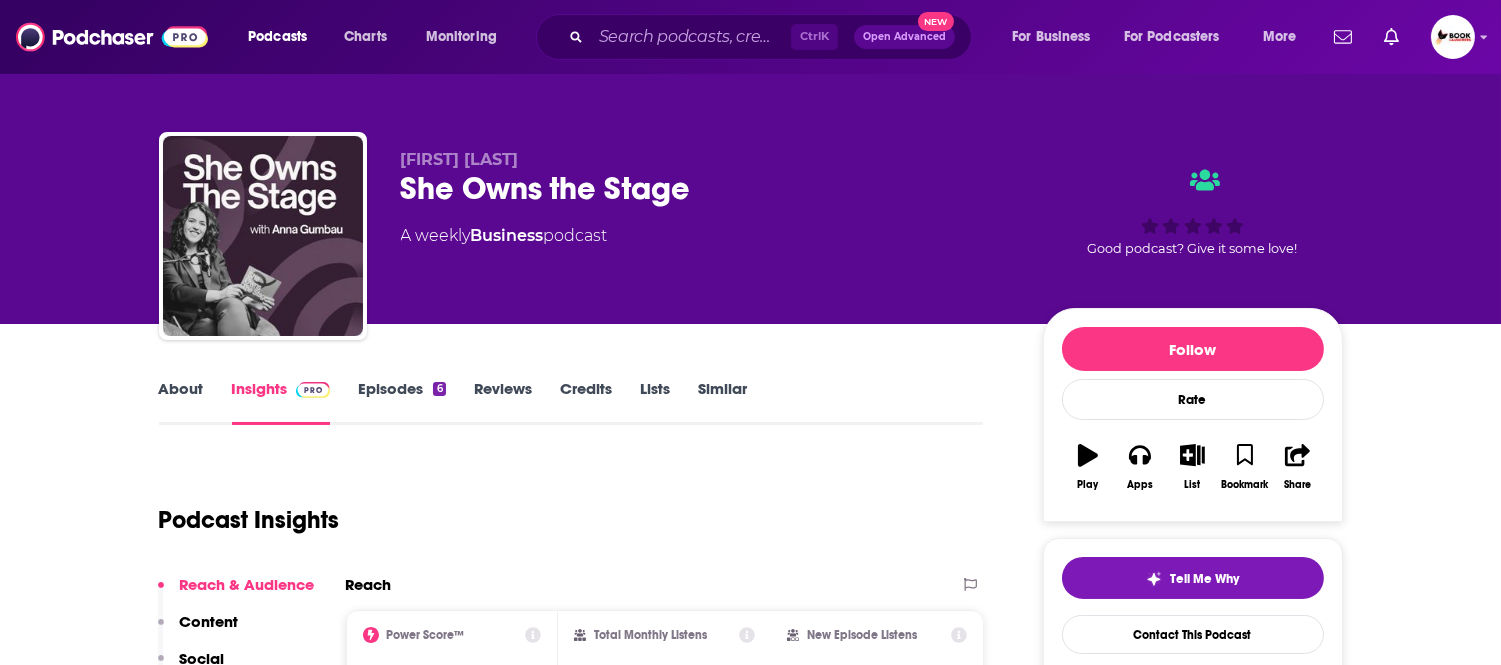 scroll, scrollTop: 0, scrollLeft: 0, axis: both 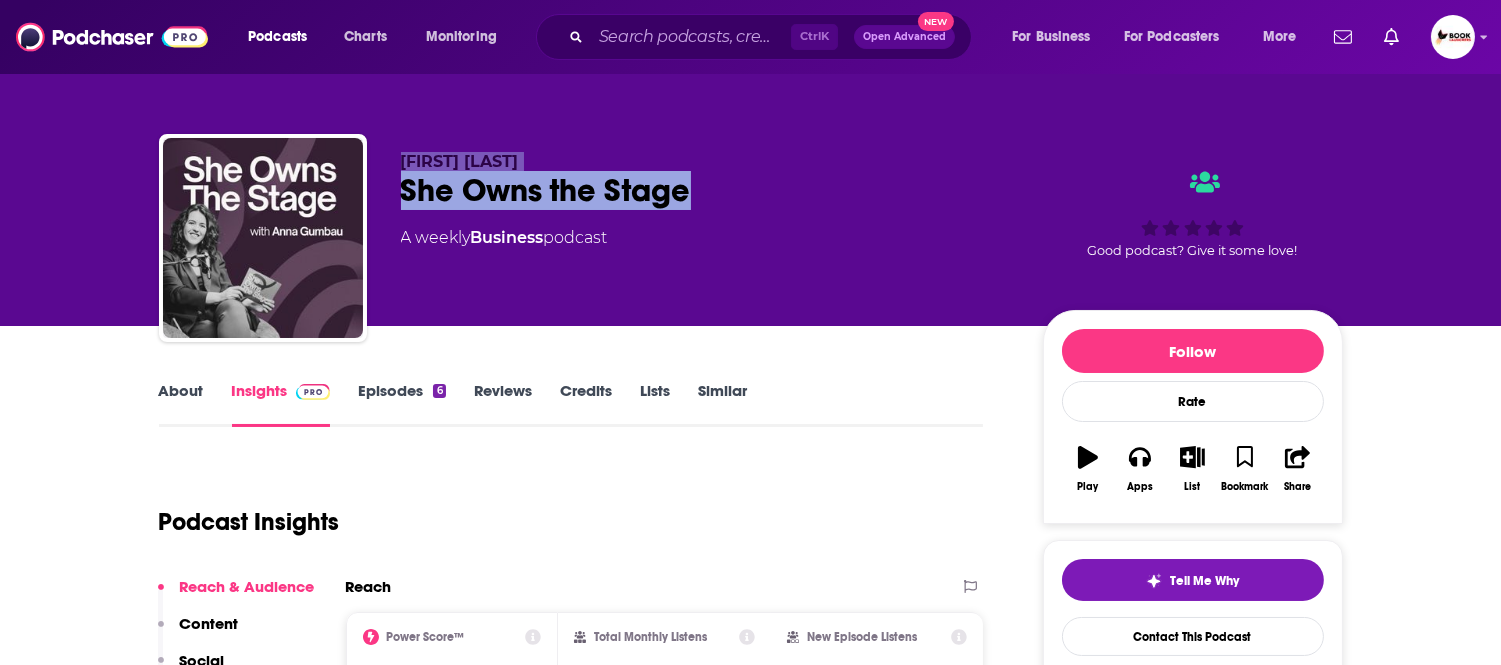 drag, startPoint x: 618, startPoint y: 181, endPoint x: 408, endPoint y: 147, distance: 212.73457 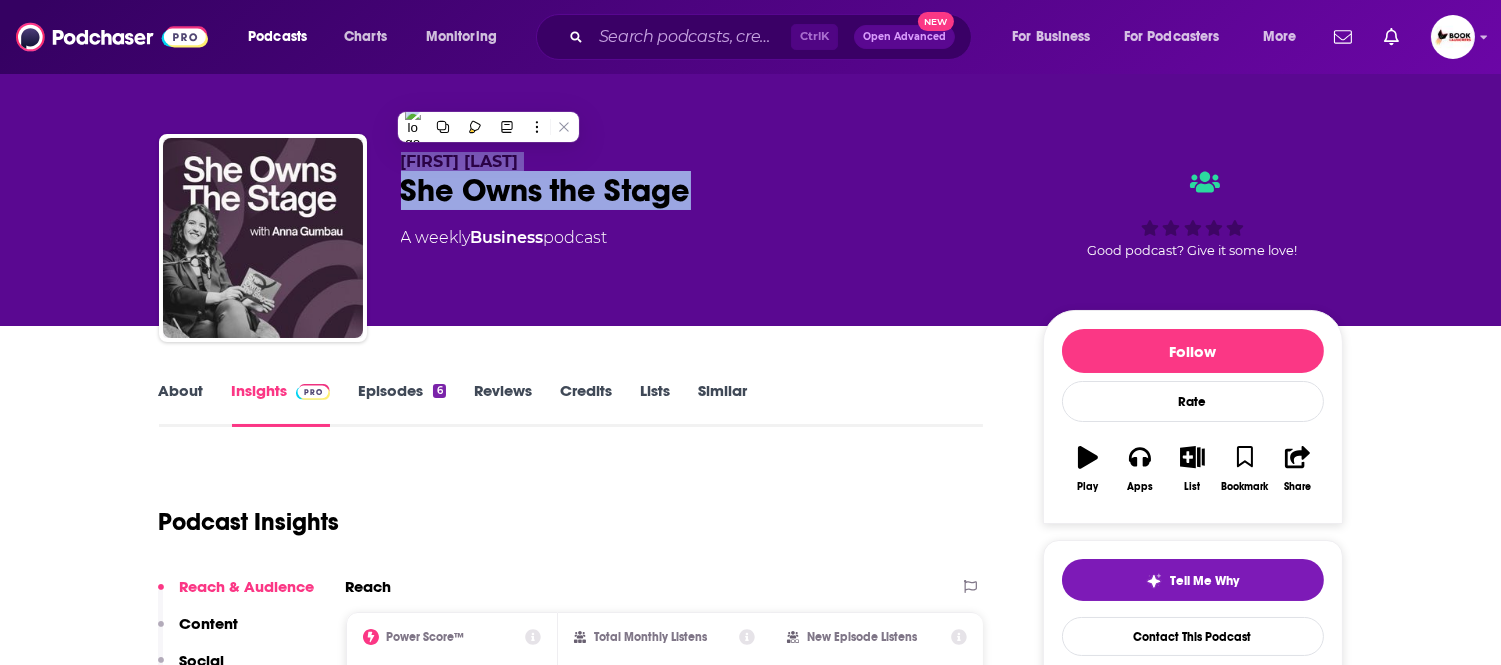 copy on "Anna Gumbau   She Owns the Stage" 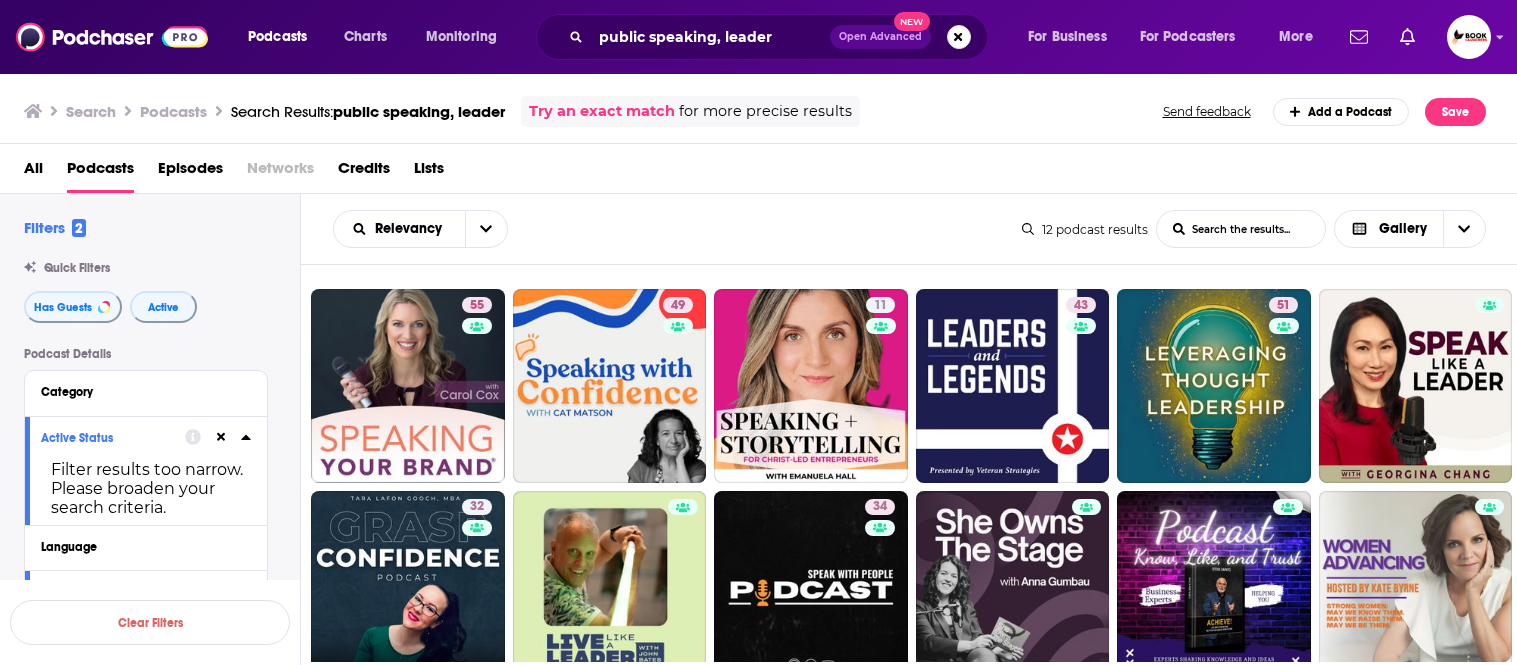 scroll, scrollTop: 0, scrollLeft: 0, axis: both 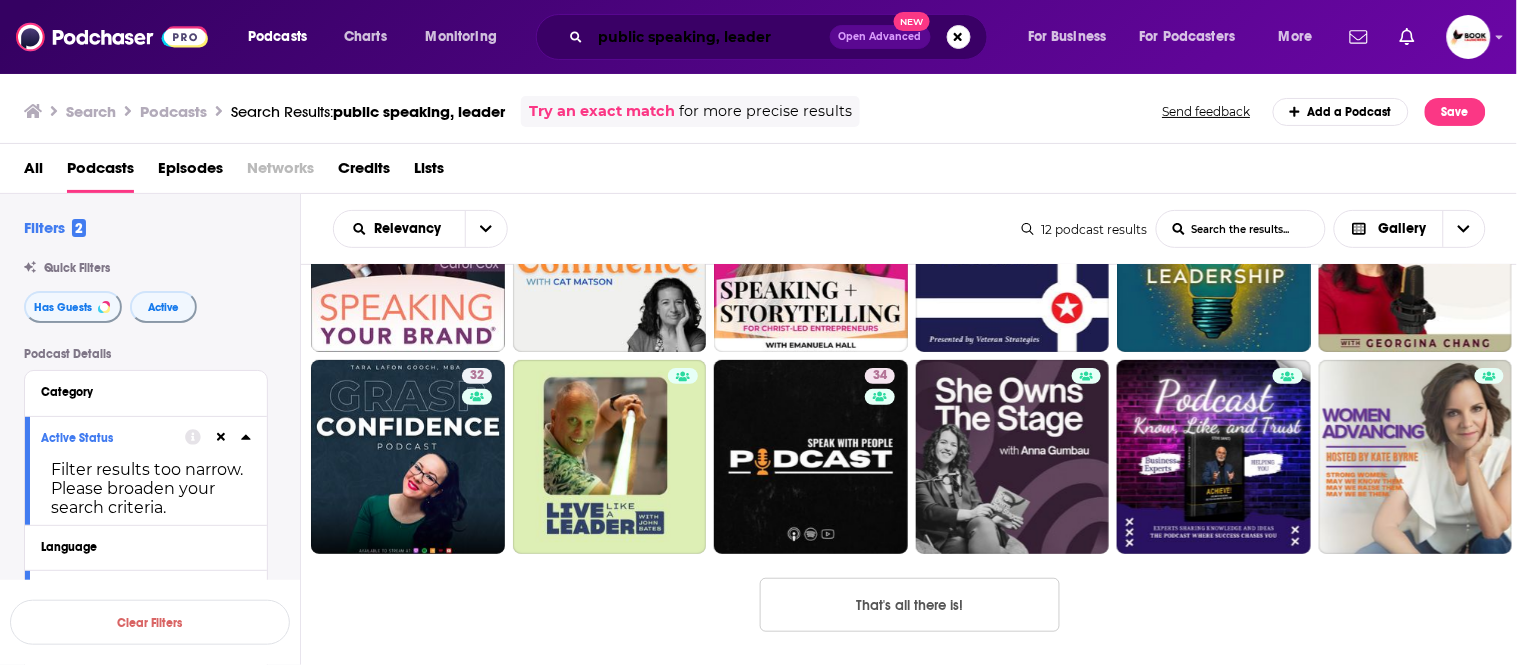click on "public speaking, leader" at bounding box center (710, 37) 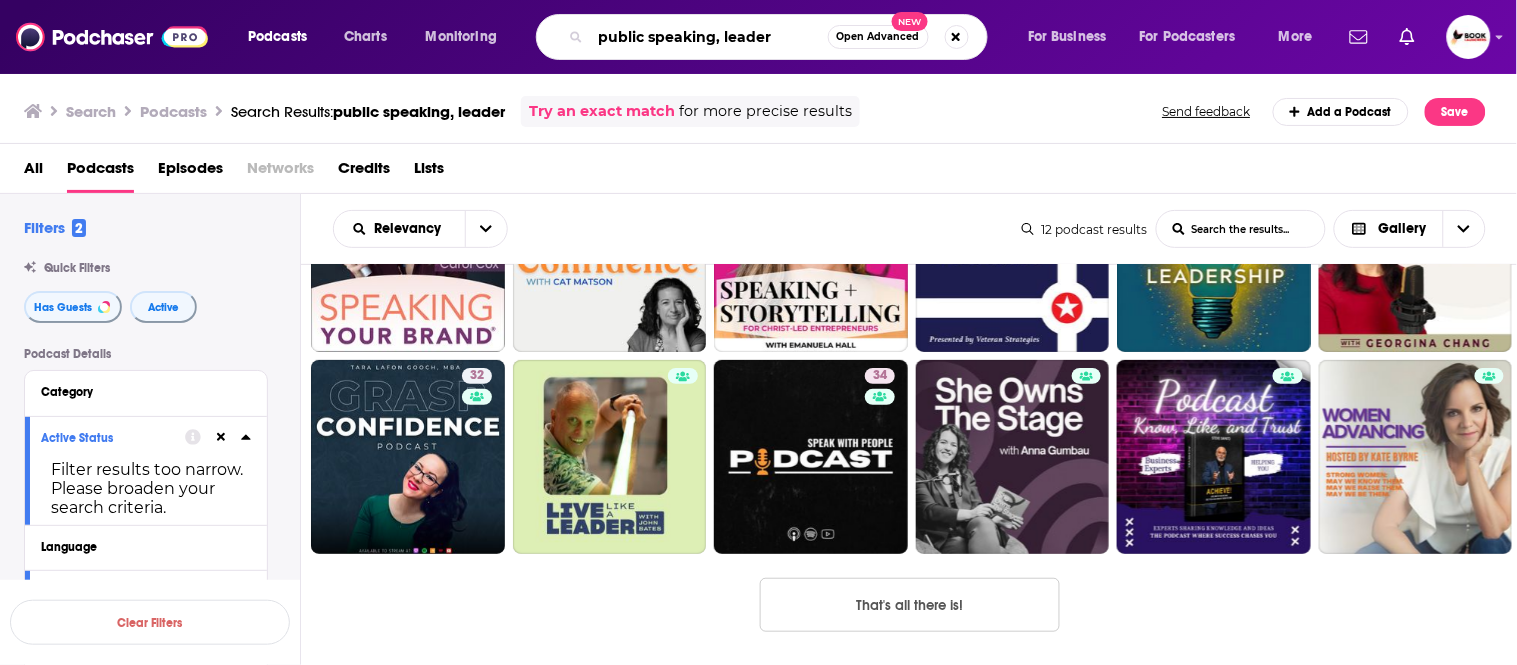 click on "public speaking, leader" at bounding box center [709, 37] 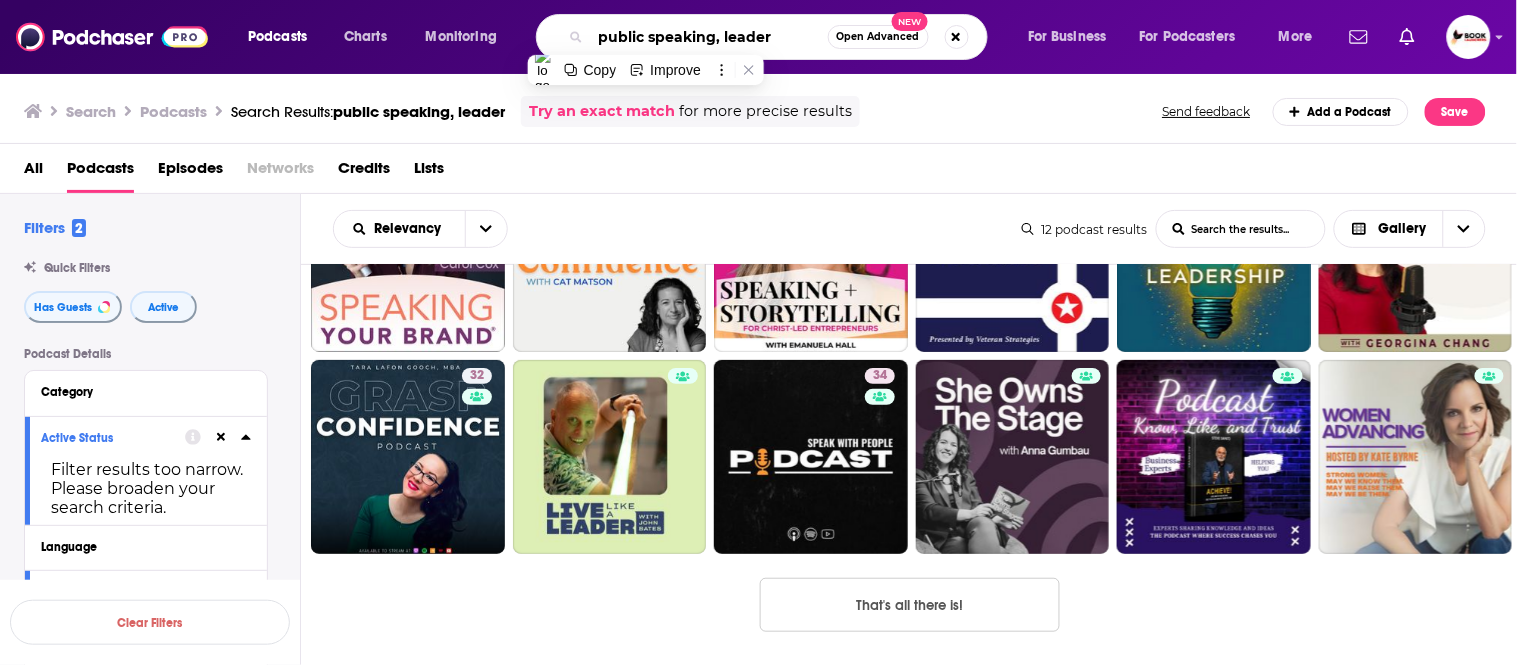 click on "public speaking, leader" at bounding box center [709, 37] 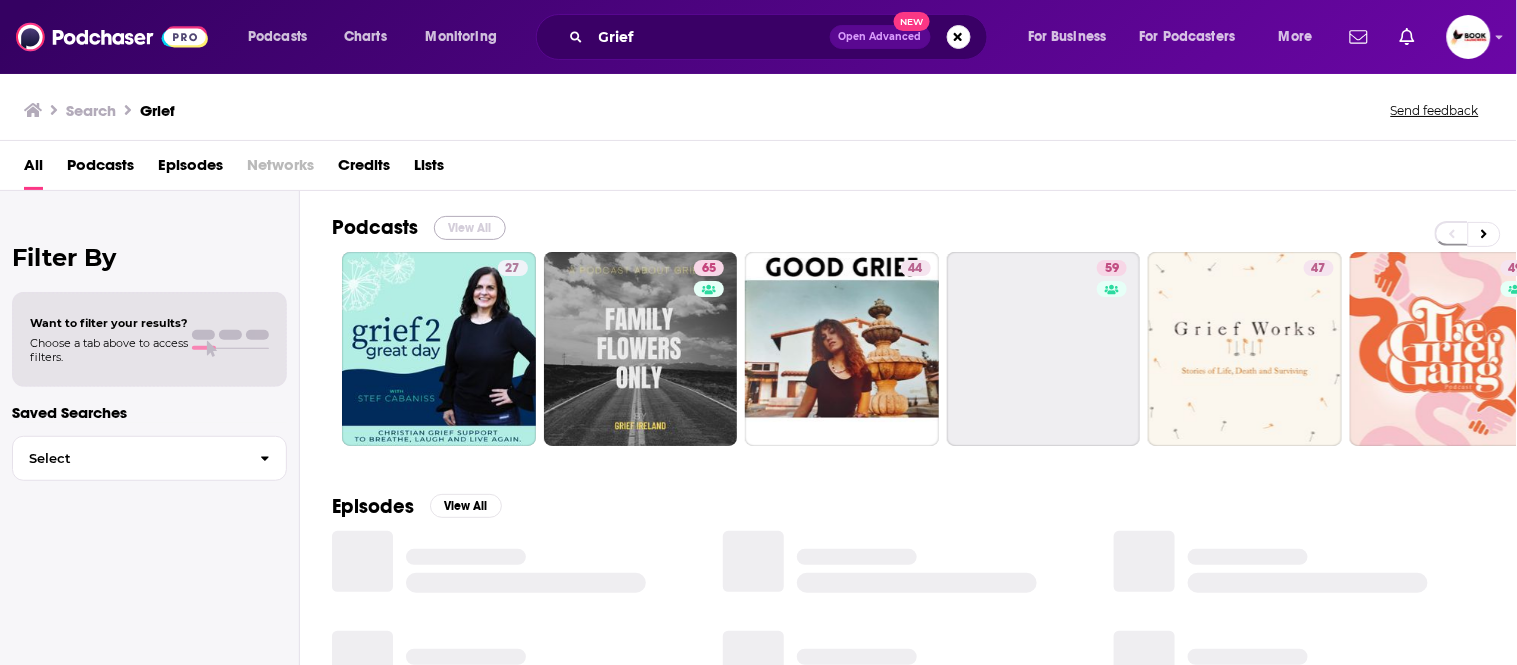 click on "View All" at bounding box center [470, 228] 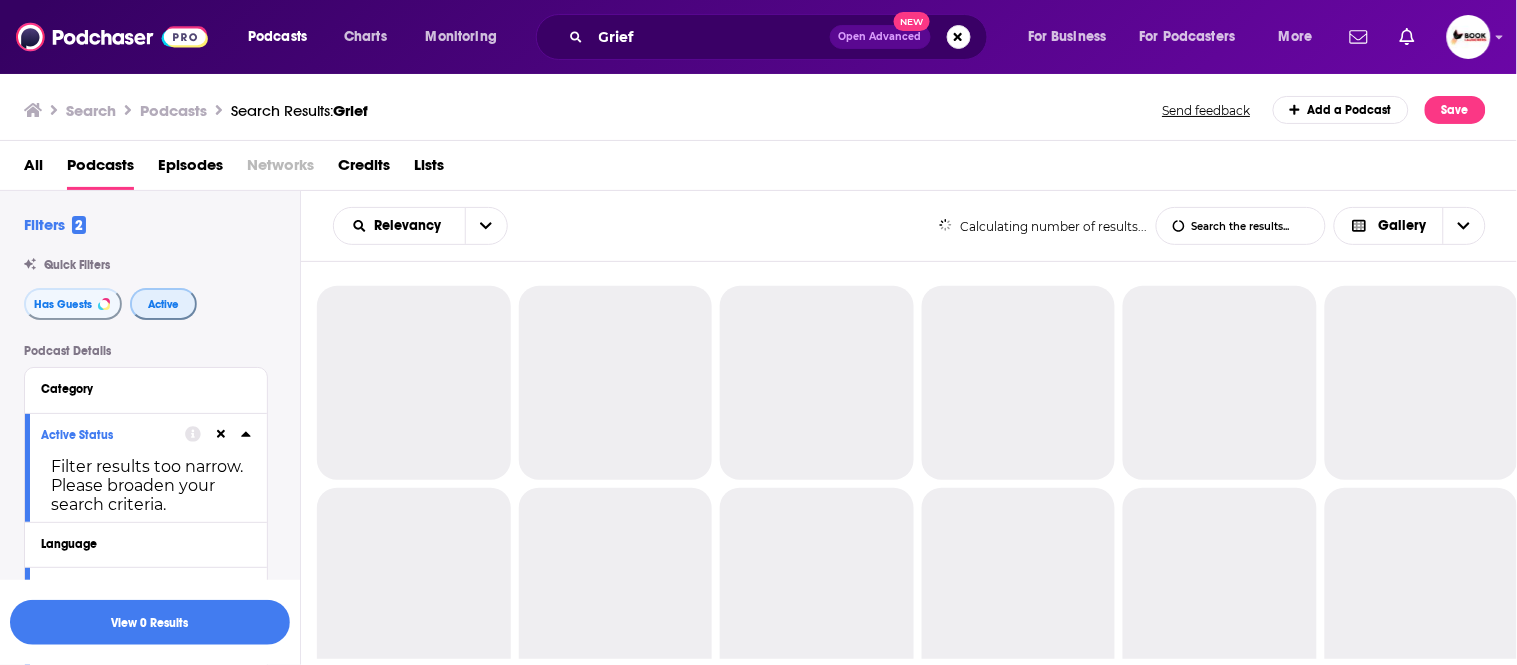 drag, startPoint x: 165, startPoint y: 297, endPoint x: 123, endPoint y: 300, distance: 42.107006 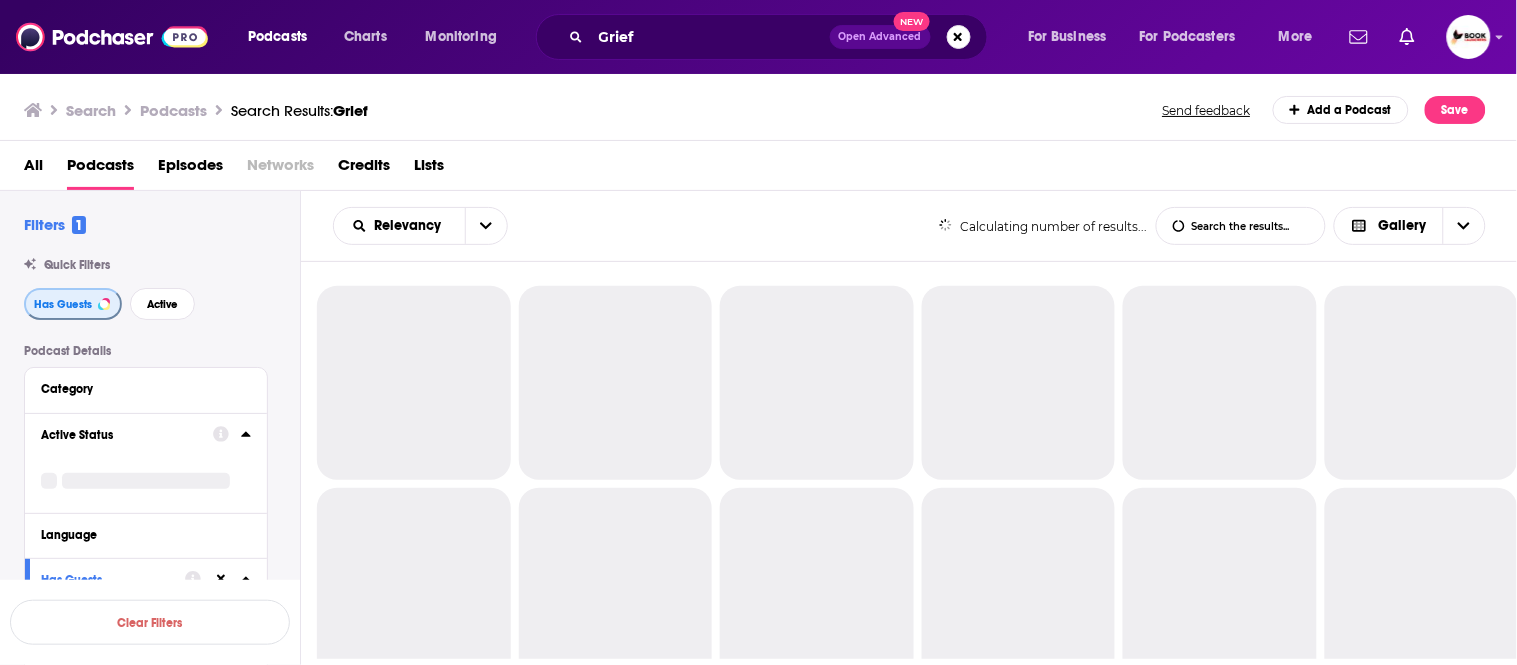 click on "Has Guests" at bounding box center (63, 304) 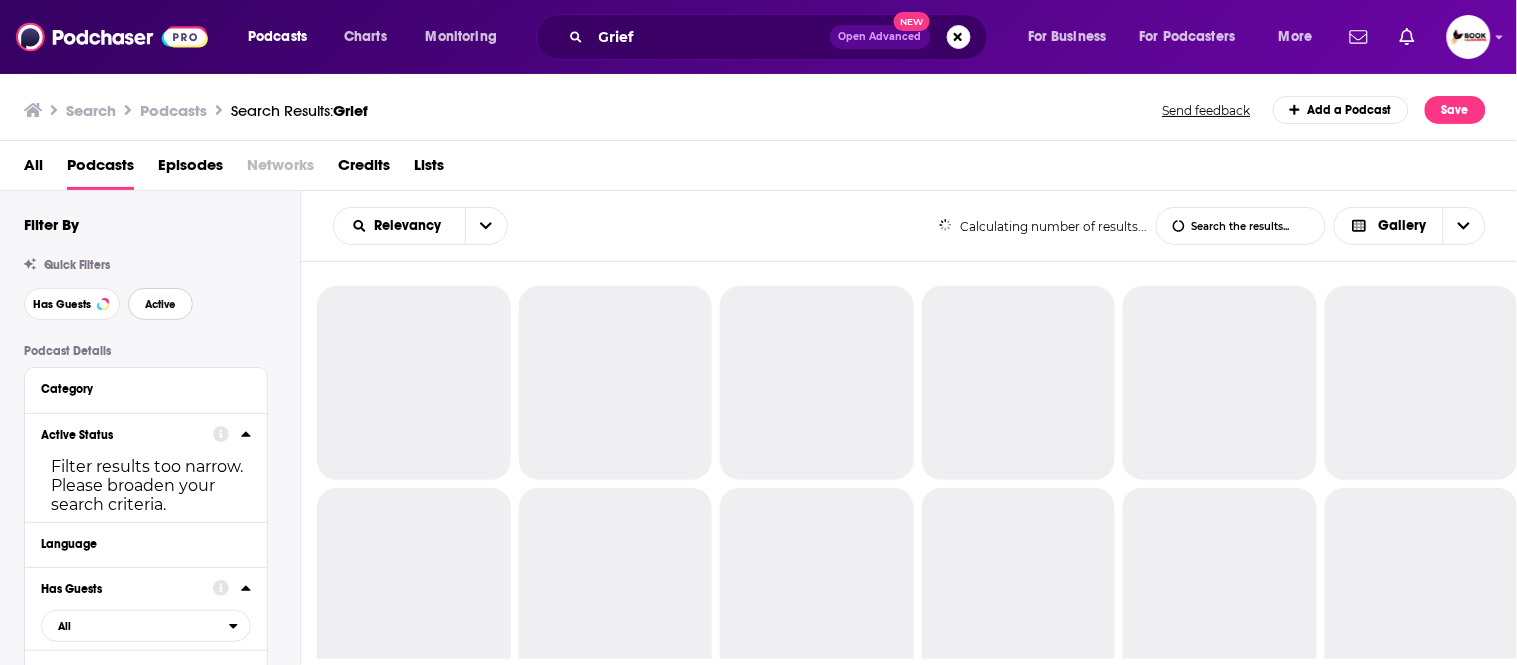 click on "Active" at bounding box center [160, 304] 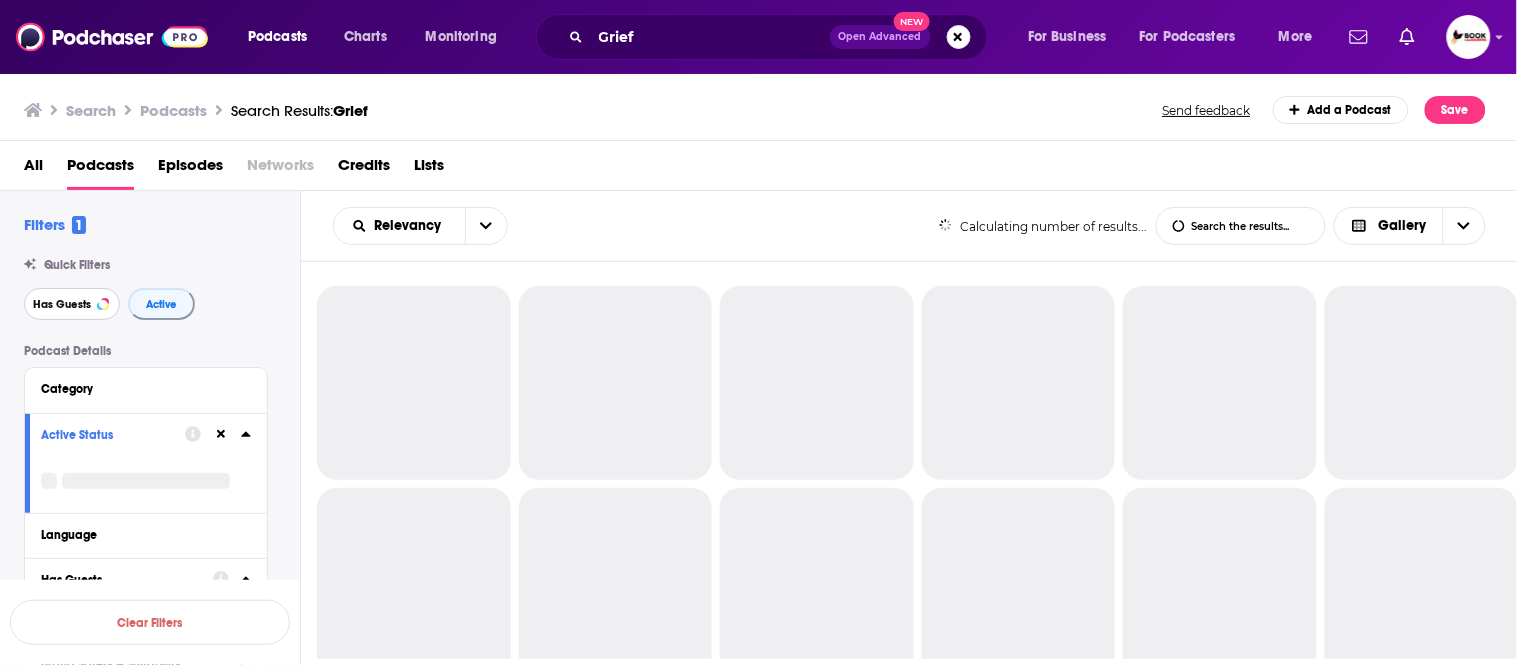 click on "Has Guests" at bounding box center (62, 304) 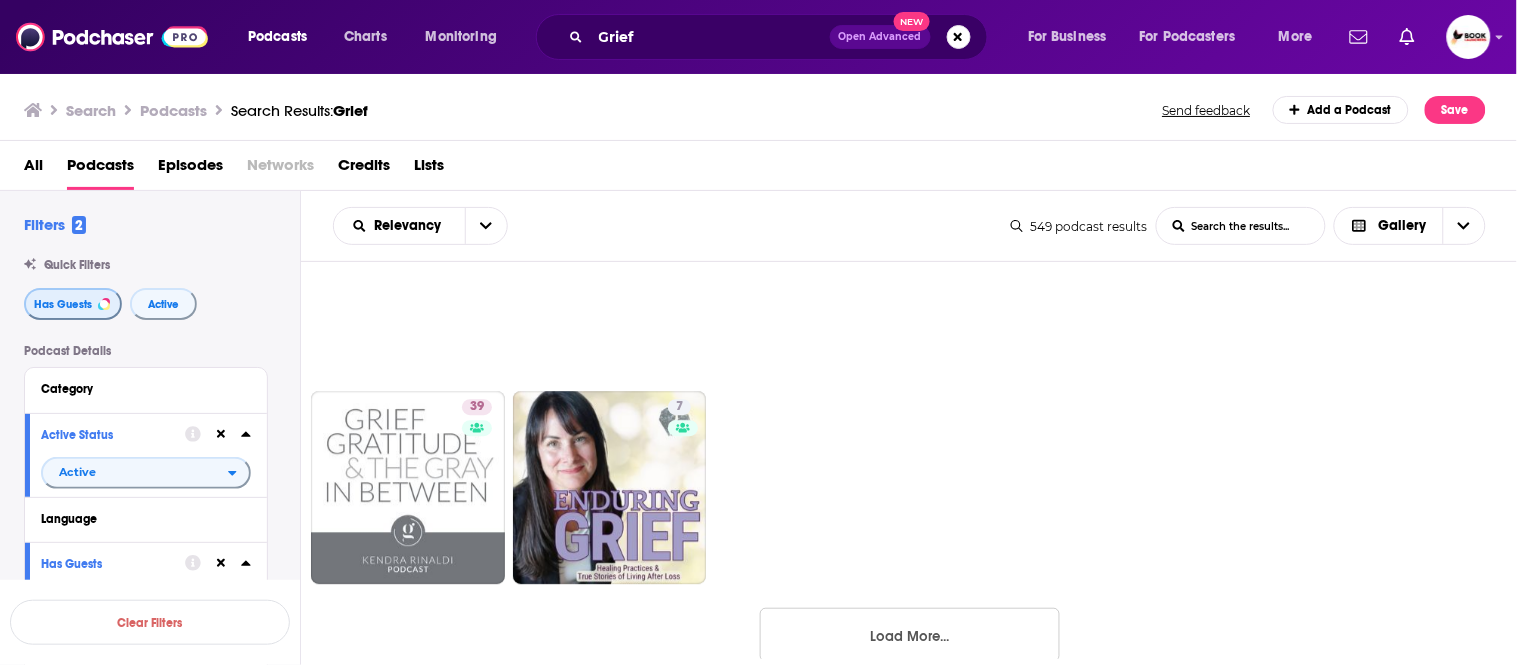 scroll, scrollTop: 1542, scrollLeft: 0, axis: vertical 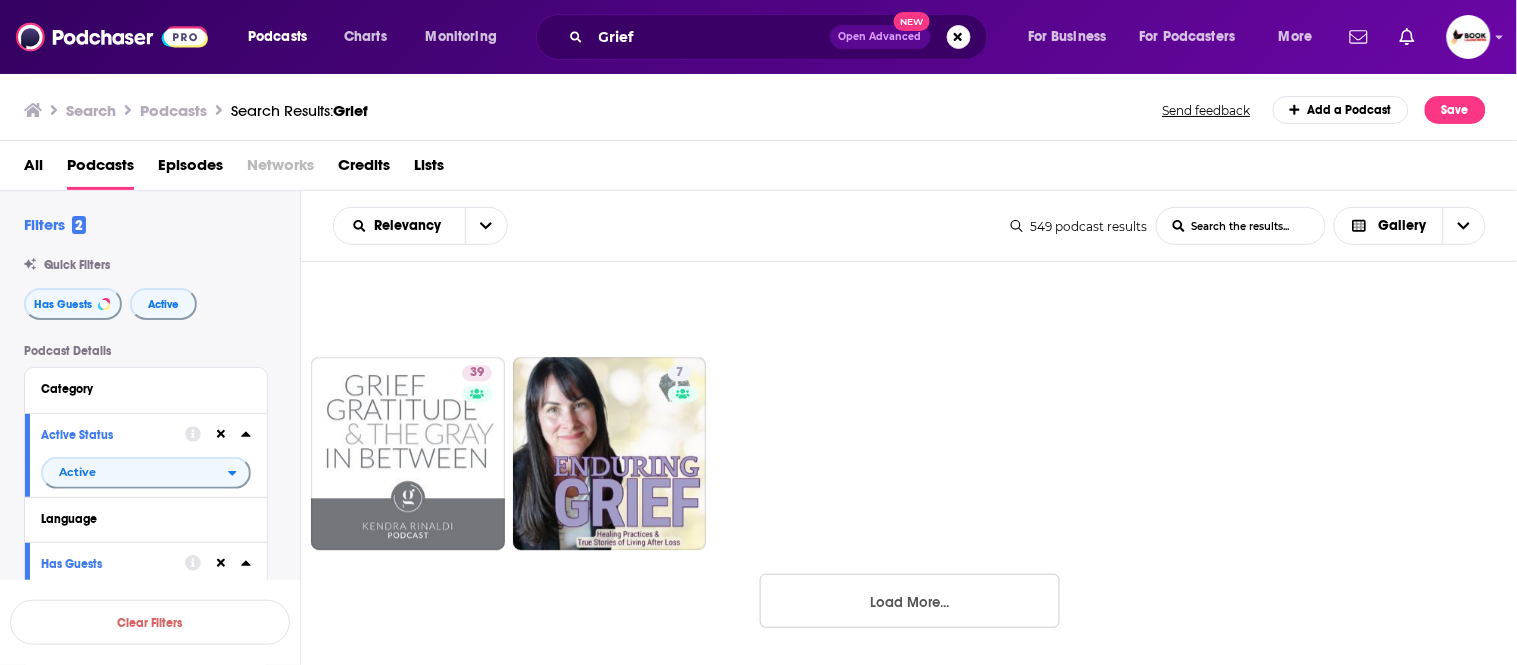 drag, startPoint x: 851, startPoint y: 596, endPoint x: 891, endPoint y: 473, distance: 129.34064 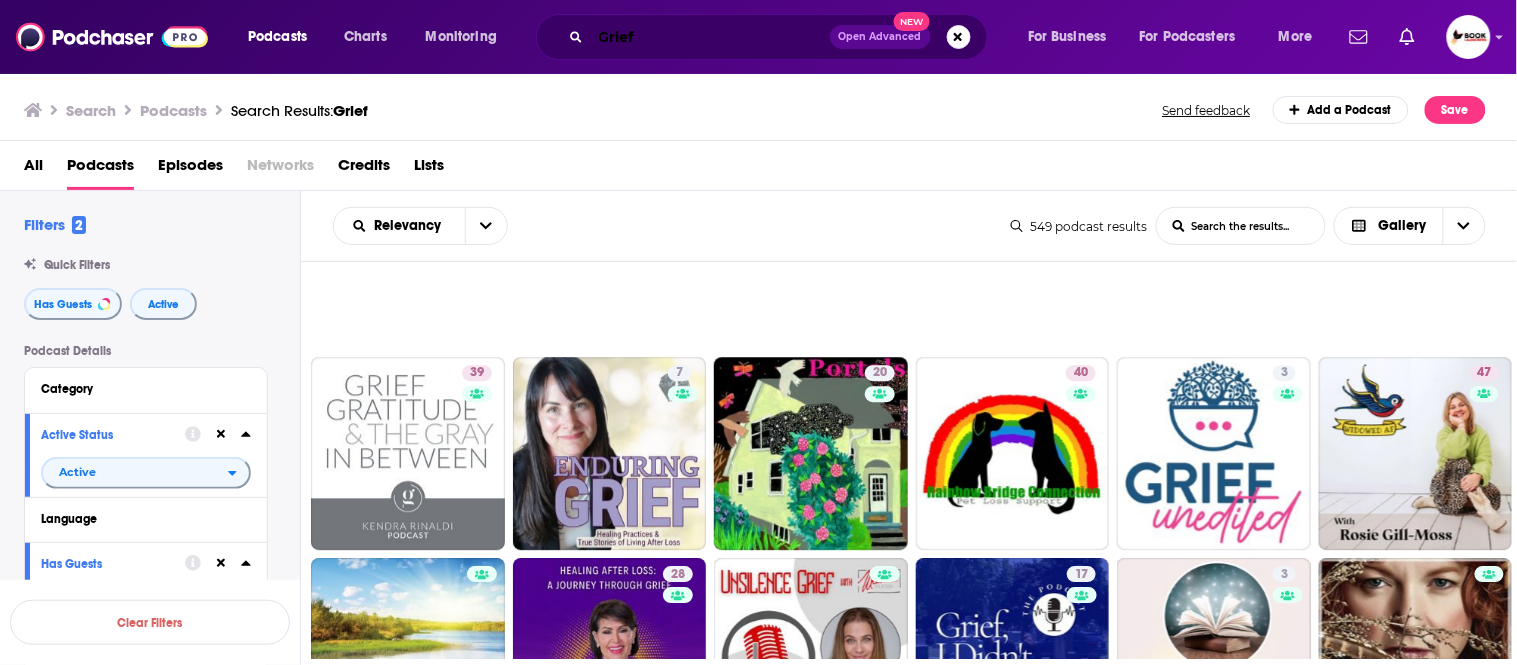 click on "Grief" at bounding box center (710, 37) 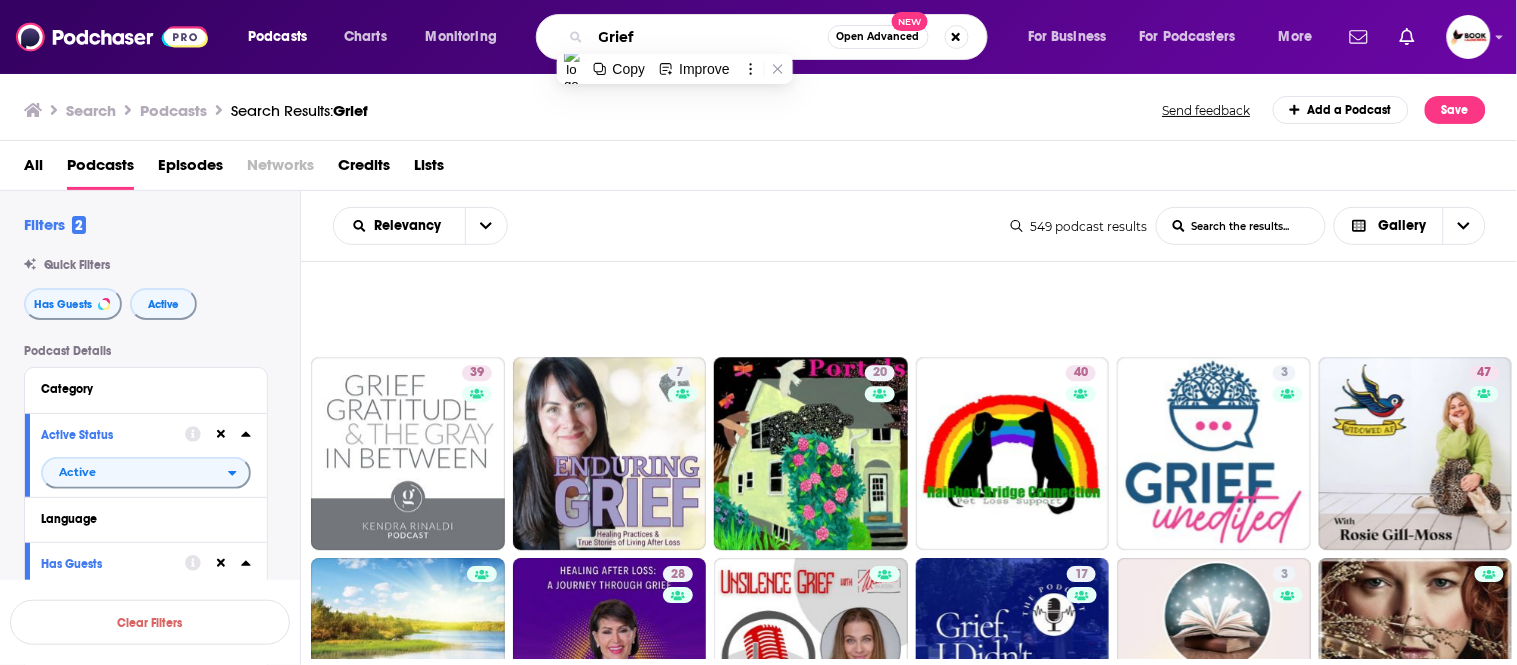 paste on "resilience" 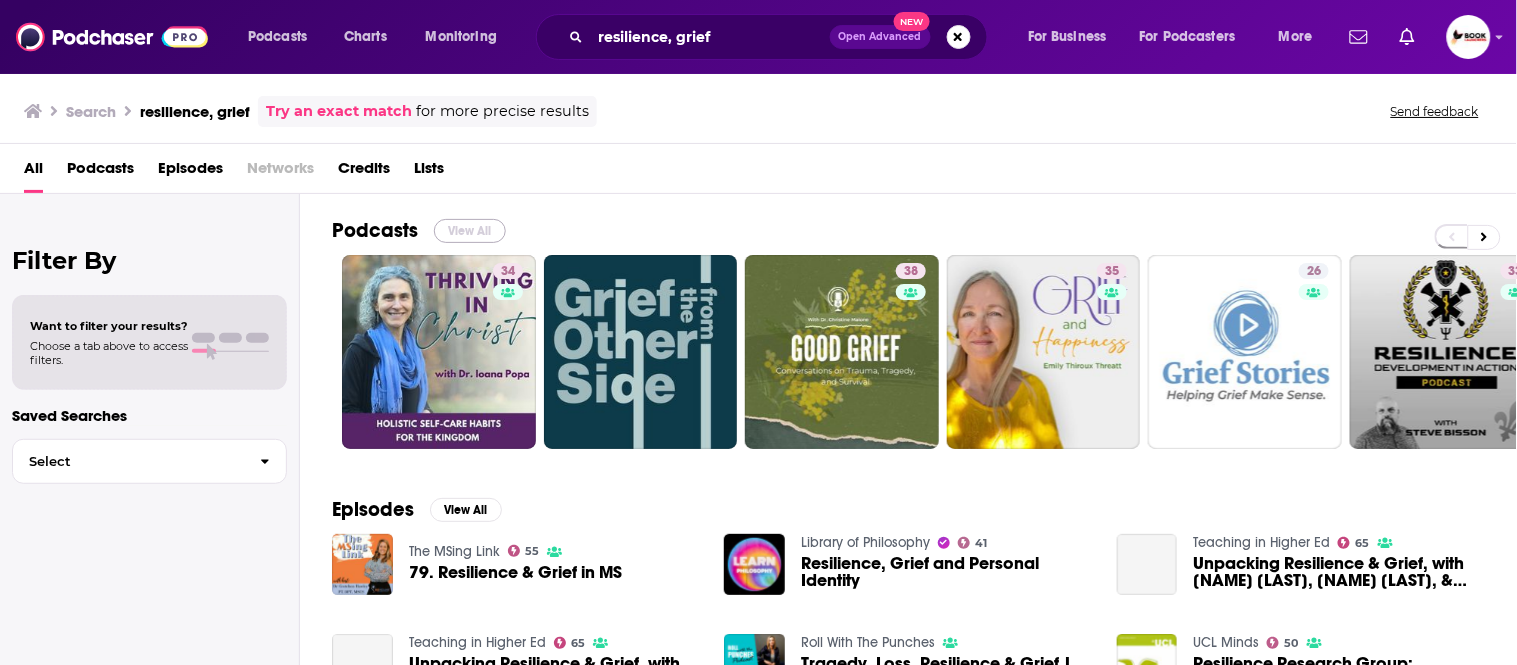 click on "View All" at bounding box center (470, 231) 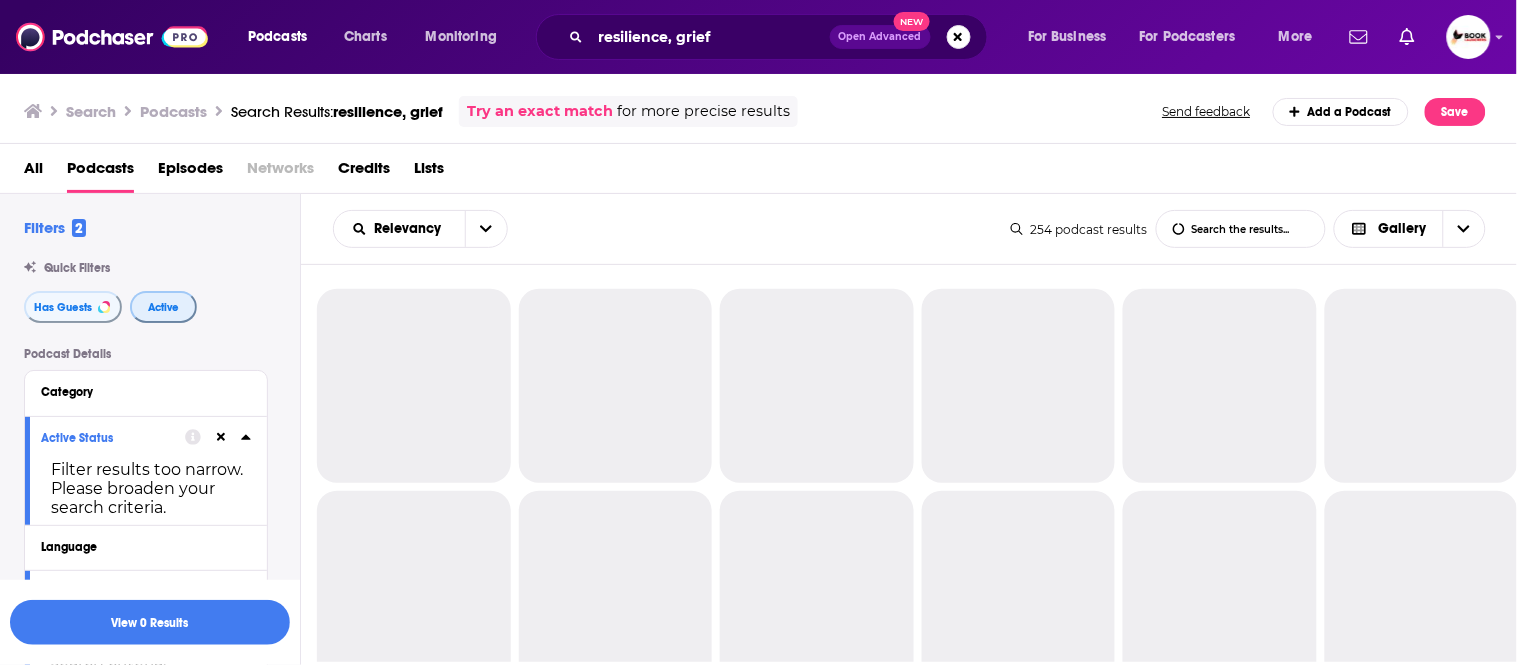 click on "Active" at bounding box center [163, 307] 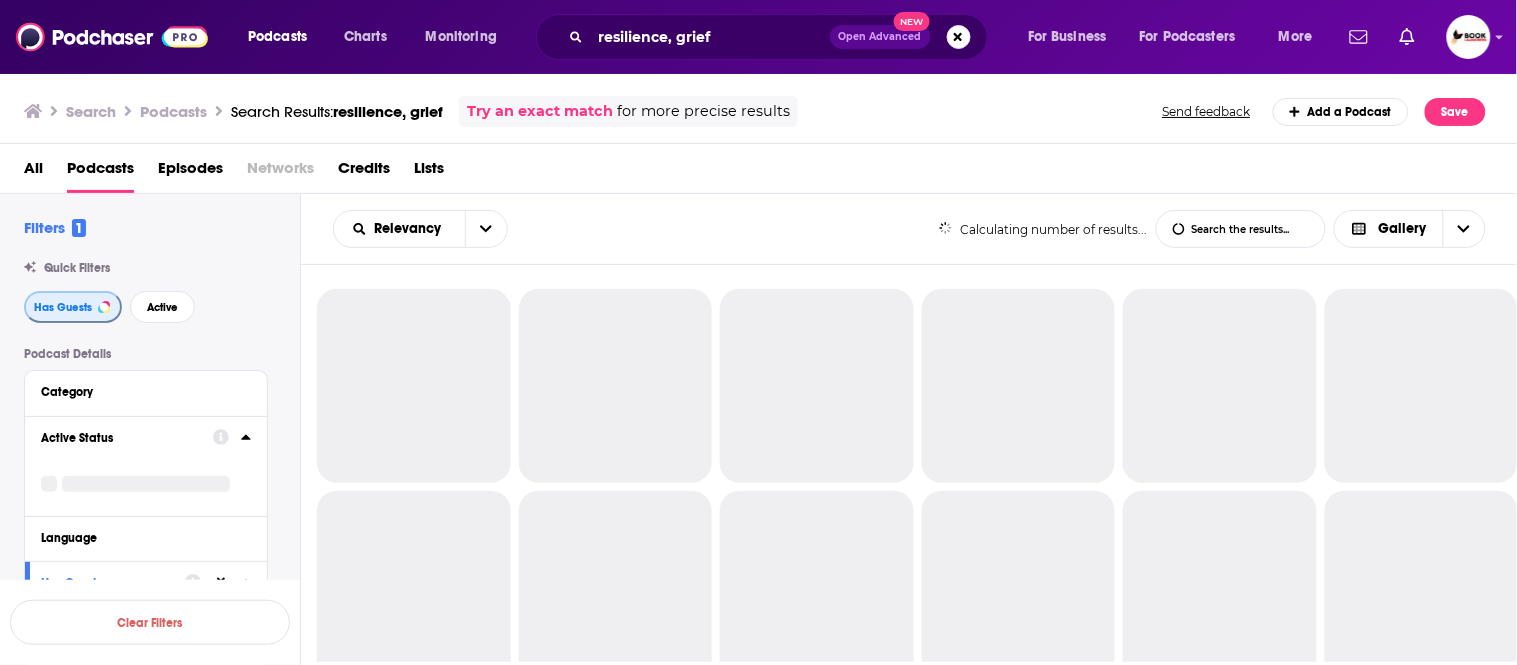 click on "Has Guests" at bounding box center [63, 307] 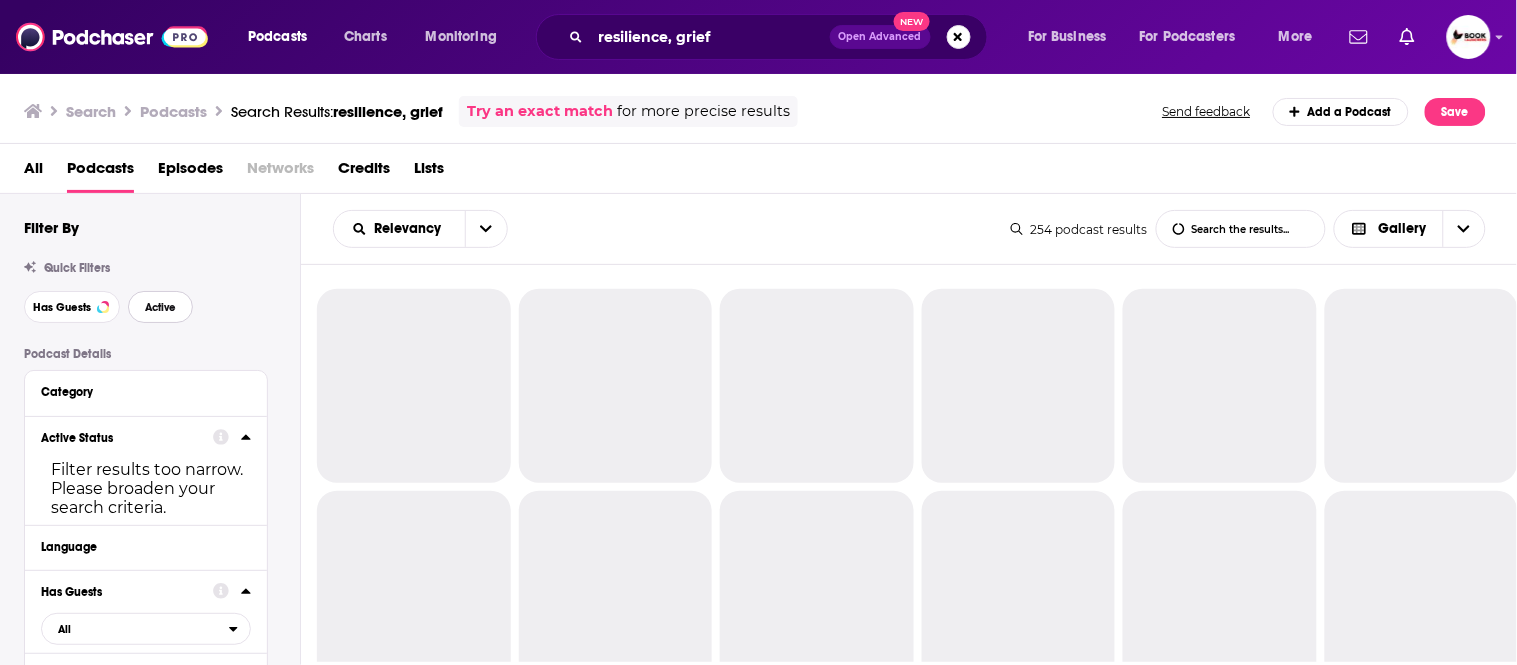 click on "Active" at bounding box center (160, 307) 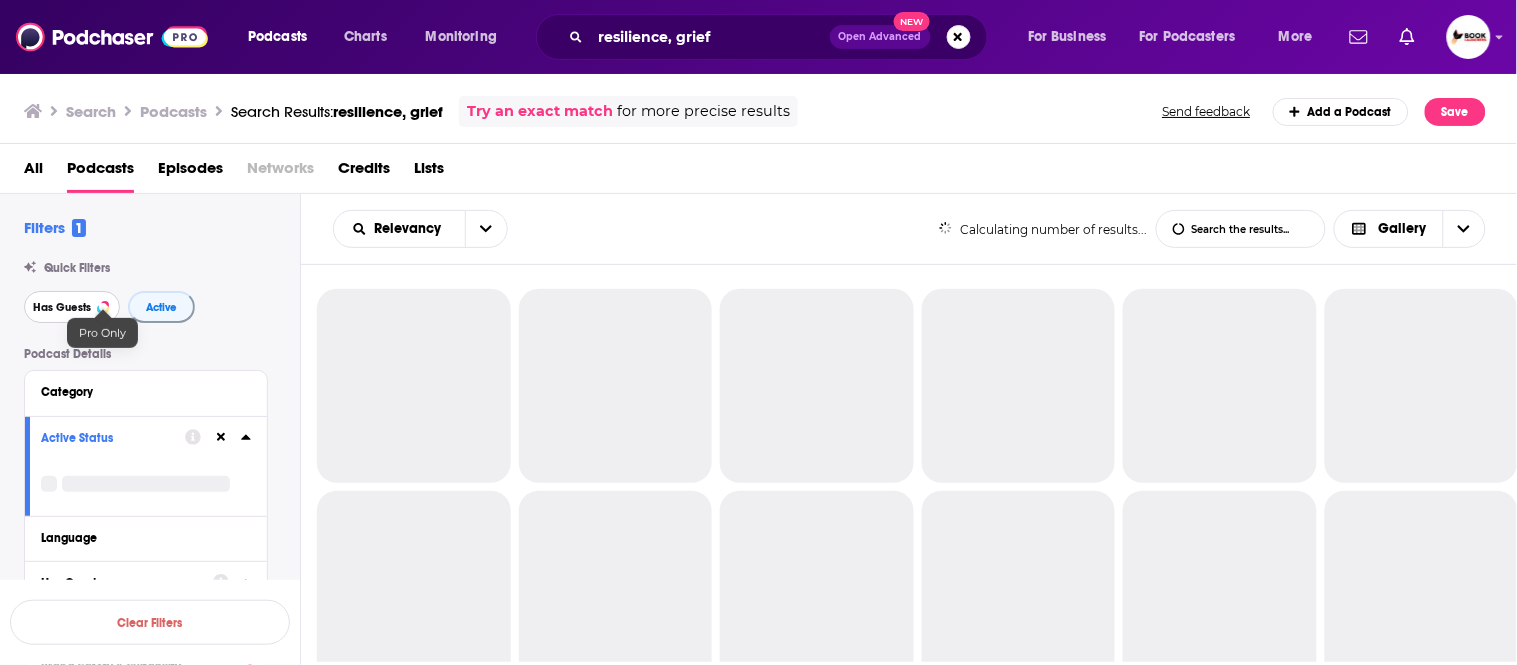 click on "Has Guests" at bounding box center (62, 307) 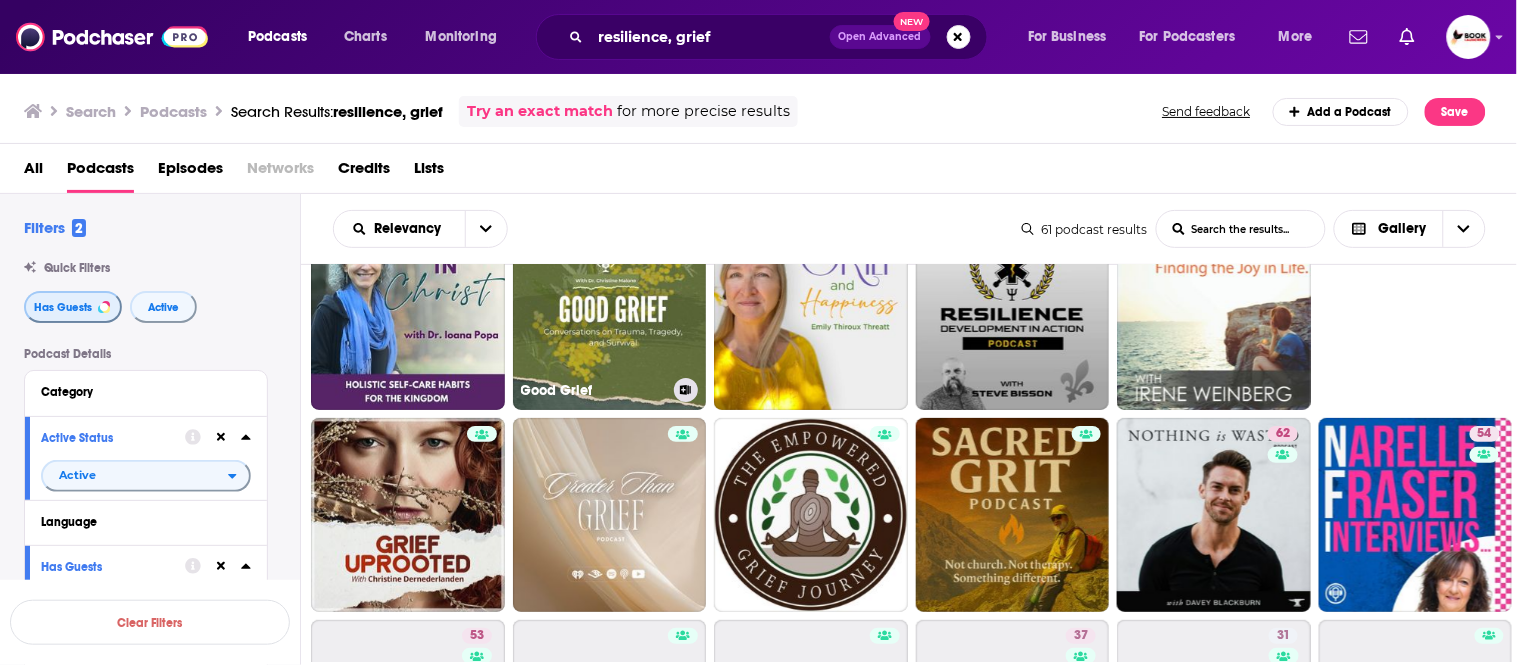 scroll, scrollTop: 111, scrollLeft: 0, axis: vertical 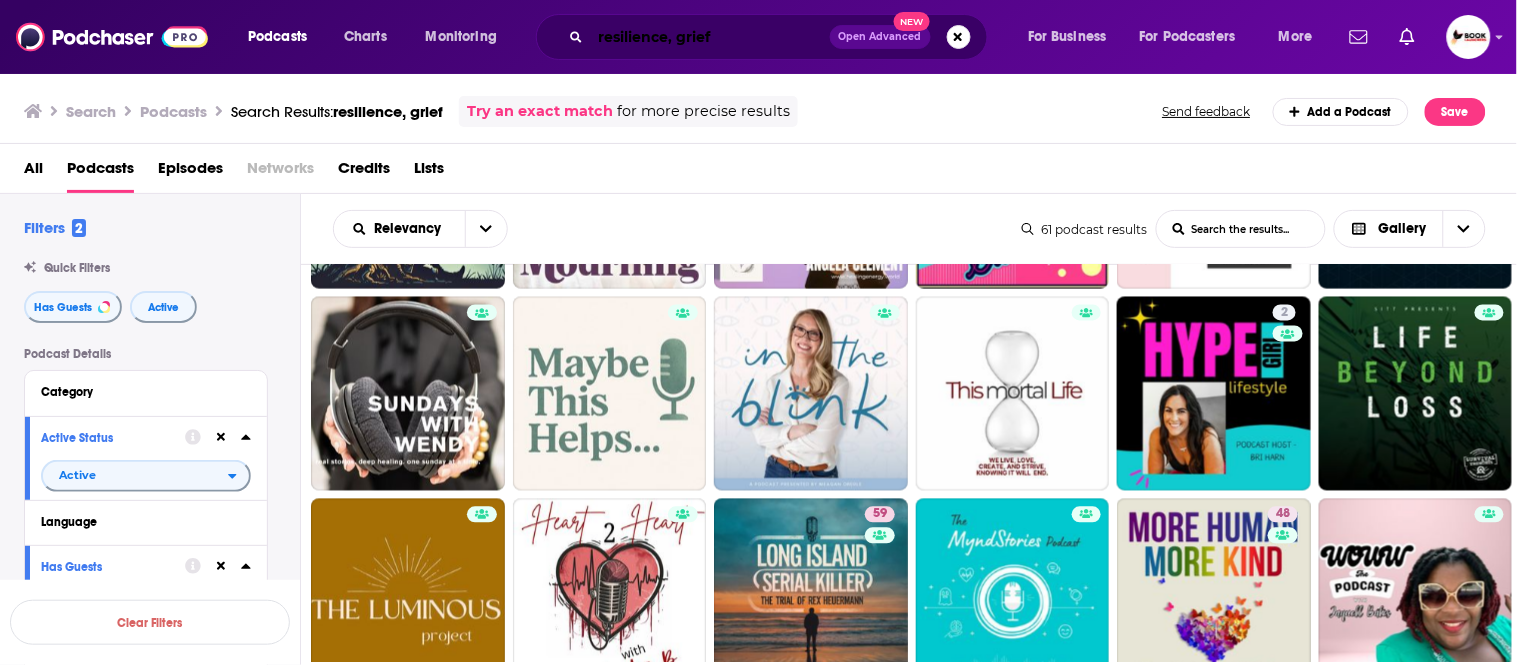 click on "resilience, grief" at bounding box center [710, 37] 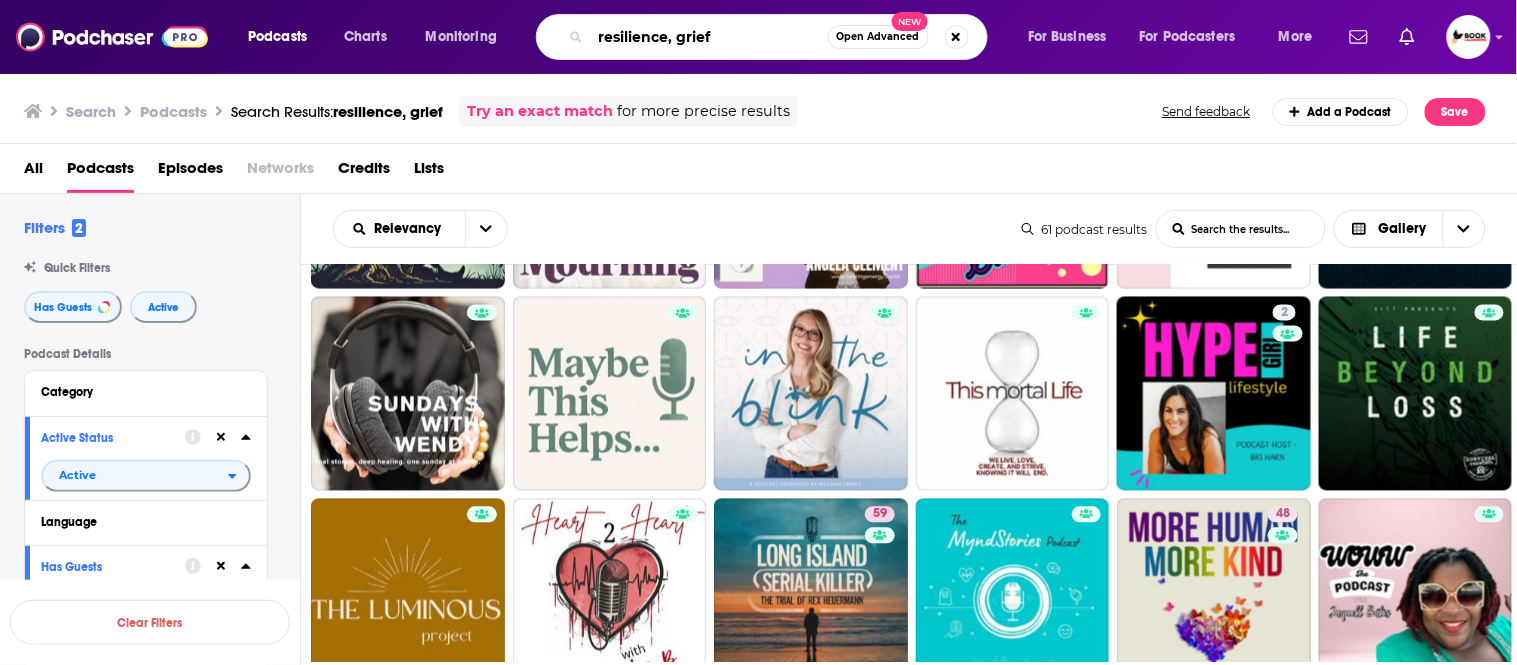 click on "resilience, grief" at bounding box center (709, 37) 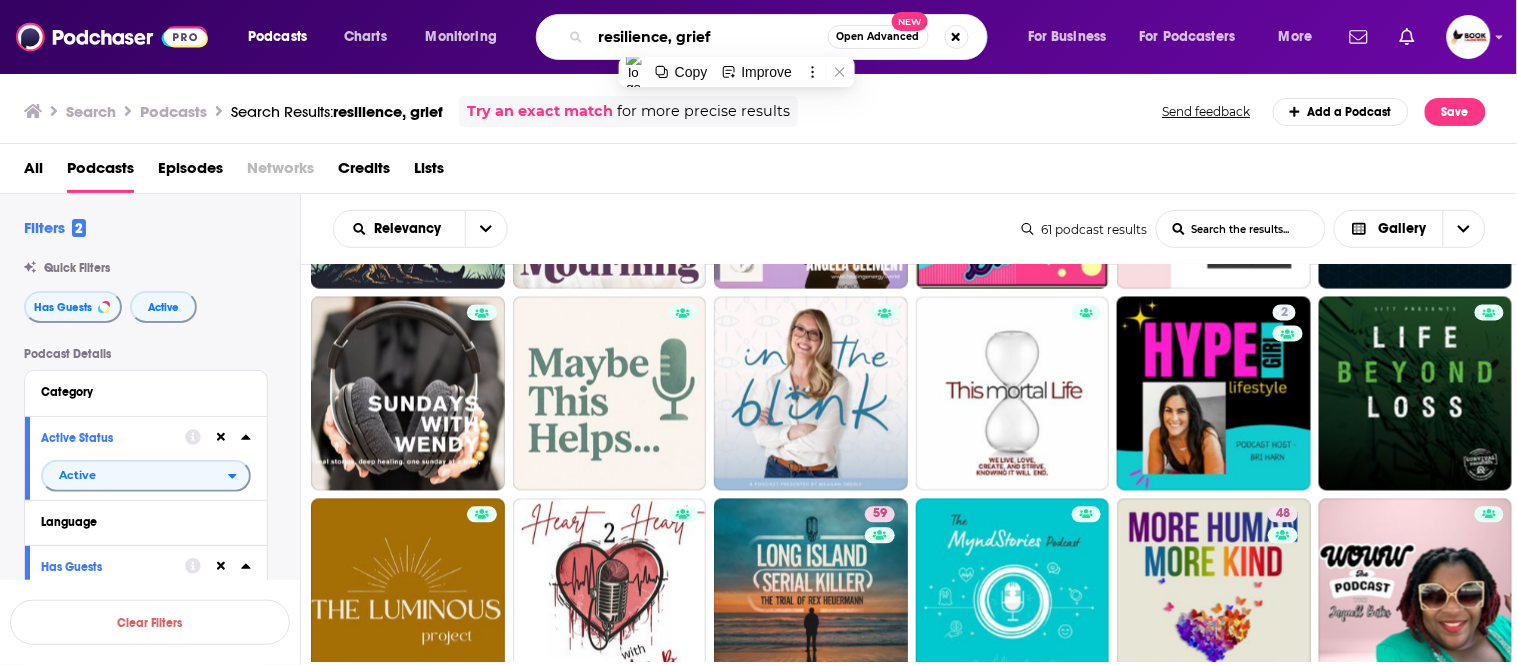 click on "resilience, grief" at bounding box center (709, 37) 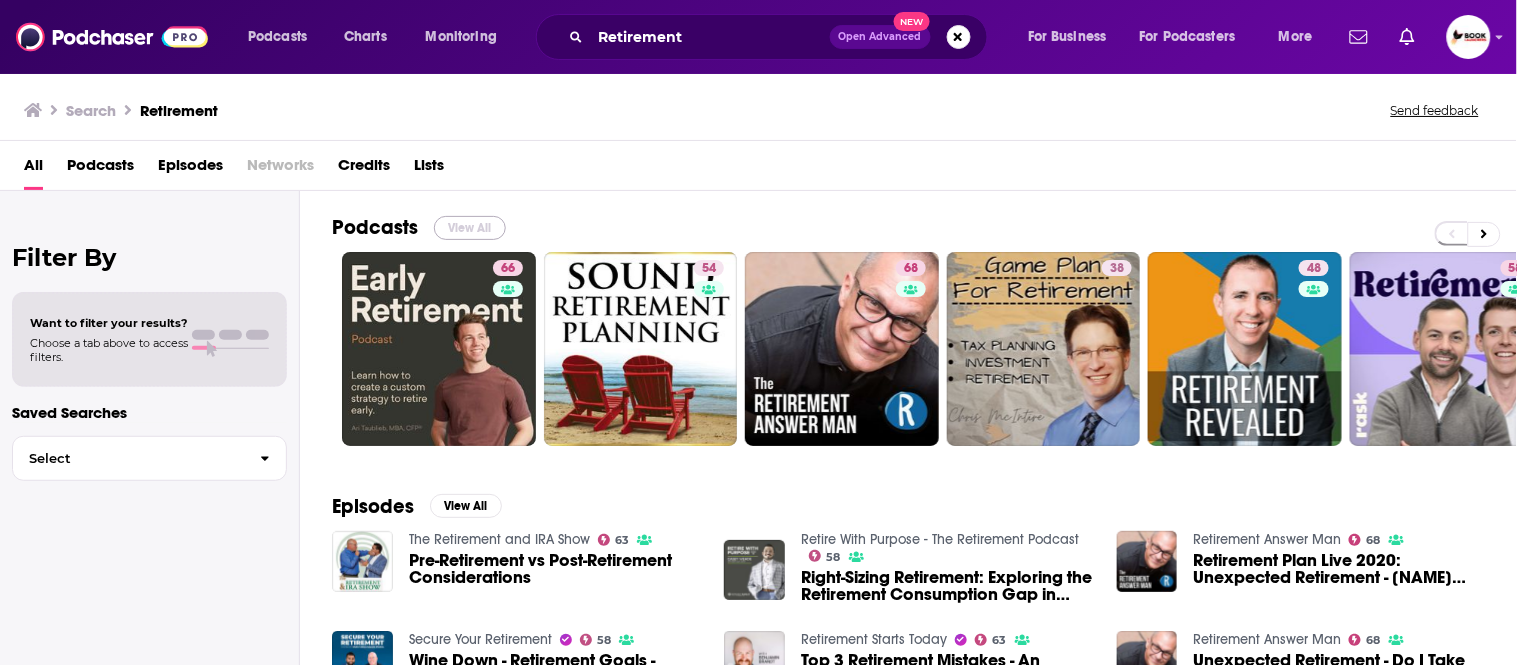 click on "View All" at bounding box center (470, 228) 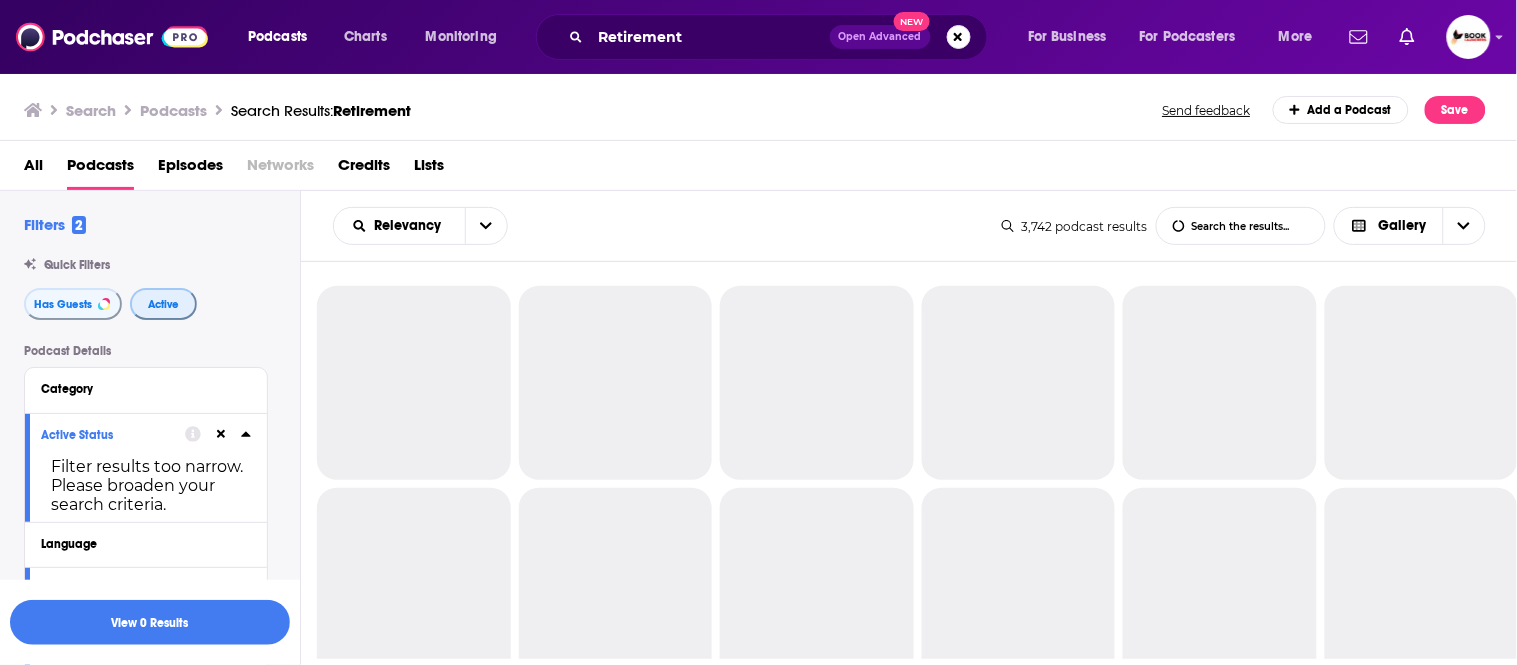 click on "Active" at bounding box center (163, 304) 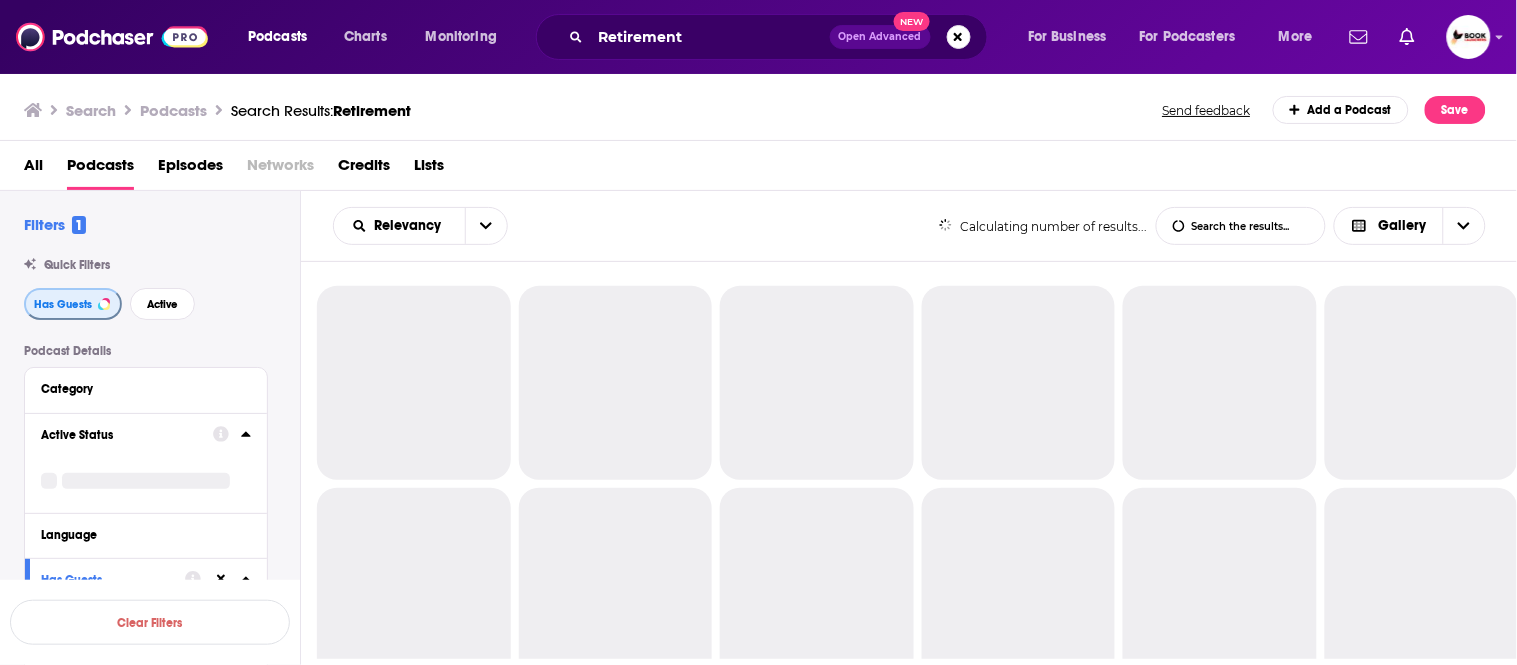 click on "Has Guests" at bounding box center (63, 304) 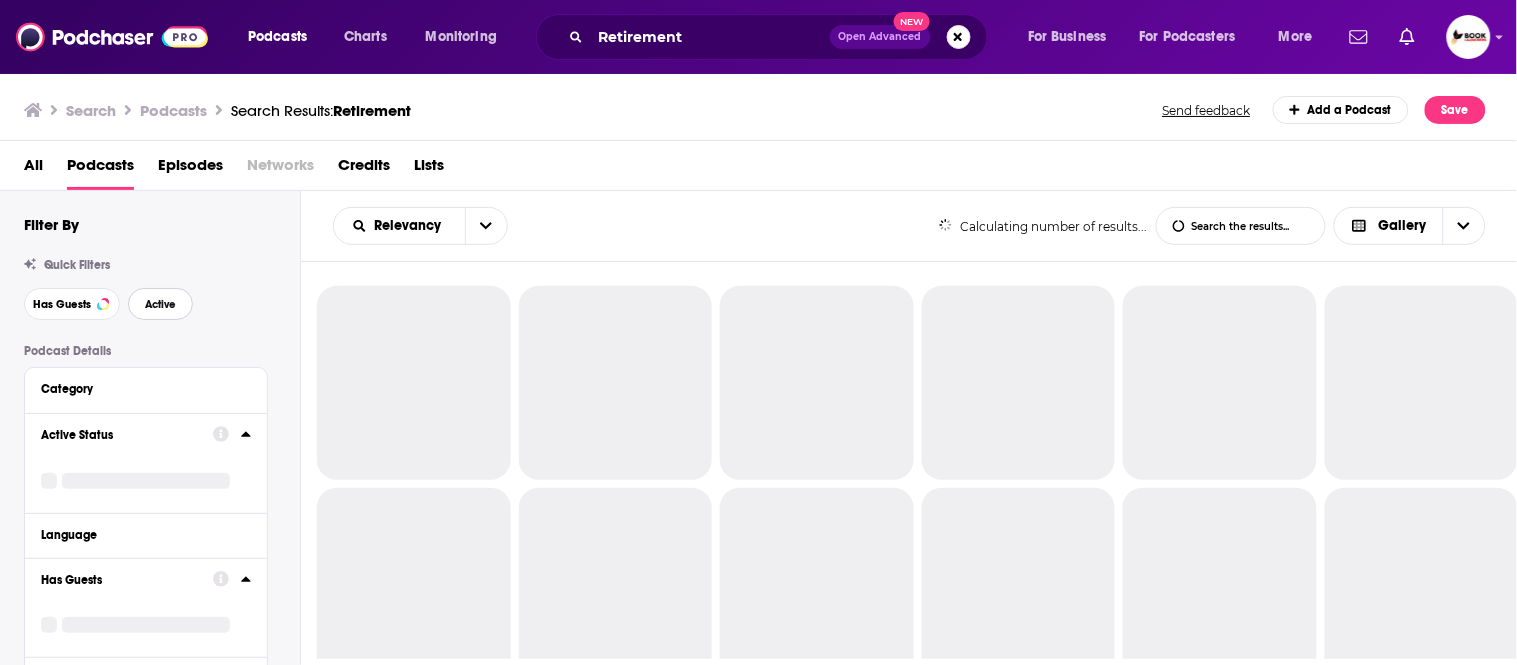 click on "Active" at bounding box center (160, 304) 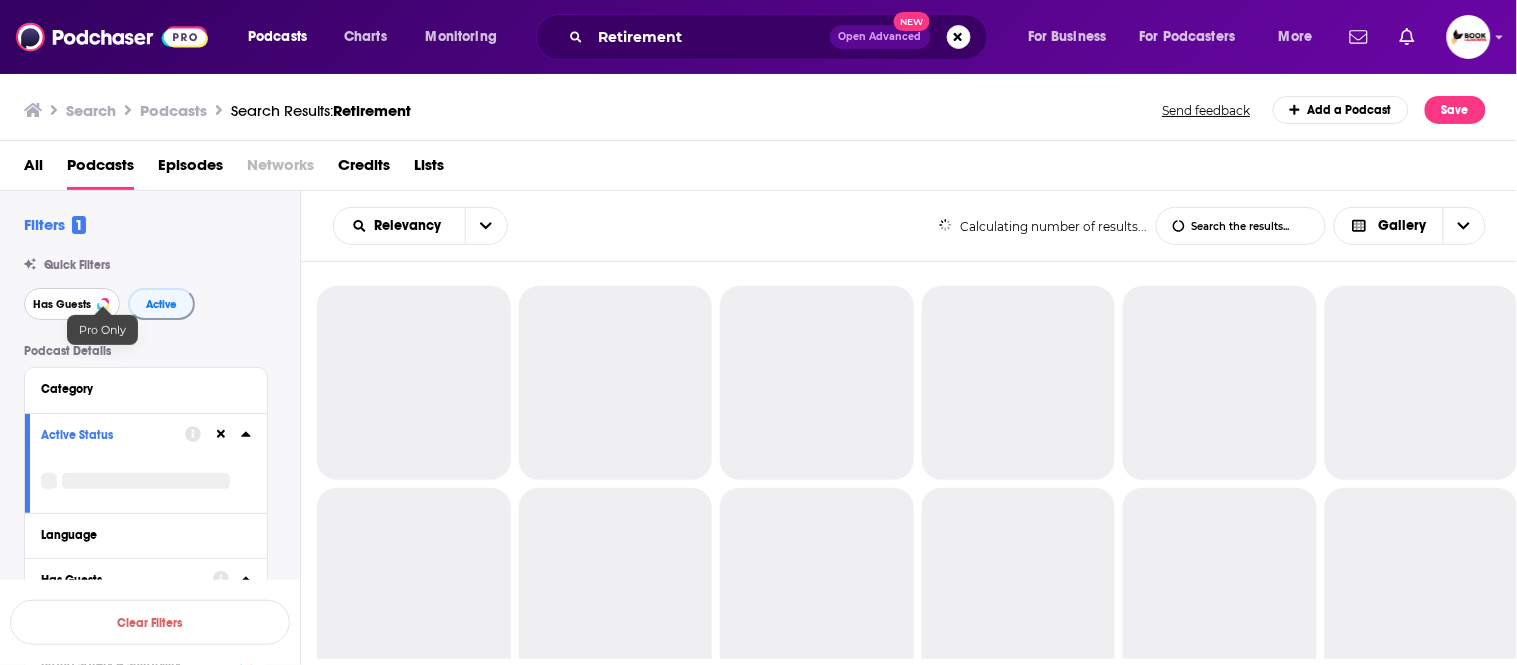 click on "Has Guests" at bounding box center [62, 304] 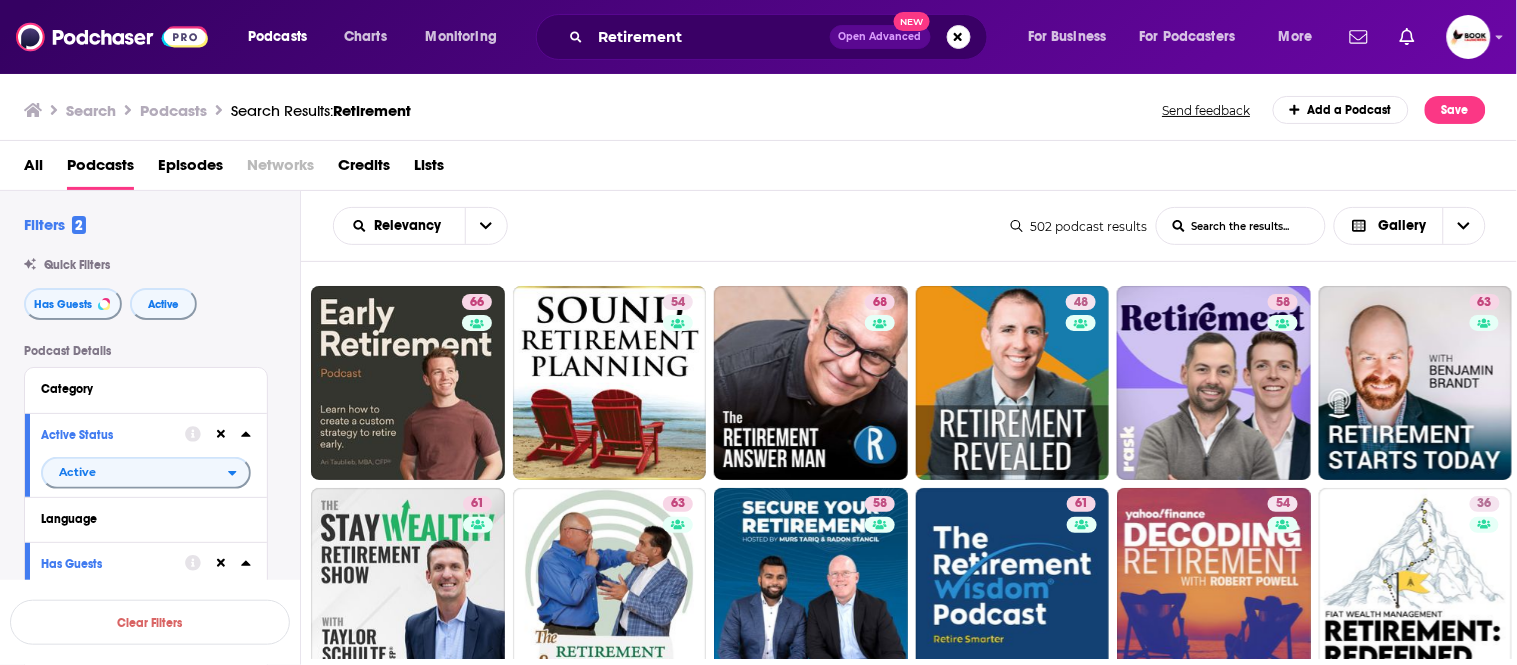 click on "Relevancy List Search Input Search the results... Gallery" at bounding box center (672, 226) 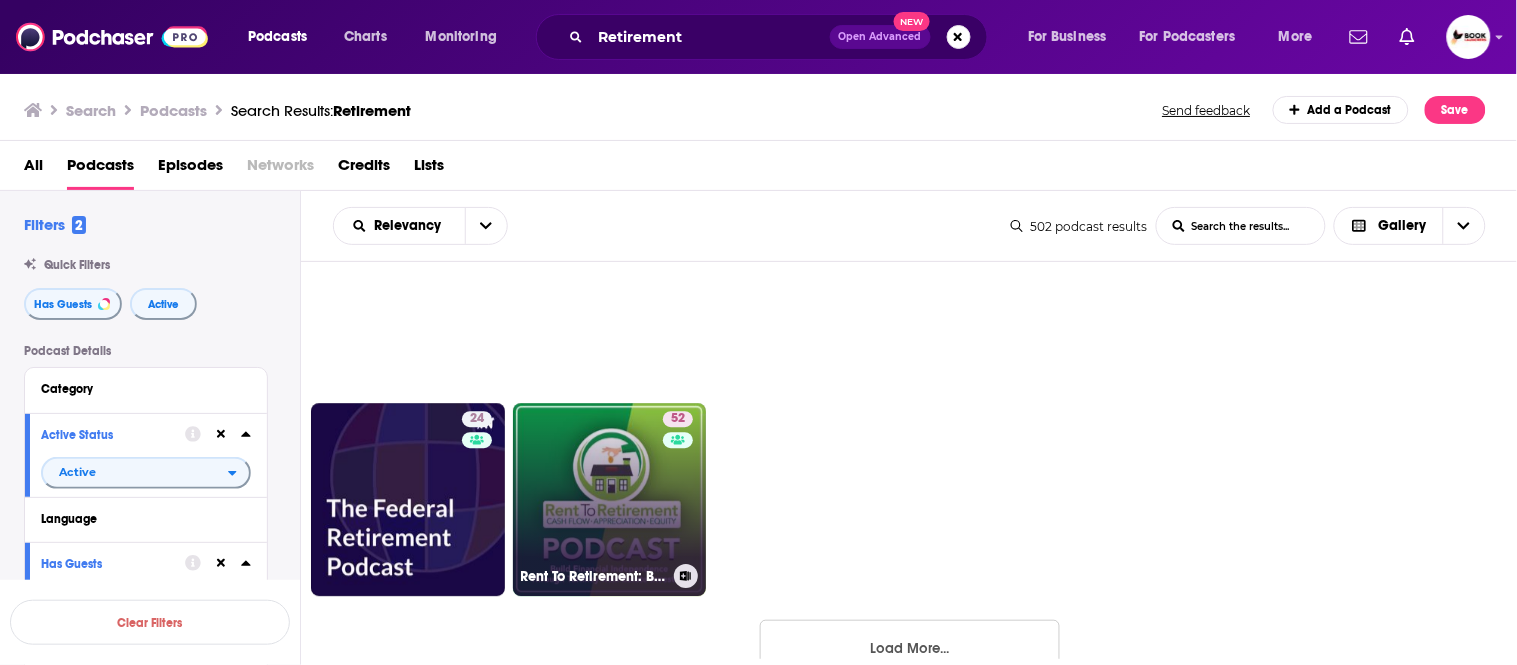 scroll, scrollTop: 1542, scrollLeft: 0, axis: vertical 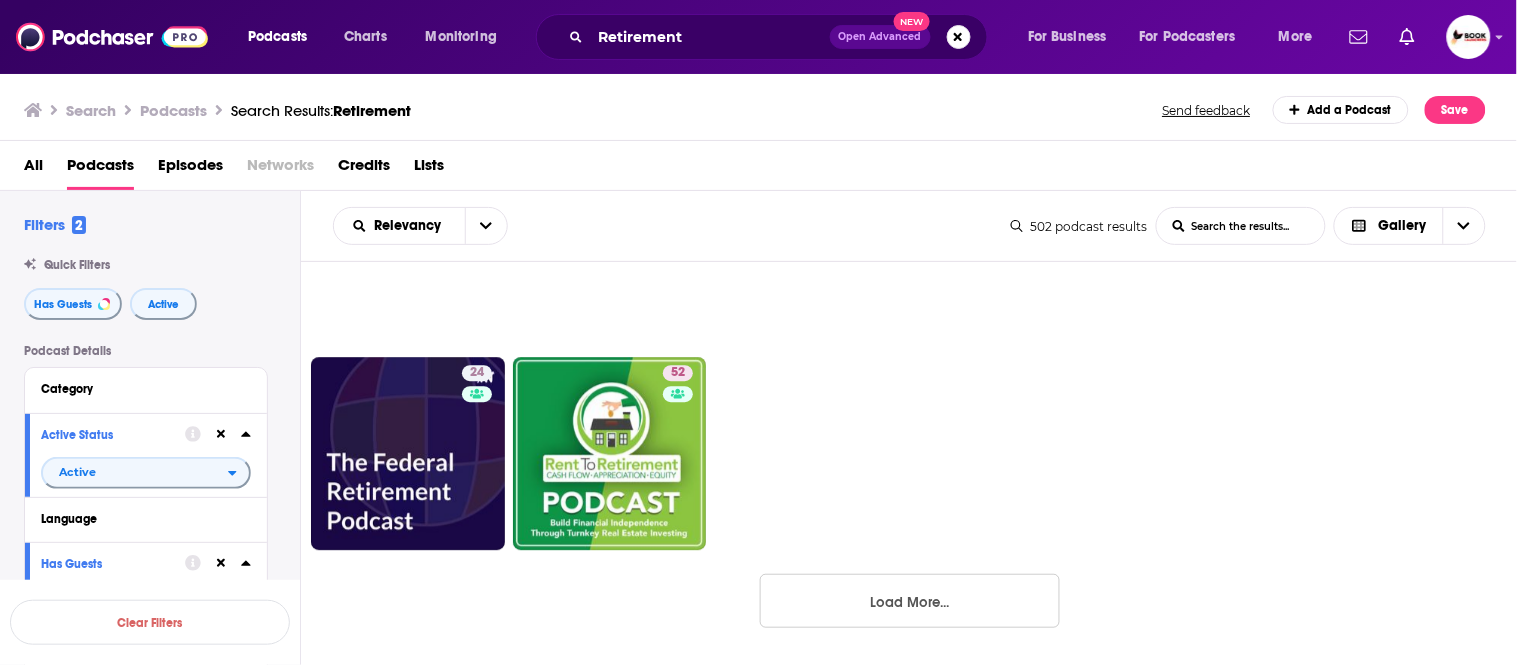 click on "Load More..." at bounding box center [910, 601] 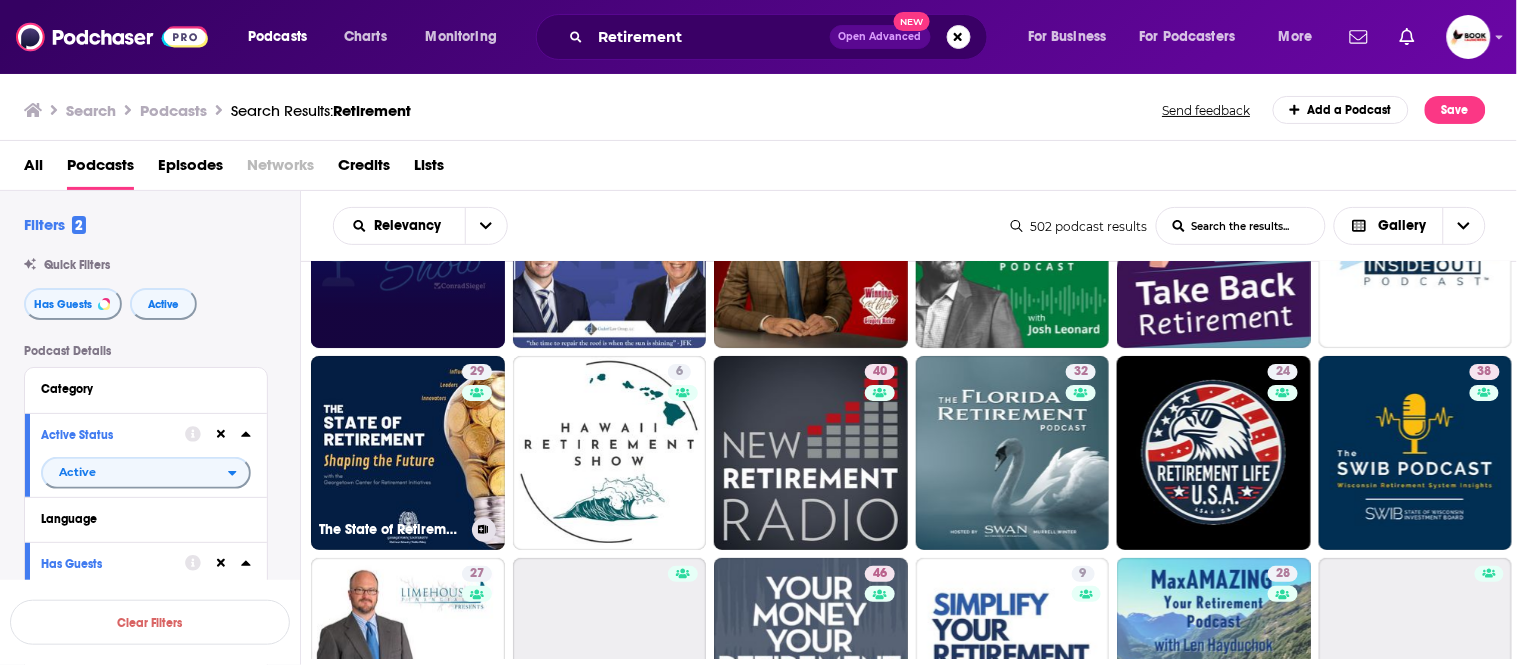 scroll, scrollTop: 1986, scrollLeft: 0, axis: vertical 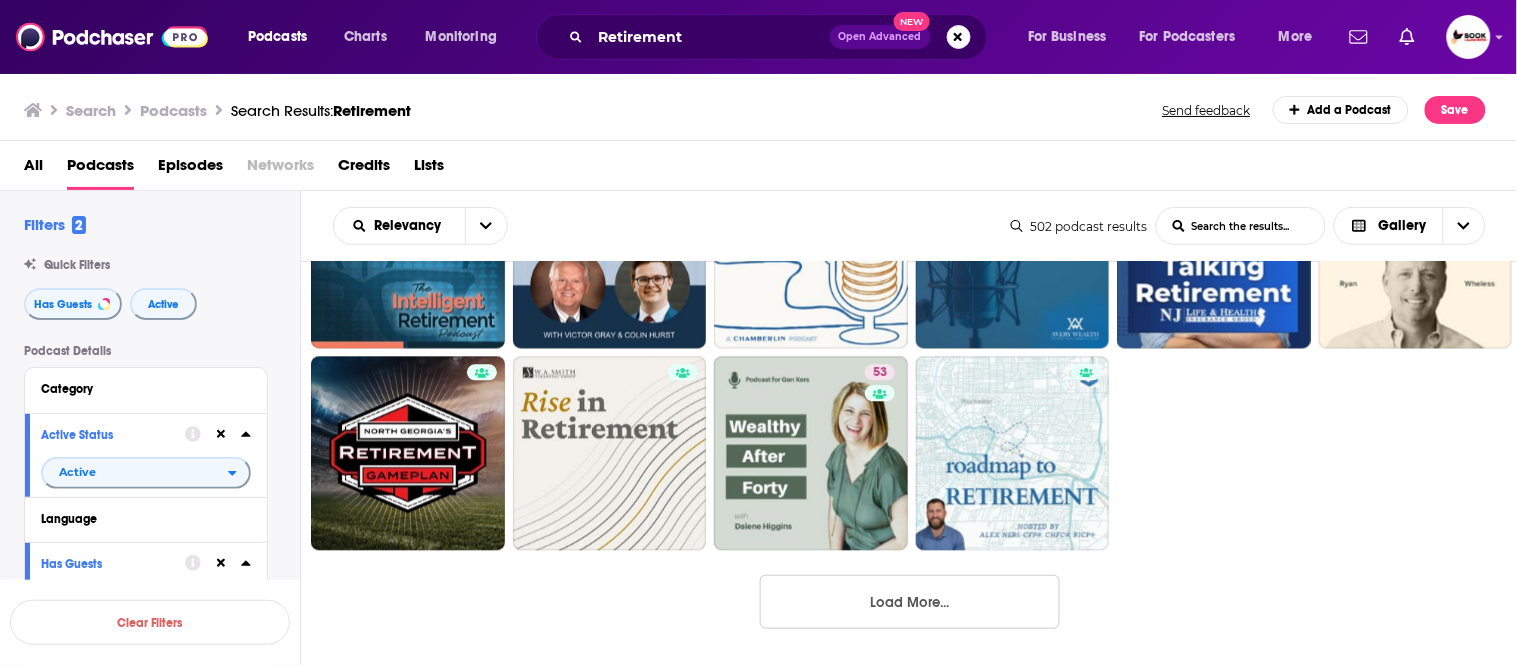 click on "Load More..." at bounding box center [910, 602] 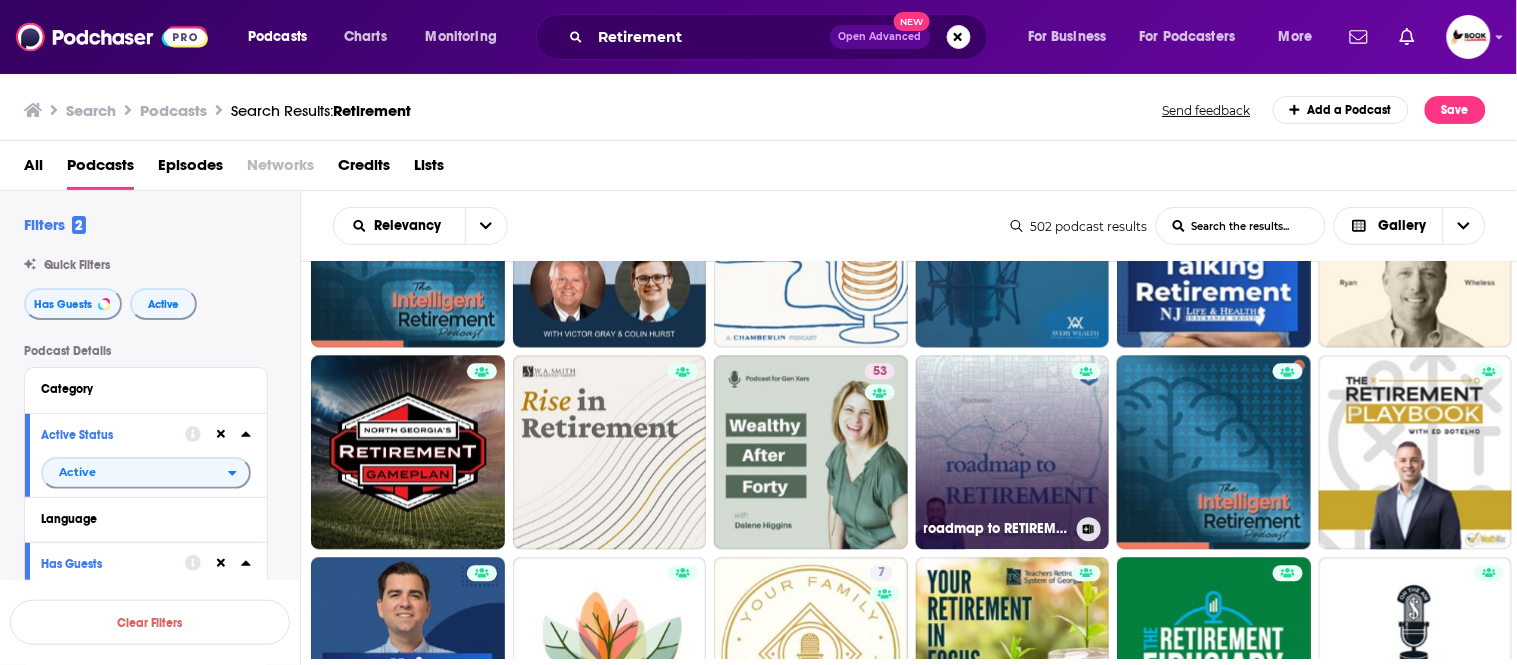scroll, scrollTop: 3266, scrollLeft: 0, axis: vertical 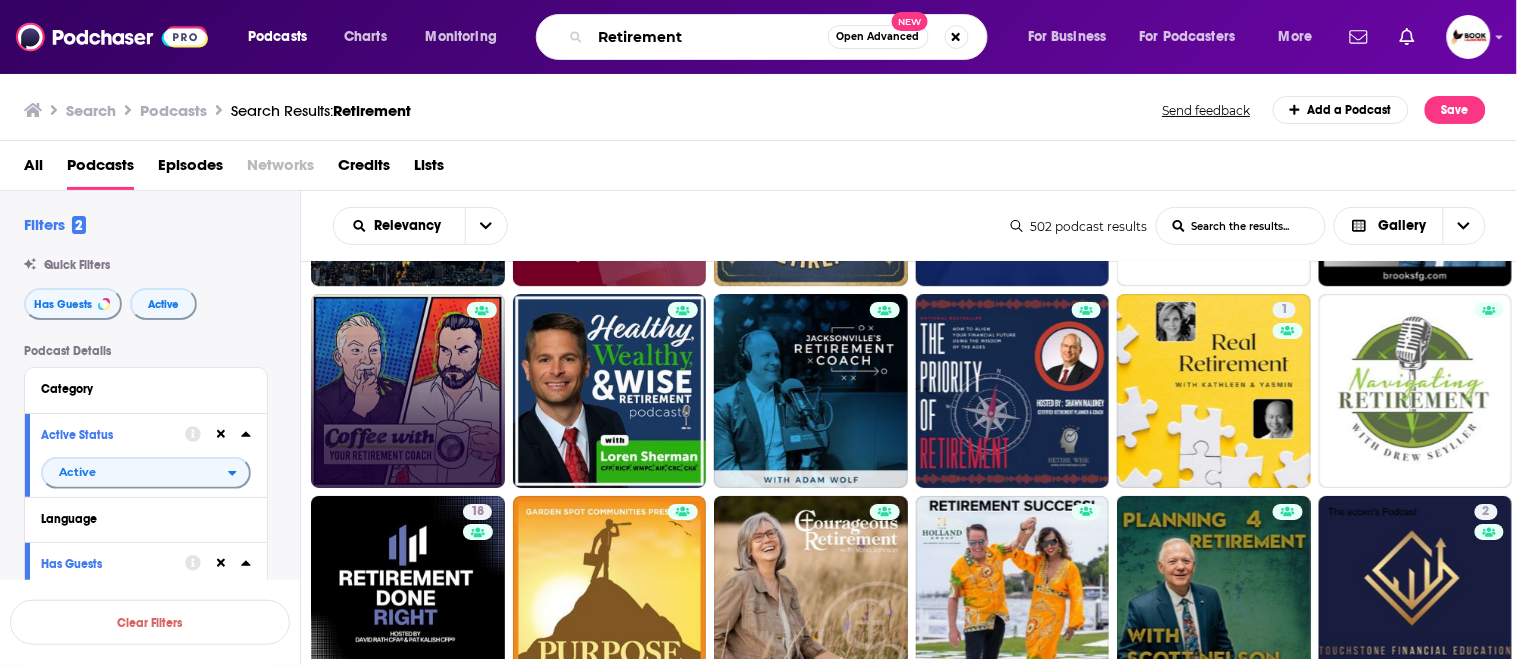 drag, startPoint x: 681, startPoint y: 42, endPoint x: 553, endPoint y: 44, distance: 128.01562 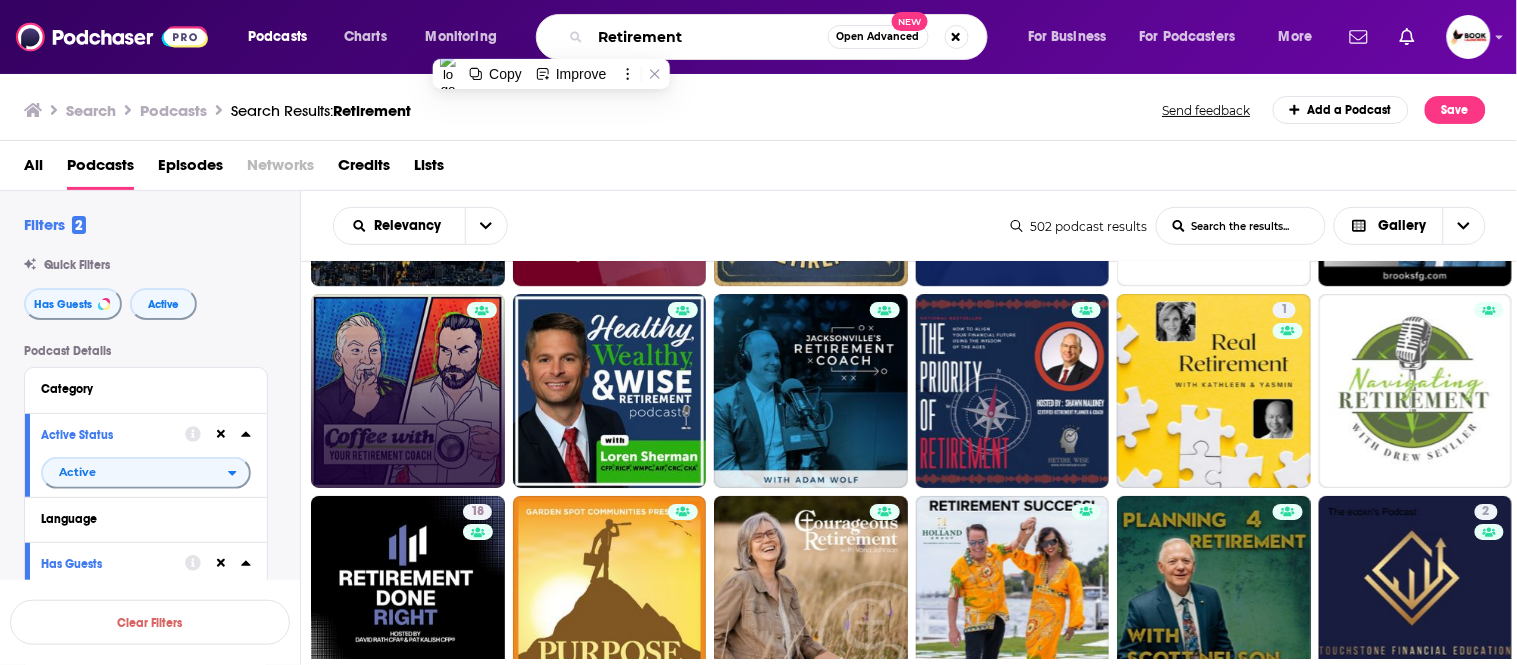 paste on "widow" 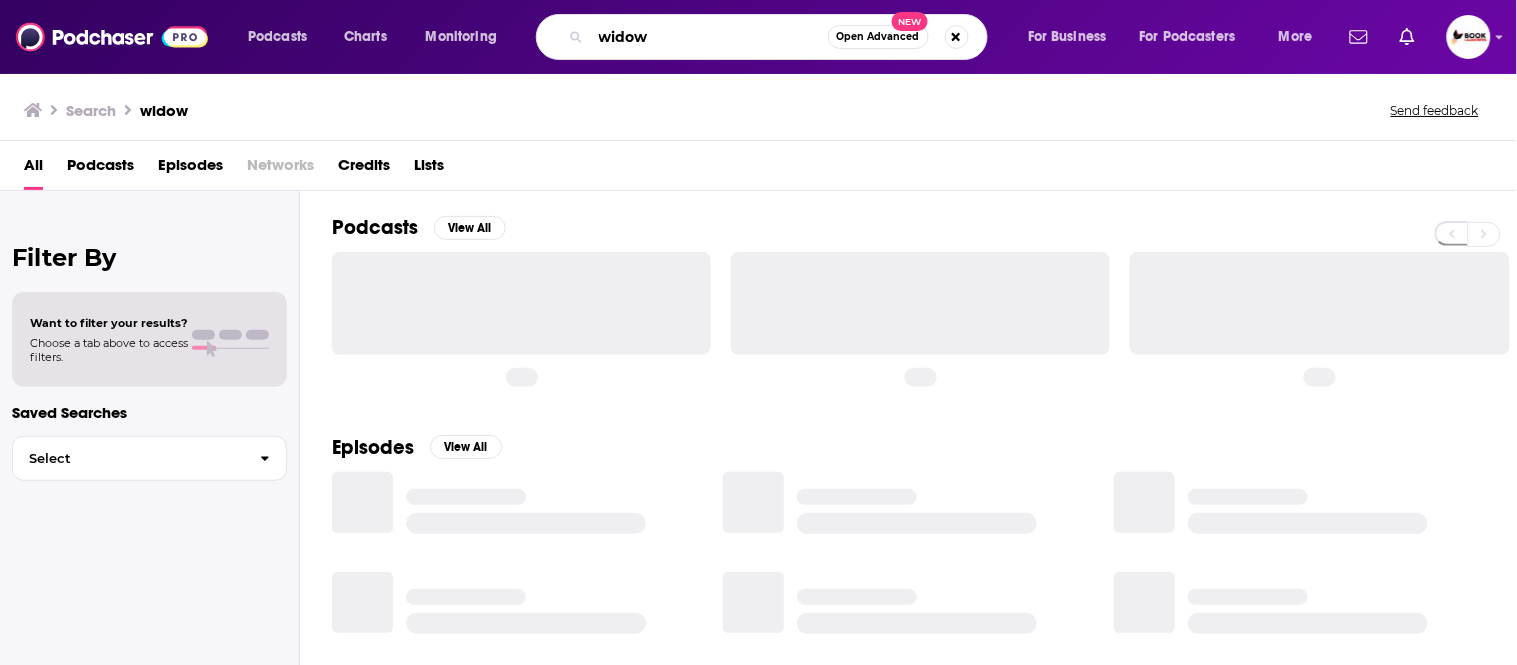 click on "widow" at bounding box center [709, 37] 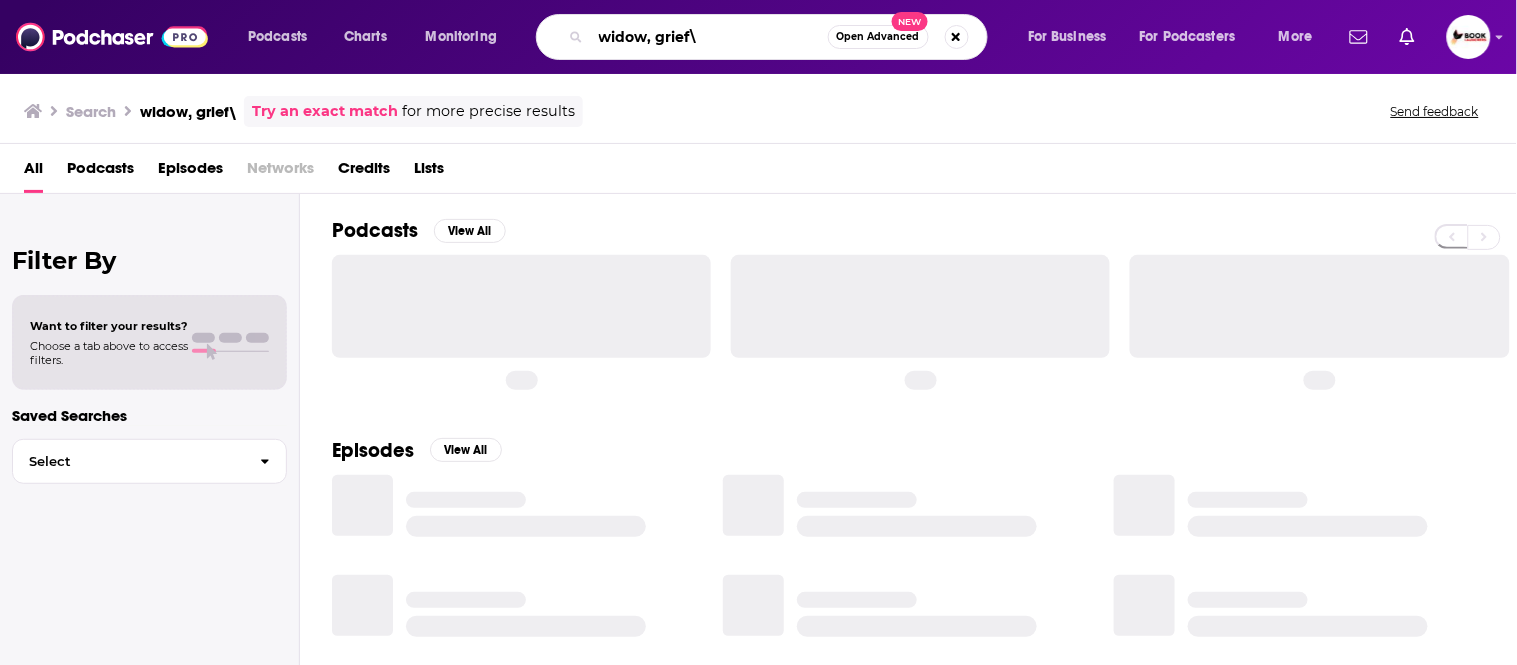click on "widow, grief\" at bounding box center [709, 37] 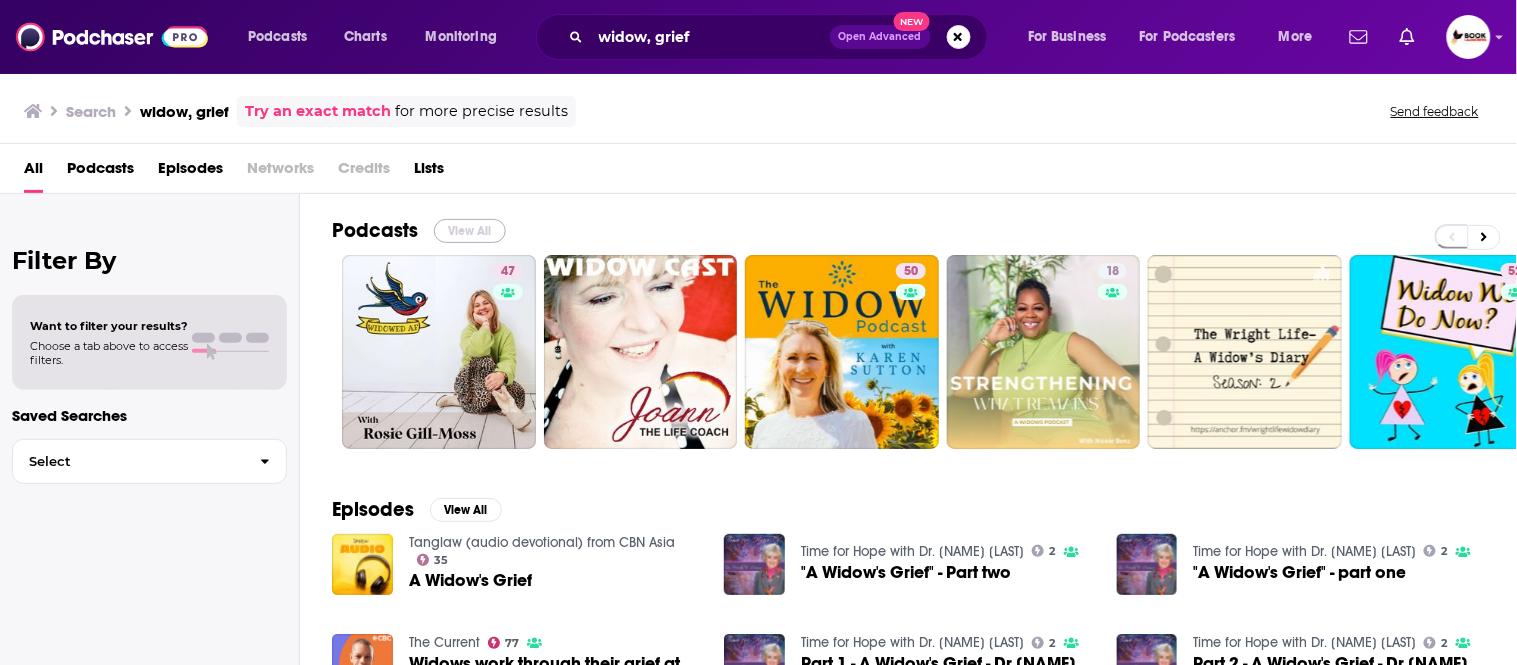 click on "View All" at bounding box center [470, 231] 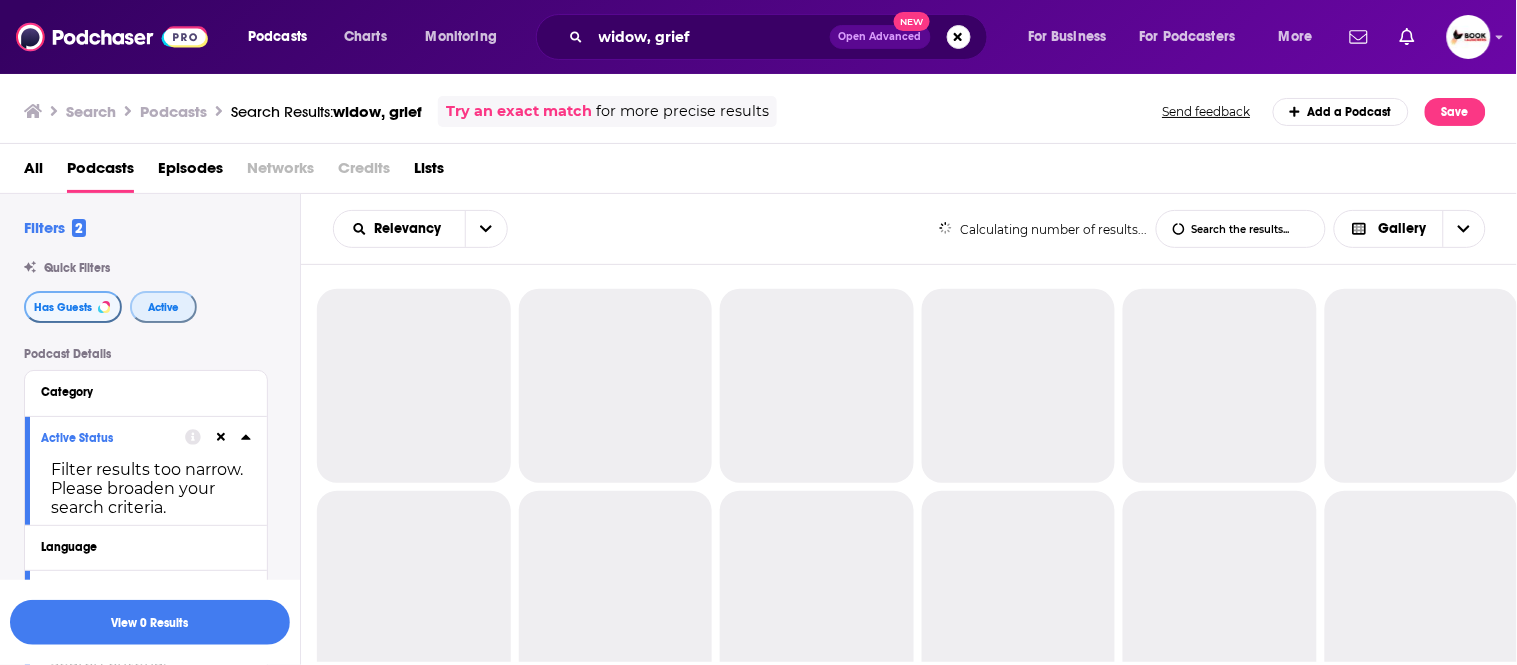 drag, startPoint x: 167, startPoint y: 305, endPoint x: 28, endPoint y: 305, distance: 139 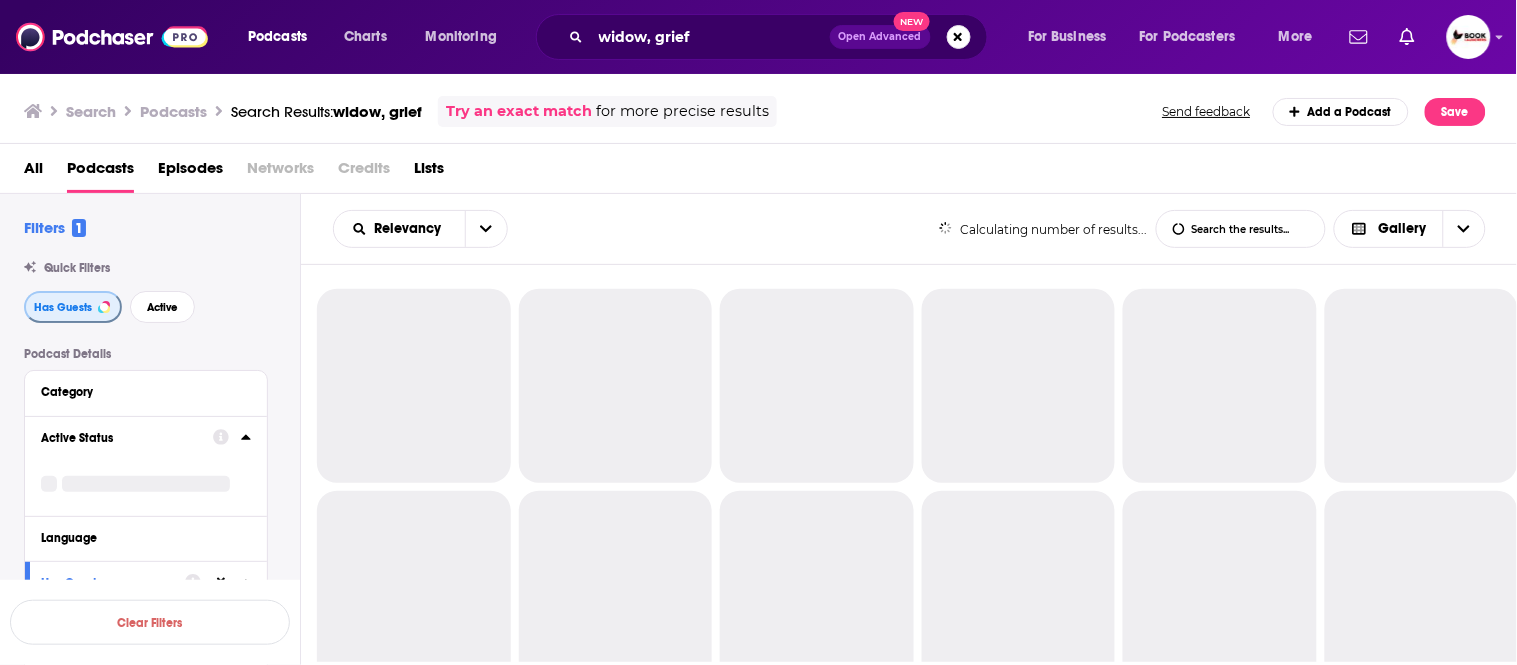 drag, startPoint x: 28, startPoint y: 305, endPoint x: 114, endPoint y: 310, distance: 86.145226 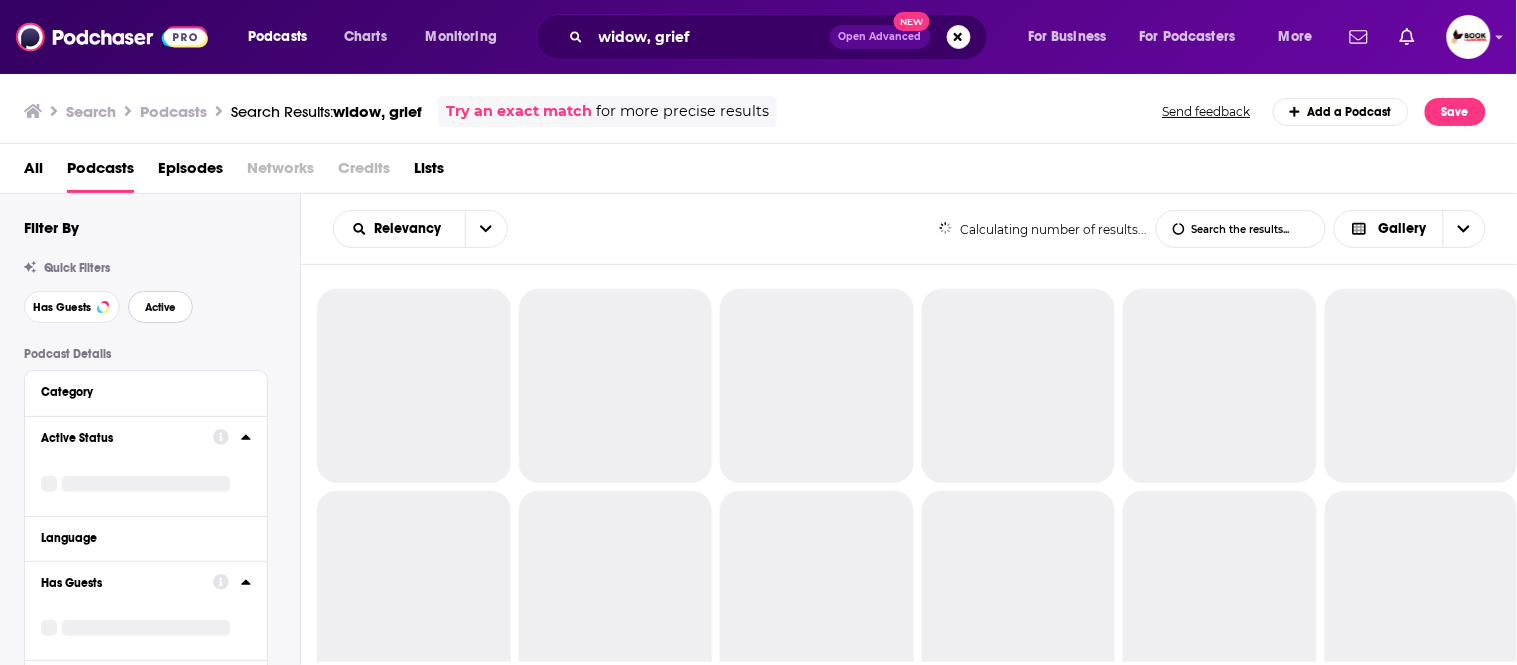 click on "Active" at bounding box center [160, 307] 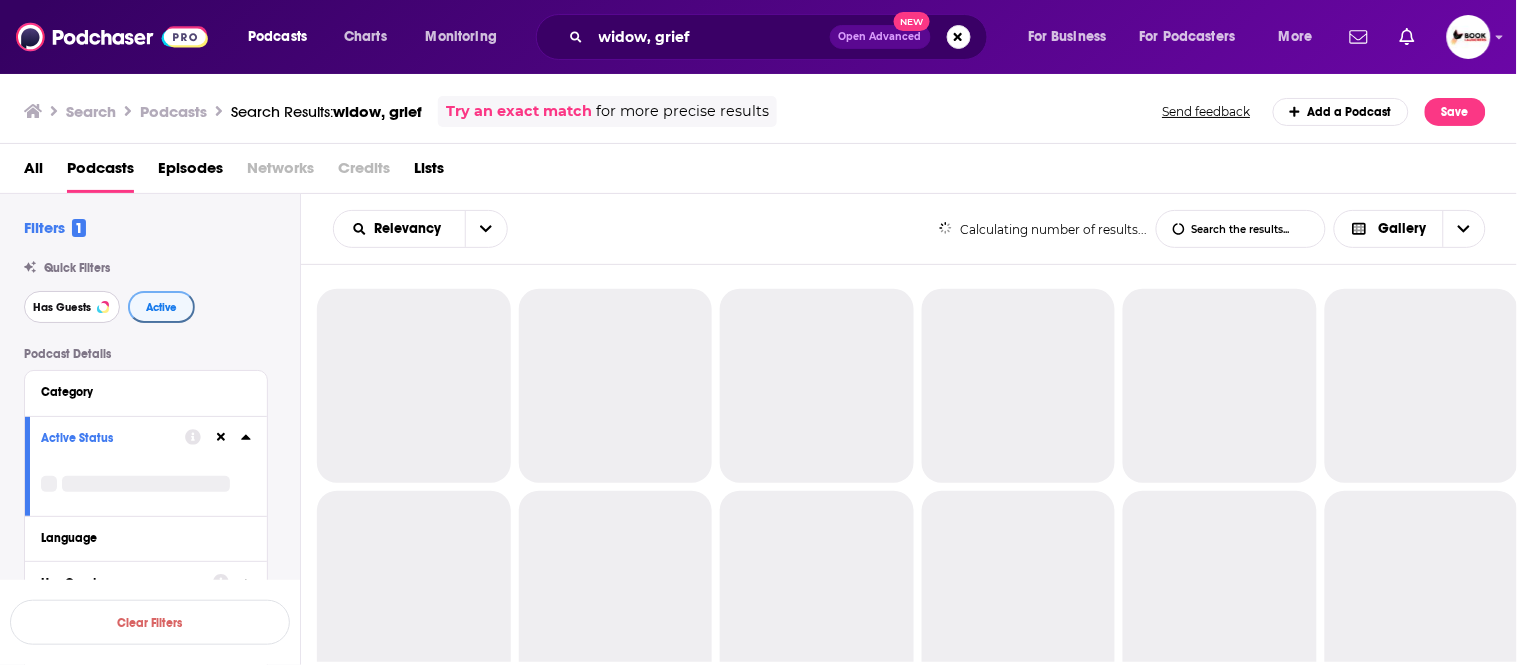 click on "Has Guests" at bounding box center [62, 307] 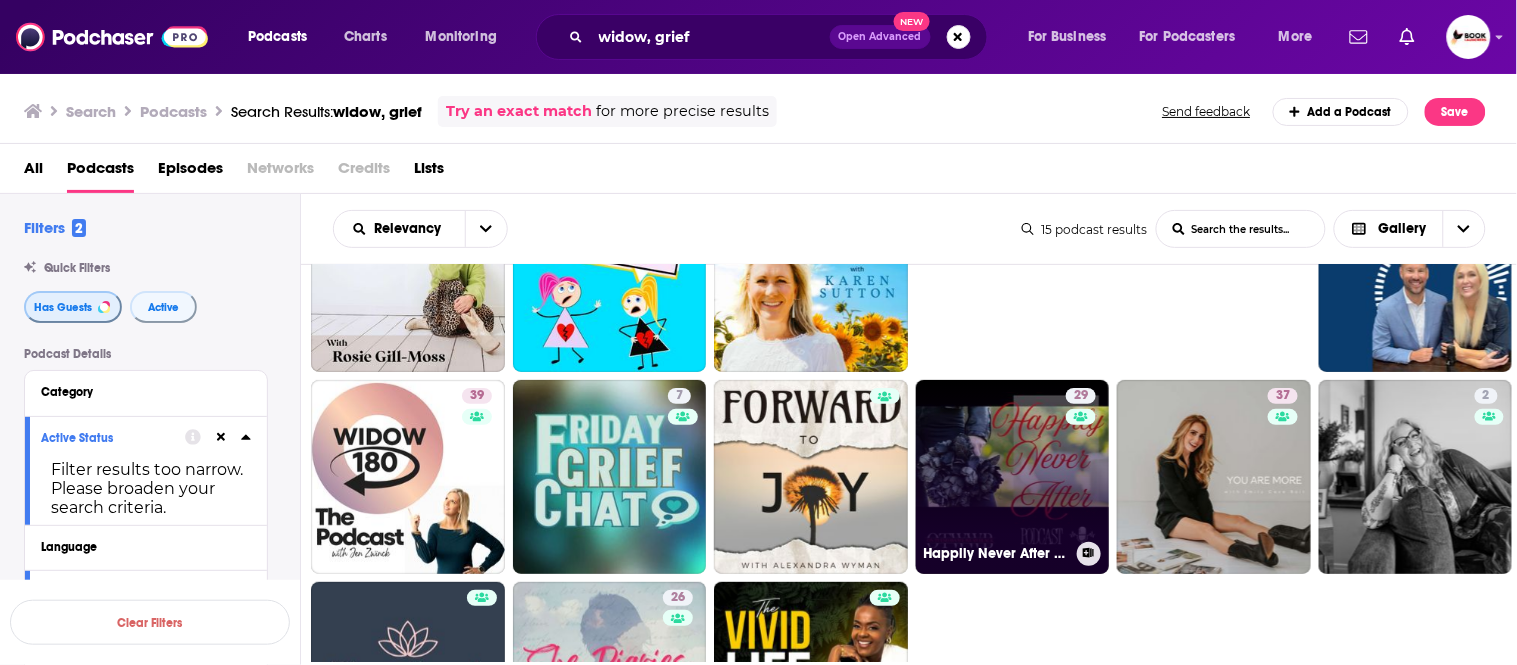 scroll, scrollTop: 0, scrollLeft: 0, axis: both 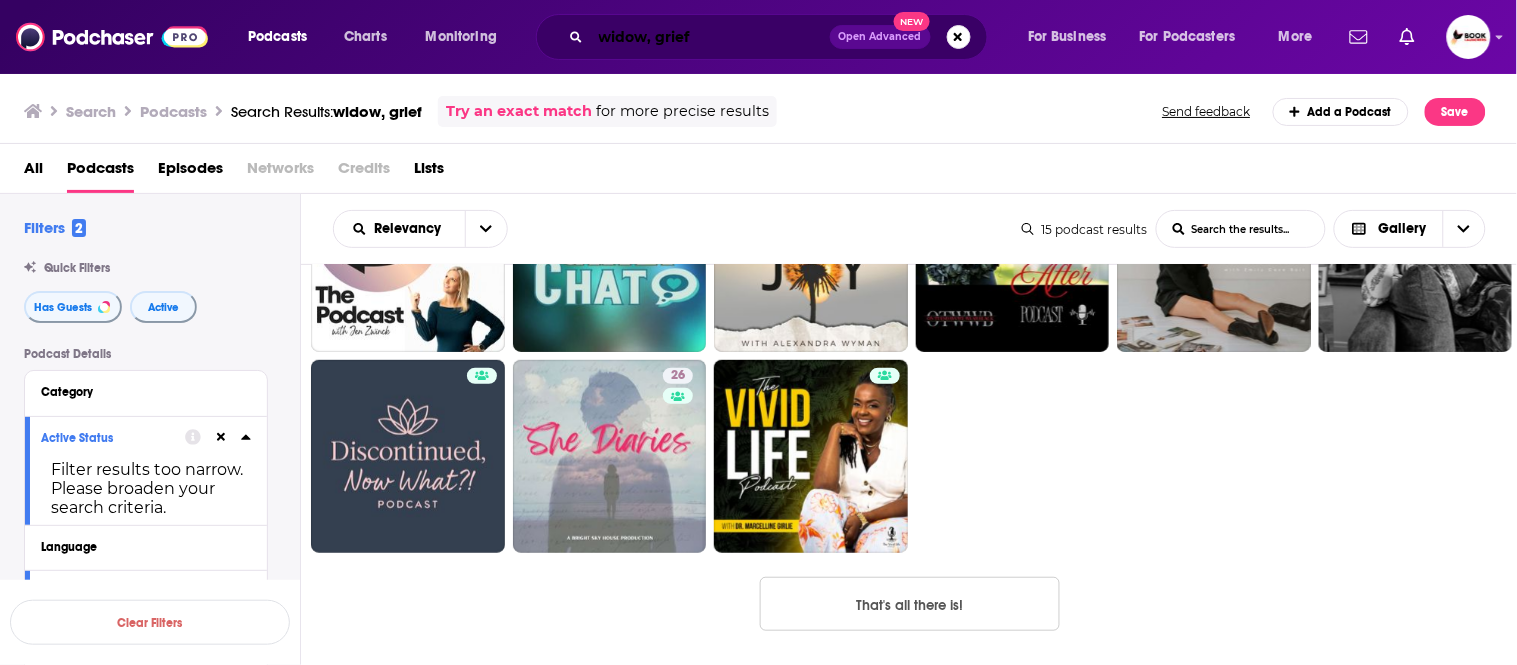 drag, startPoint x: 717, startPoint y: 41, endPoint x: 527, endPoint y: 41, distance: 190 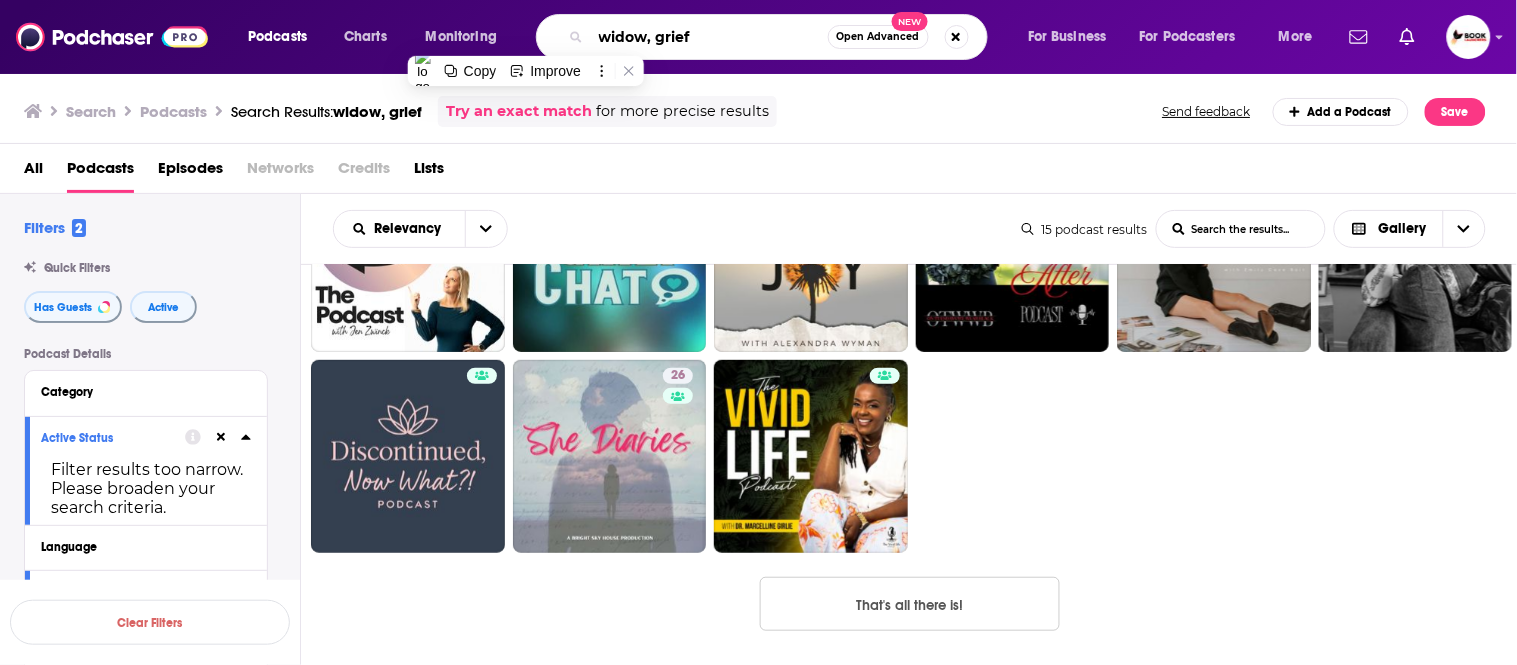 paste on "holistic health" 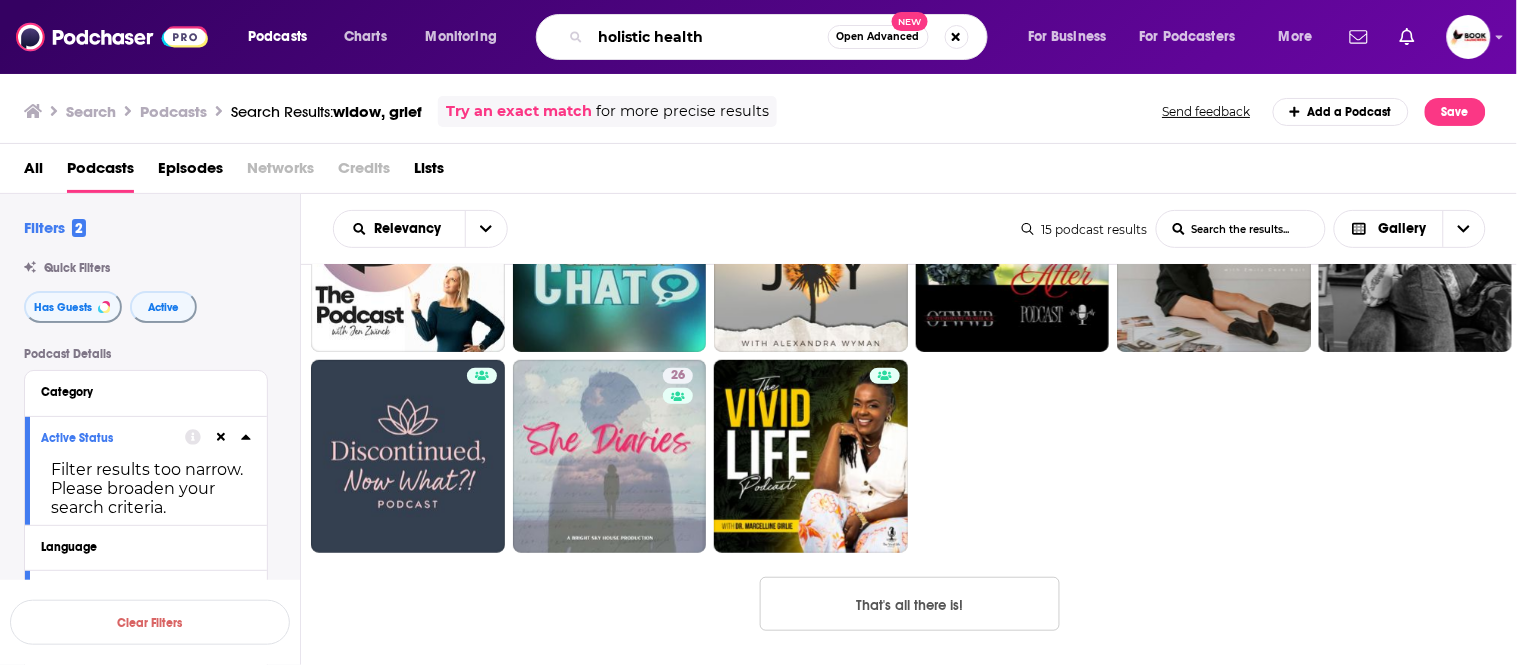 type on "holistic health" 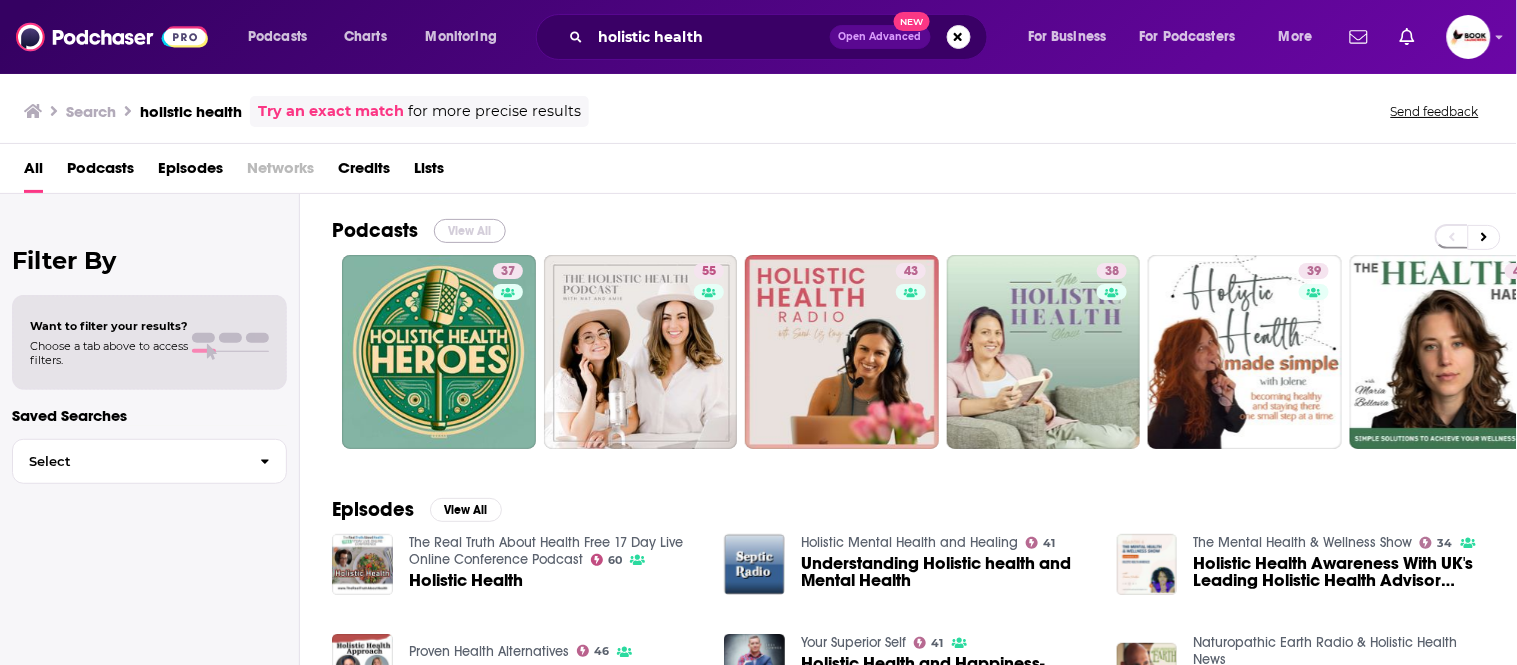 click on "View All" at bounding box center [470, 231] 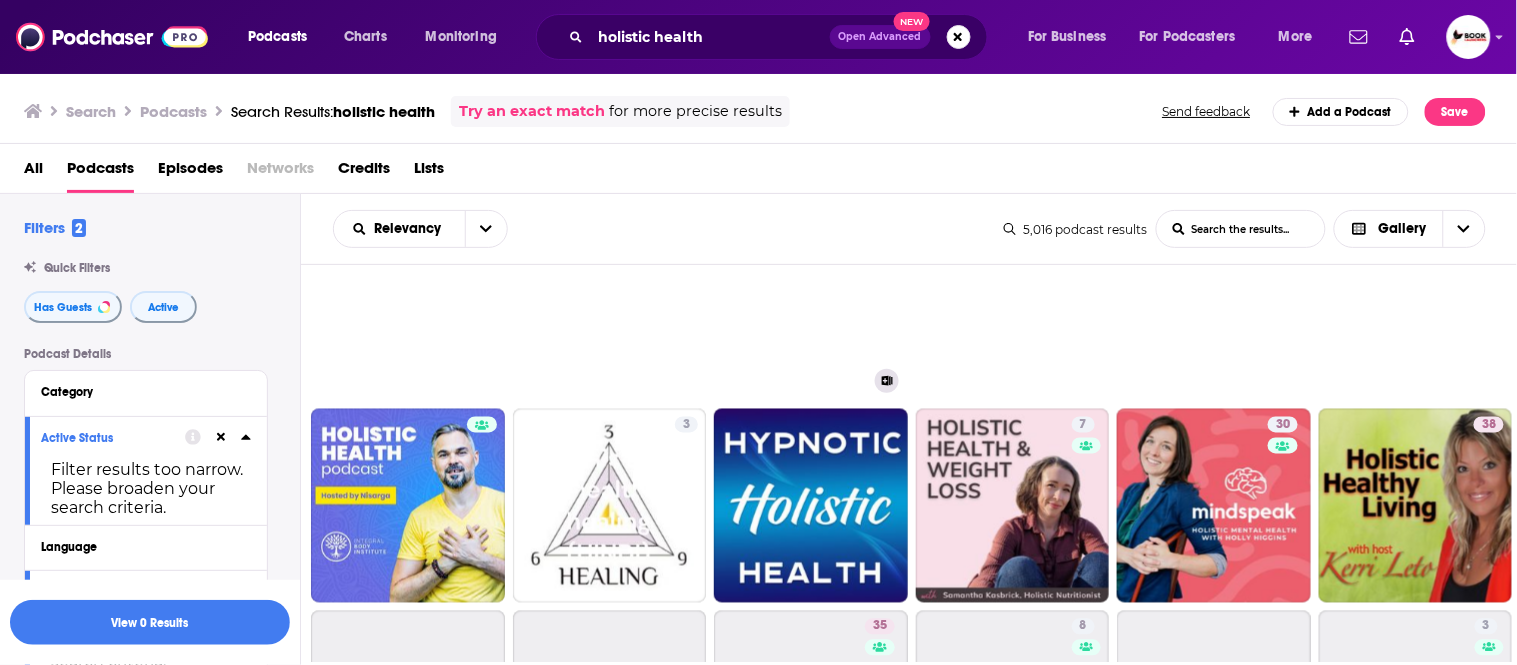 scroll, scrollTop: 777, scrollLeft: 0, axis: vertical 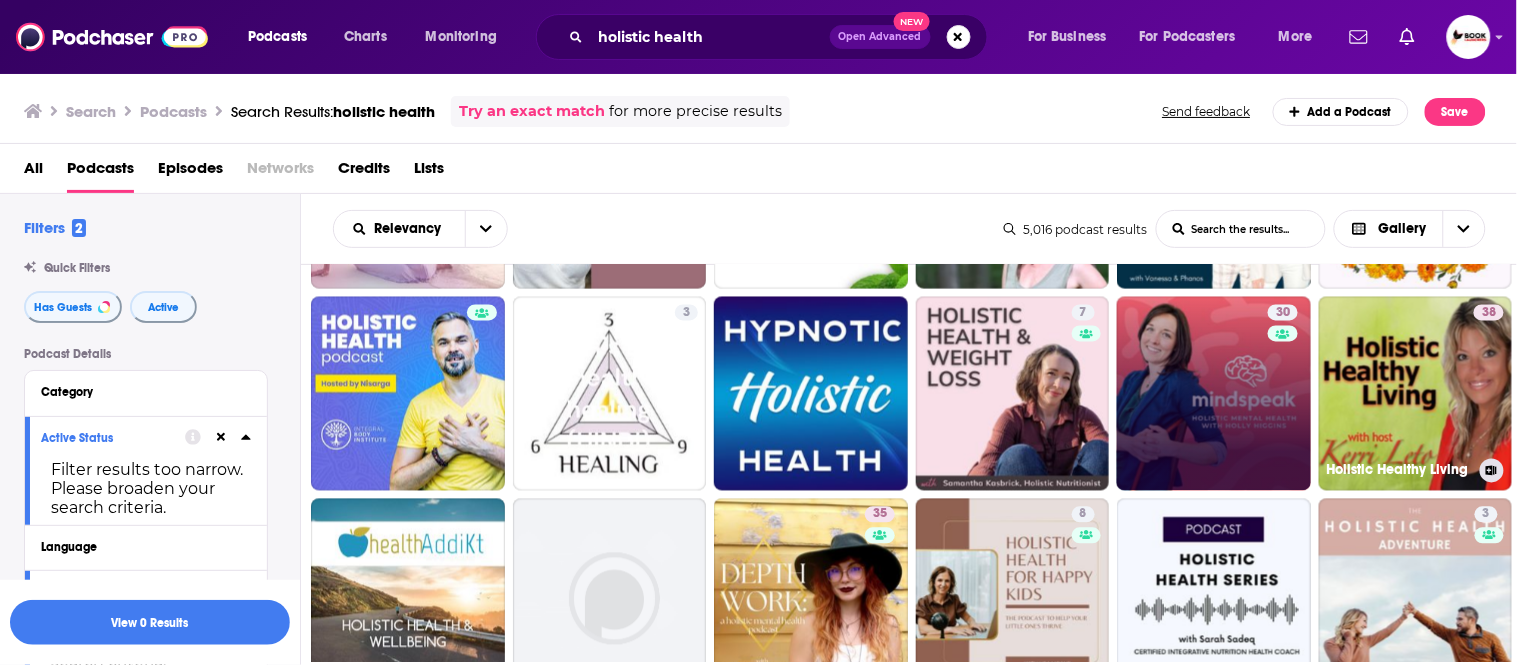 drag, startPoint x: 1397, startPoint y: 361, endPoint x: 1257, endPoint y: 433, distance: 157.42935 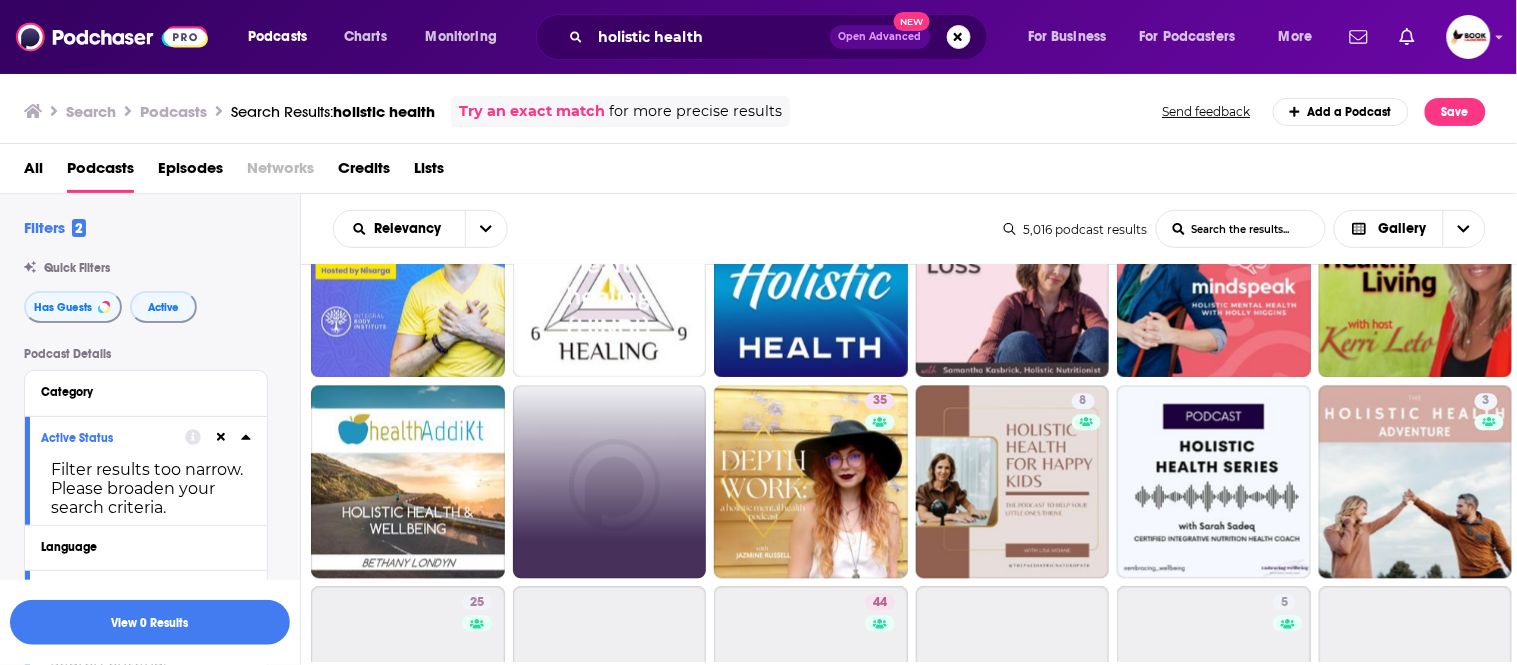 scroll, scrollTop: 1111, scrollLeft: 0, axis: vertical 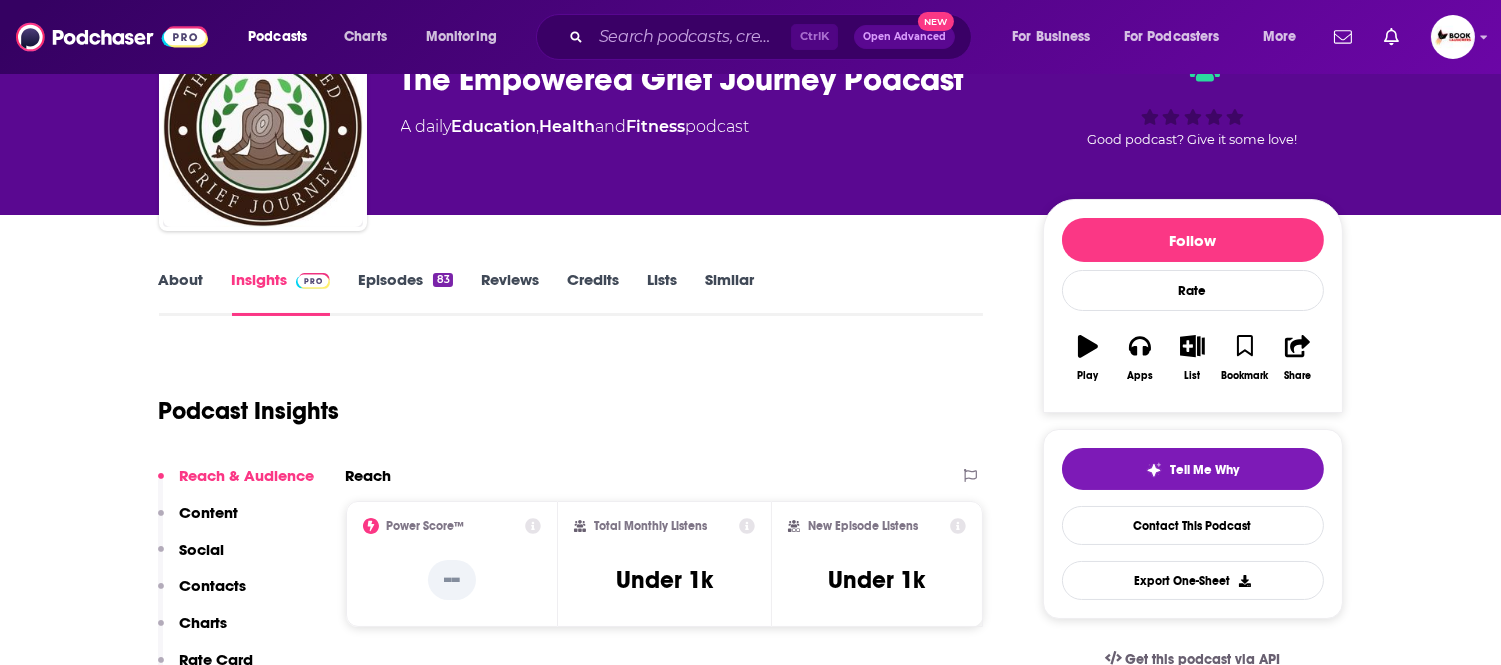 click on "About" at bounding box center (181, 293) 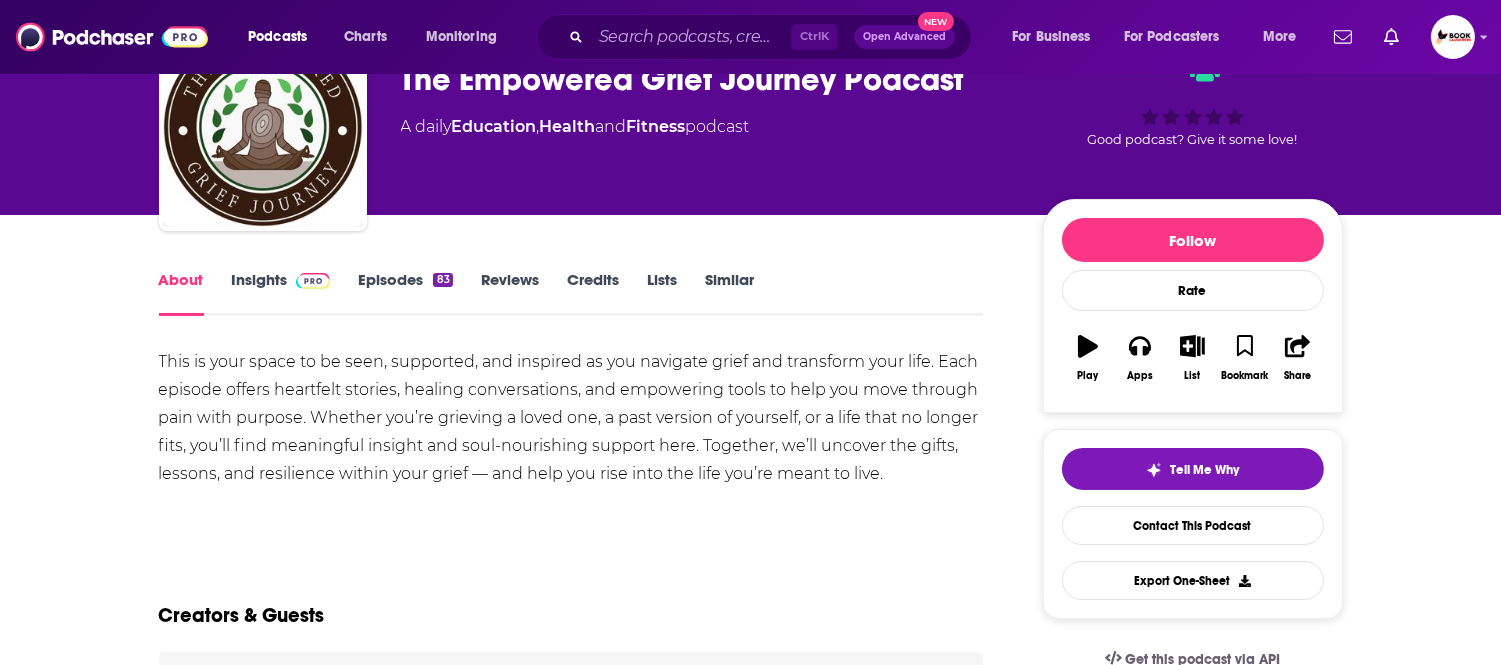 scroll, scrollTop: 0, scrollLeft: 0, axis: both 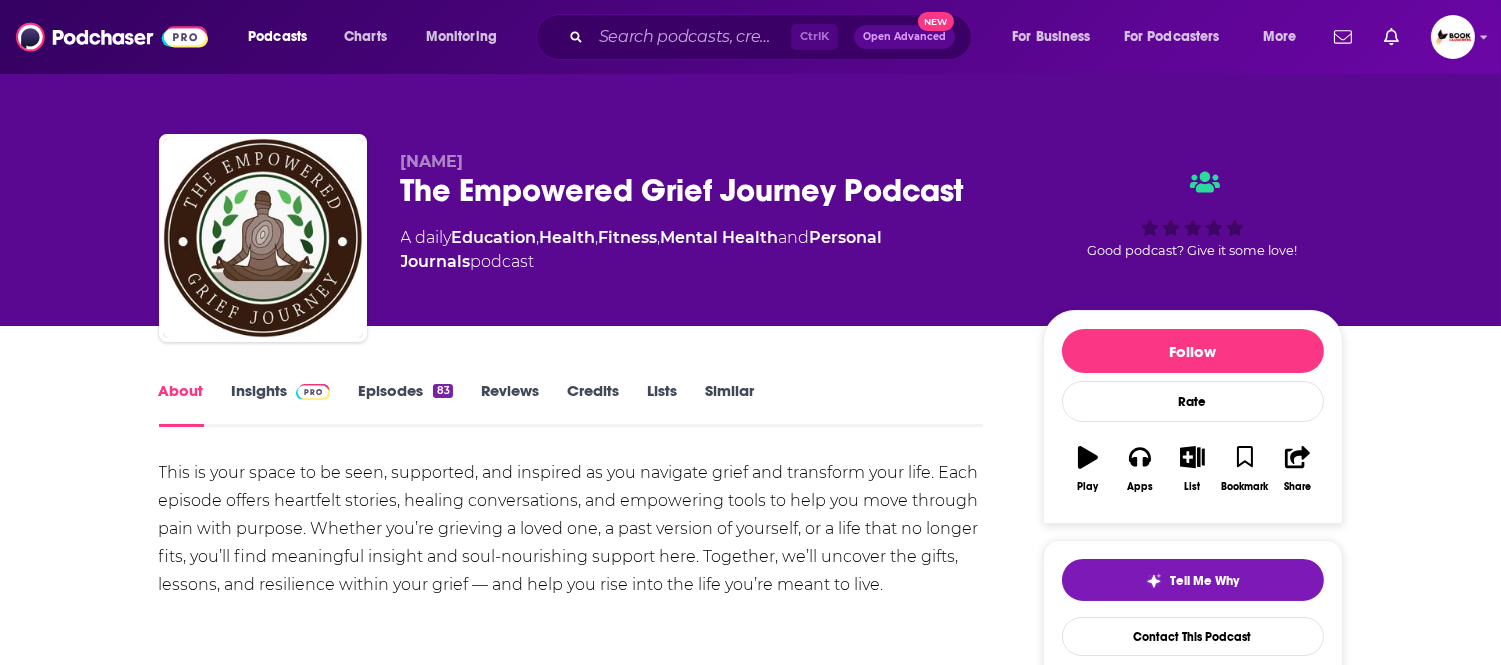 click on "Insights" at bounding box center [281, 404] 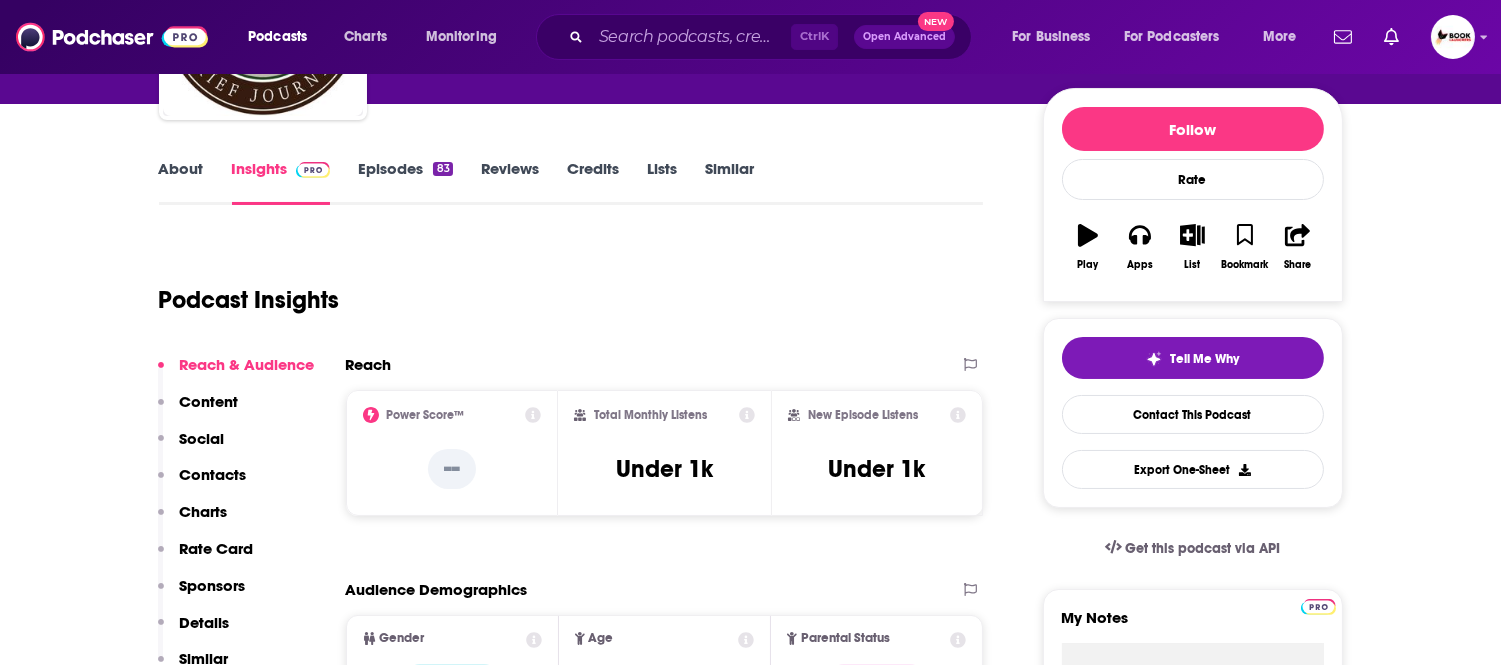 click on "Contacts" at bounding box center (213, 474) 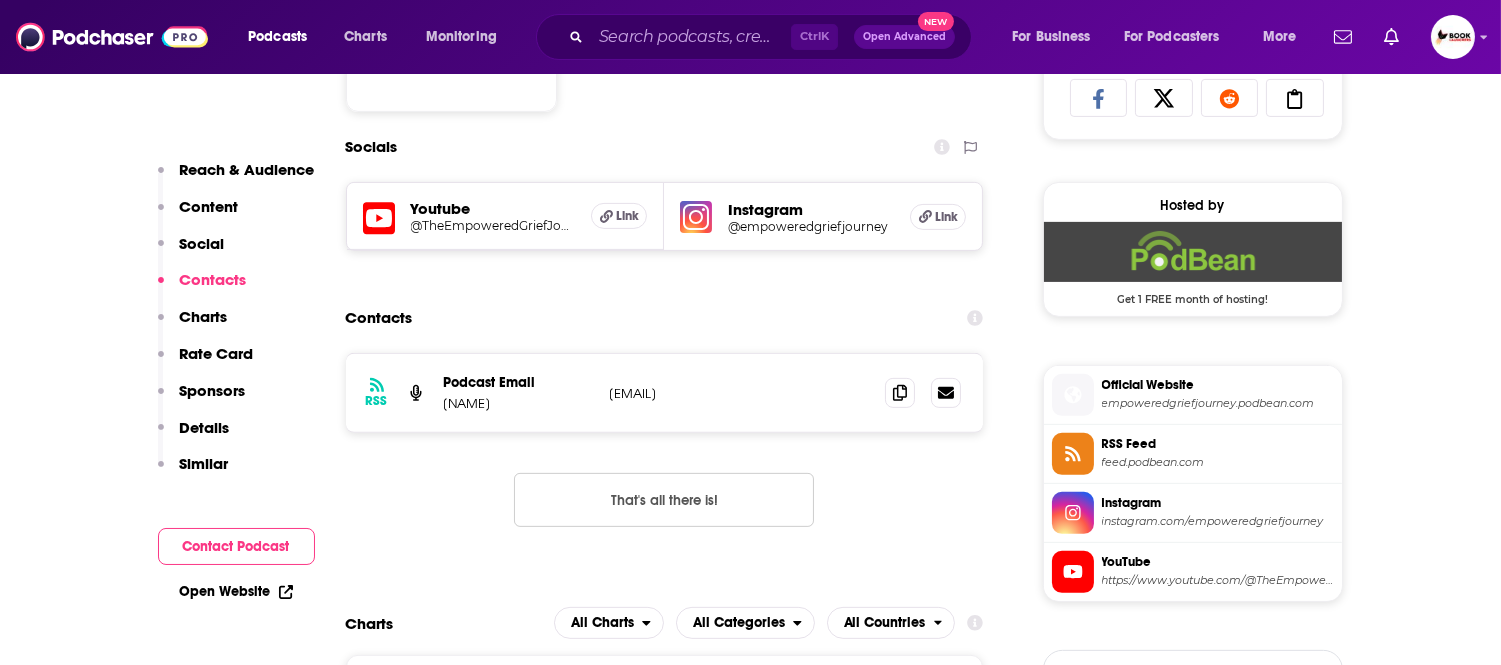 scroll, scrollTop: 1378, scrollLeft: 0, axis: vertical 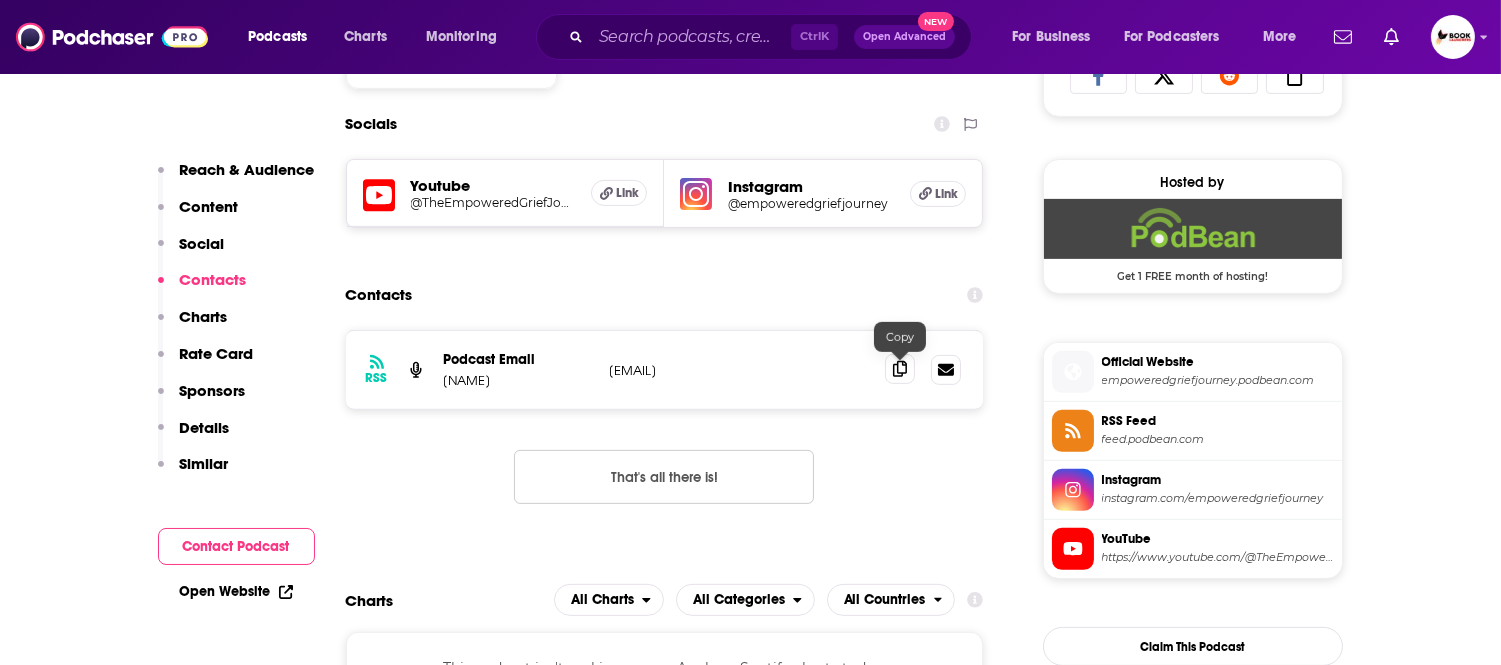 click 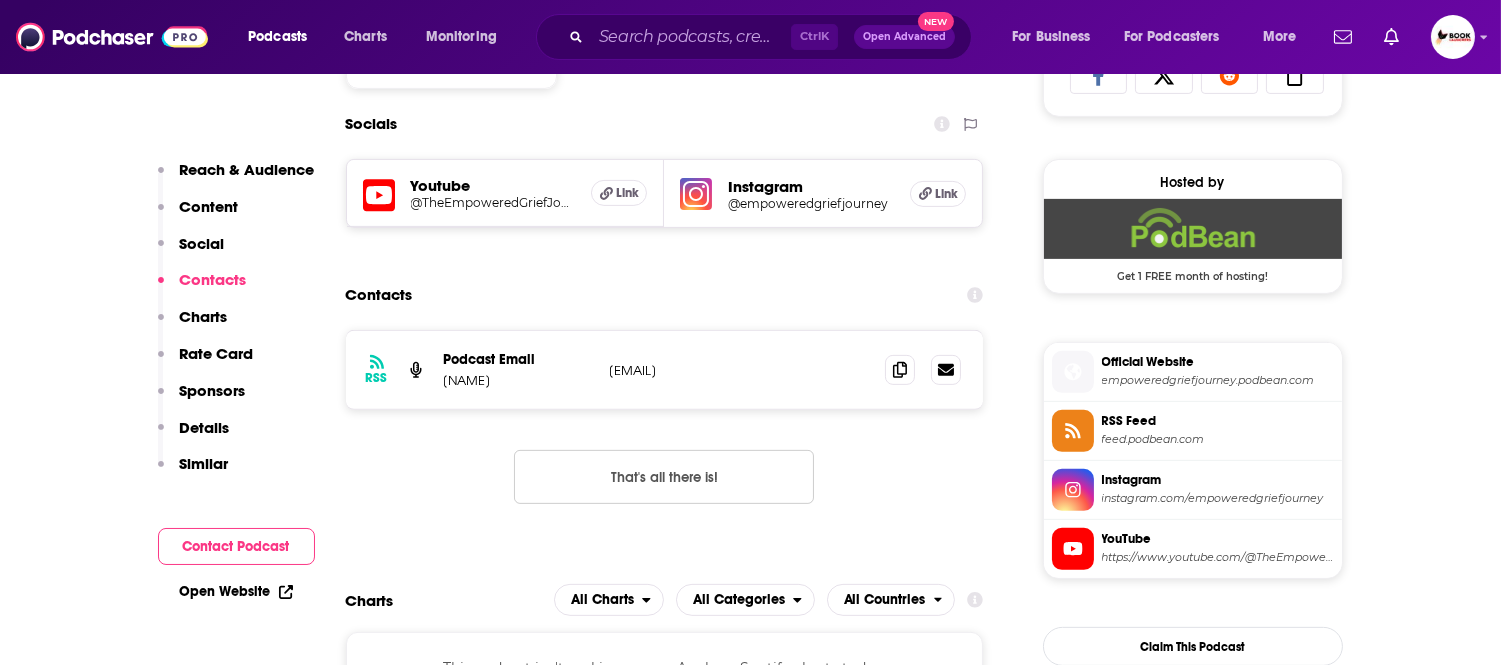 click on "Reach & Audience" at bounding box center (247, 169) 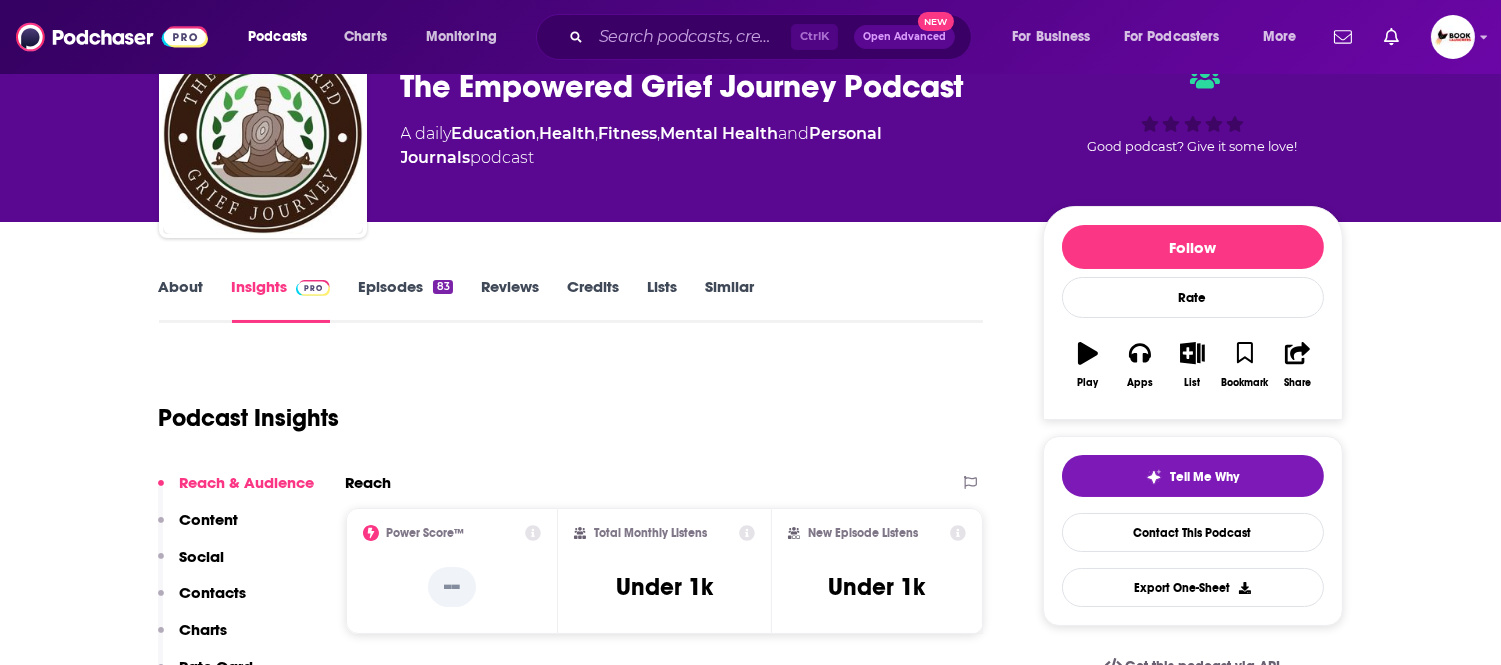 scroll, scrollTop: 0, scrollLeft: 0, axis: both 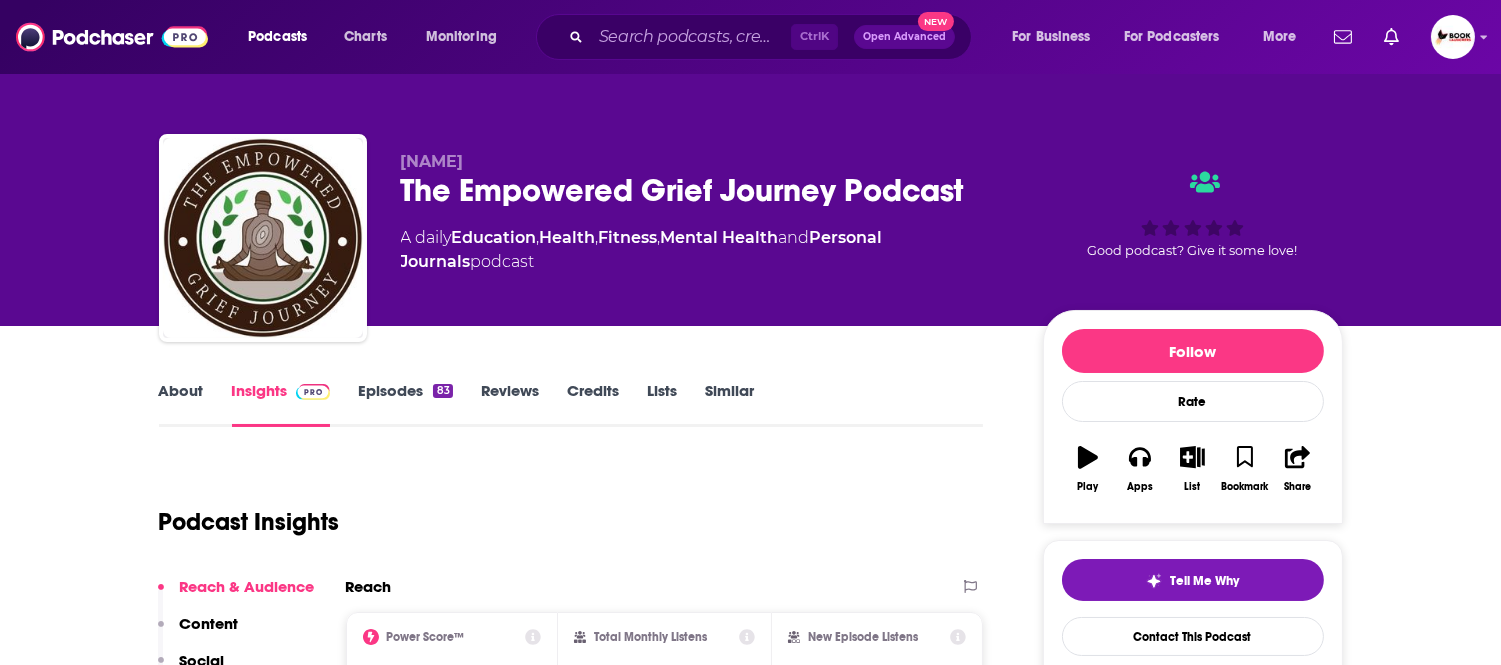 drag, startPoint x: 541, startPoint y: 161, endPoint x: 393, endPoint y: 160, distance: 148.00337 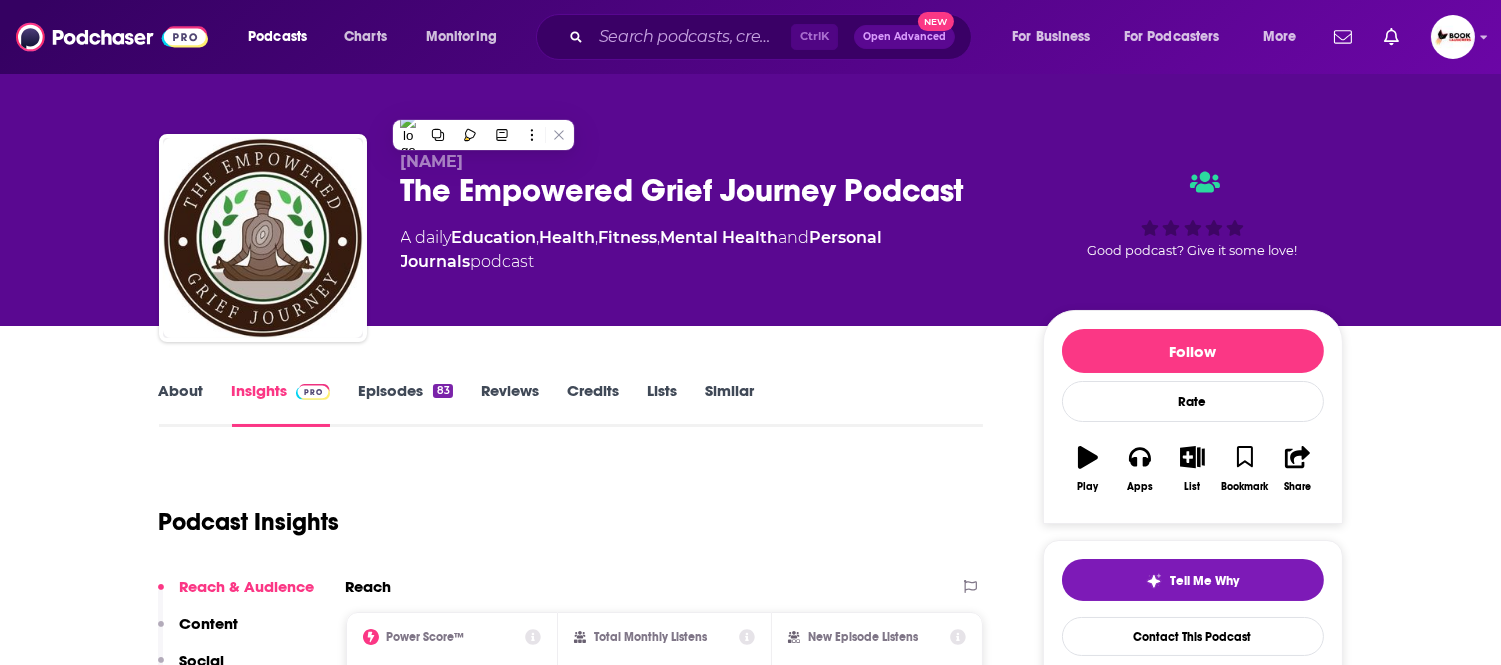 copy on "Chris Mamone" 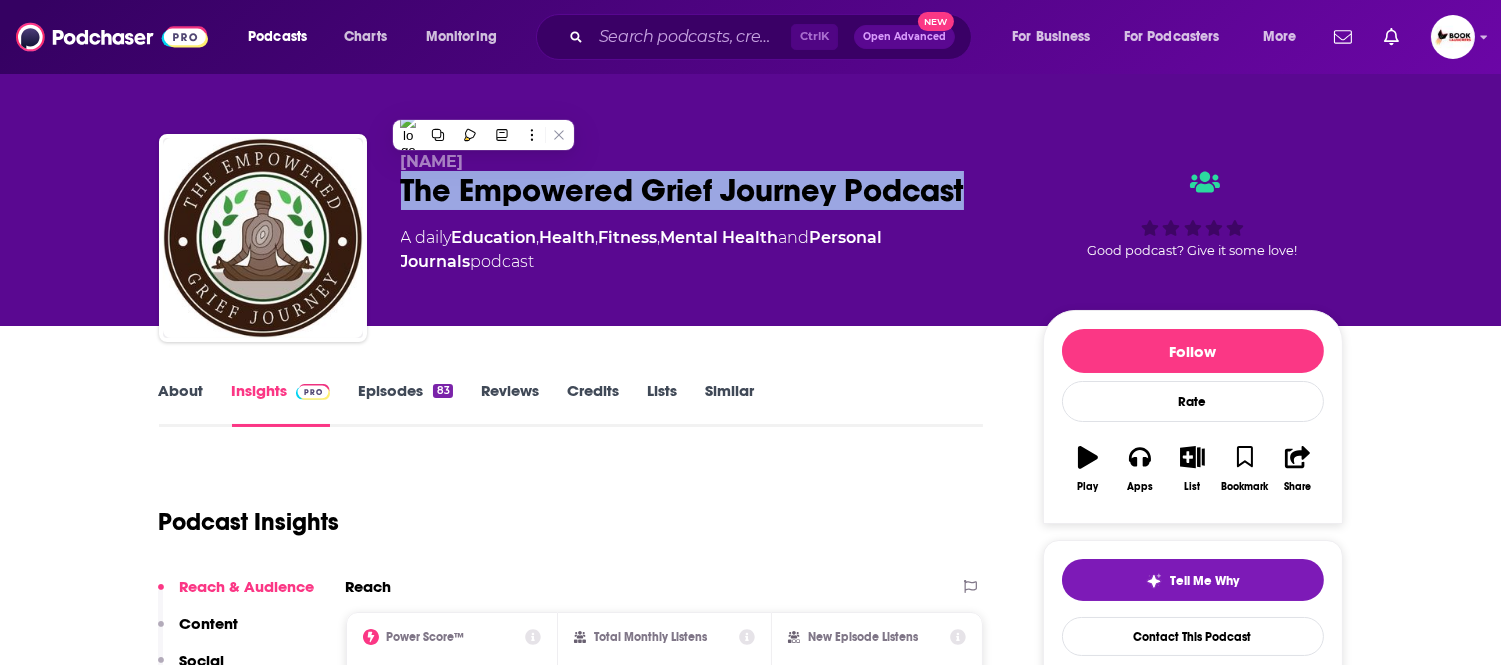 drag, startPoint x: 398, startPoint y: 204, endPoint x: 966, endPoint y: 207, distance: 568.00793 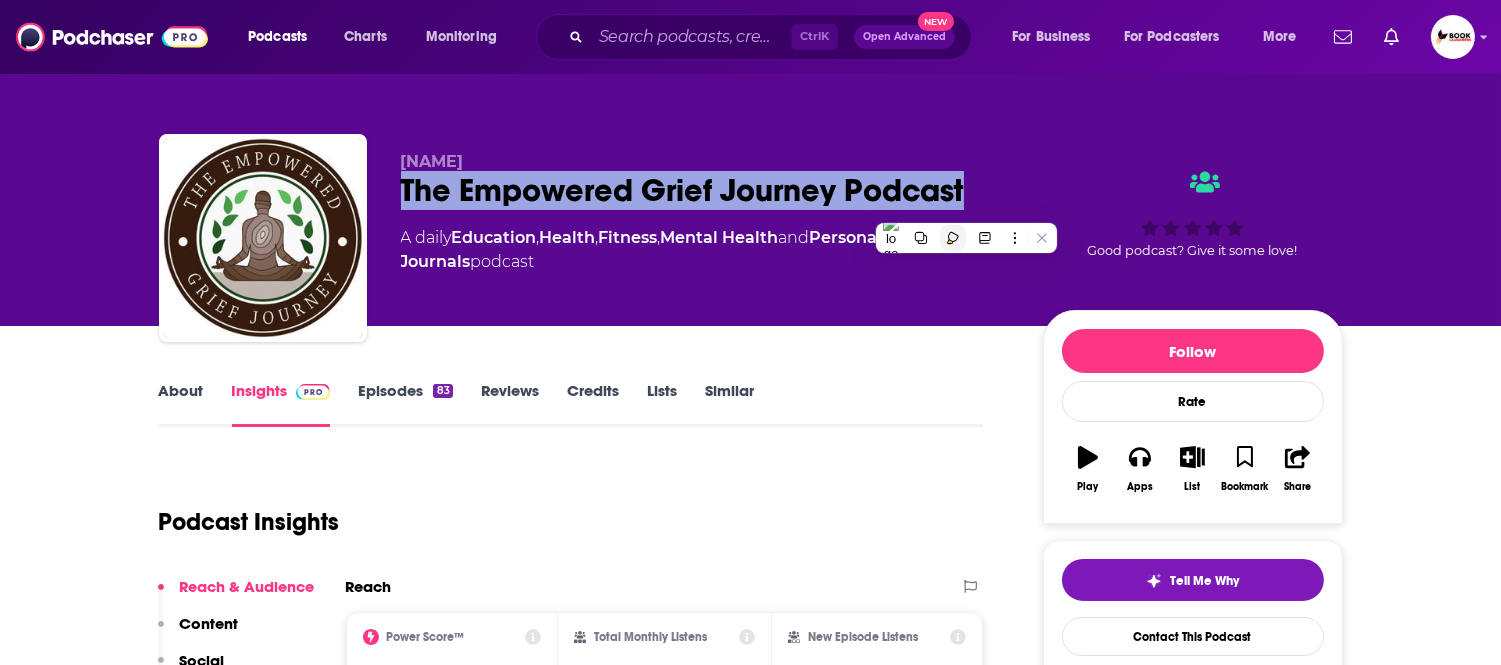copy on "The Empowered Grief Journey Podcast" 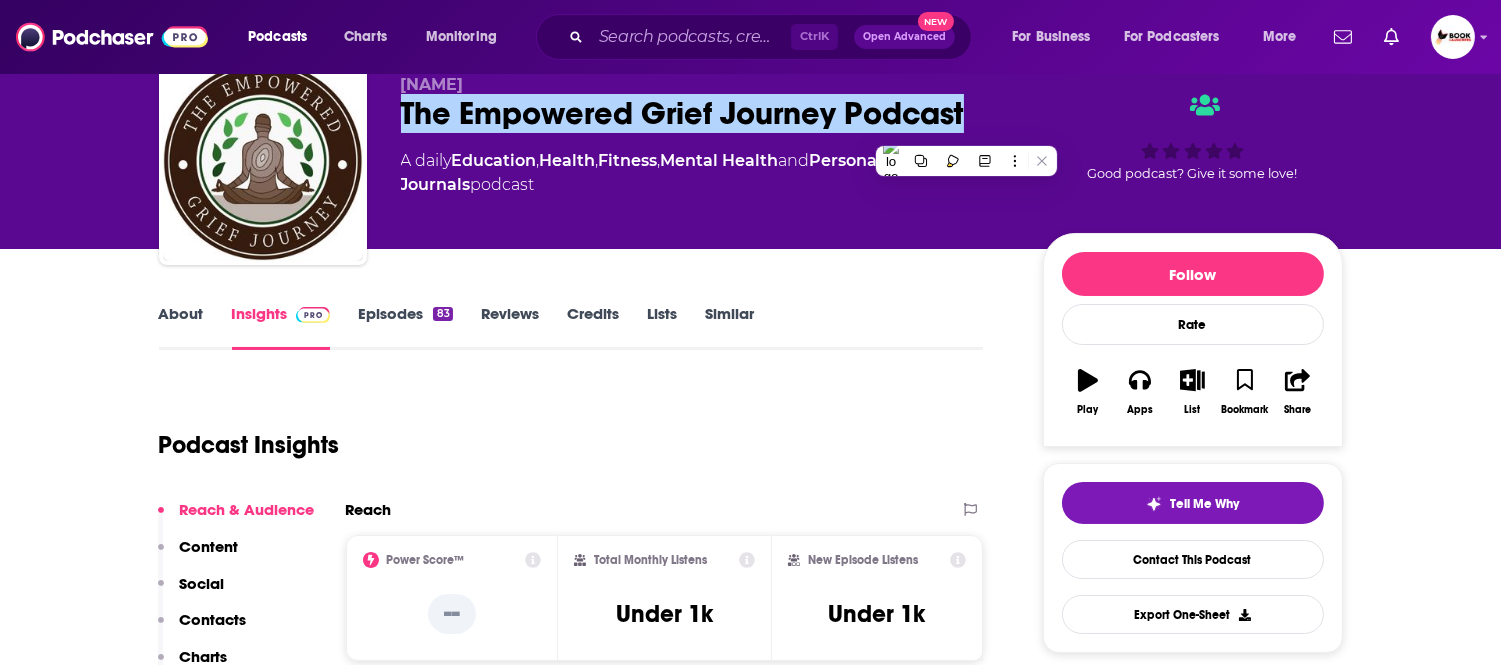 scroll, scrollTop: 111, scrollLeft: 0, axis: vertical 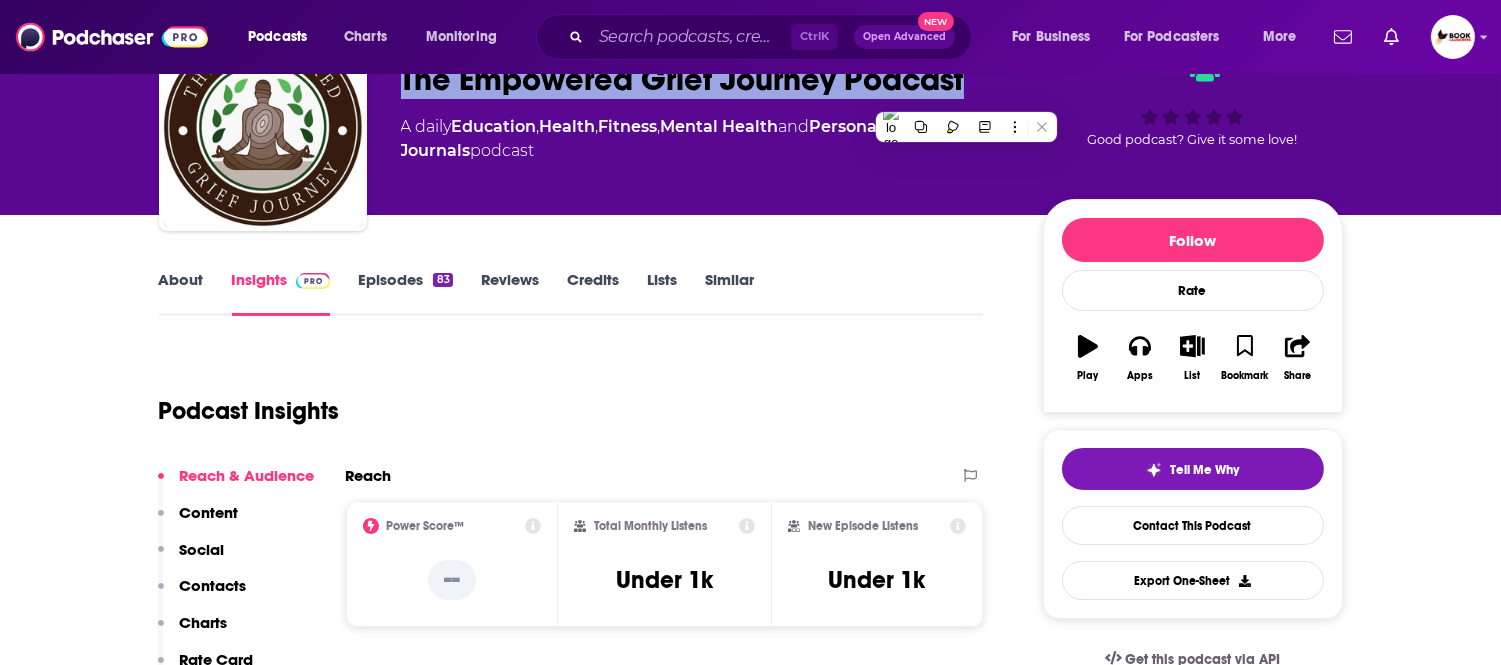 drag, startPoint x: 226, startPoint y: 577, endPoint x: 240, endPoint y: 571, distance: 15.231546 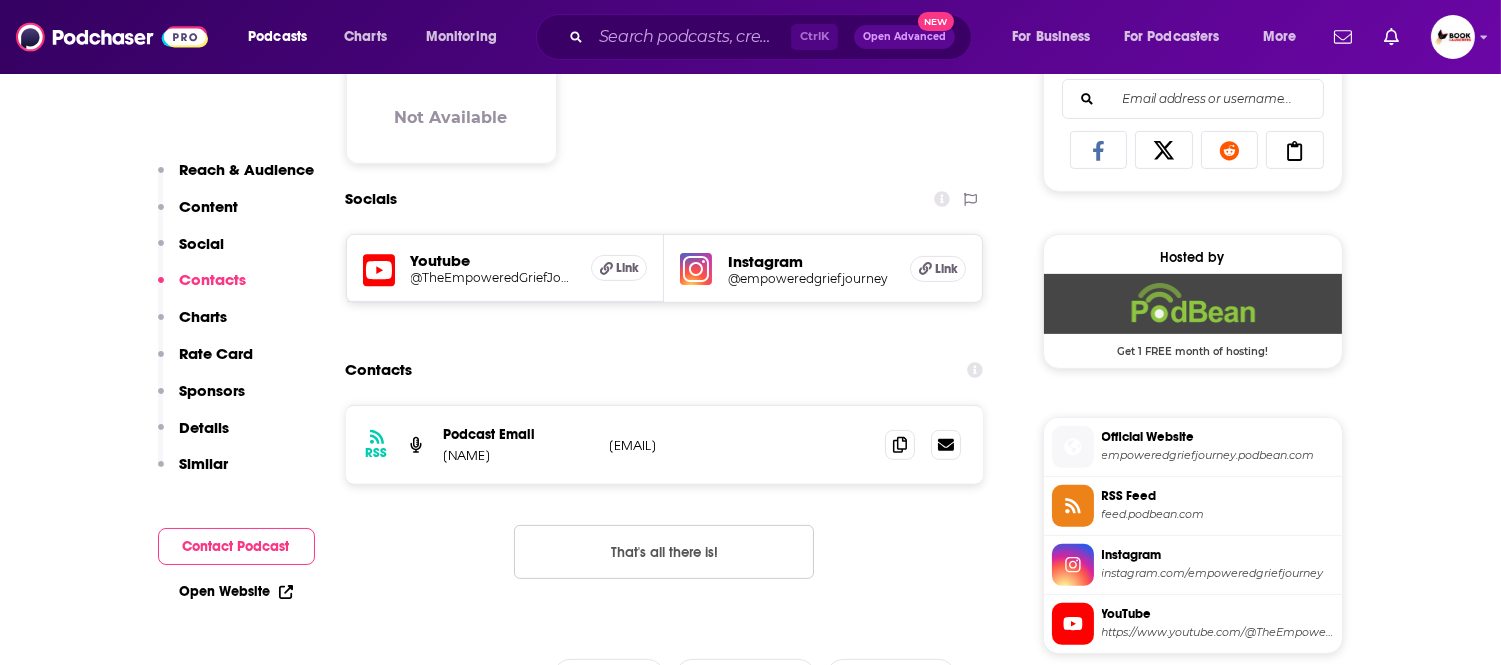 scroll, scrollTop: 1378, scrollLeft: 0, axis: vertical 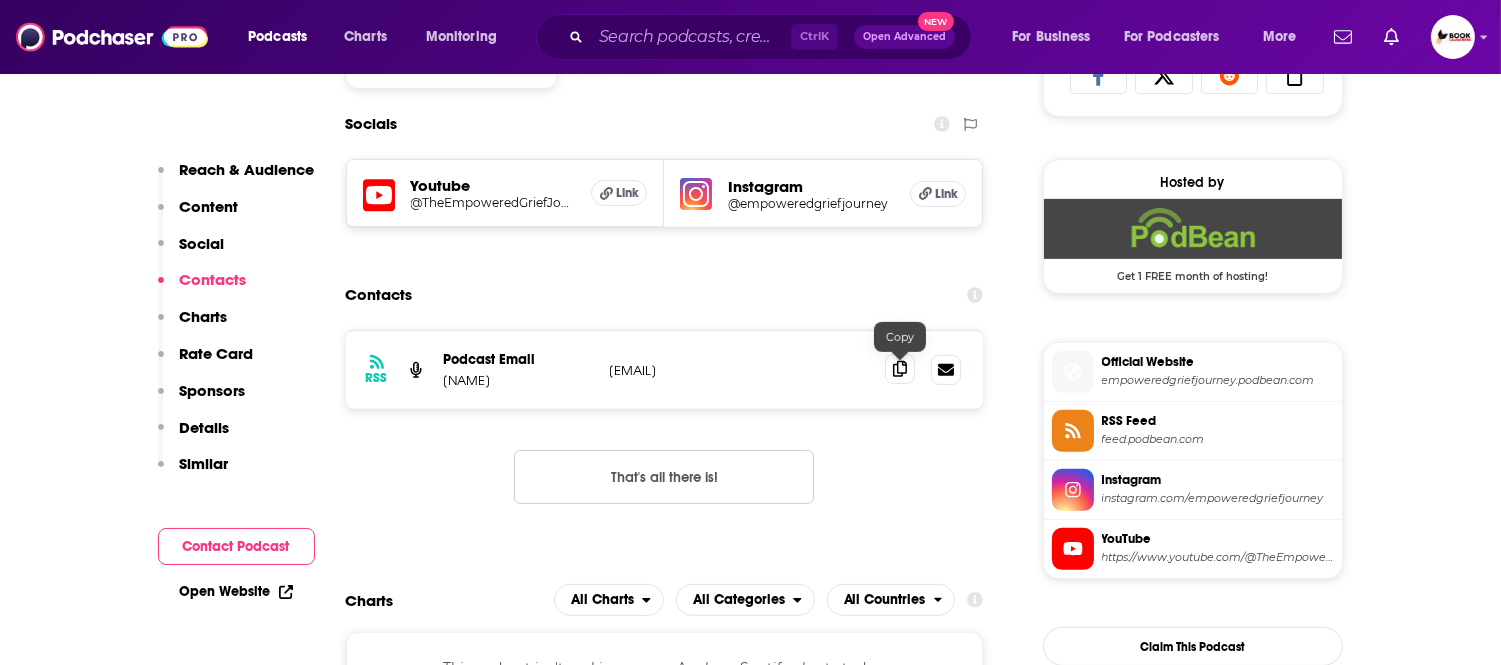 click 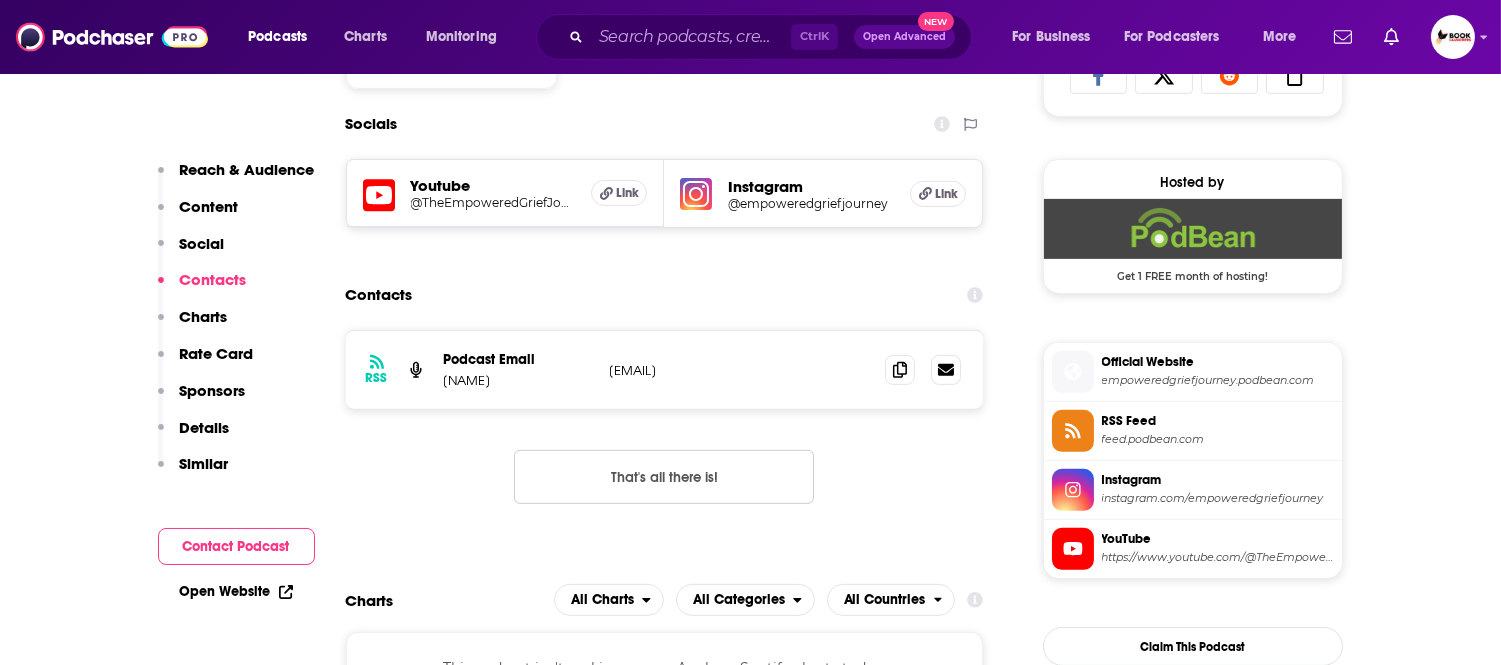 click 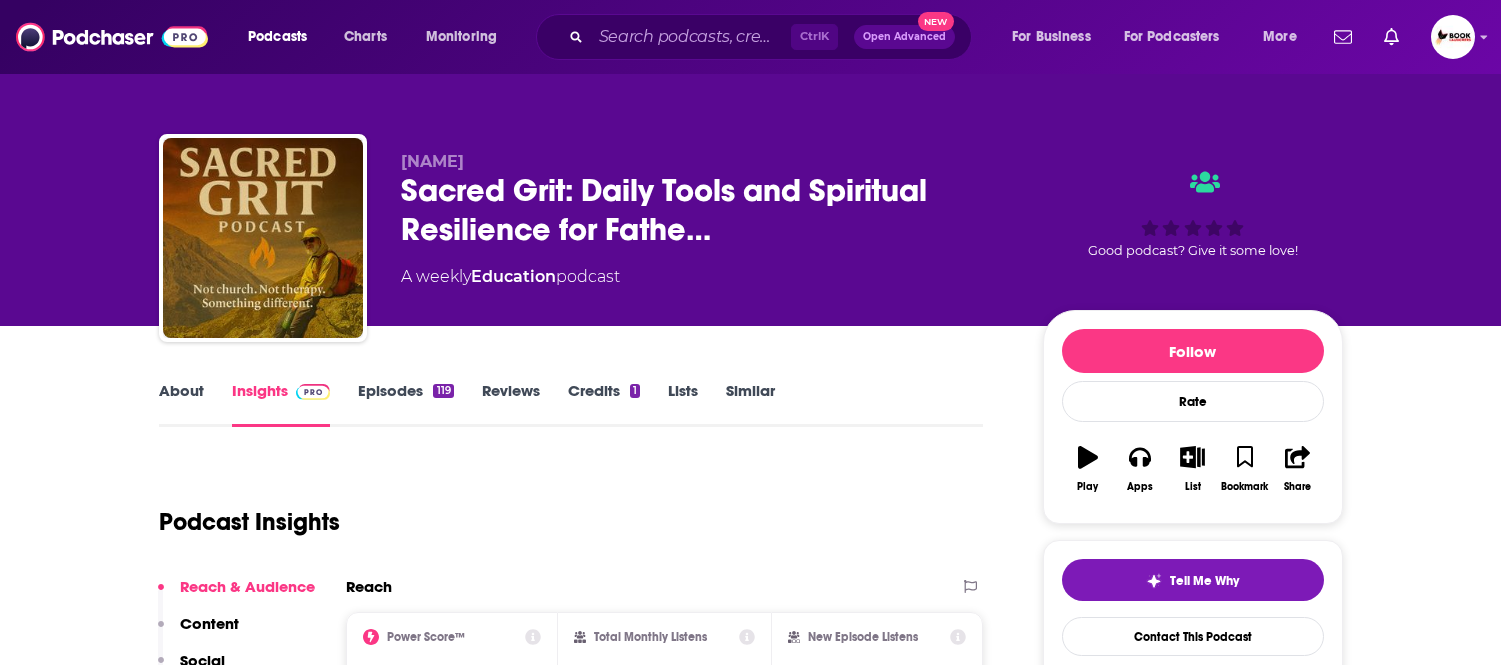 scroll, scrollTop: 0, scrollLeft: 0, axis: both 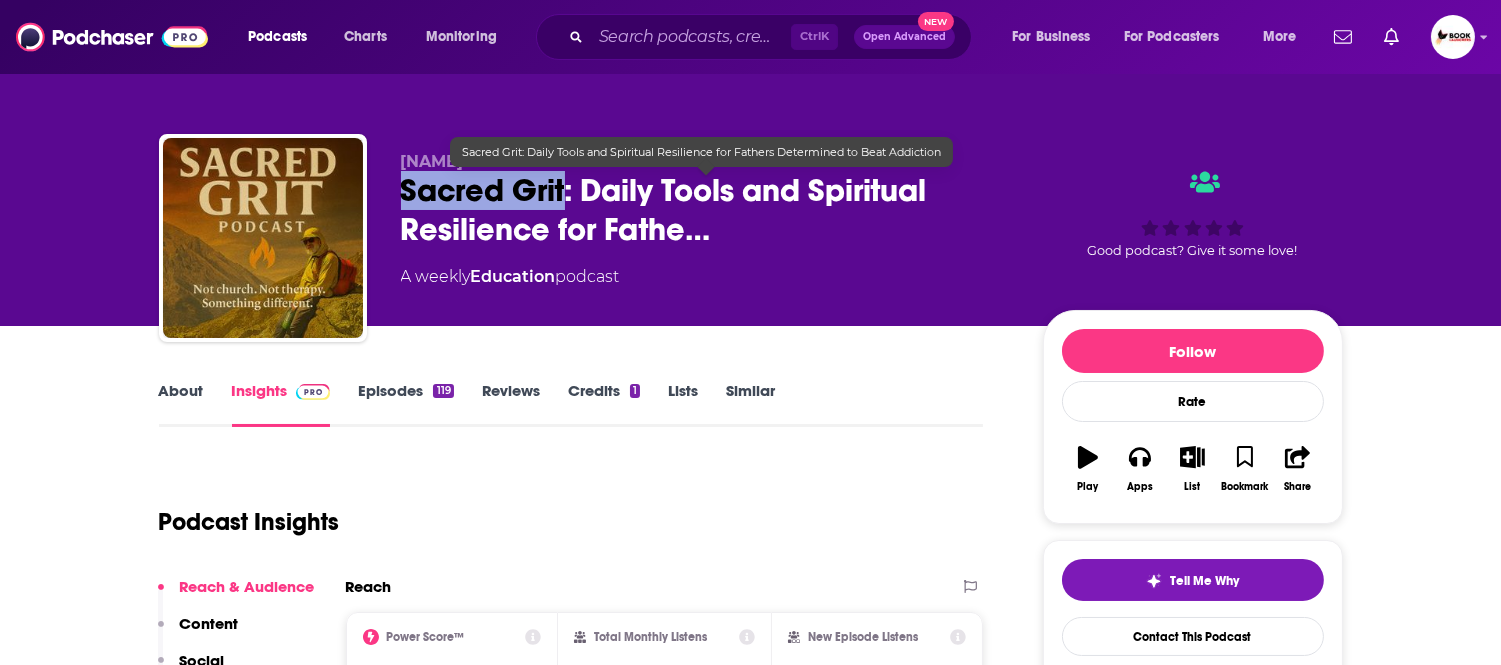 drag, startPoint x: 396, startPoint y: 196, endPoint x: 417, endPoint y: 222, distance: 33.42155 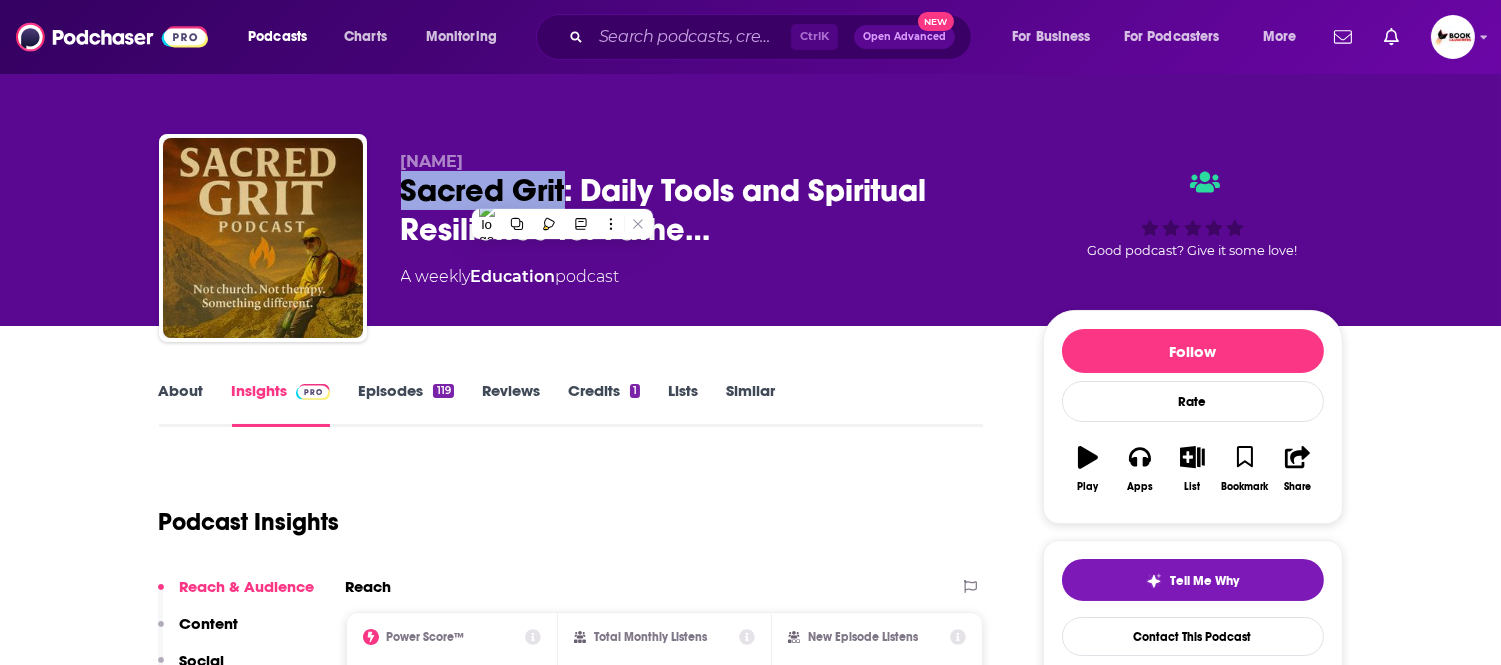 click on "About" at bounding box center (181, 404) 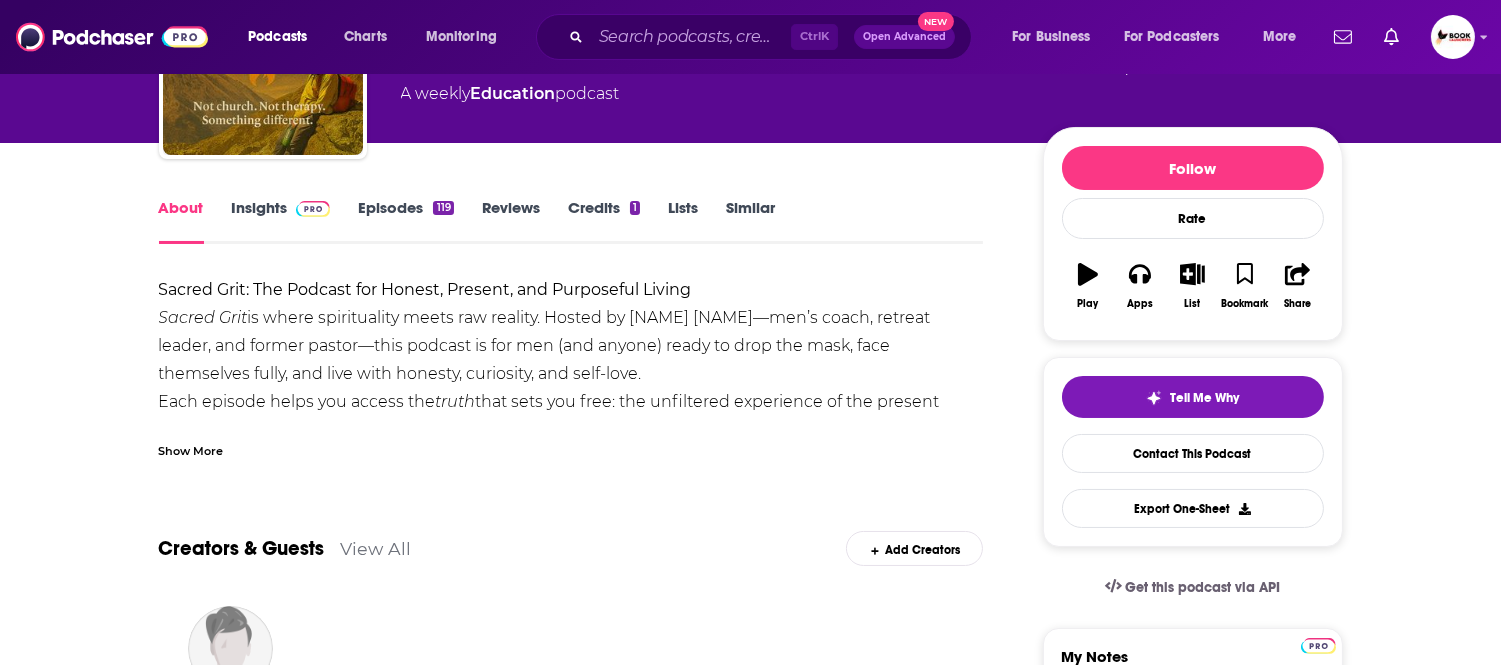 scroll, scrollTop: 170, scrollLeft: 0, axis: vertical 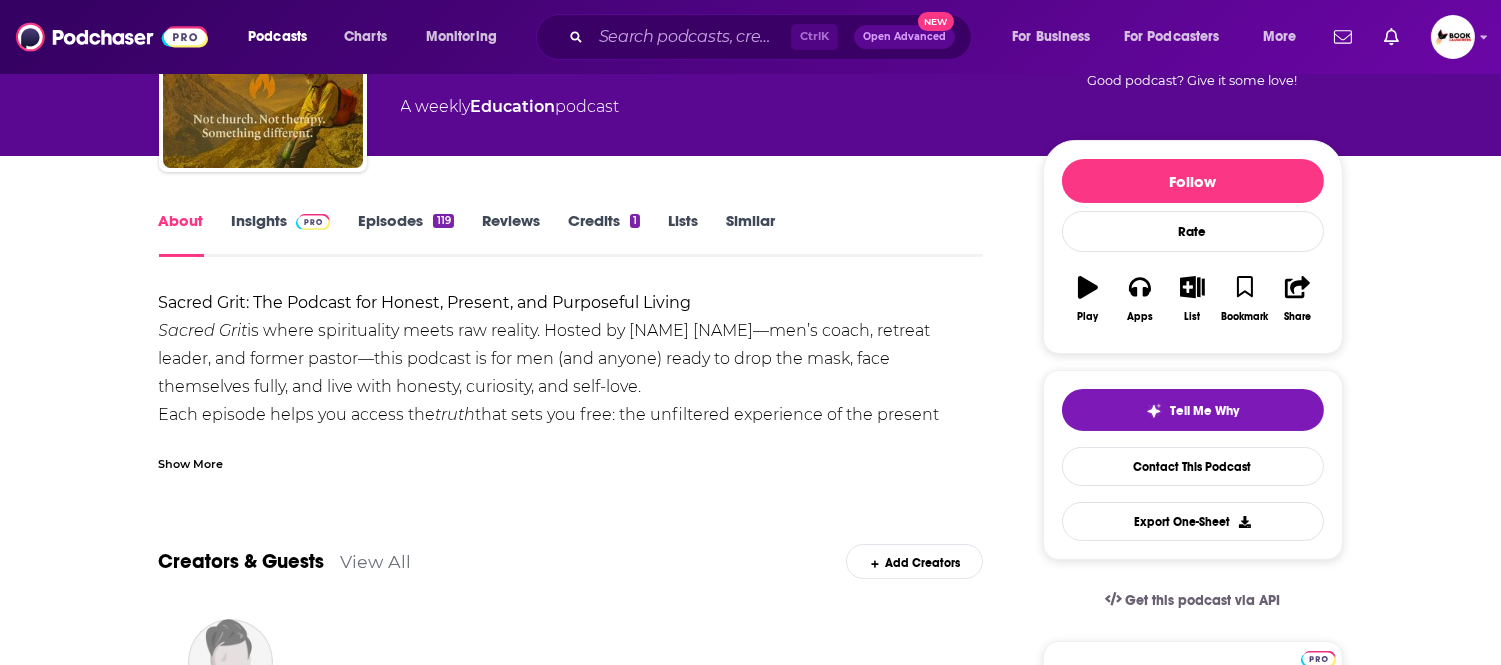 click on "Show More" at bounding box center (191, 462) 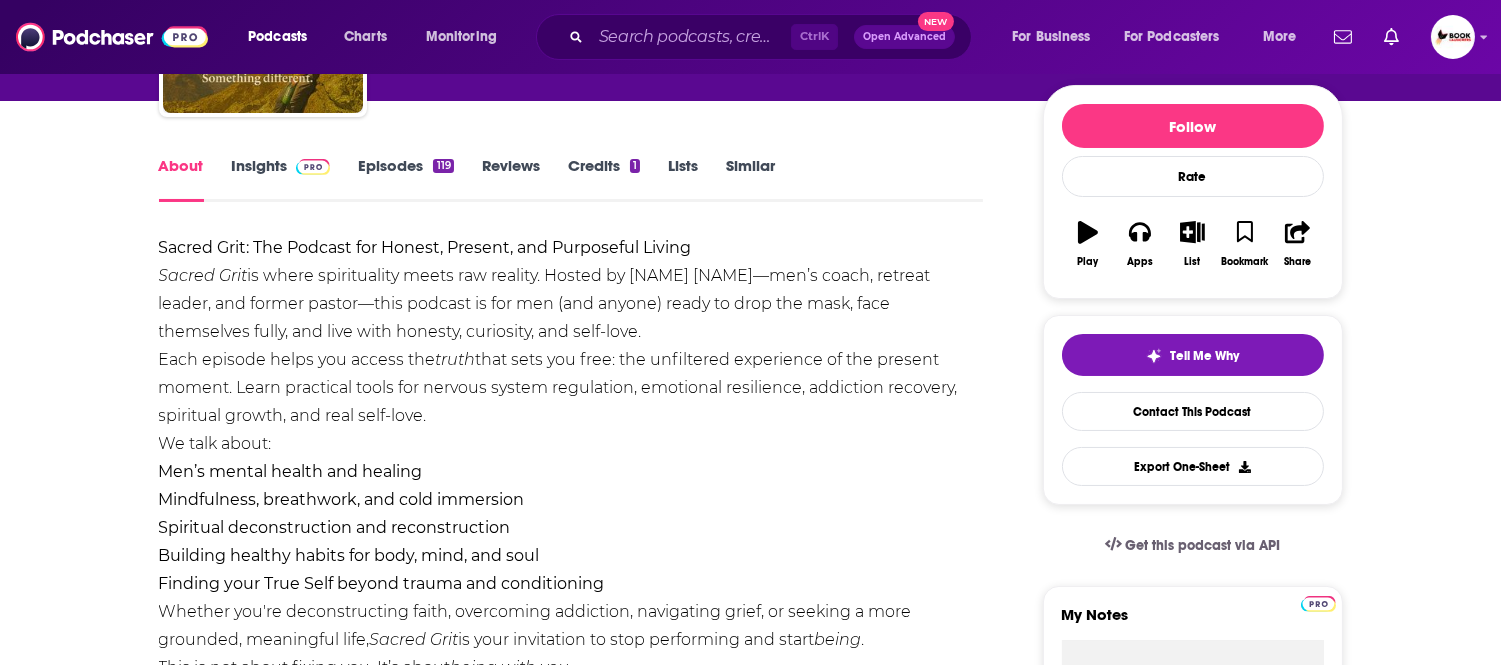scroll, scrollTop: 0, scrollLeft: 0, axis: both 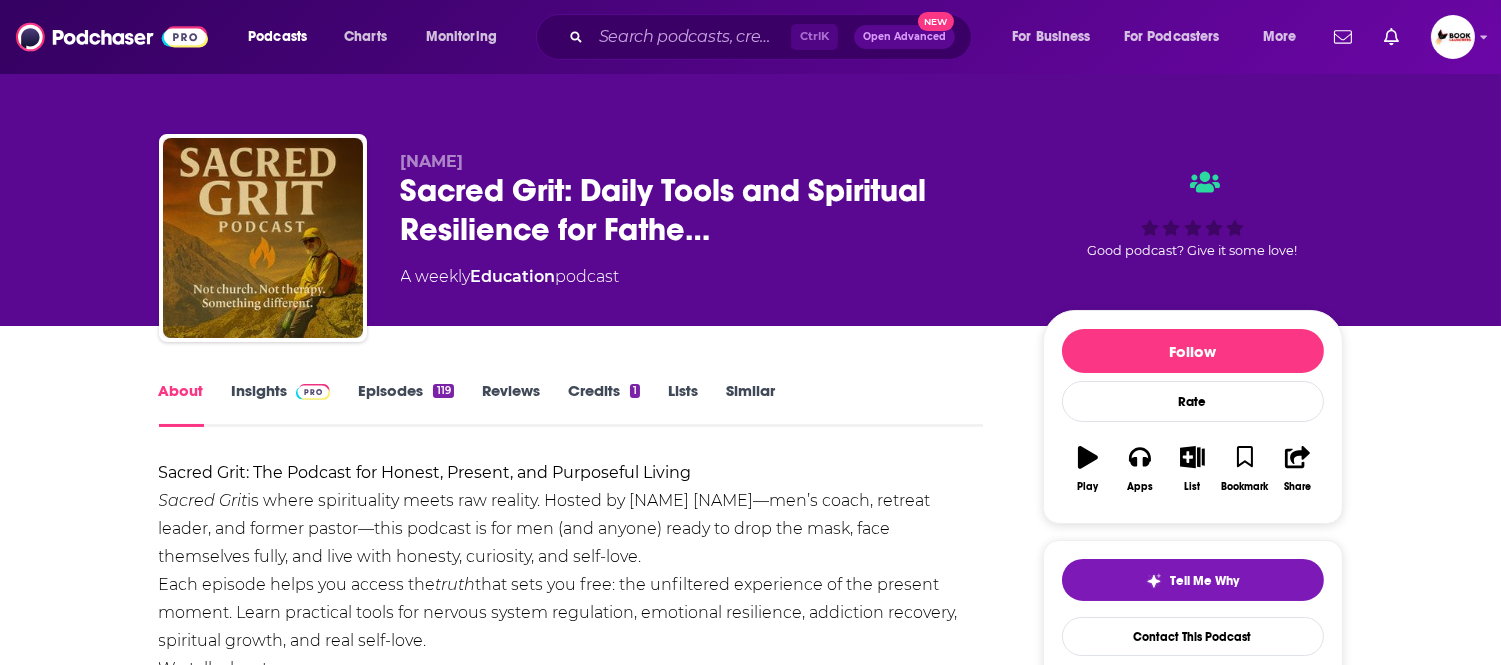 click on "Insights" at bounding box center [281, 404] 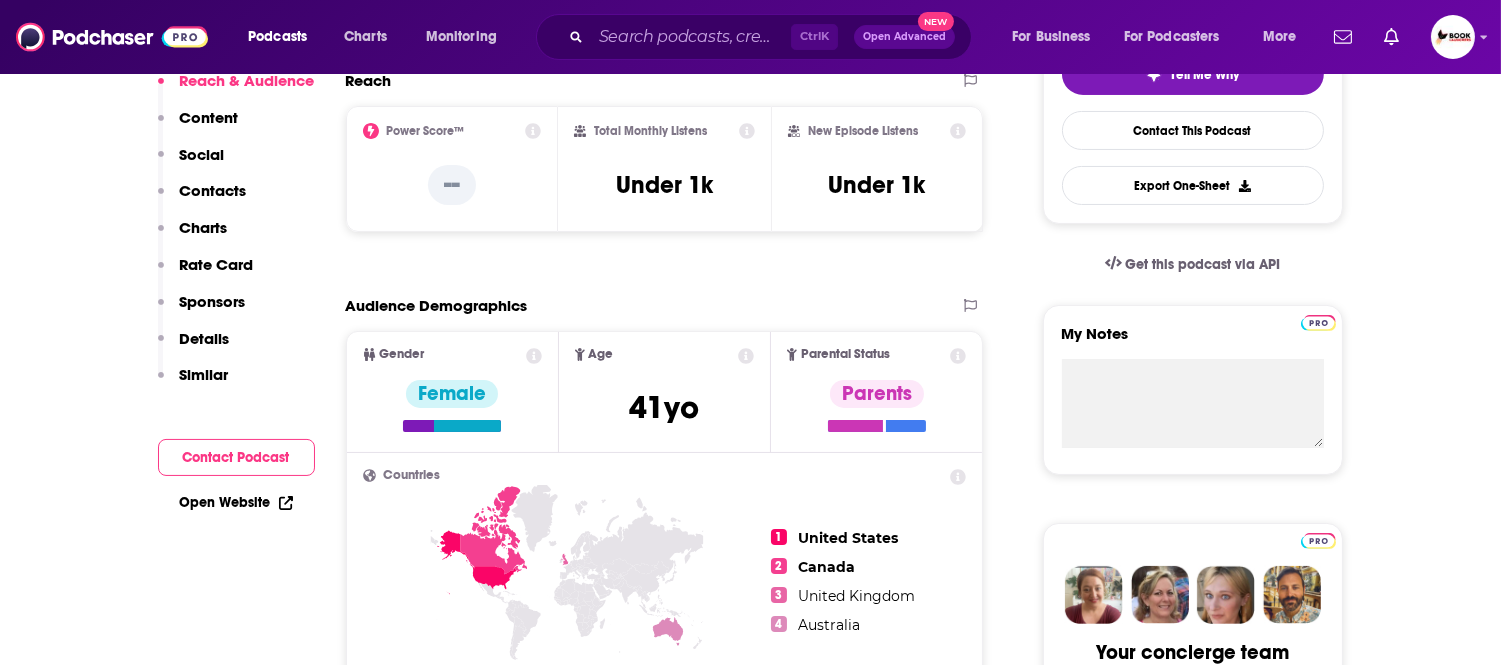 scroll, scrollTop: 555, scrollLeft: 0, axis: vertical 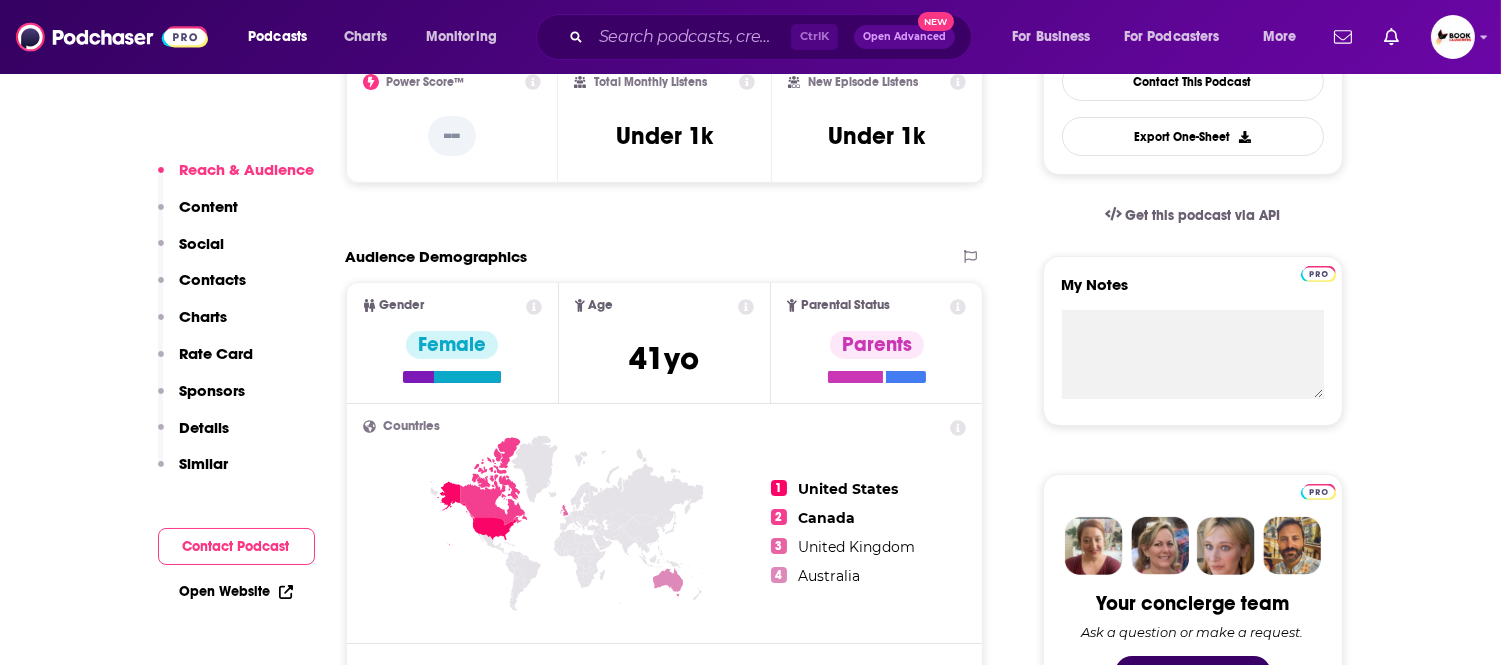 click on "Contacts" at bounding box center [213, 279] 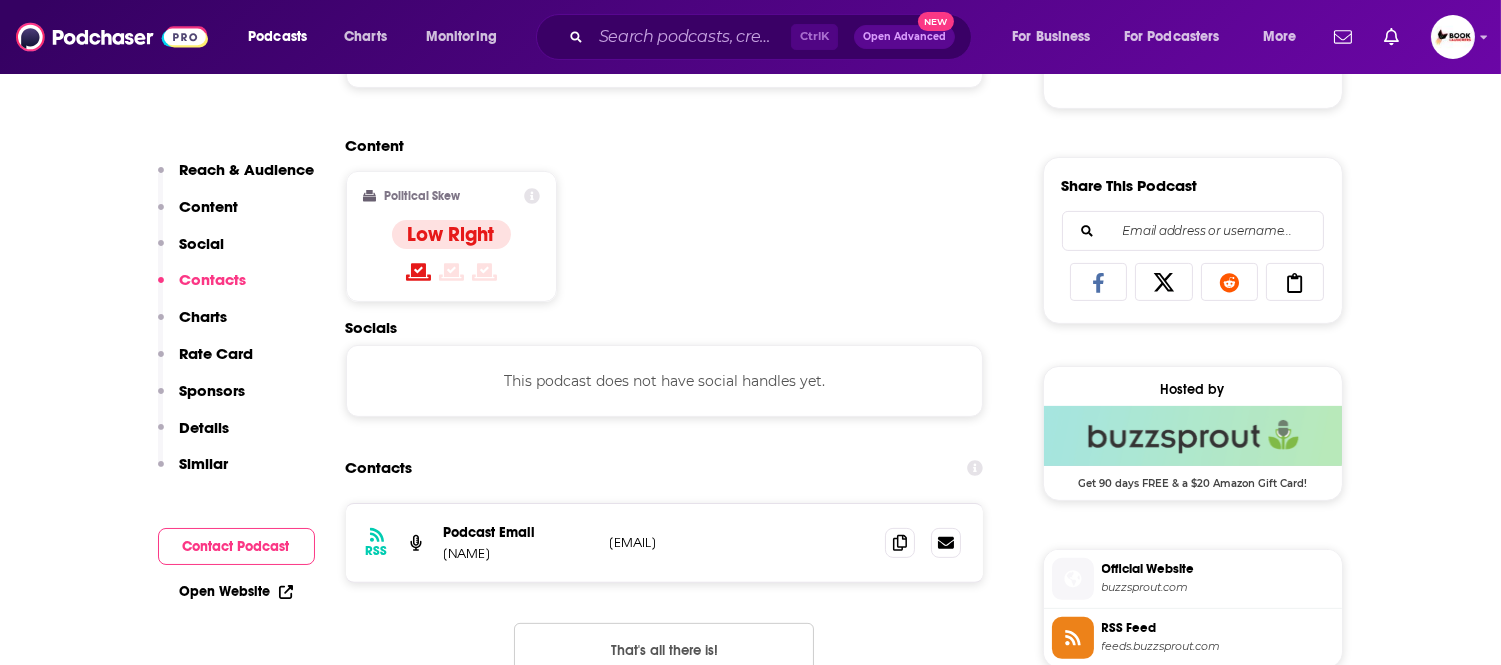 scroll, scrollTop: 1345, scrollLeft: 0, axis: vertical 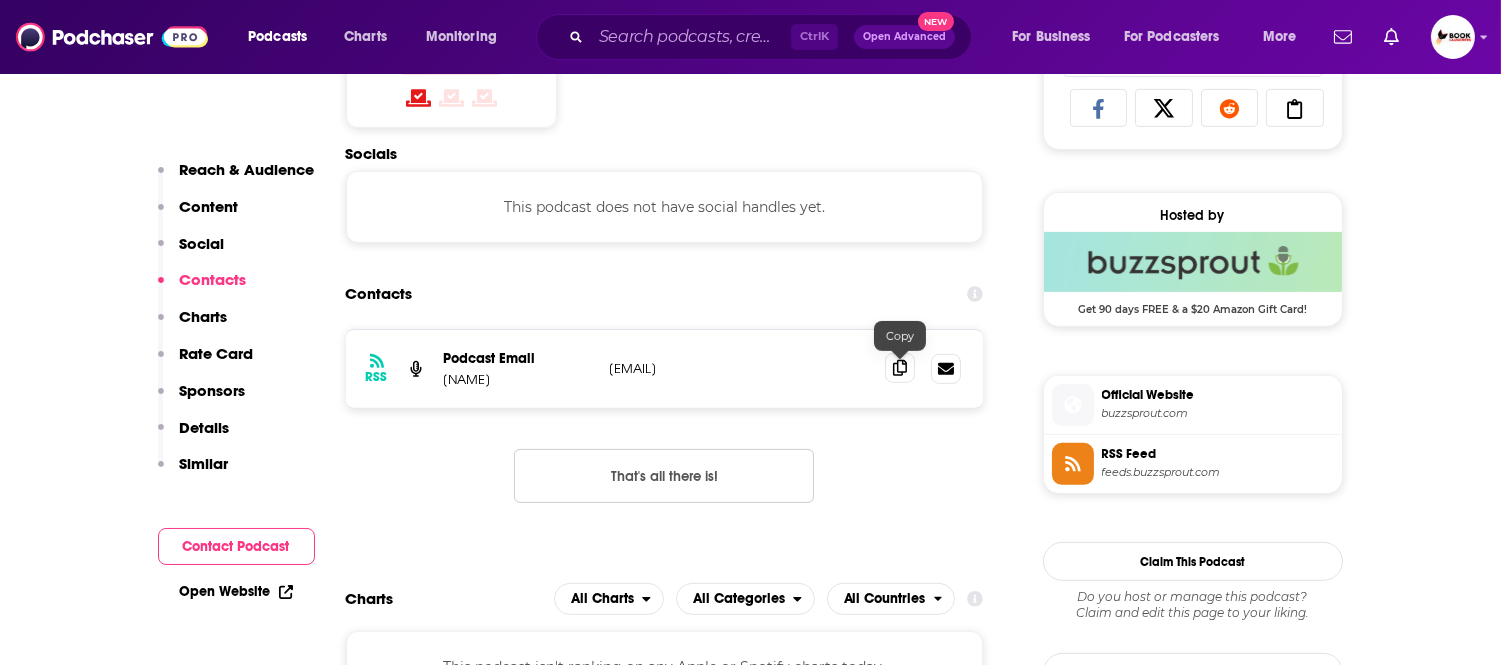 click at bounding box center (900, 368) 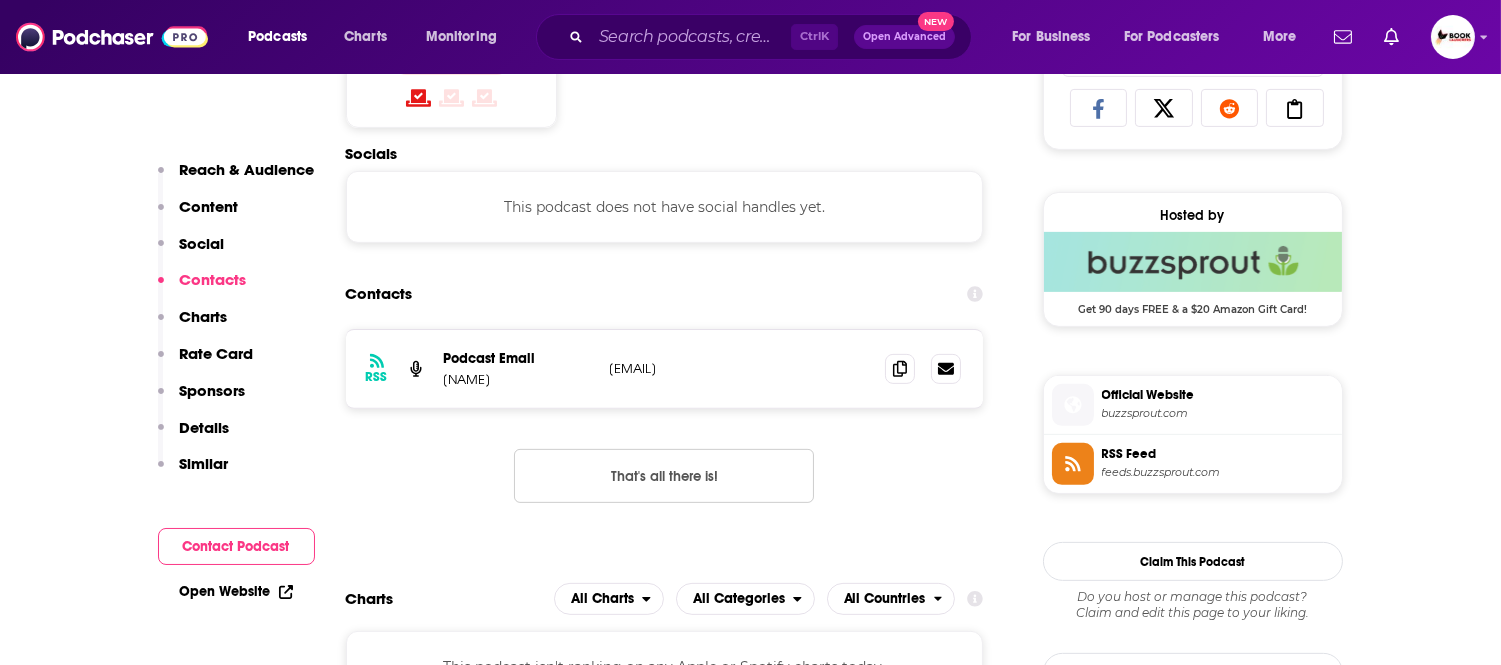 click on "Reach & Audience" at bounding box center (247, 169) 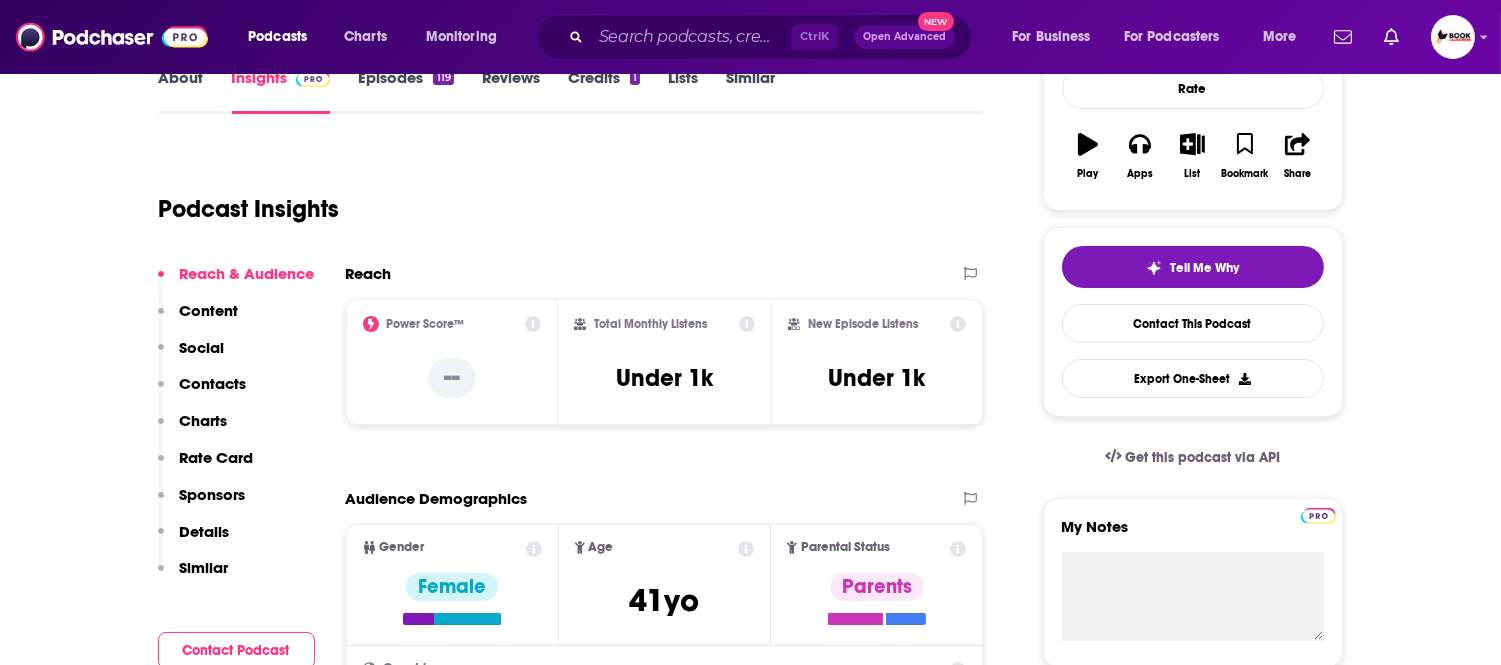 scroll, scrollTop: 0, scrollLeft: 0, axis: both 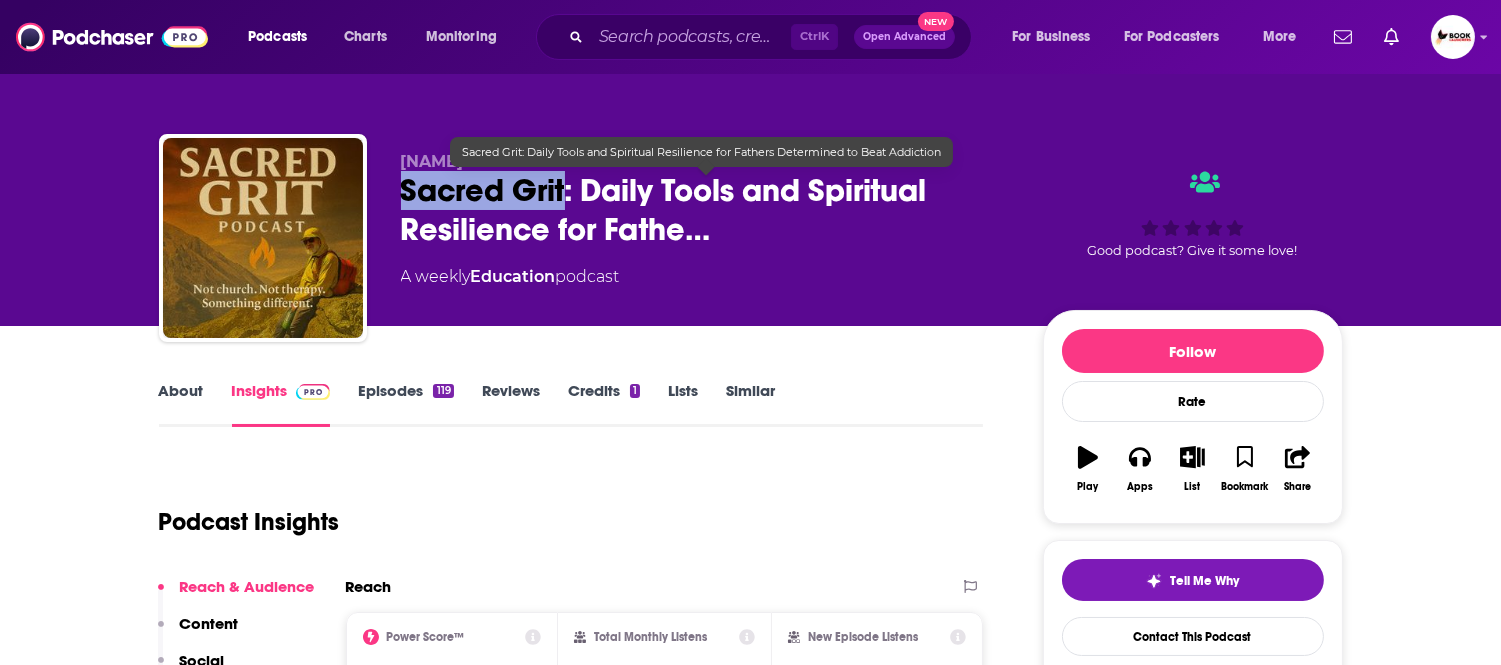 drag, startPoint x: 395, startPoint y: 196, endPoint x: 565, endPoint y: 201, distance: 170.07352 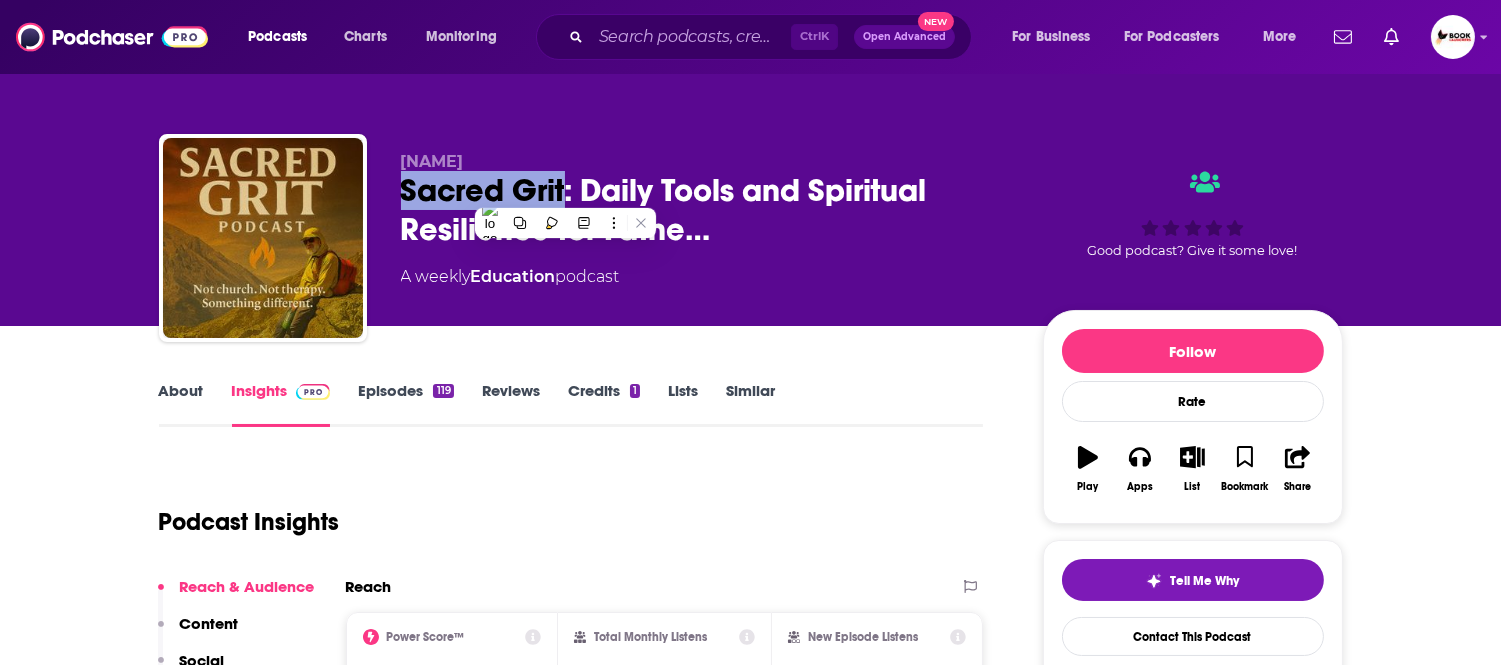 copy on "Sacred Grit" 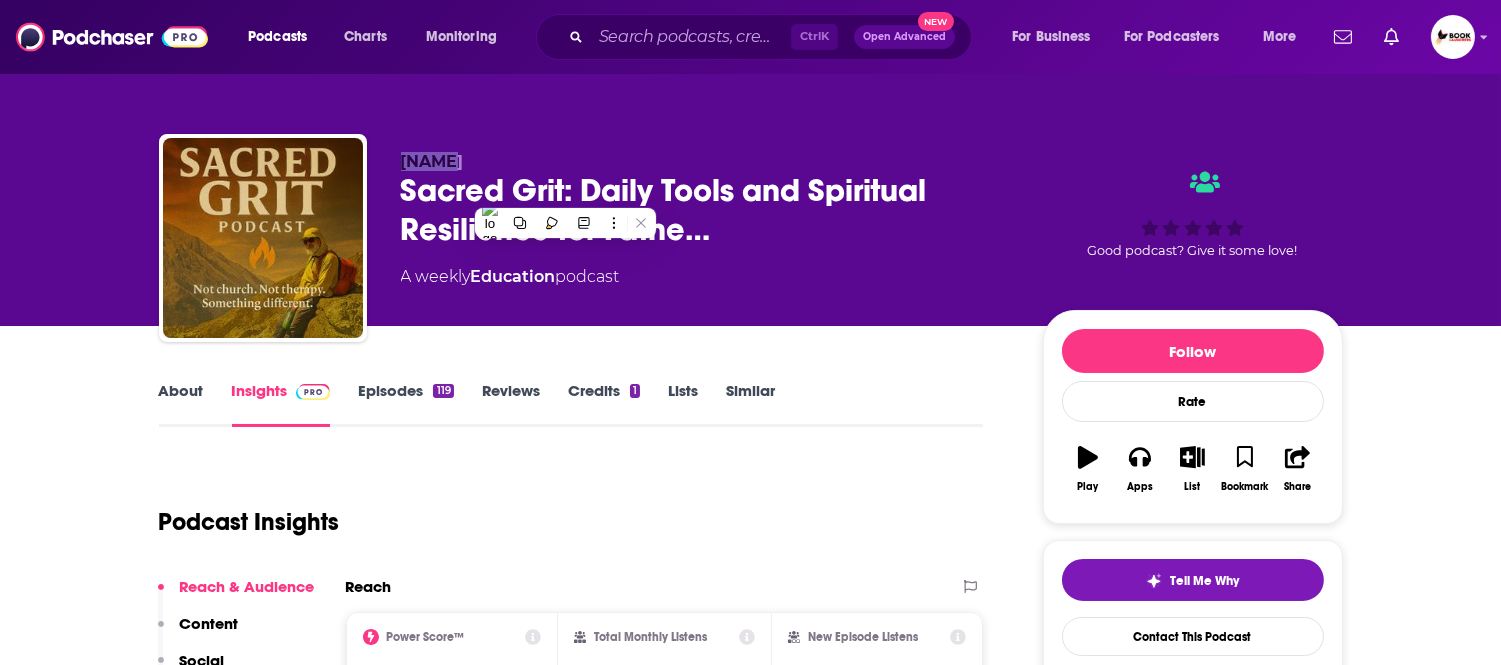 drag, startPoint x: 461, startPoint y: 161, endPoint x: 398, endPoint y: 161, distance: 63 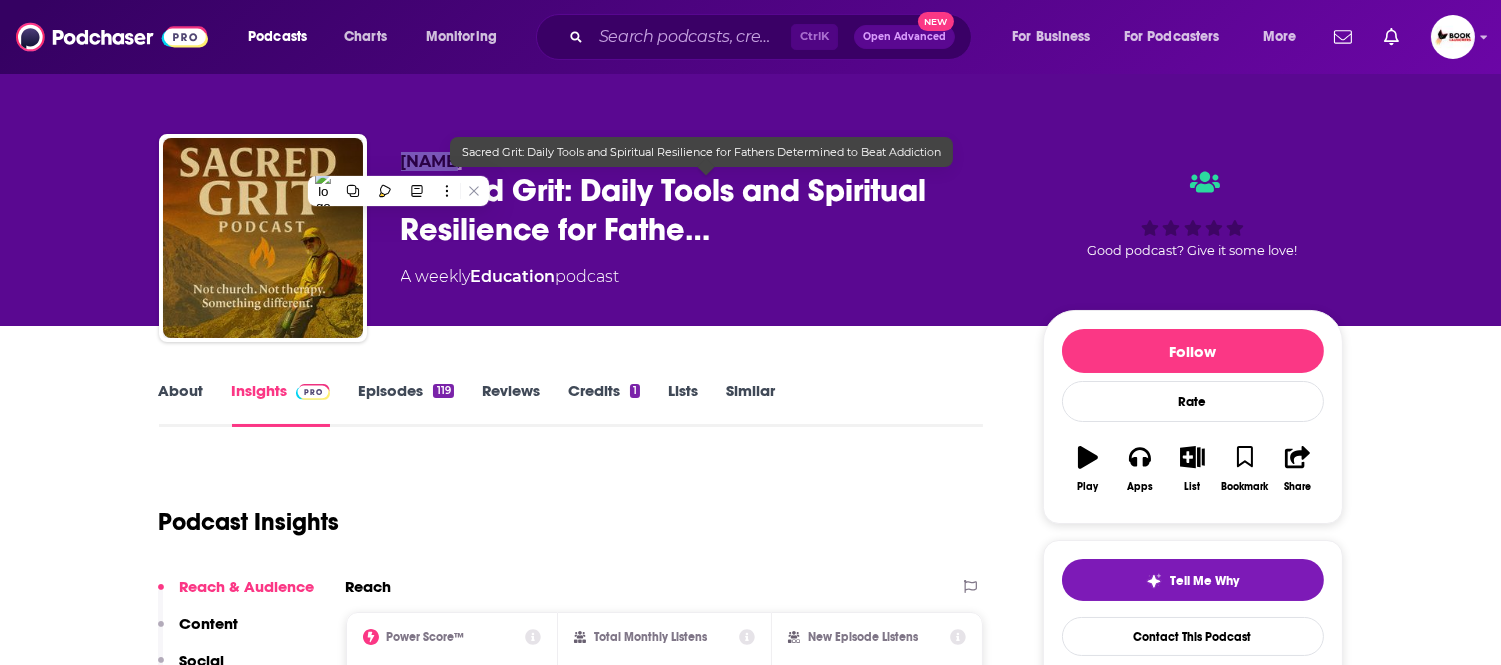 copy on "Jason" 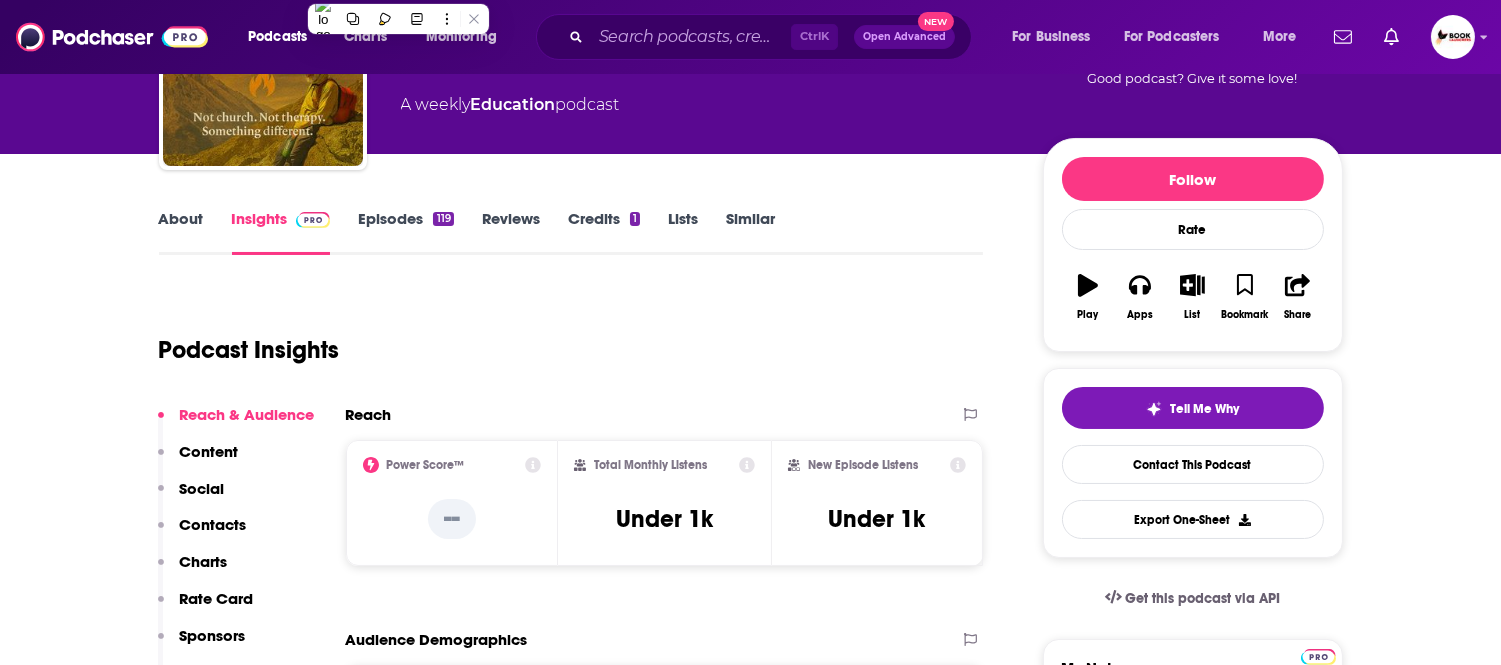 scroll, scrollTop: 222, scrollLeft: 0, axis: vertical 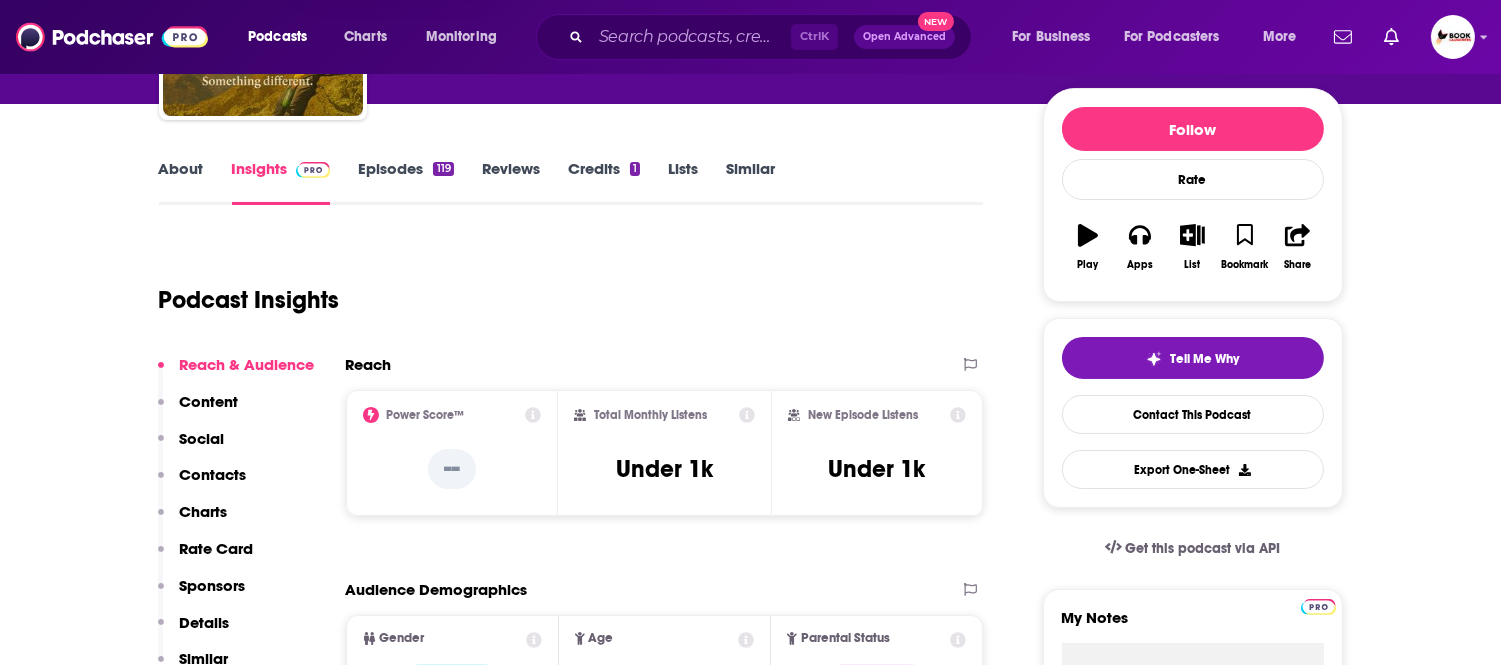 click on "Contacts" at bounding box center [202, 483] 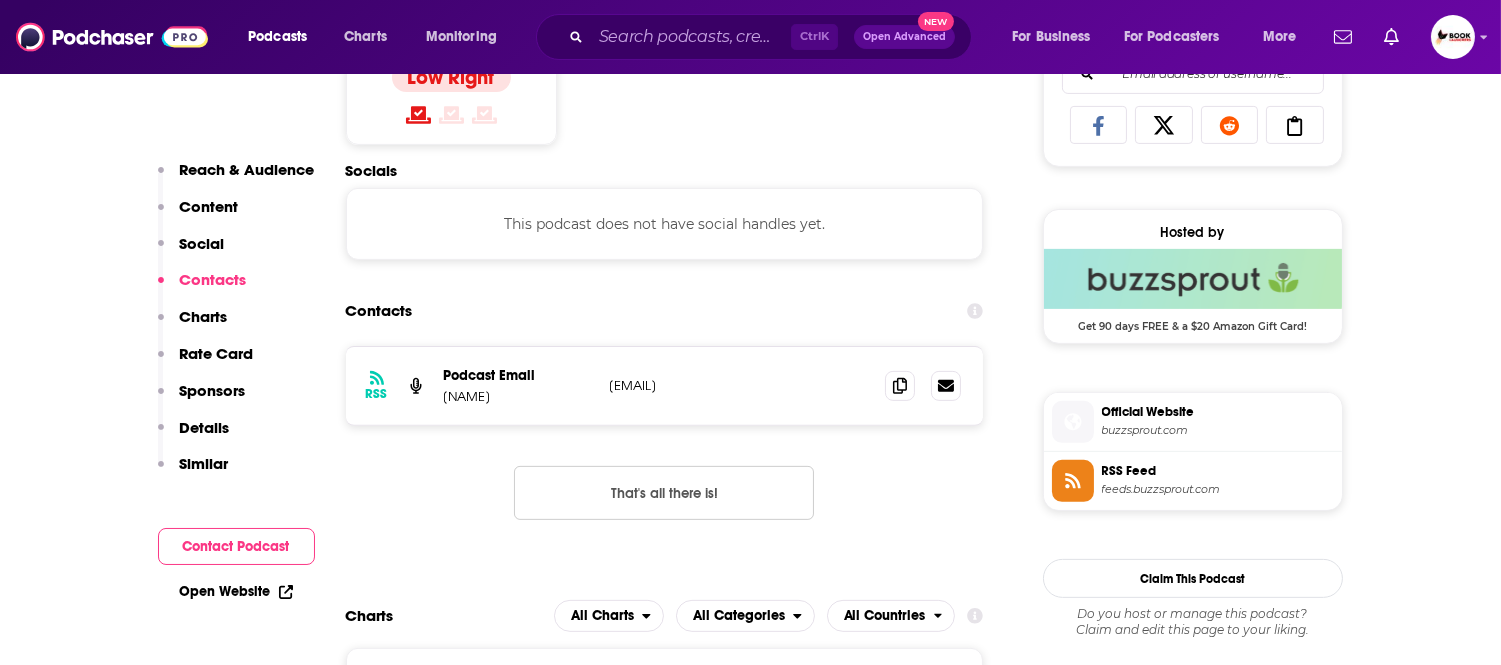 scroll, scrollTop: 1345, scrollLeft: 0, axis: vertical 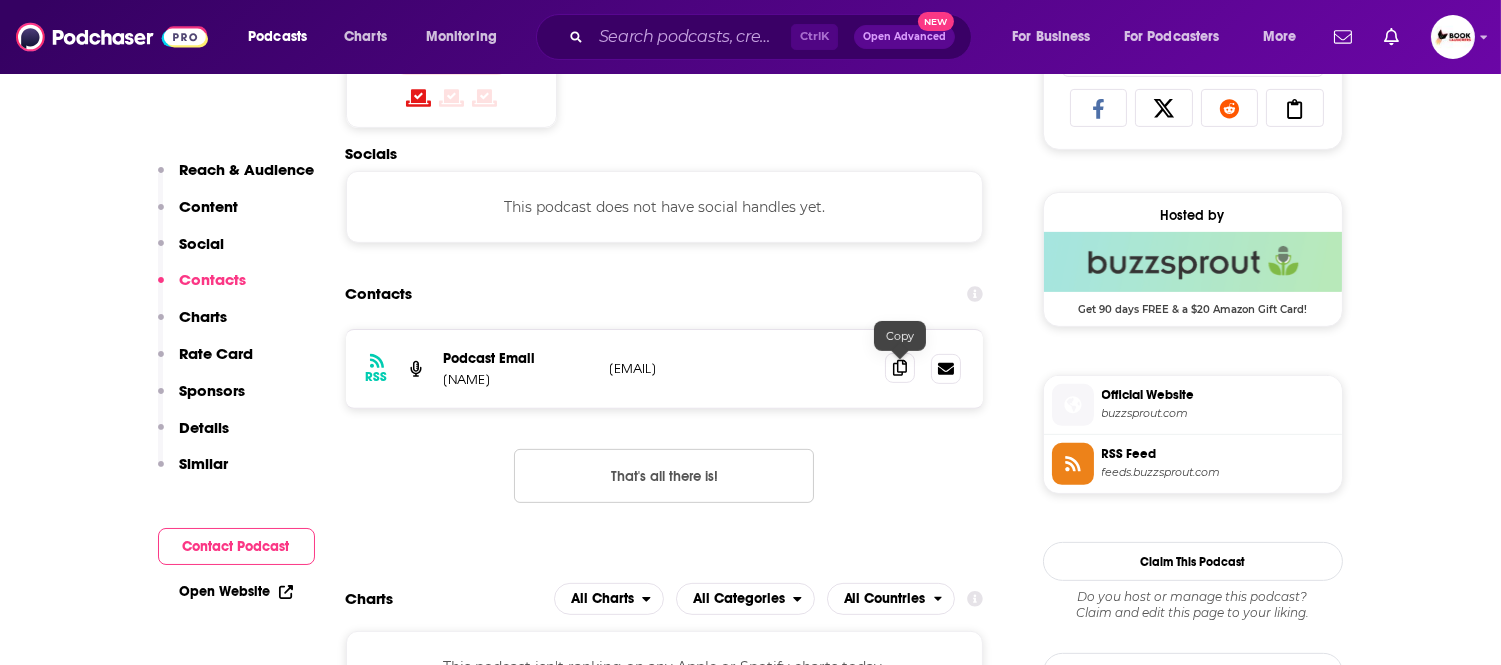 click 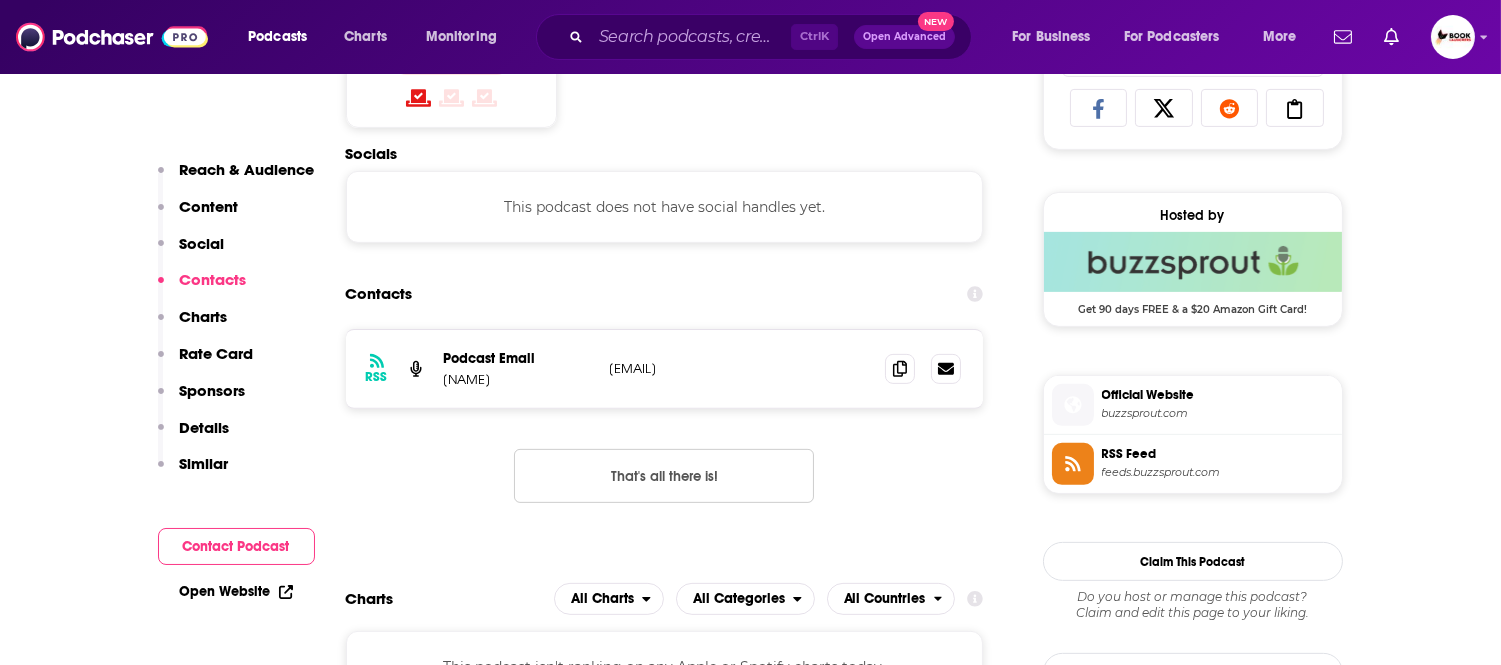 click on "Open Website" at bounding box center [236, 591] 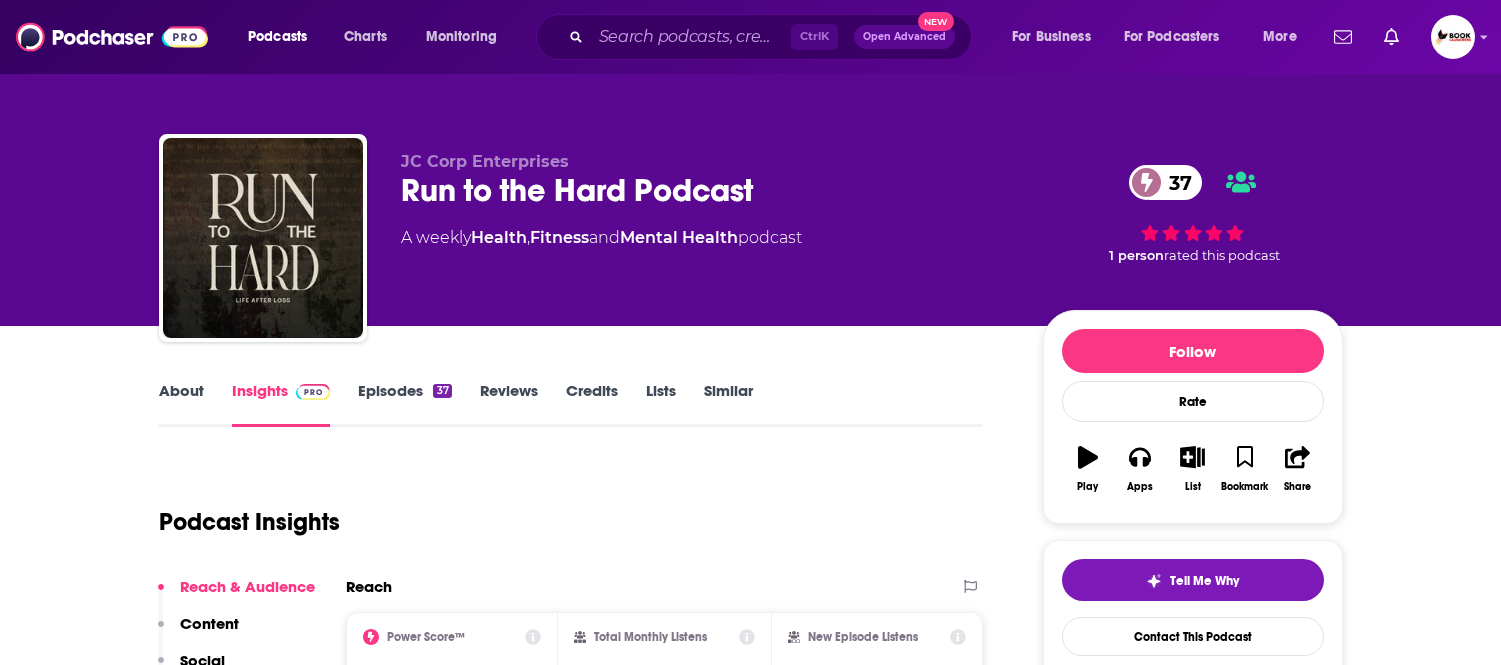 scroll, scrollTop: 0, scrollLeft: 0, axis: both 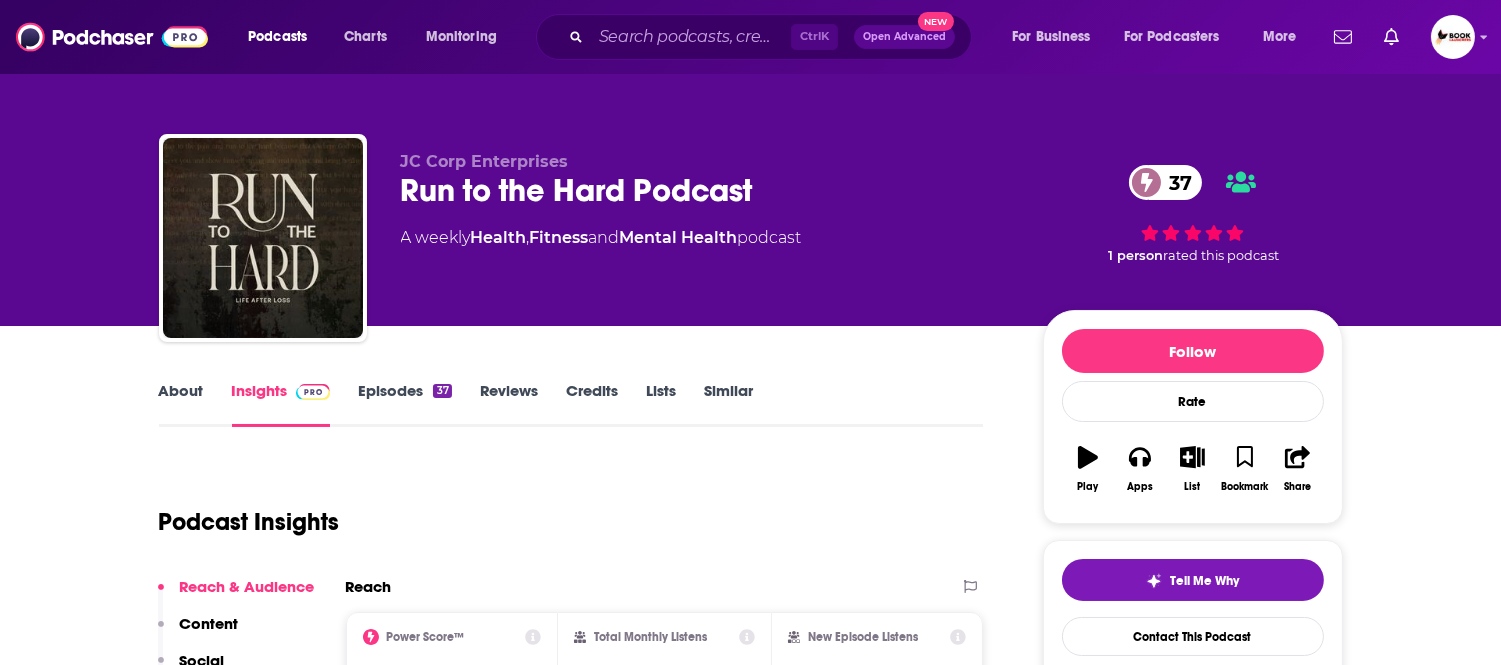 click on "About" at bounding box center (181, 404) 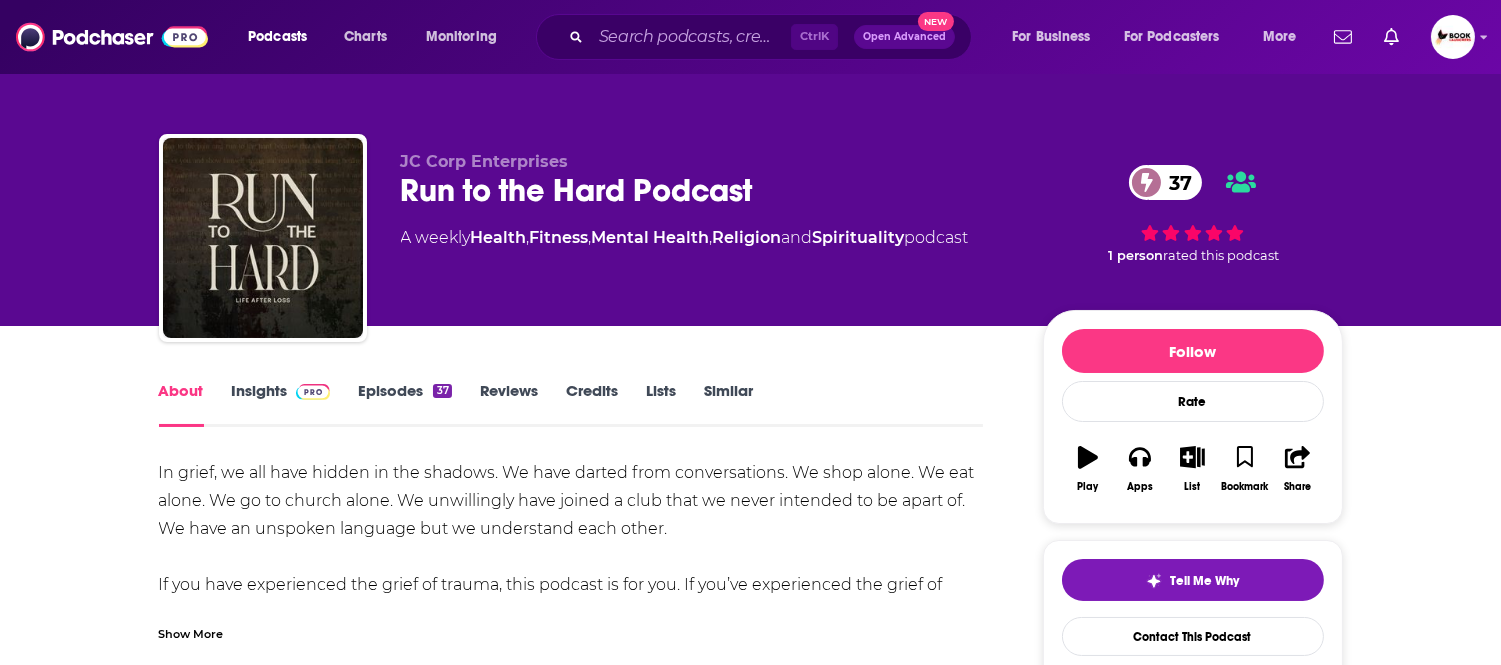 click on "Show More" at bounding box center [191, 632] 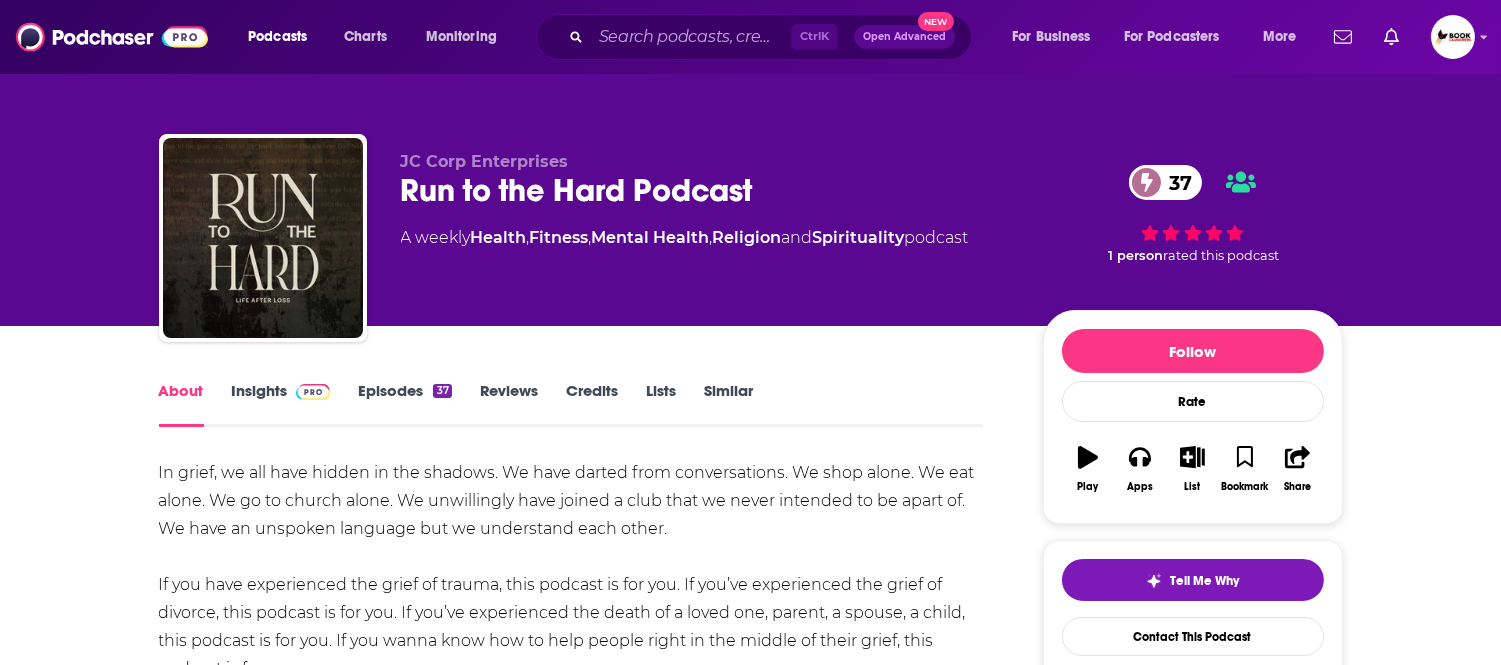 scroll, scrollTop: 222, scrollLeft: 0, axis: vertical 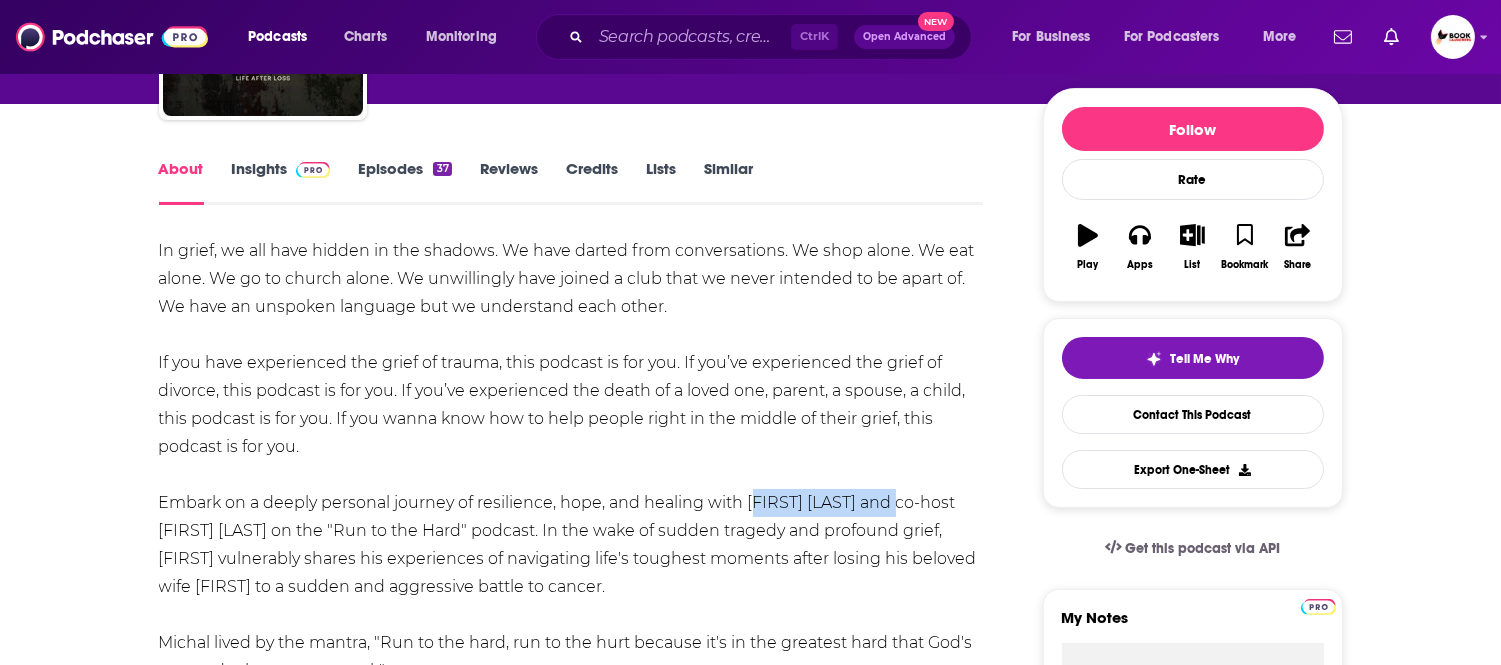 drag, startPoint x: 747, startPoint y: 508, endPoint x: 890, endPoint y: 506, distance: 143.01399 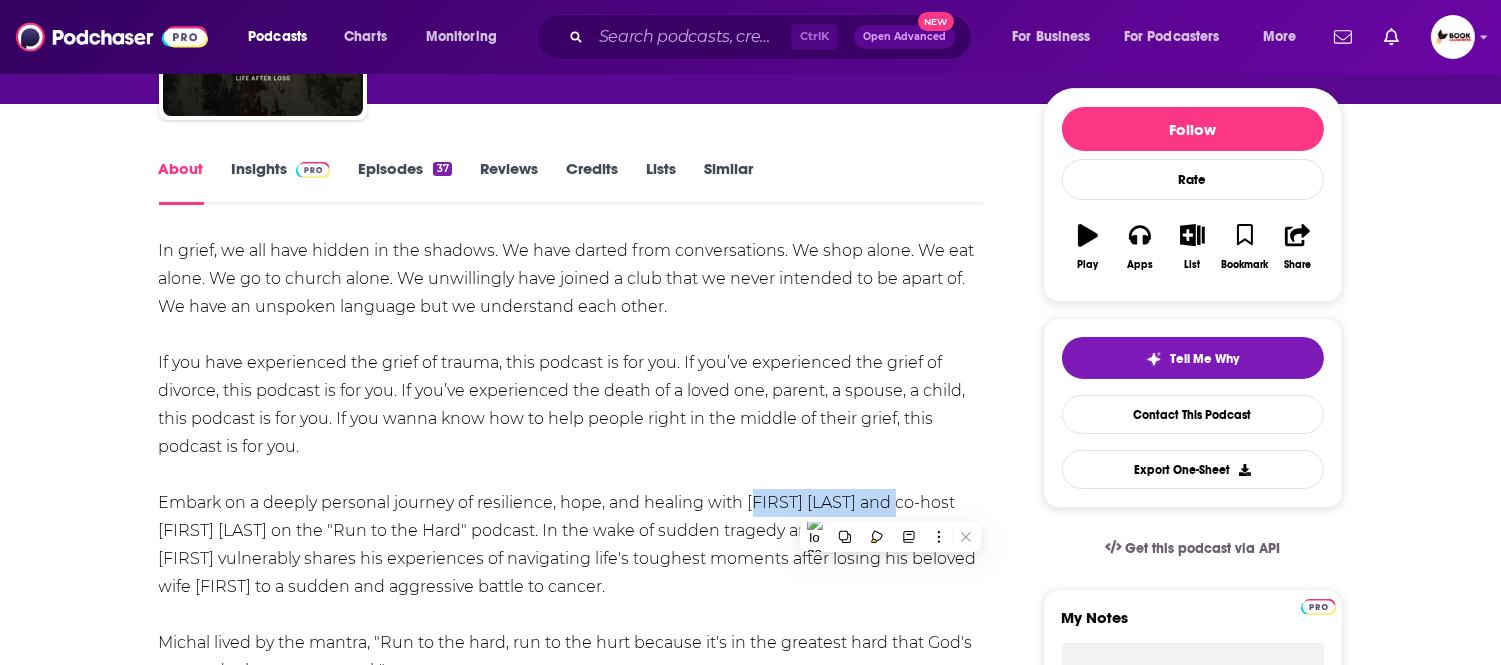 copy on "[FIRST] [LAST]" 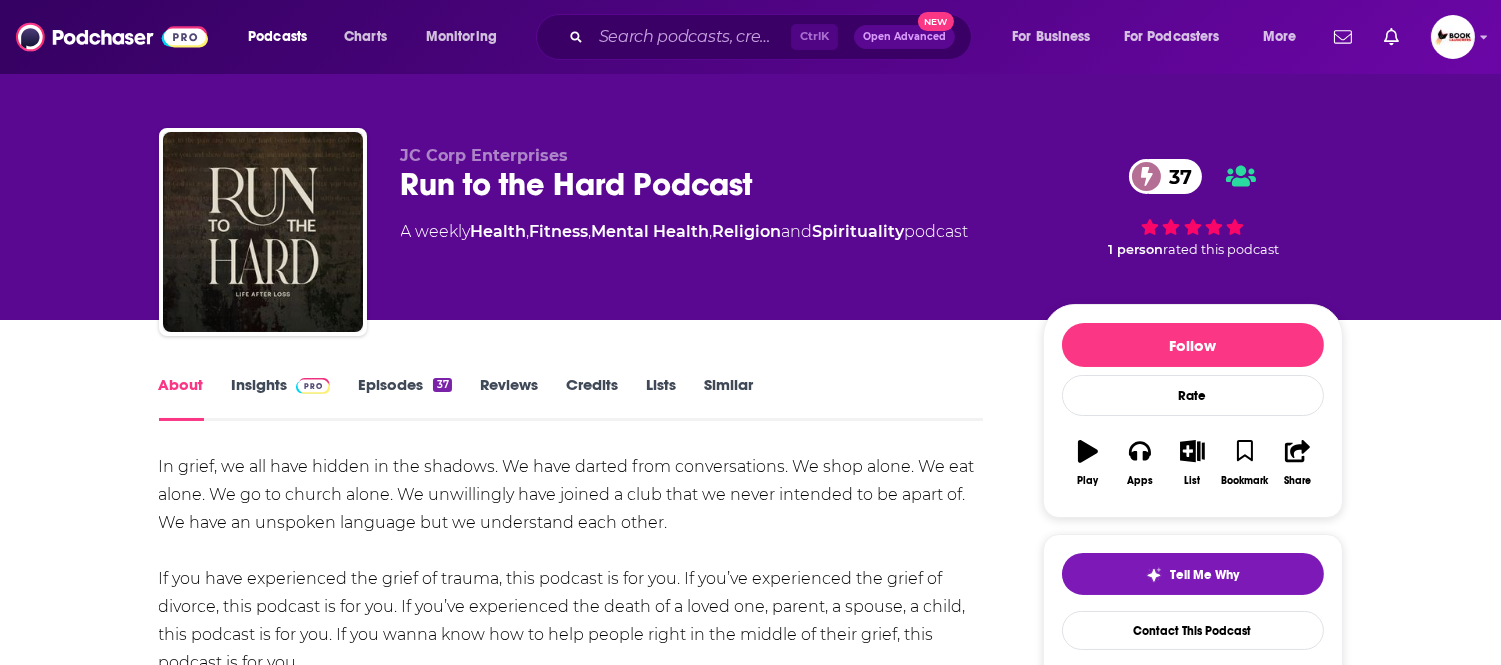 scroll, scrollTop: 0, scrollLeft: 0, axis: both 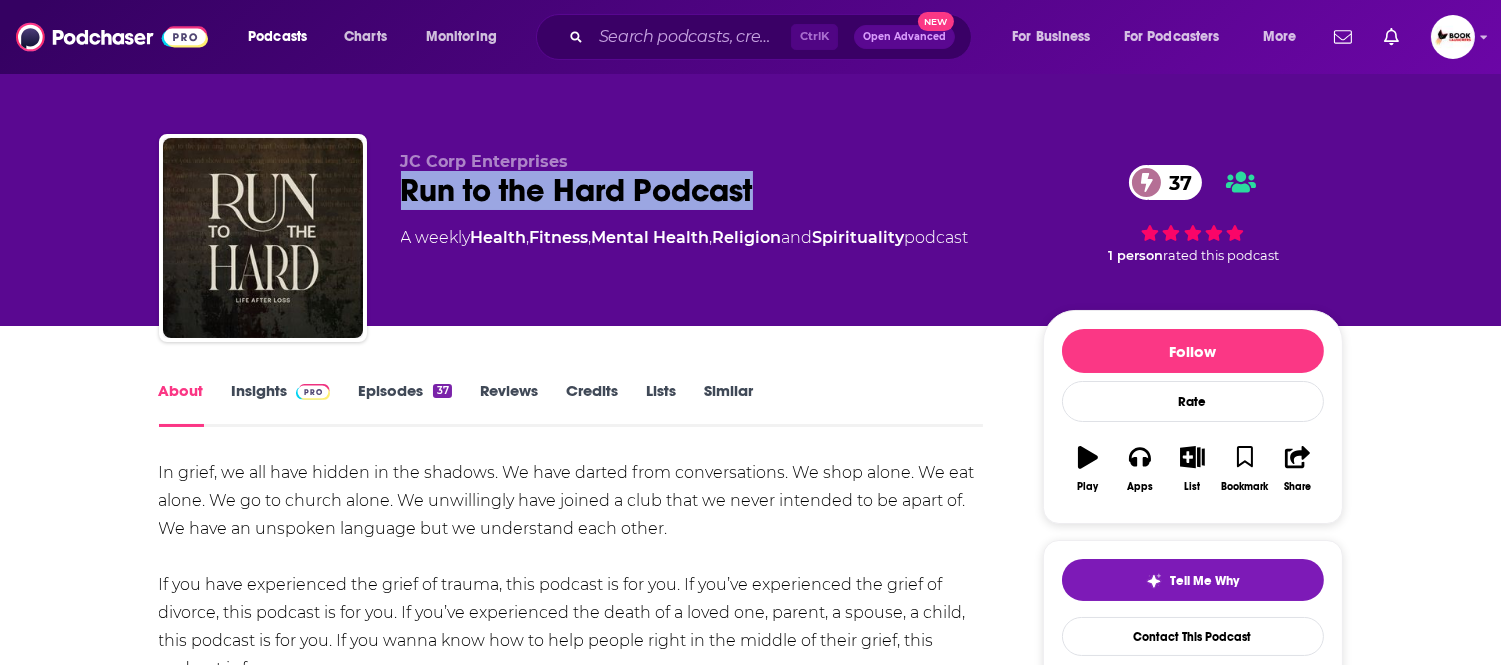 drag, startPoint x: 393, startPoint y: 210, endPoint x: 772, endPoint y: 210, distance: 379 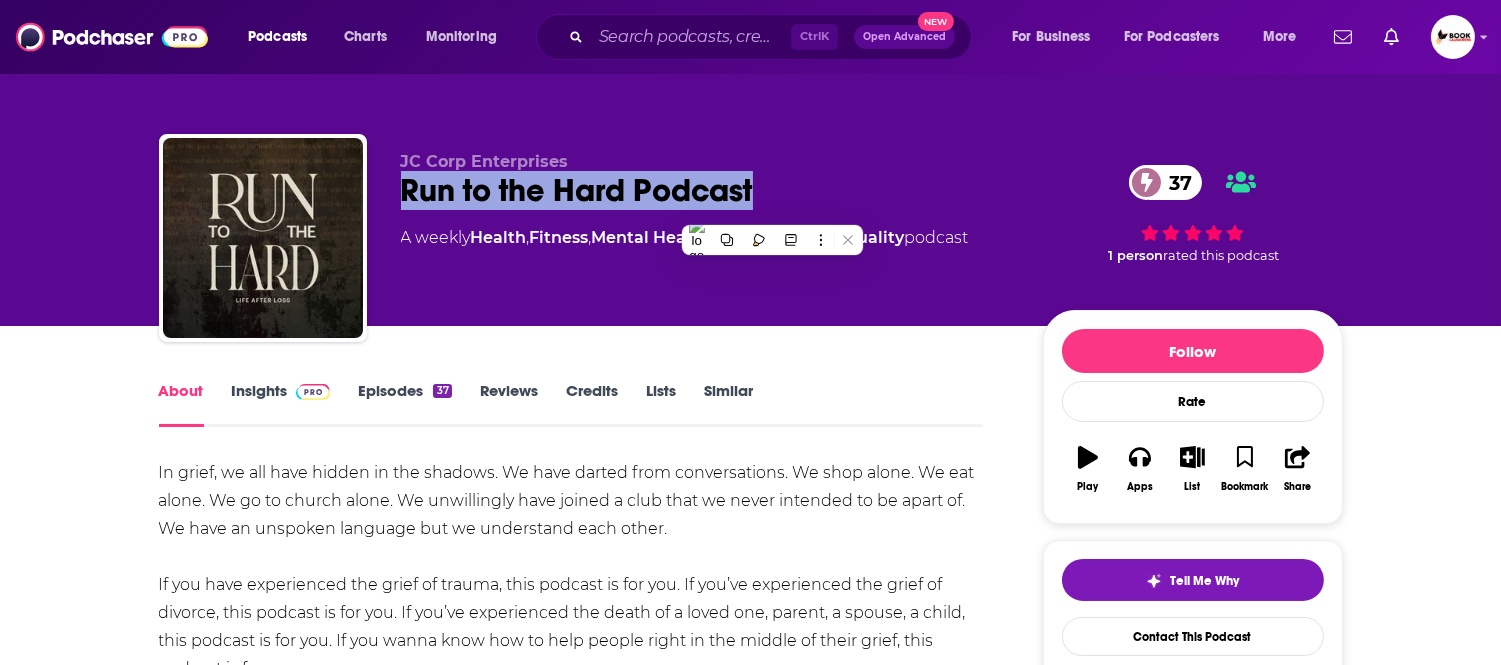 copy on "Run to the Hard Podcast" 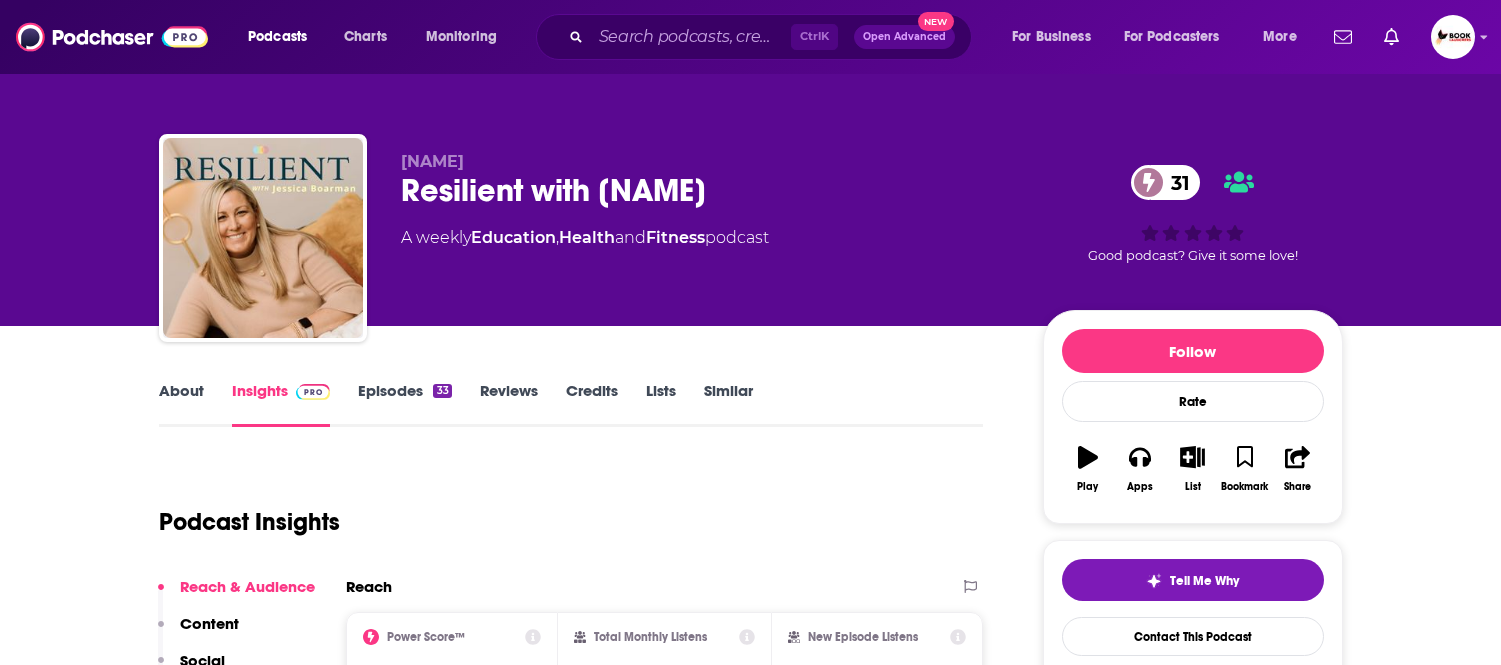 scroll, scrollTop: 0, scrollLeft: 0, axis: both 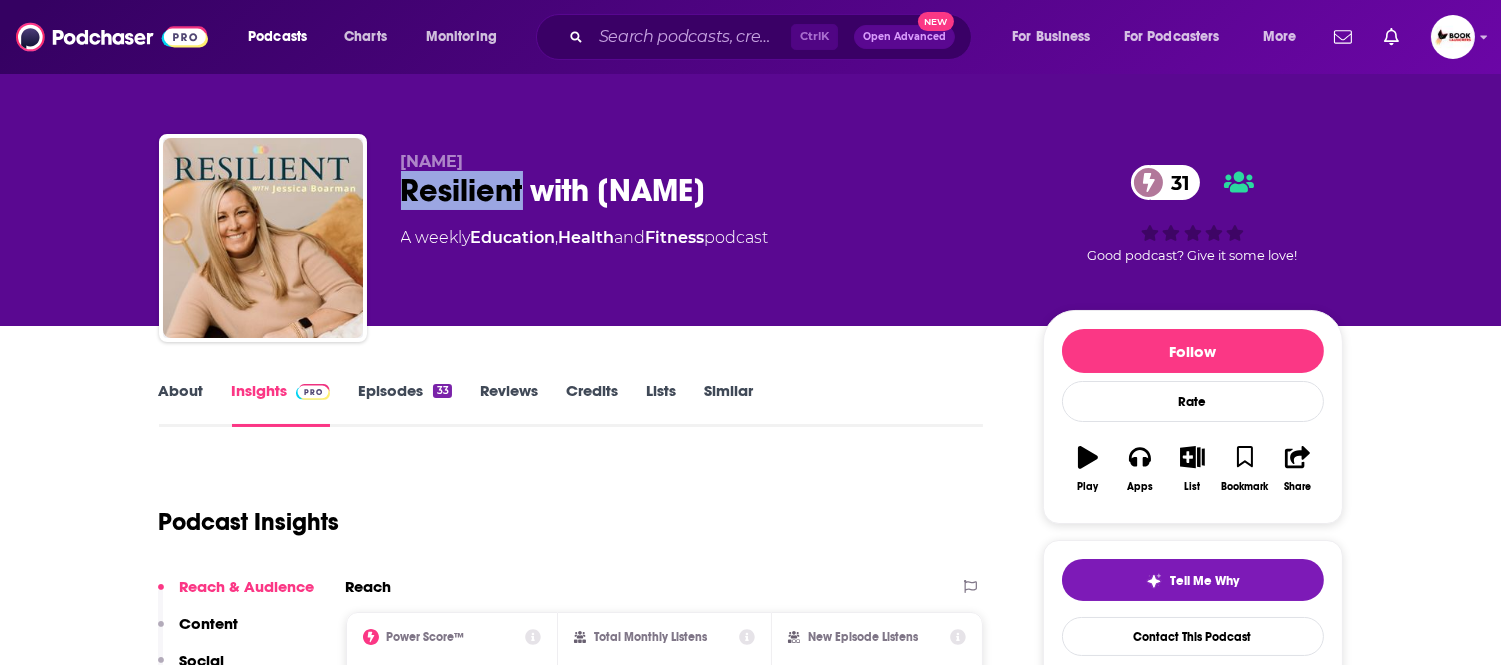 drag, startPoint x: 510, startPoint y: 200, endPoint x: 522, endPoint y: 200, distance: 12 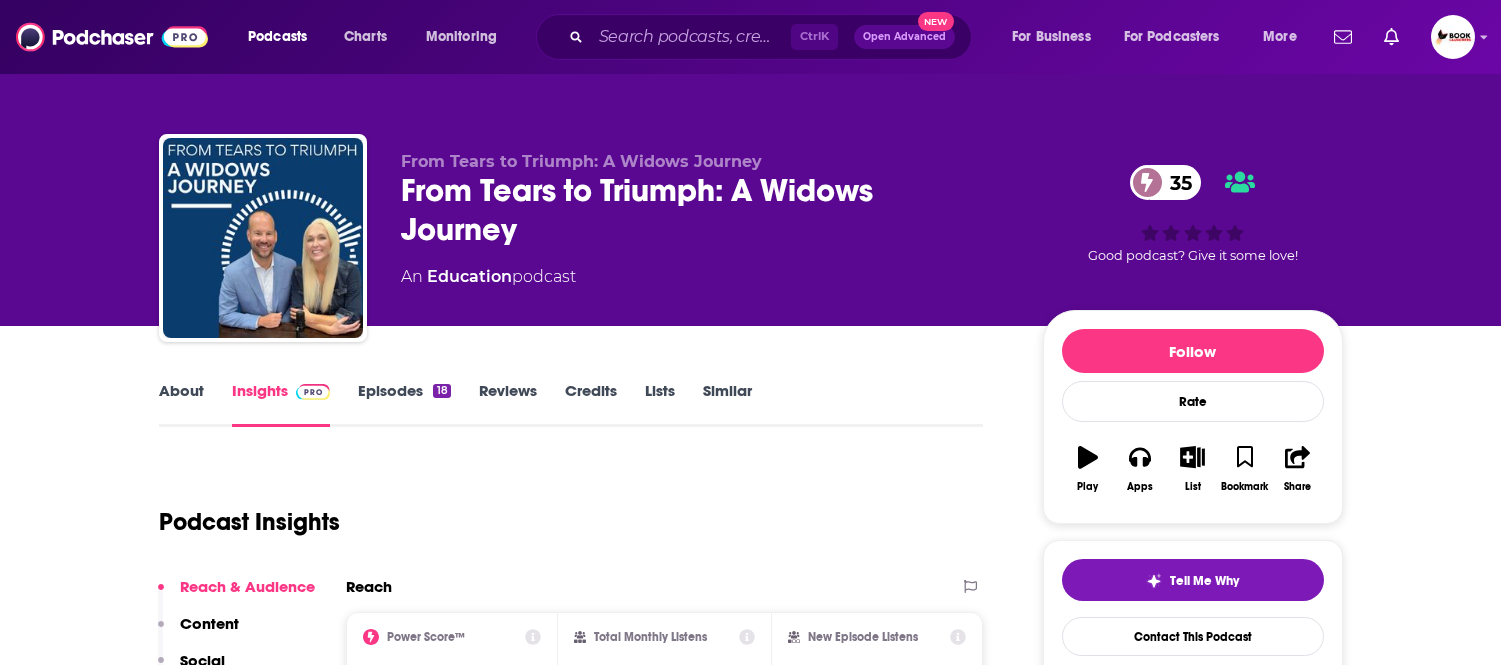 scroll, scrollTop: 0, scrollLeft: 0, axis: both 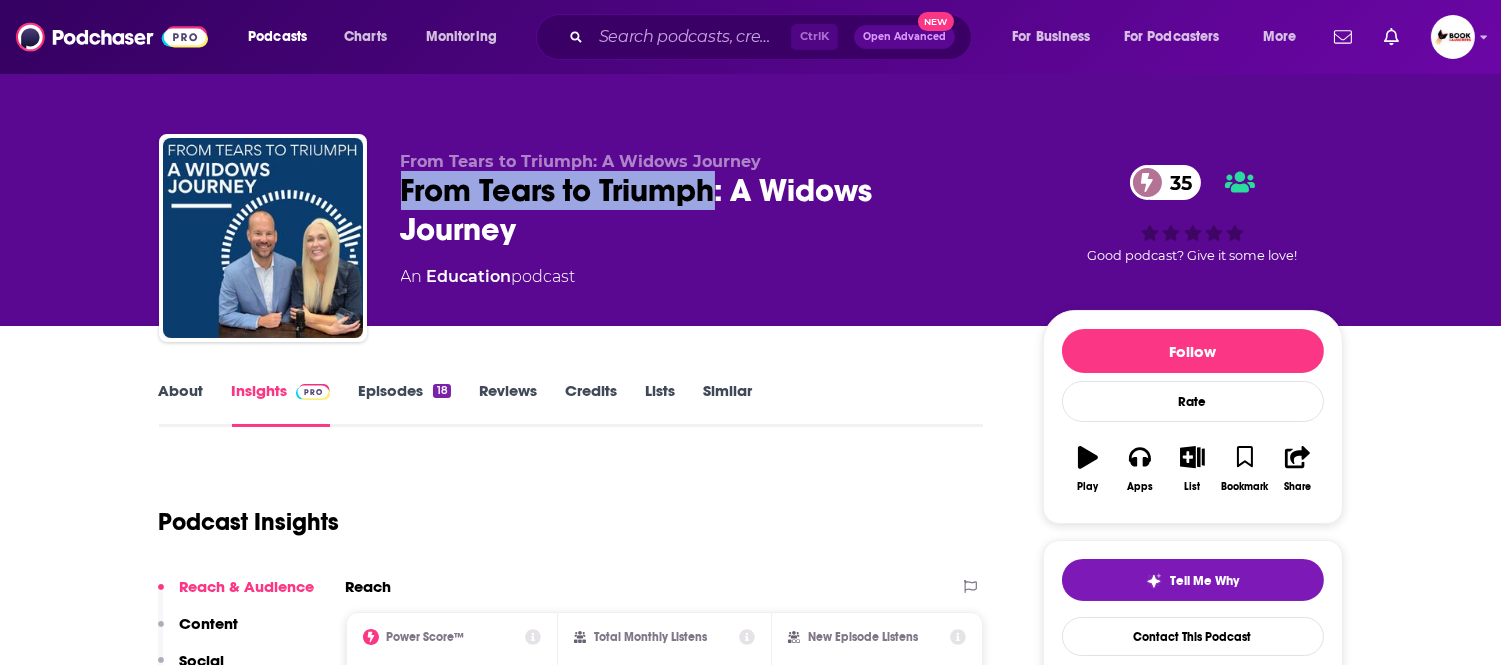 drag, startPoint x: 400, startPoint y: 207, endPoint x: 715, endPoint y: 206, distance: 315.0016 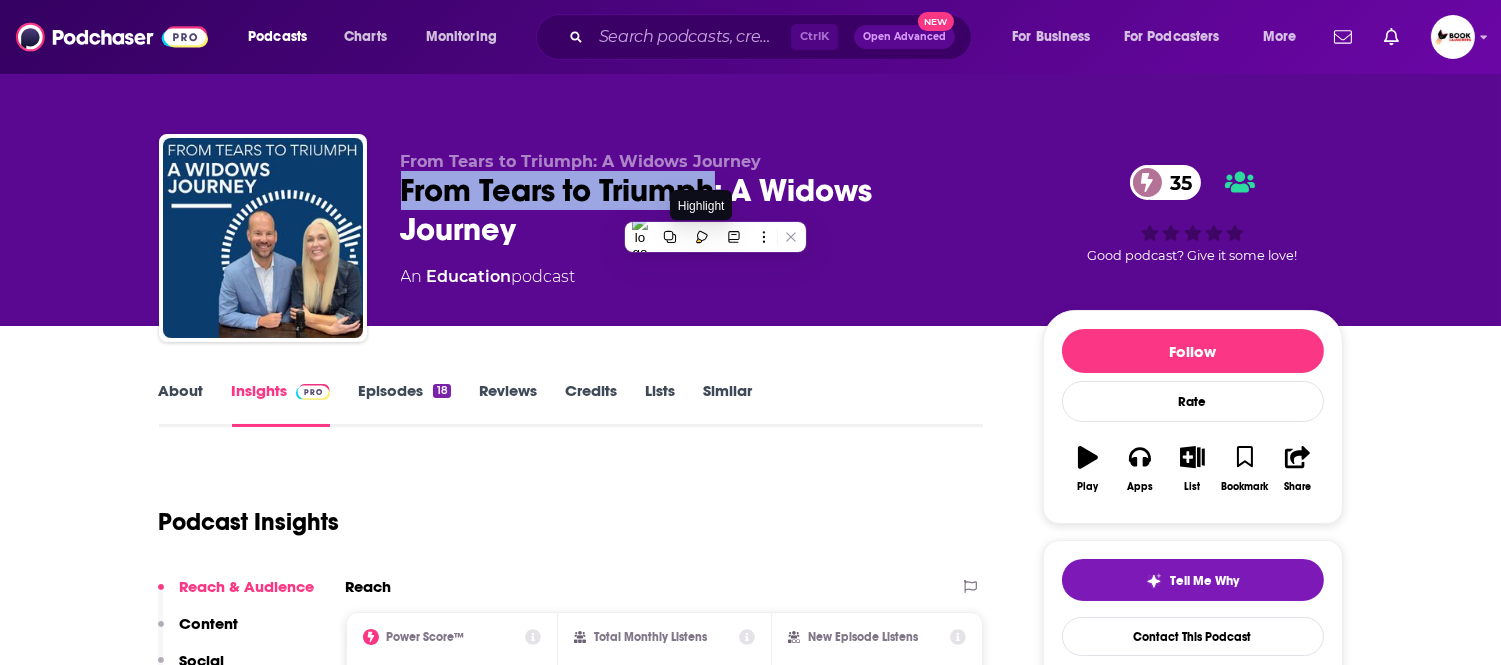 copy on "From Tears to Triumph" 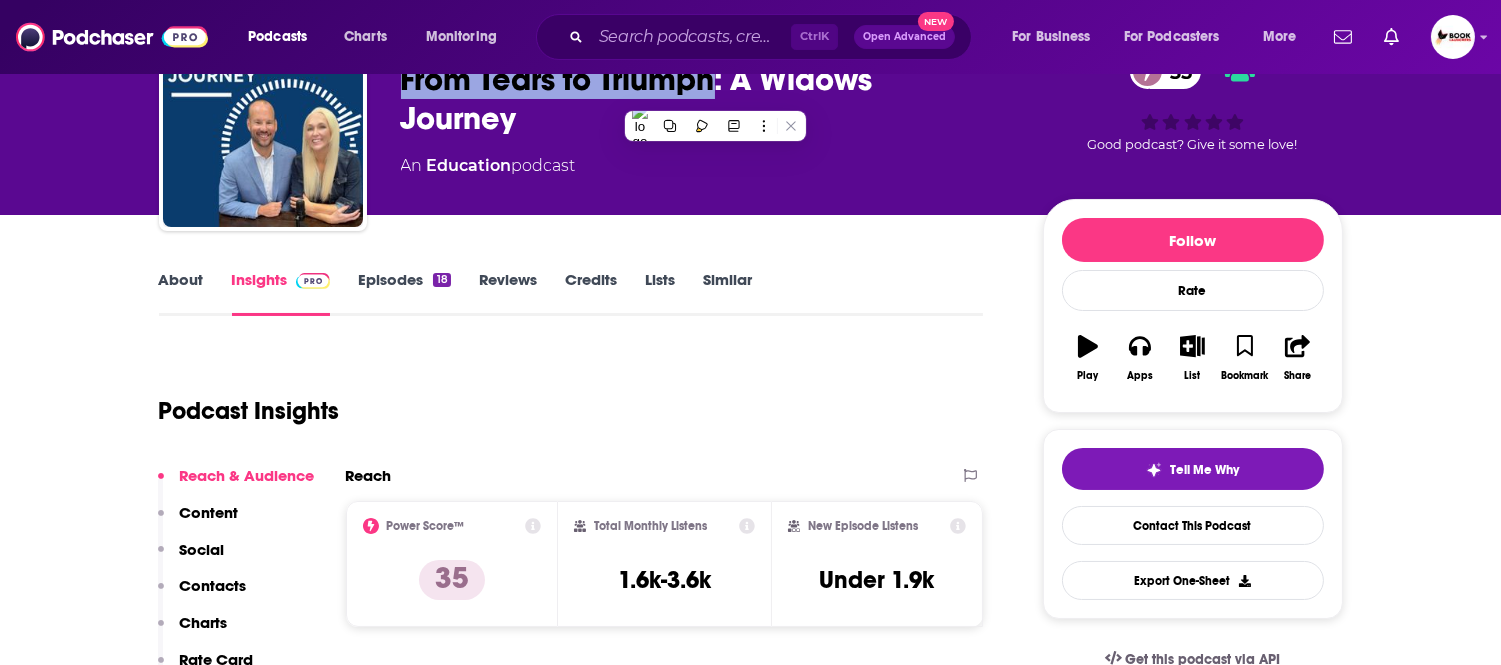 click on "Contacts" at bounding box center [213, 585] 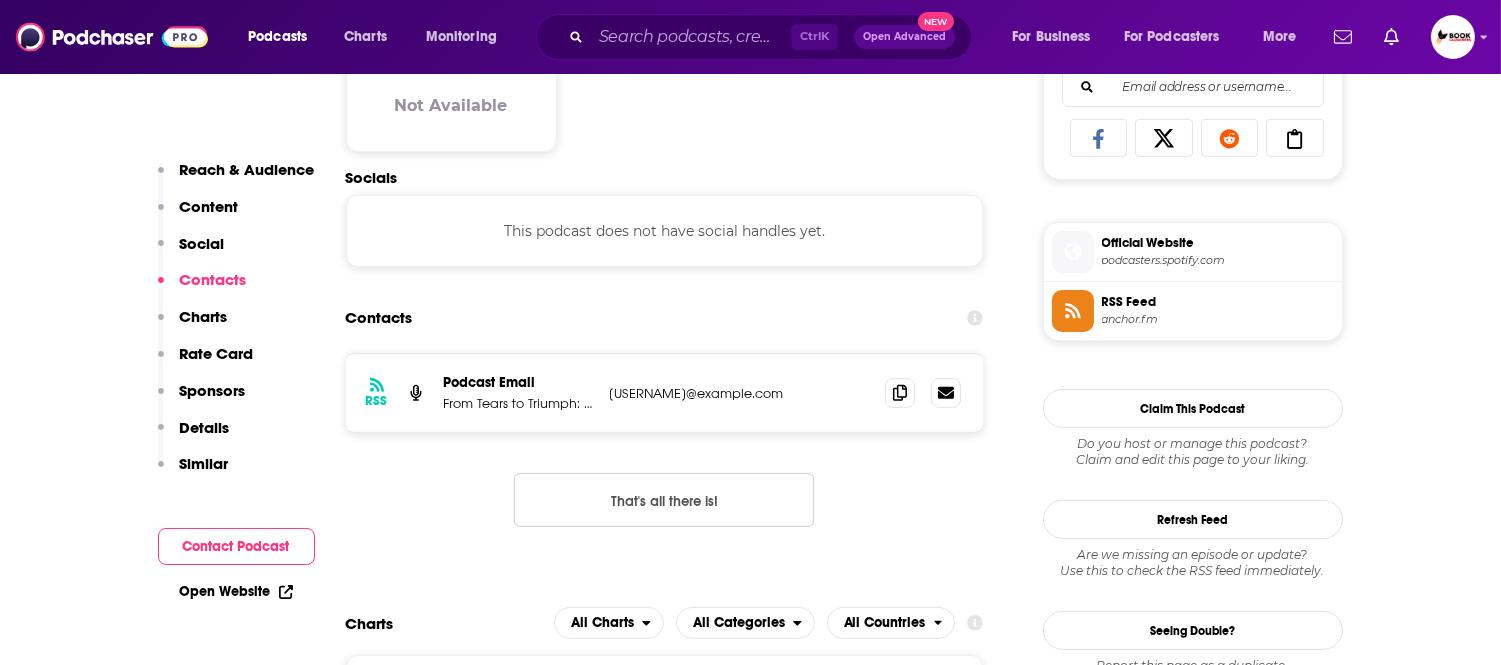 scroll, scrollTop: 1338, scrollLeft: 0, axis: vertical 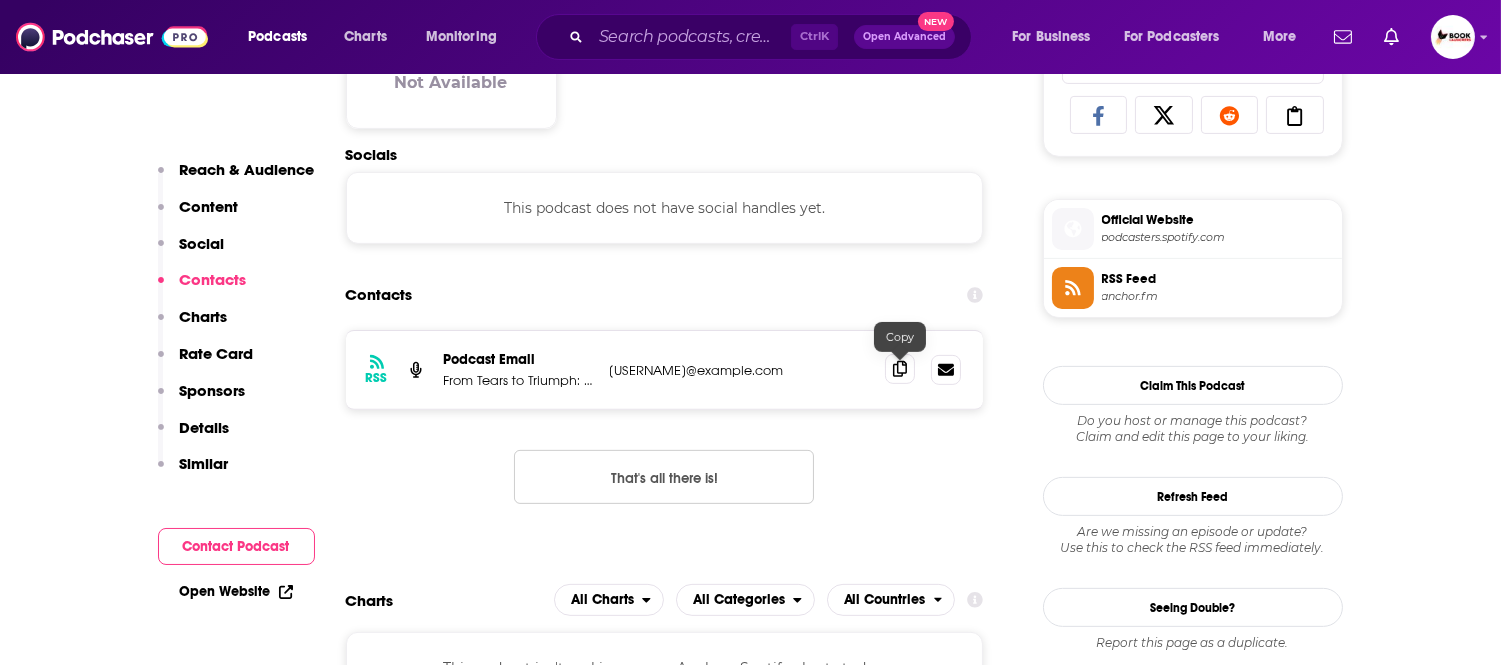 click 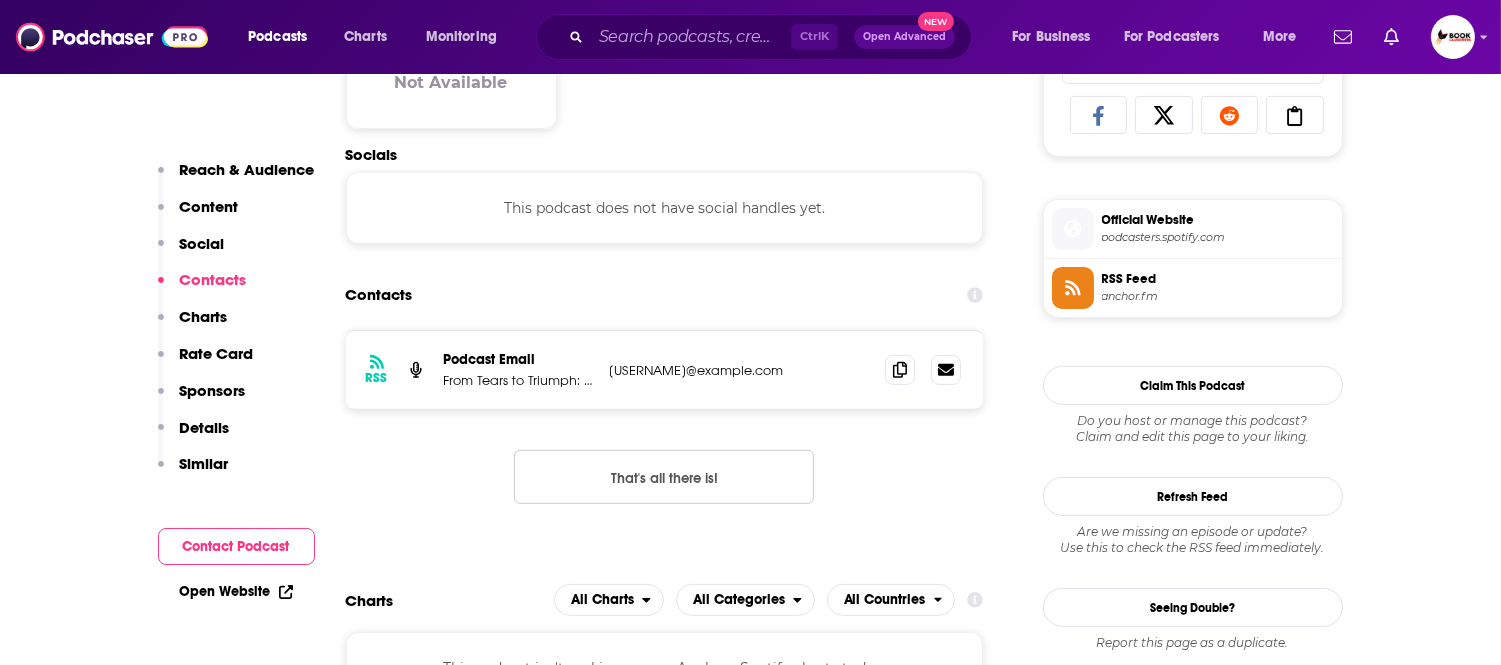 click on "Reach & Audience" at bounding box center [247, 169] 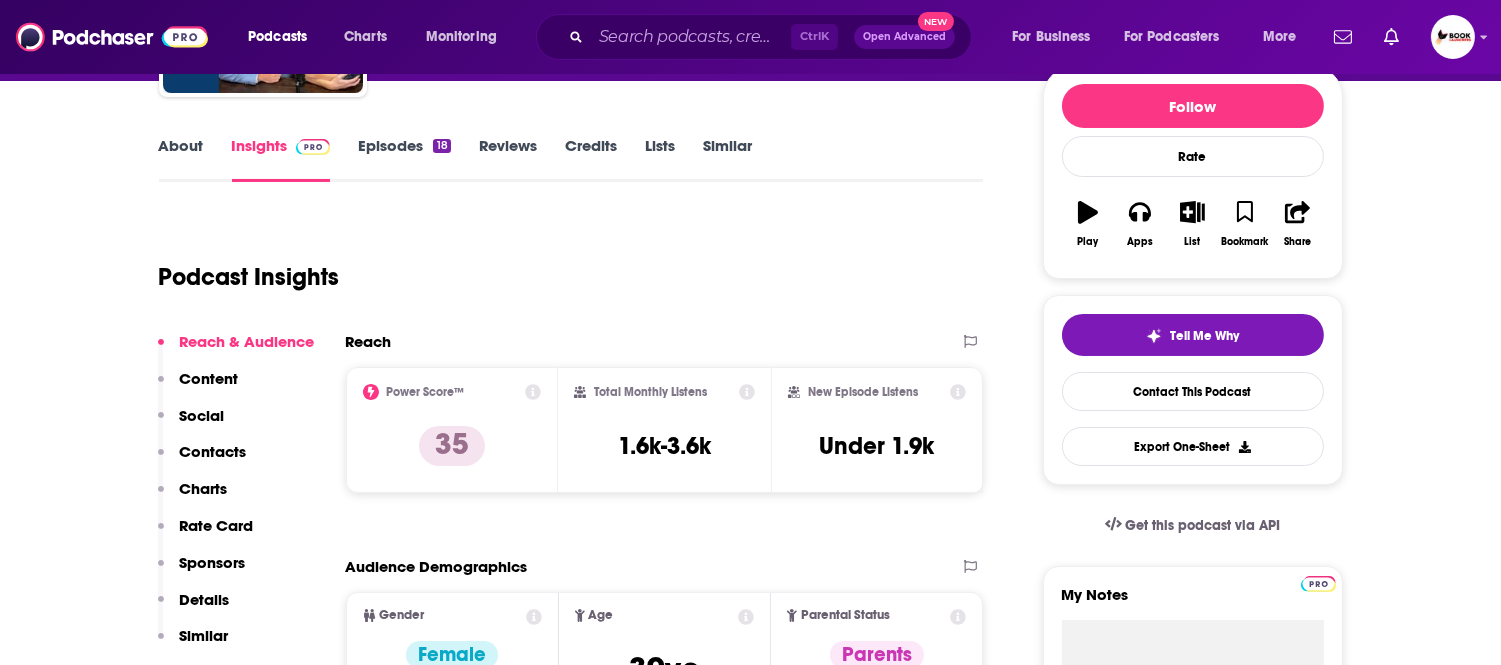 scroll, scrollTop: 0, scrollLeft: 0, axis: both 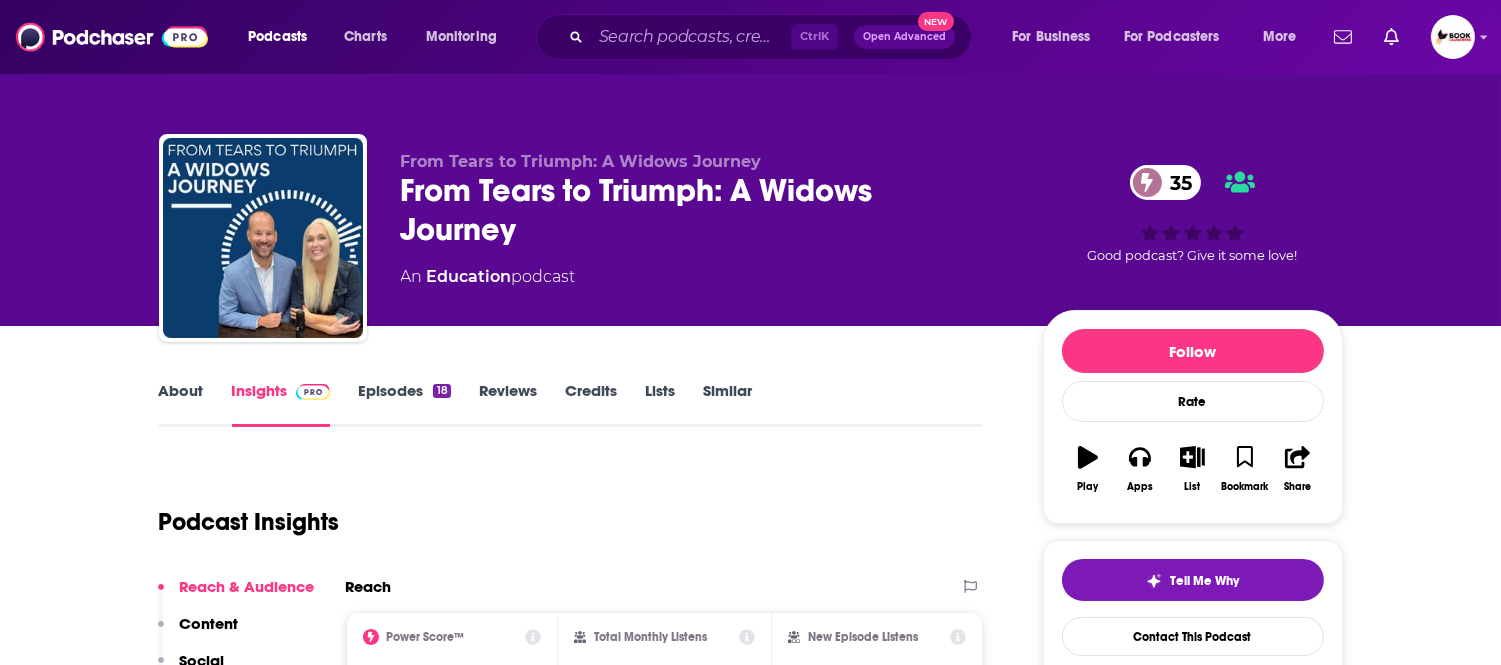 click on "About" at bounding box center (181, 404) 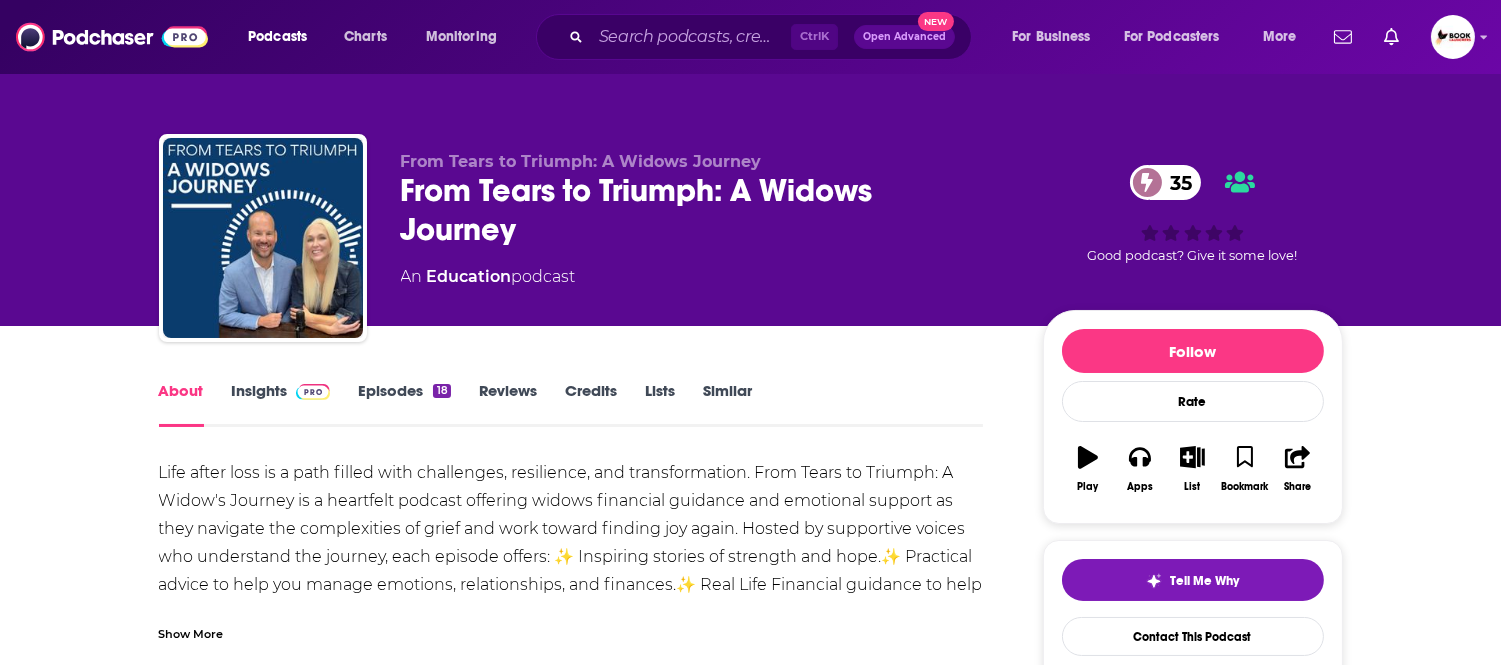click on "Show More" at bounding box center [191, 632] 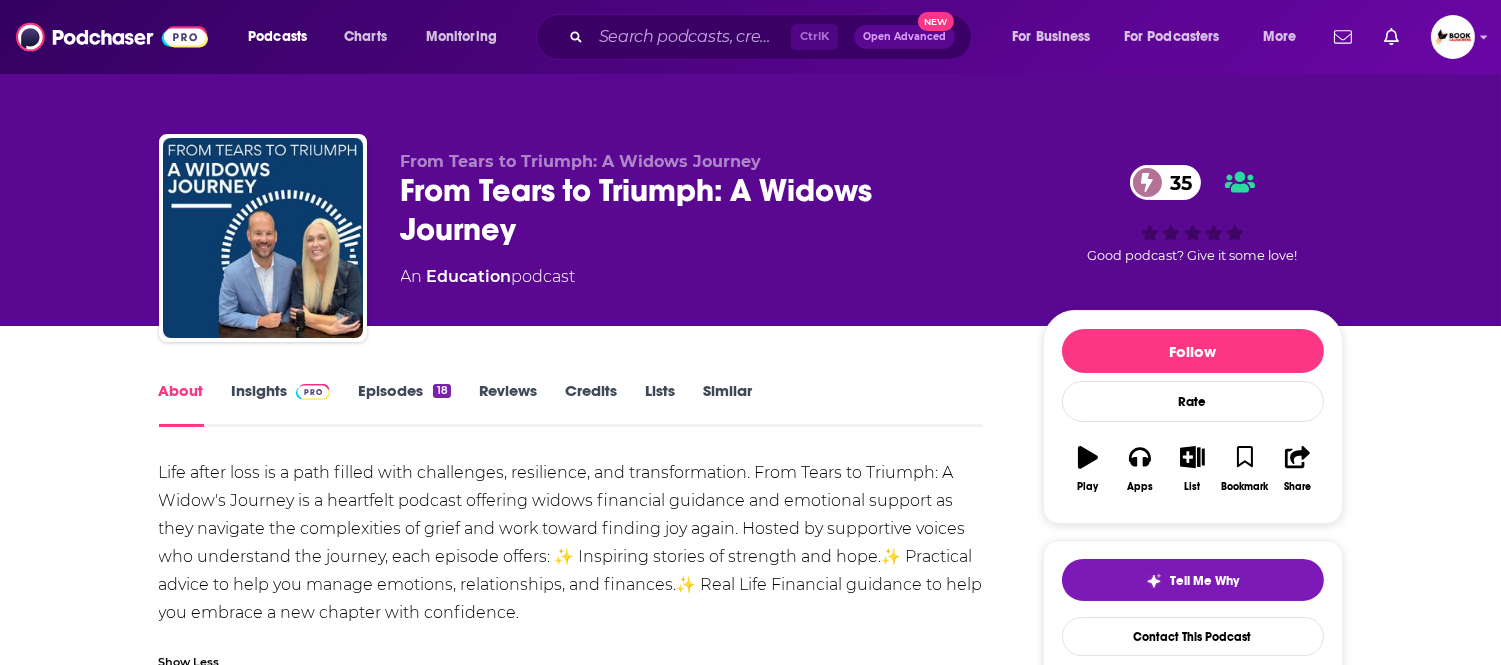 scroll, scrollTop: 111, scrollLeft: 0, axis: vertical 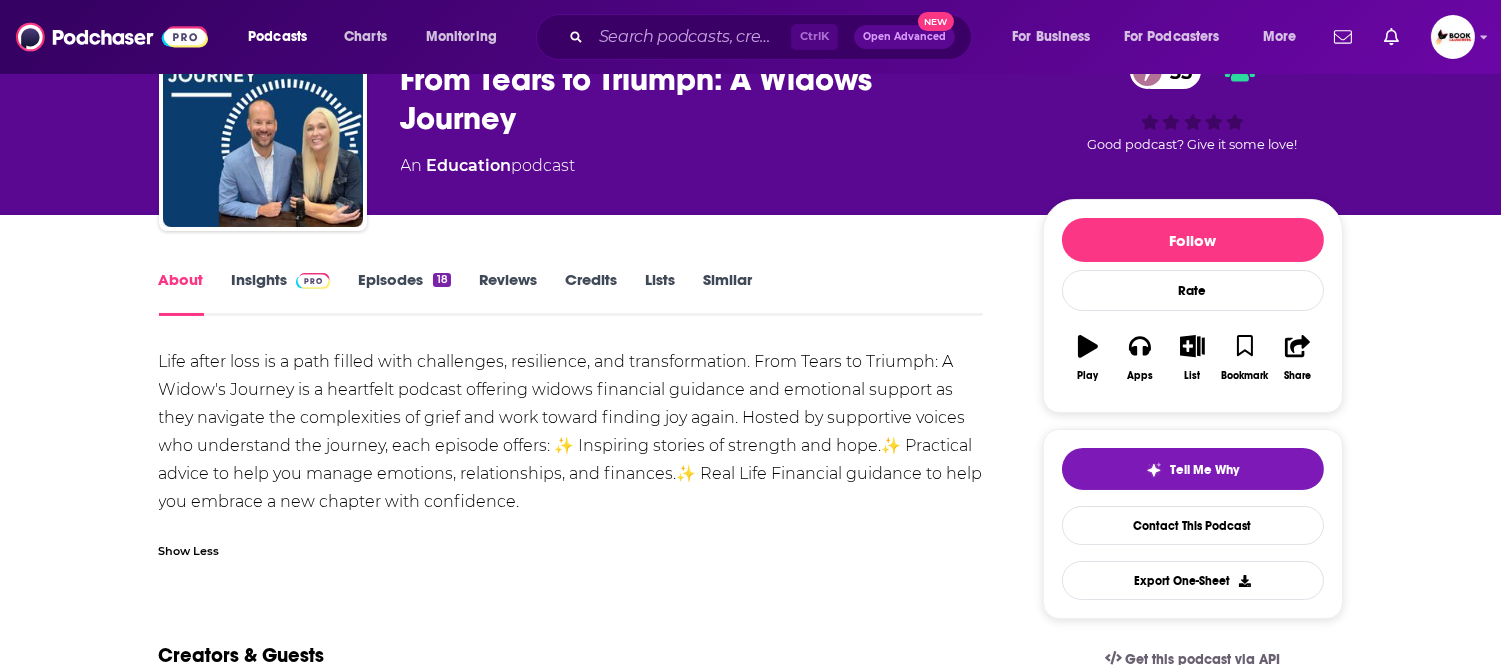 click on "Insights" at bounding box center (281, 293) 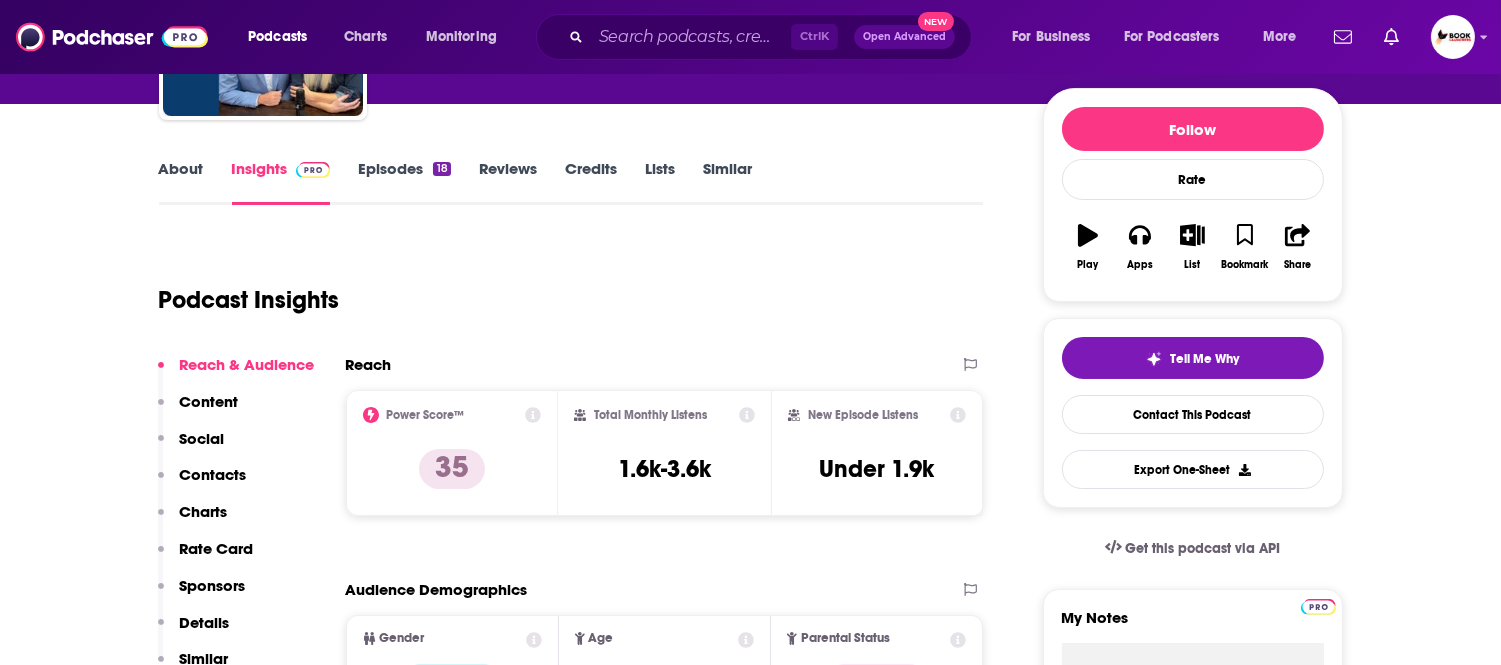 click on "Contacts" at bounding box center [213, 474] 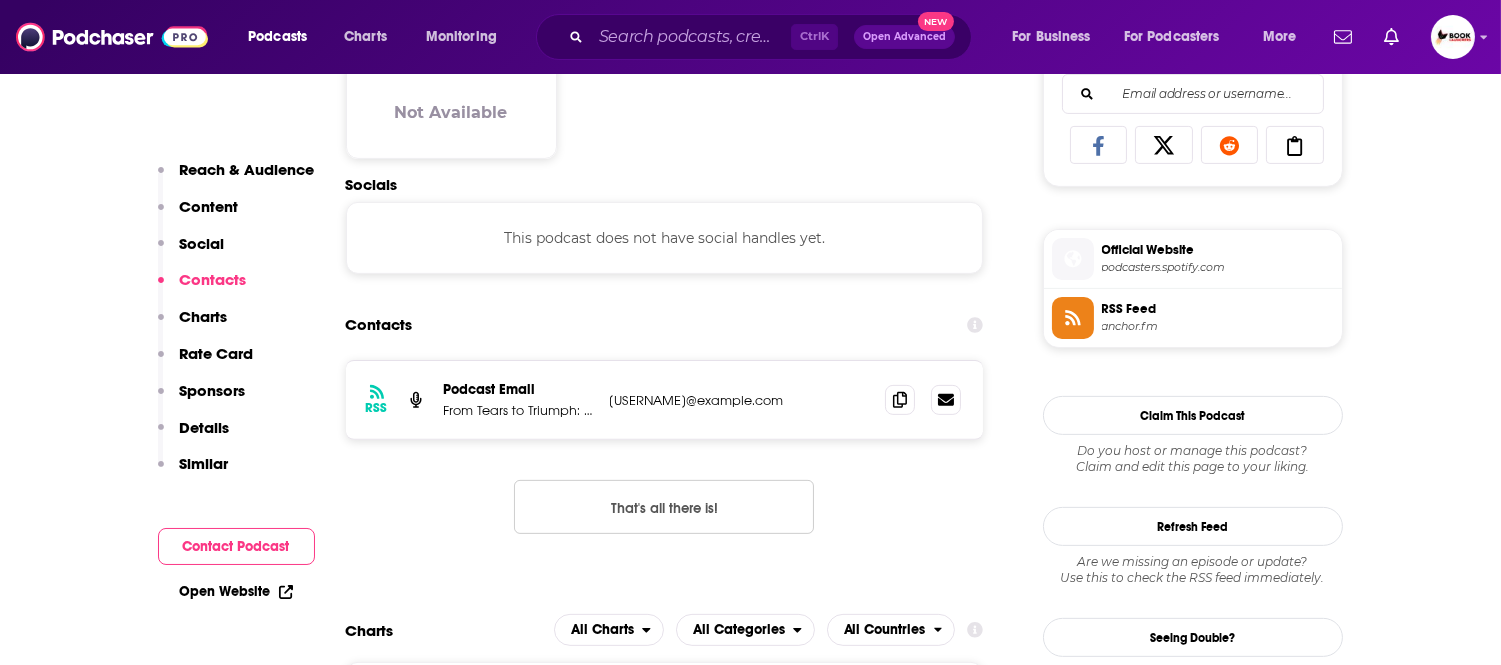 scroll, scrollTop: 1338, scrollLeft: 0, axis: vertical 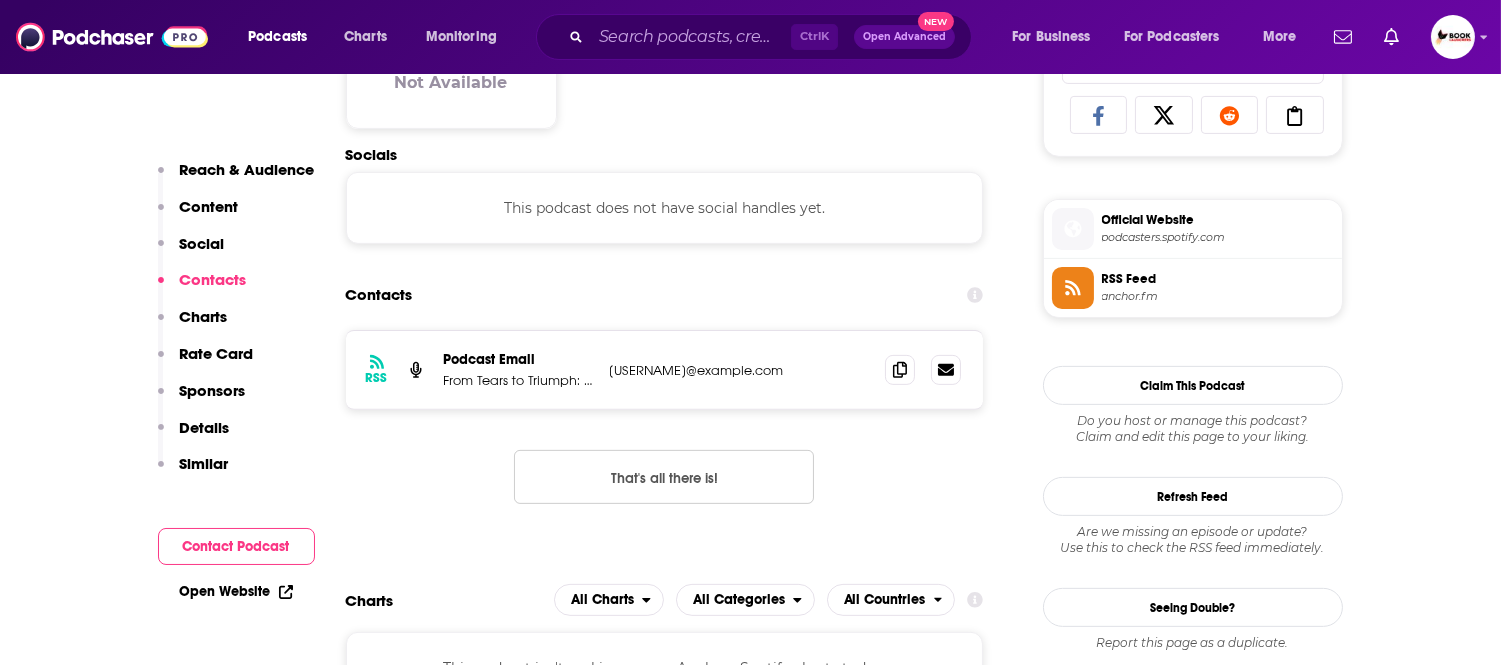 click on "Open Website" at bounding box center (236, 591) 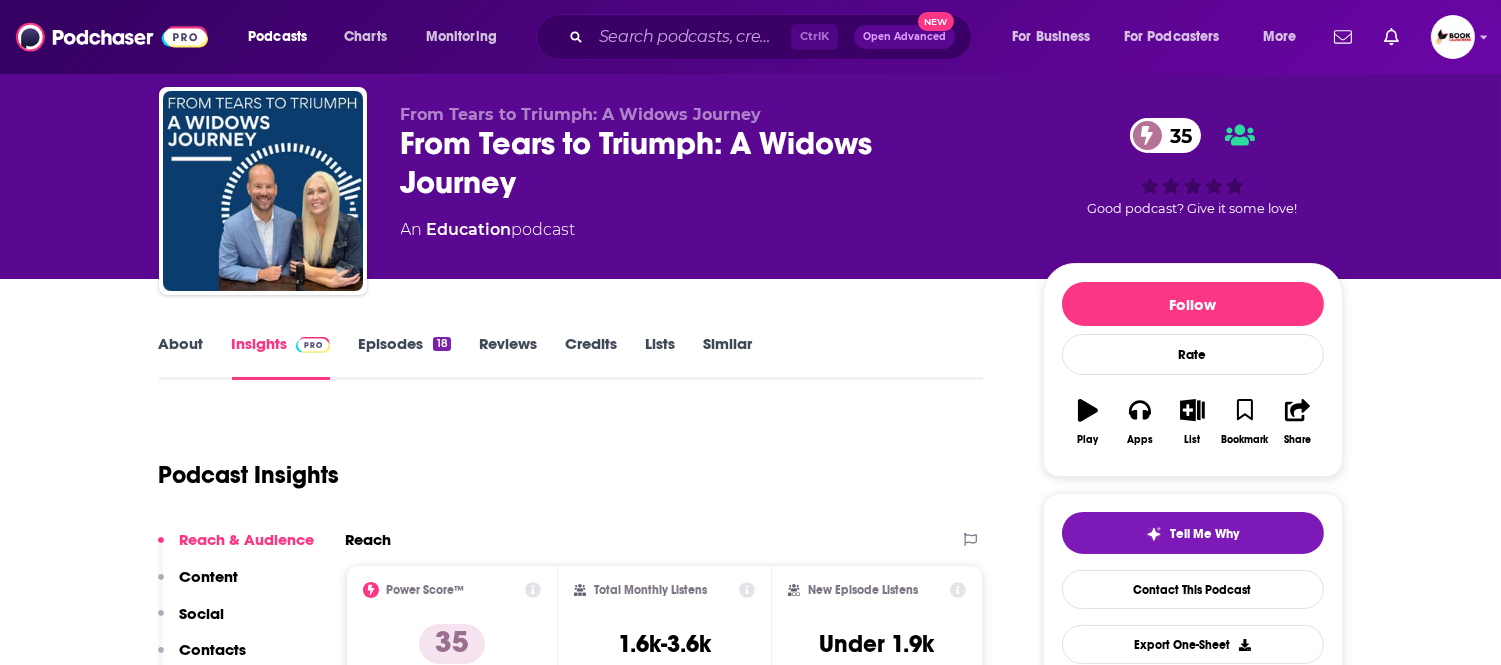 scroll, scrollTop: 0, scrollLeft: 0, axis: both 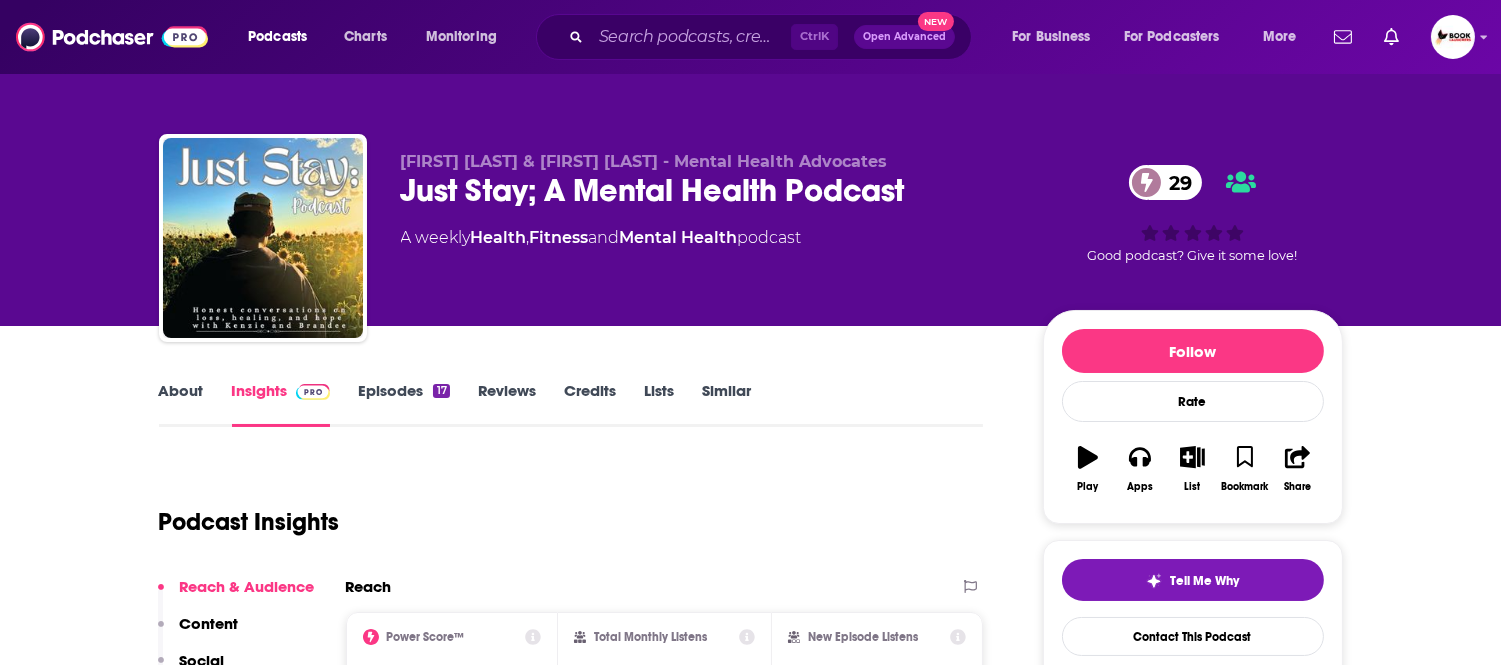click on "About" at bounding box center (181, 404) 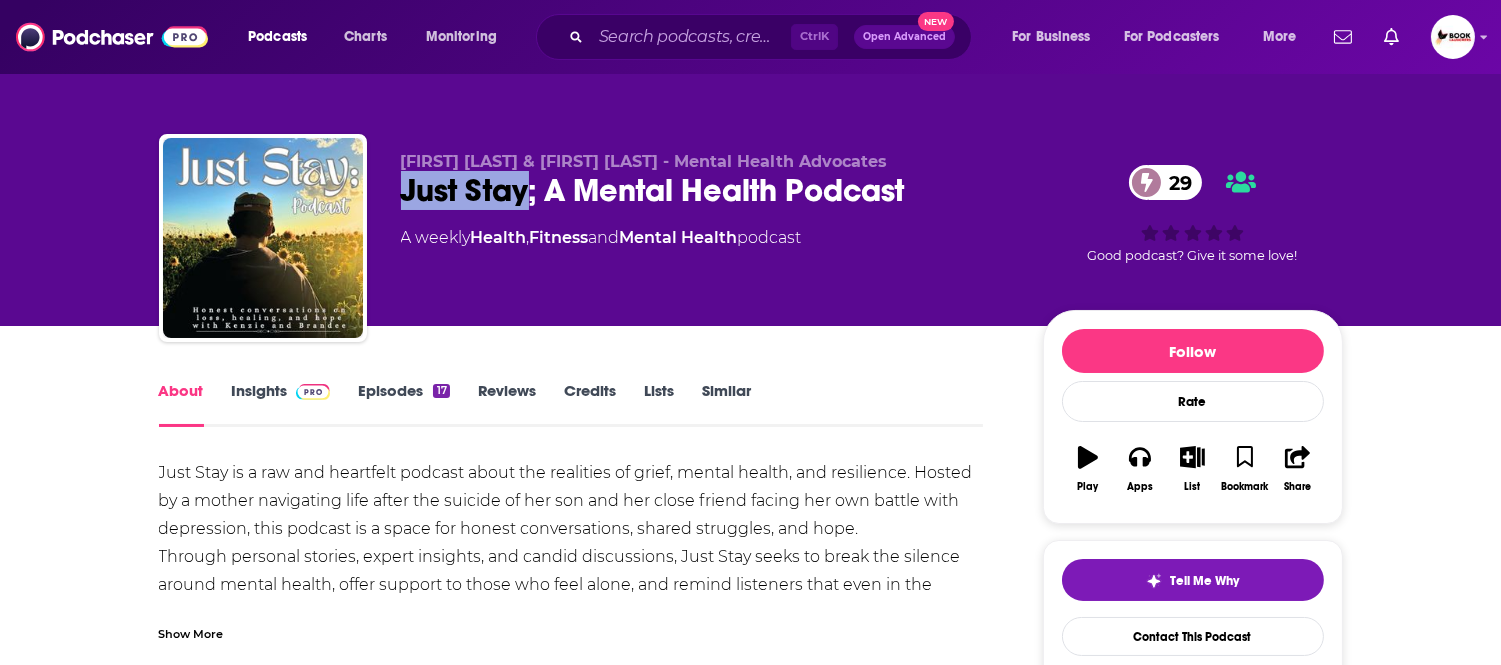 drag, startPoint x: 397, startPoint y: 207, endPoint x: 527, endPoint y: 202, distance: 130.09612 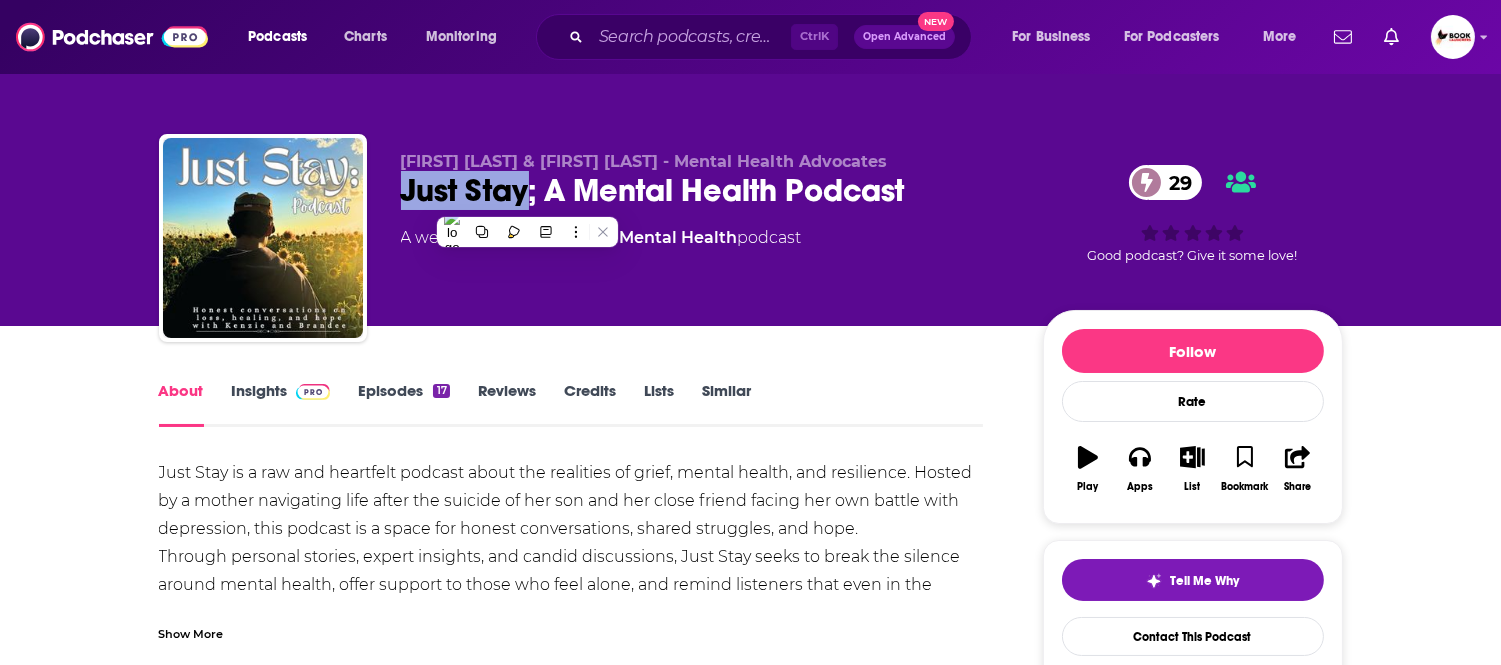 copy on "Just Stay" 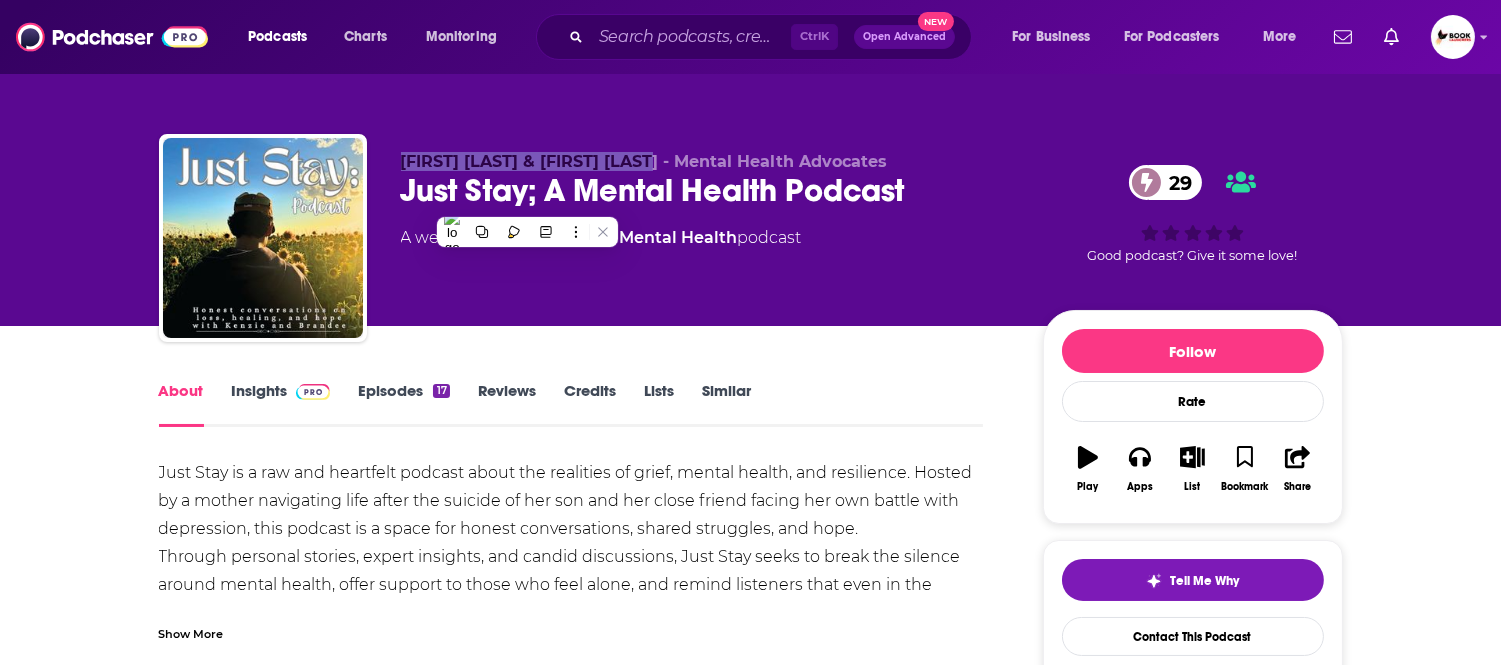 drag, startPoint x: 391, startPoint y: 155, endPoint x: 672, endPoint y: 156, distance: 281.00177 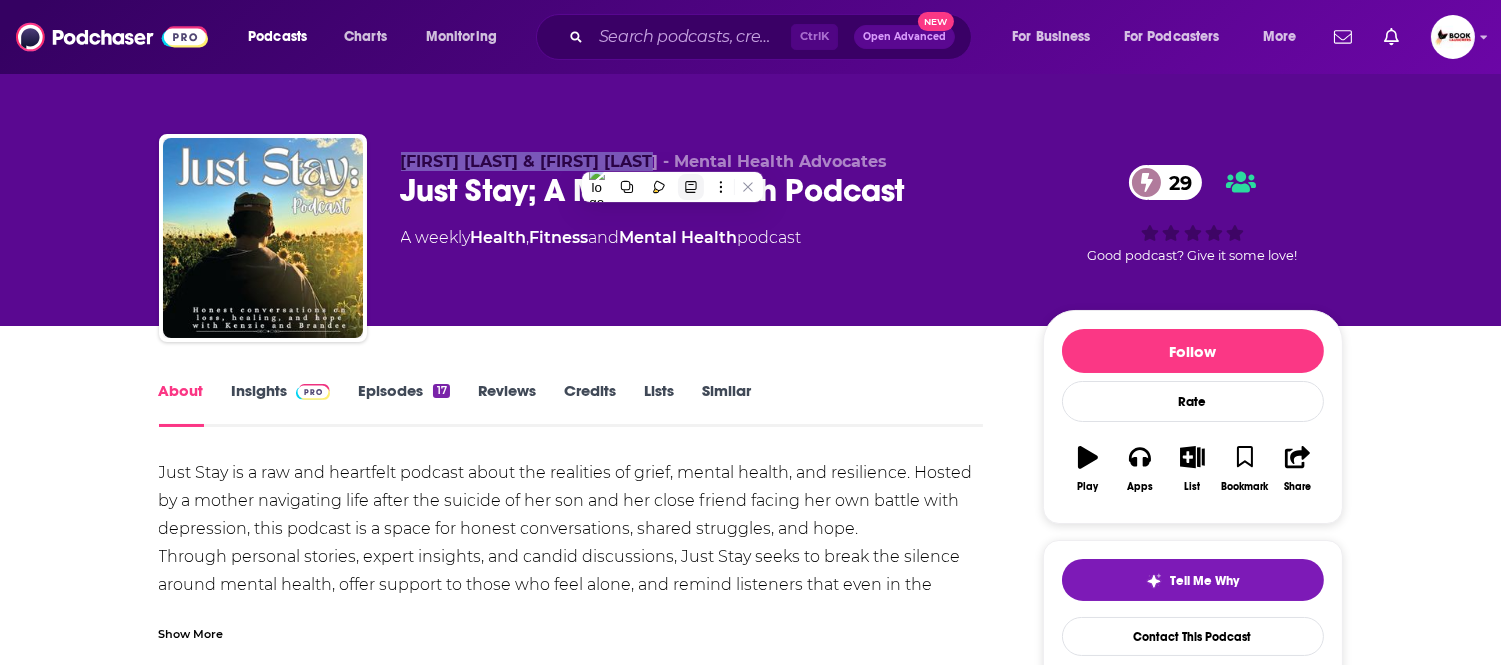 copy on "Kenzie Erikson & Brandee Gordo" 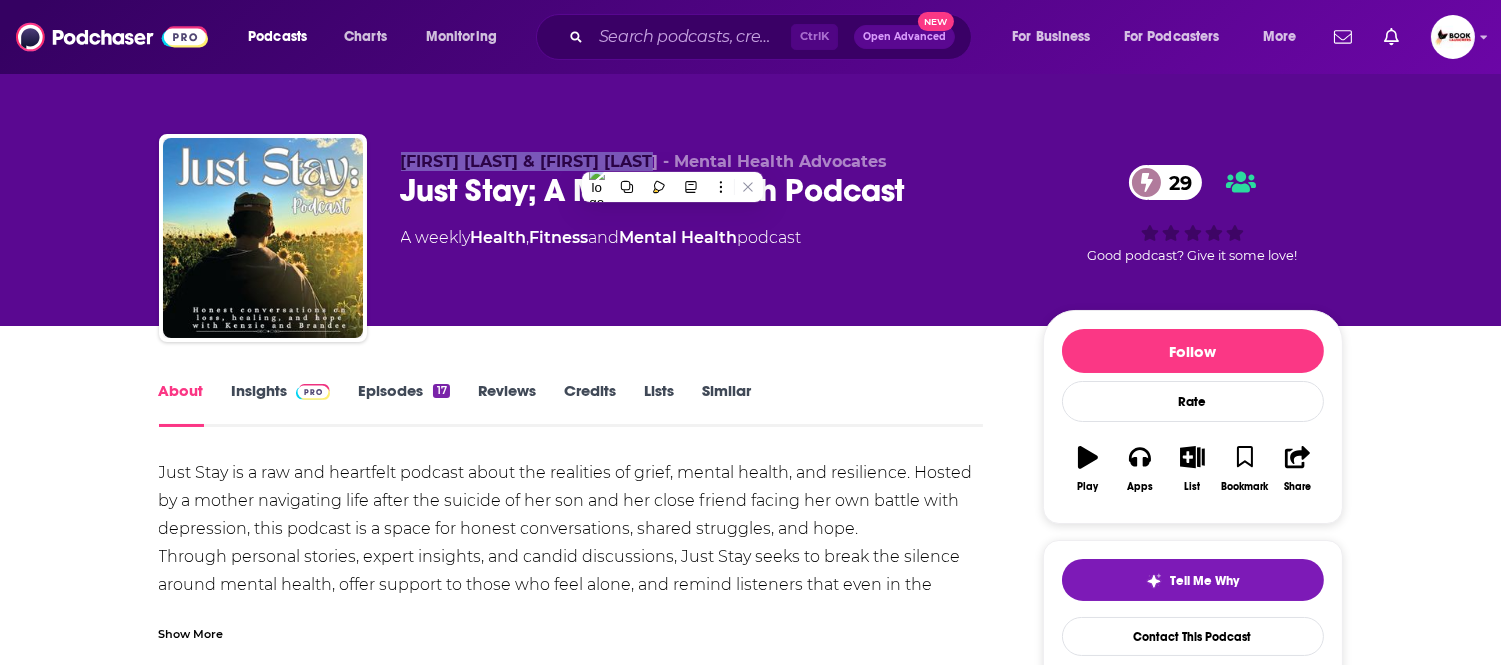 click on "Insights" at bounding box center (281, 404) 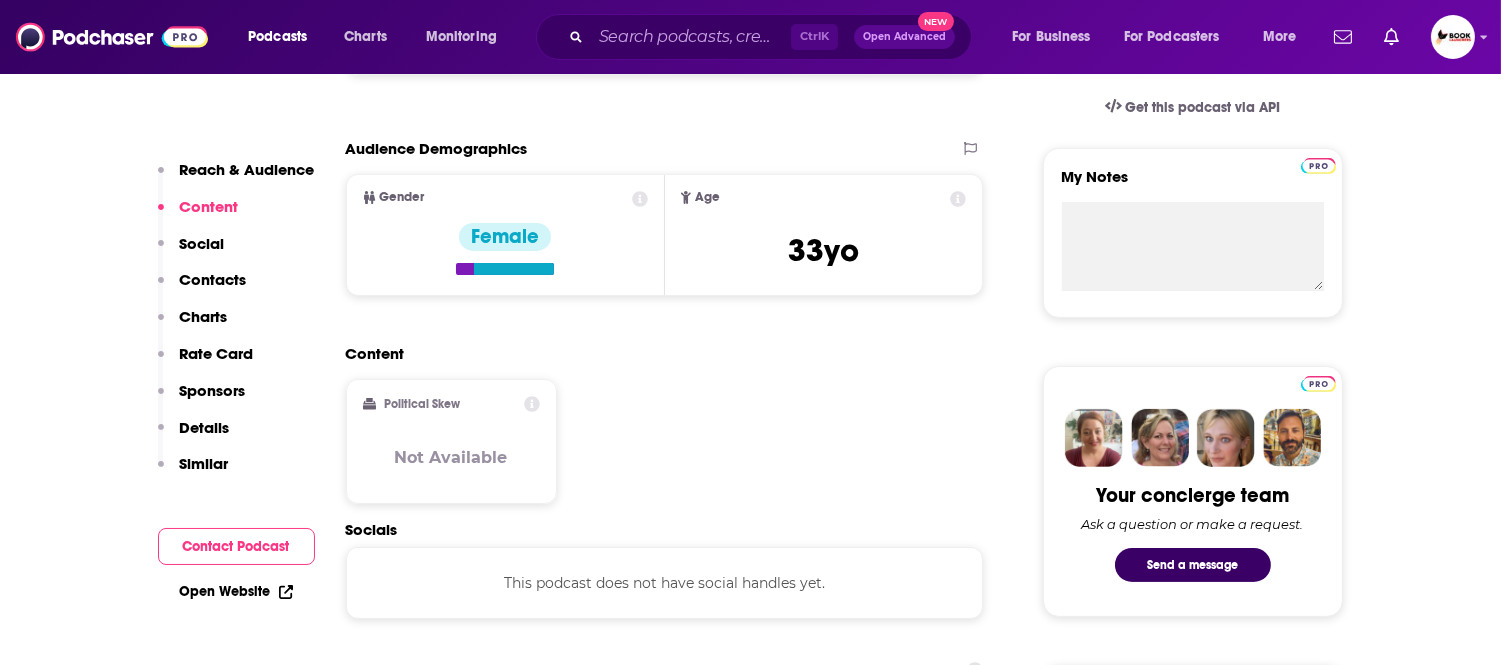 scroll, scrollTop: 666, scrollLeft: 0, axis: vertical 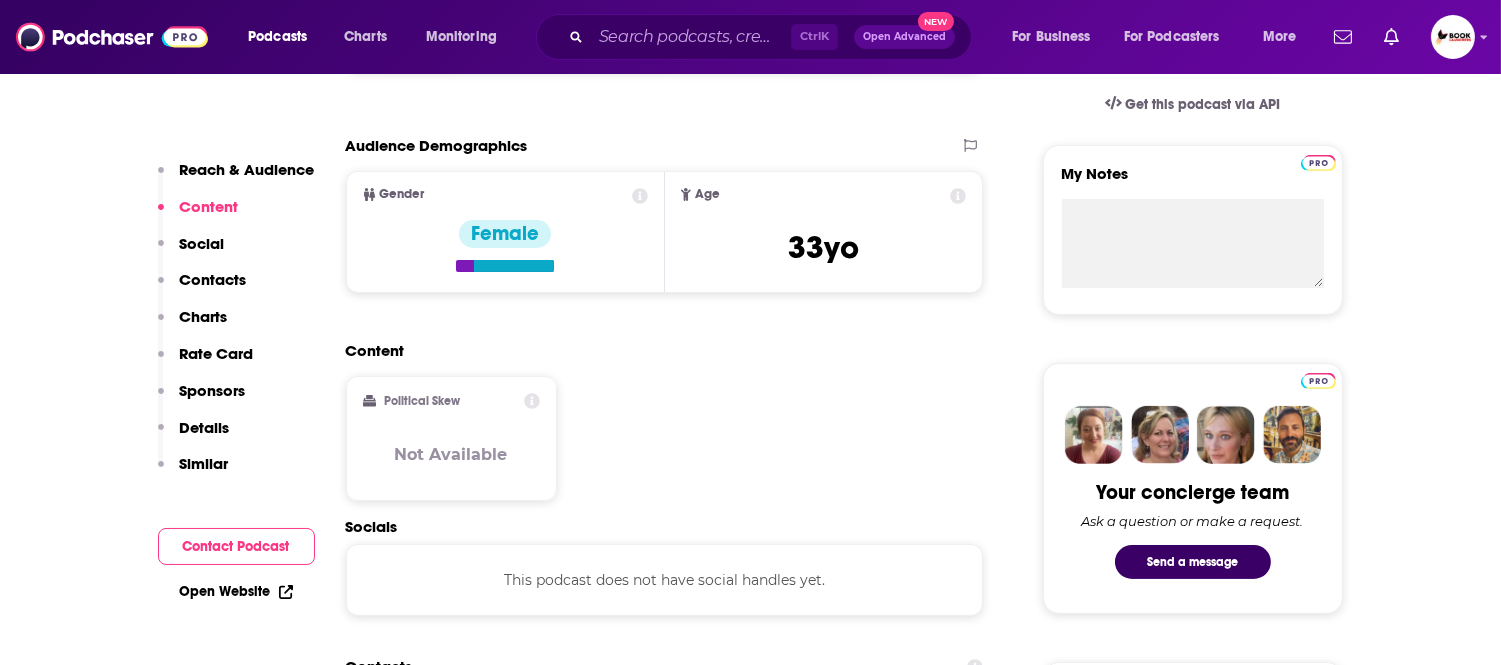 click on "Contacts" at bounding box center [202, 288] 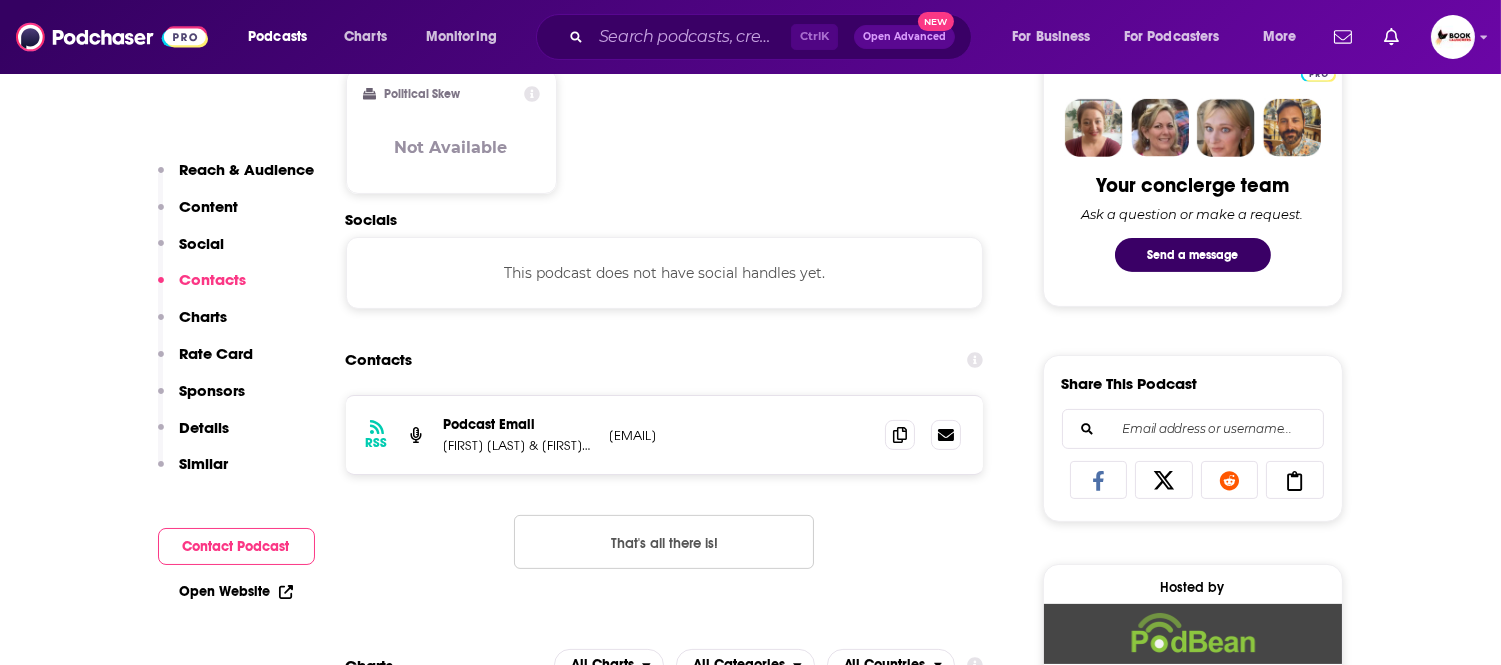 scroll, scrollTop: 1038, scrollLeft: 0, axis: vertical 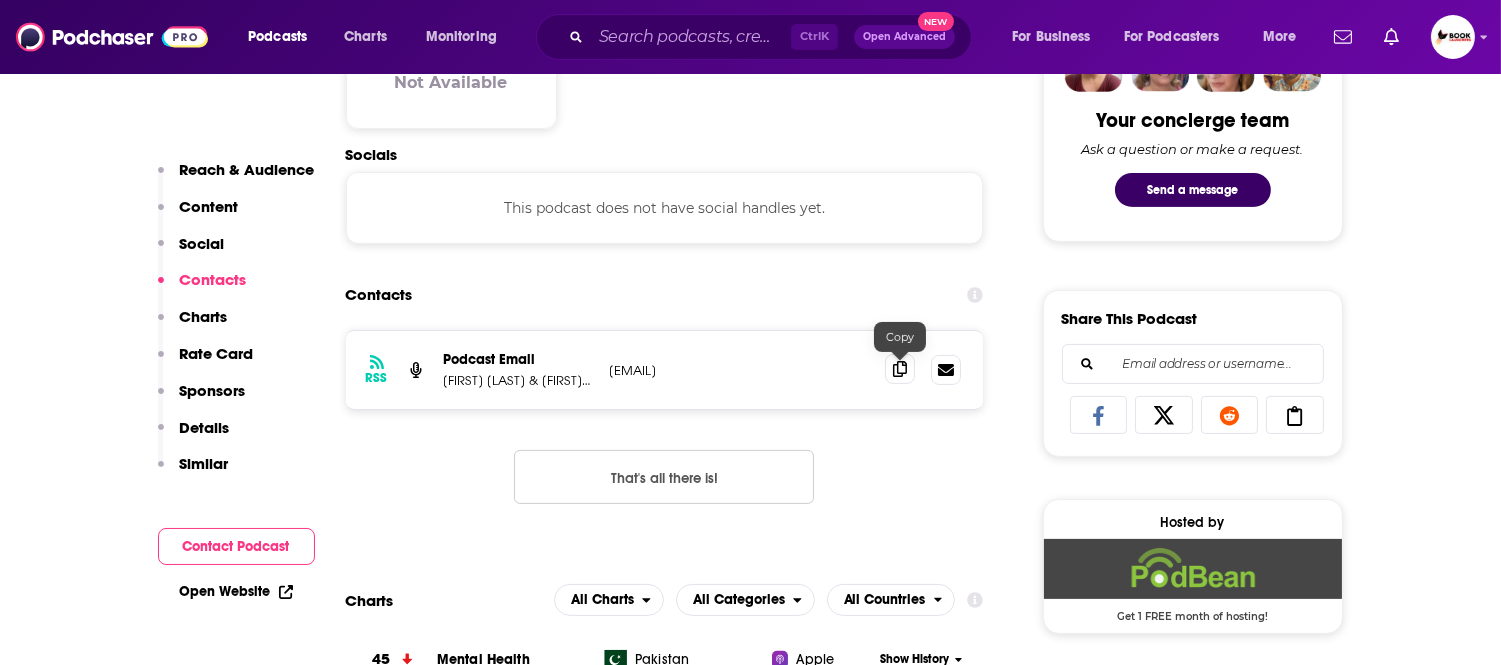 click 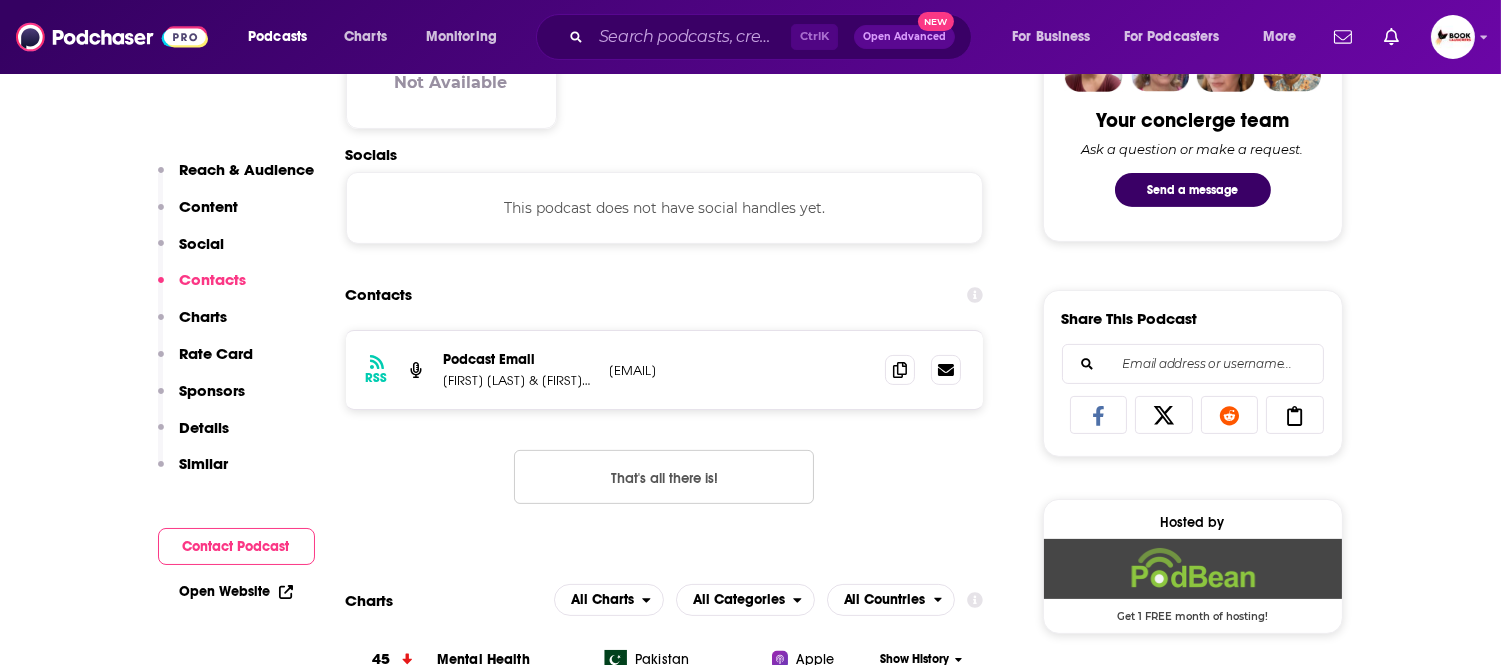 click on "Open Website" at bounding box center [236, 591] 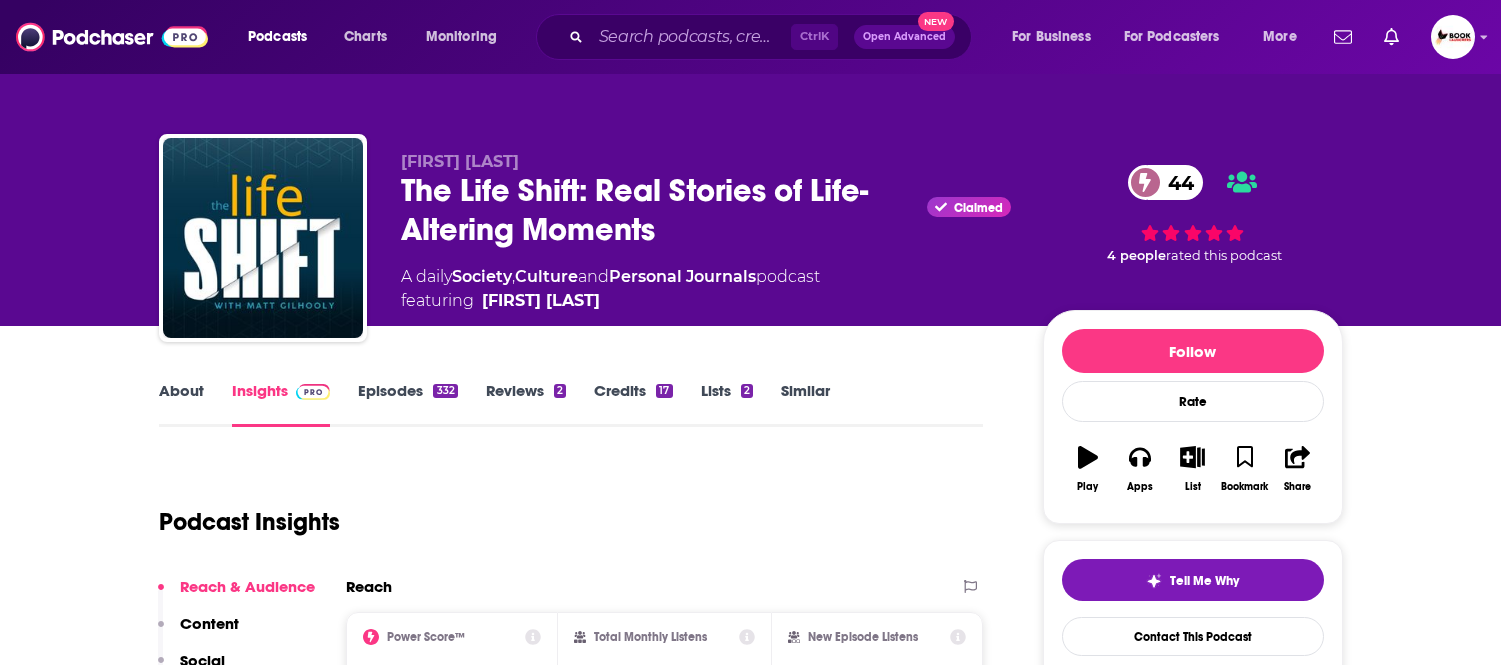 scroll, scrollTop: 0, scrollLeft: 0, axis: both 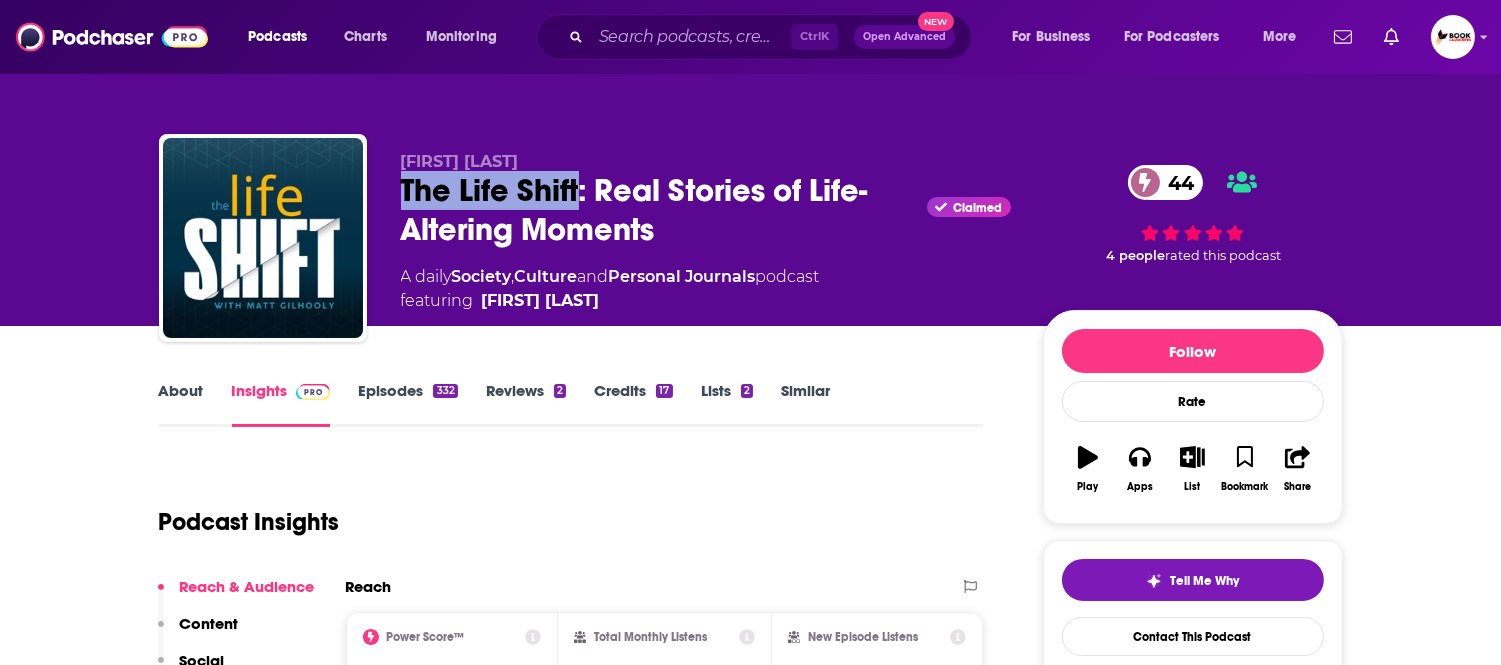 drag, startPoint x: 396, startPoint y: 202, endPoint x: 580, endPoint y: 193, distance: 184.21997 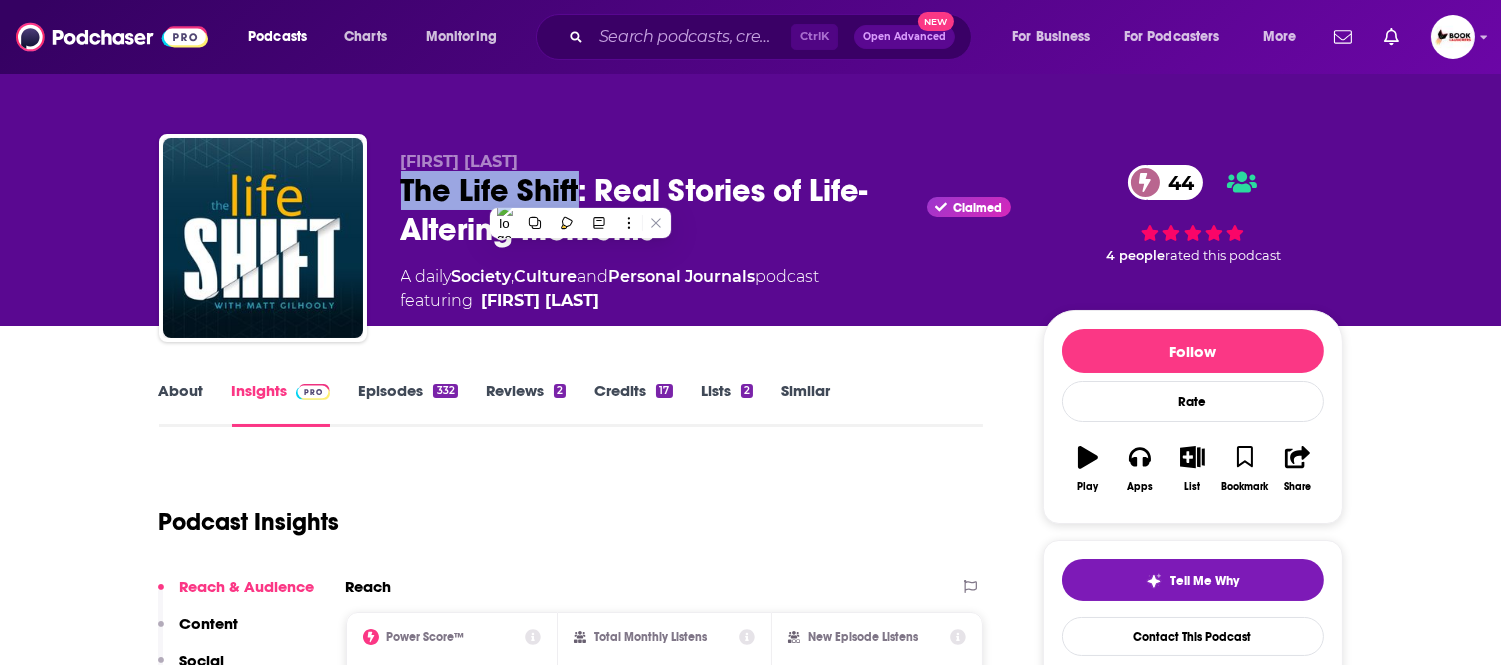 copy on "The Life Shift" 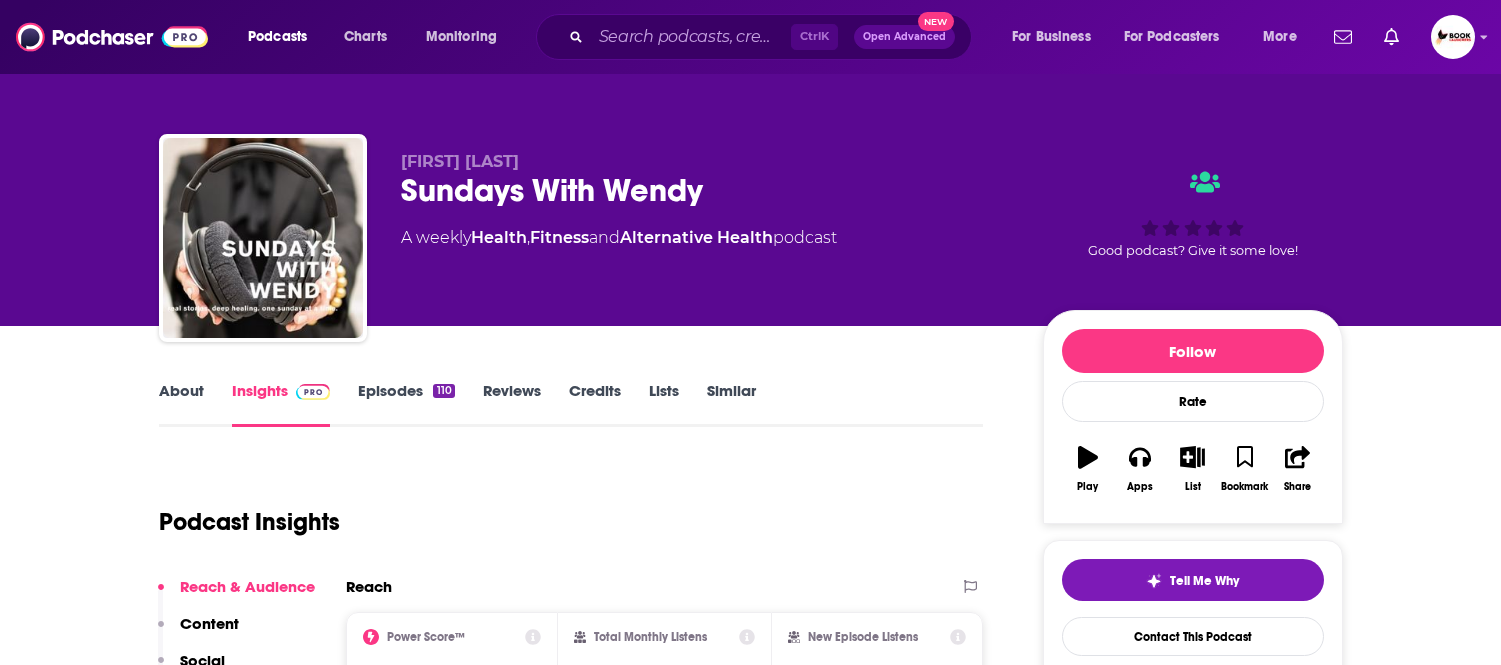 scroll, scrollTop: 0, scrollLeft: 0, axis: both 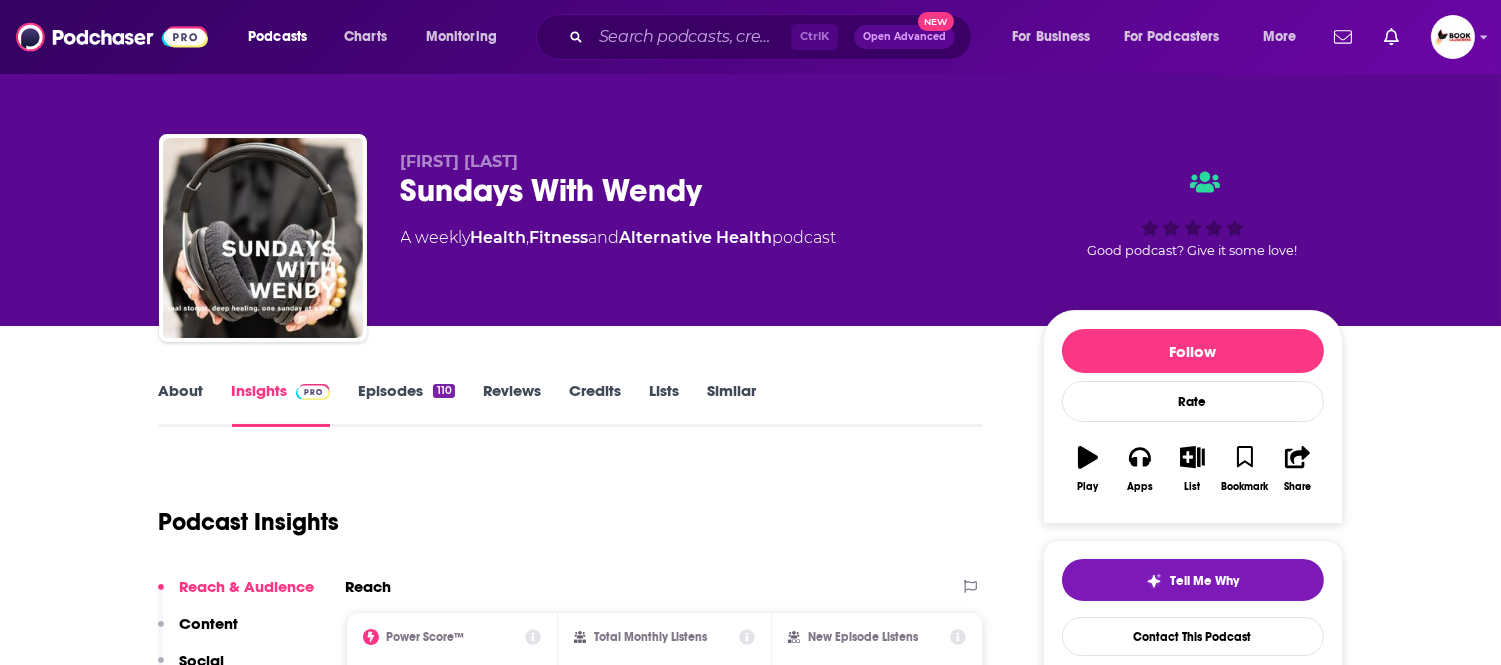 click on "About Insights Episodes 110 Reviews Credits Lists Similar" at bounding box center (571, 402) 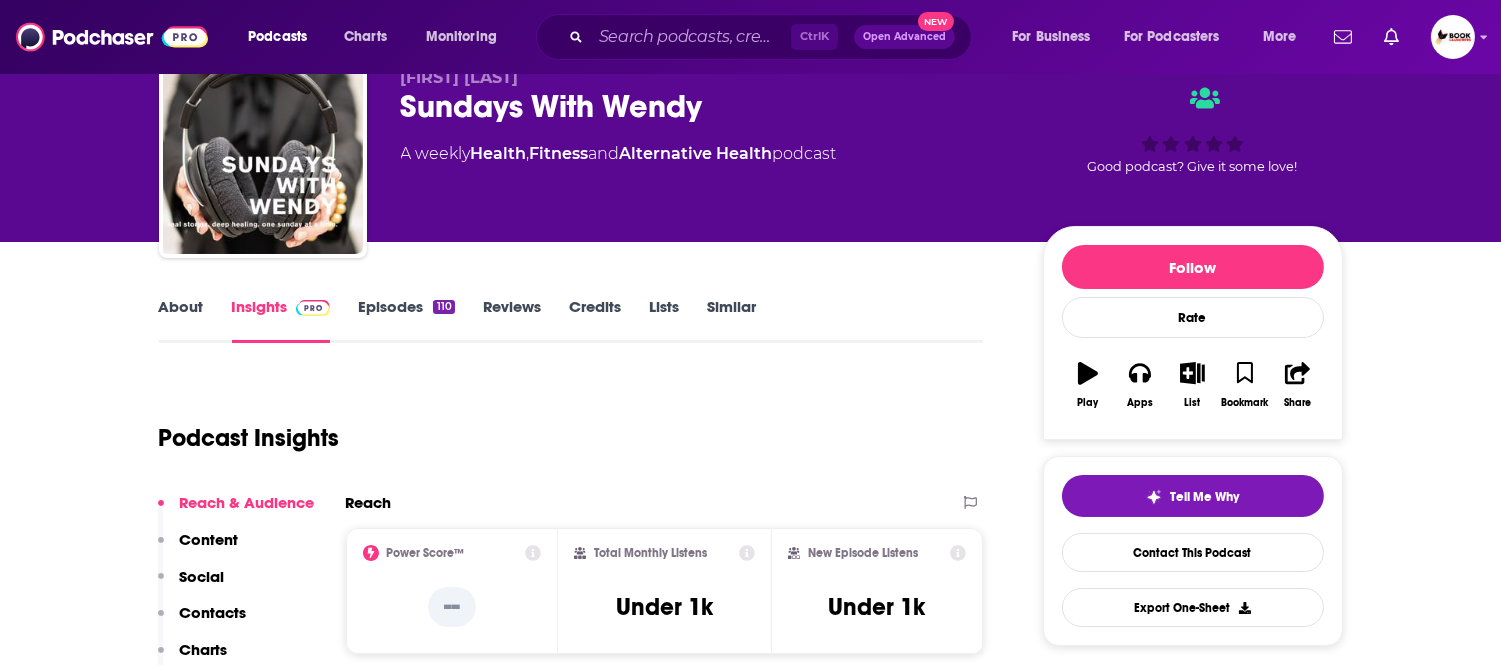 scroll, scrollTop: 222, scrollLeft: 0, axis: vertical 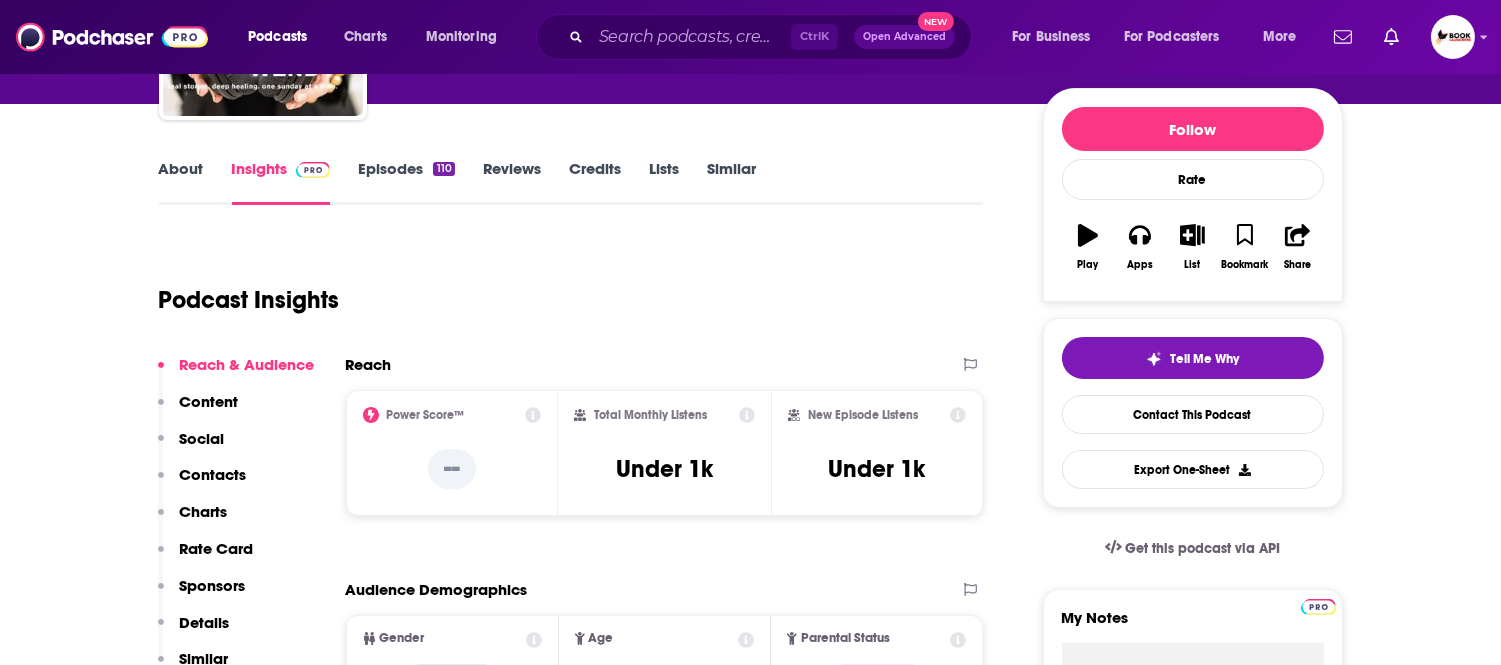 click on "About" at bounding box center [181, 182] 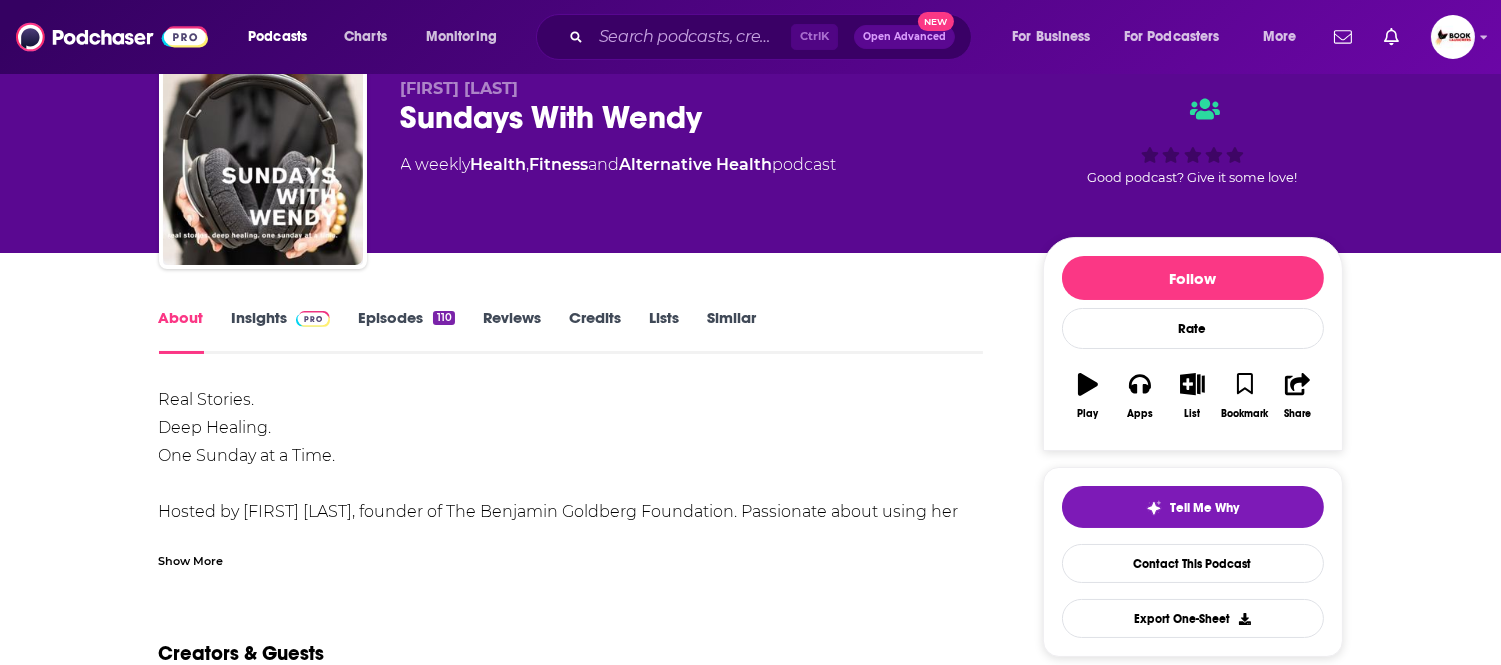 scroll, scrollTop: 111, scrollLeft: 0, axis: vertical 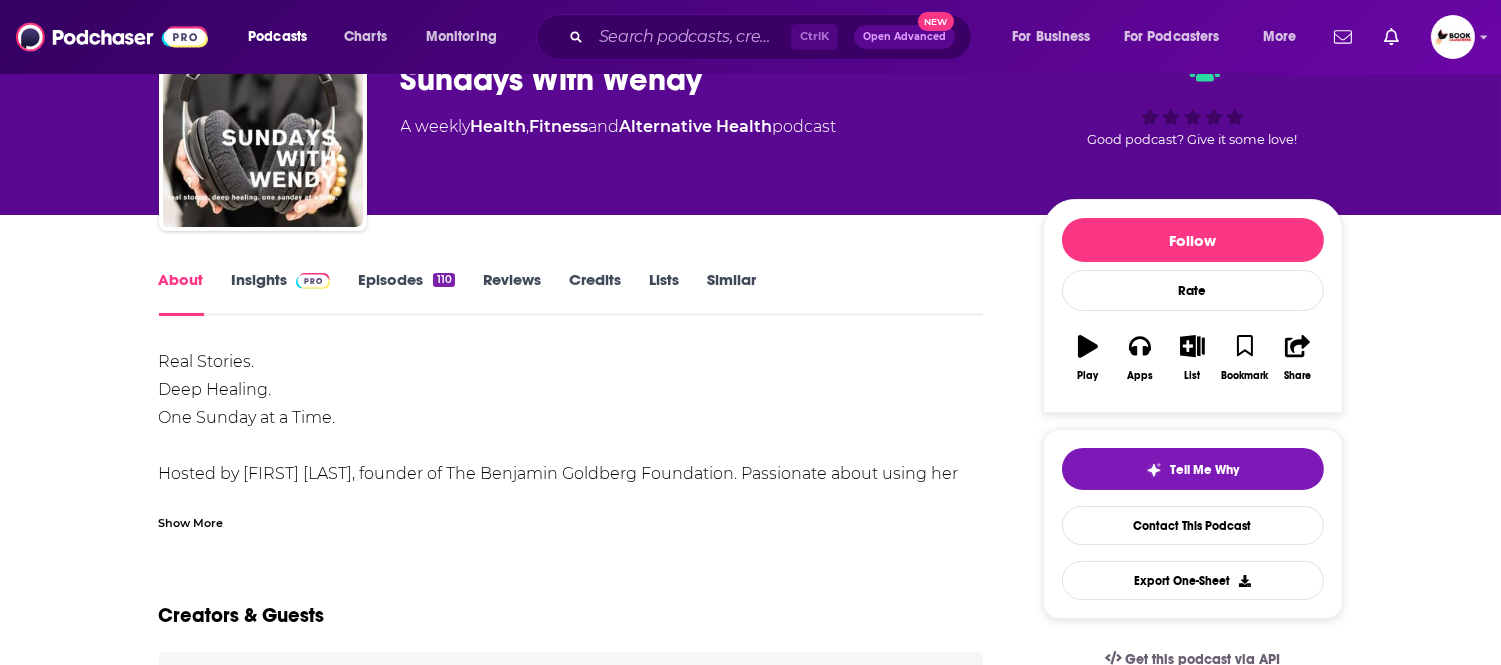 click on "Show More" at bounding box center [191, 521] 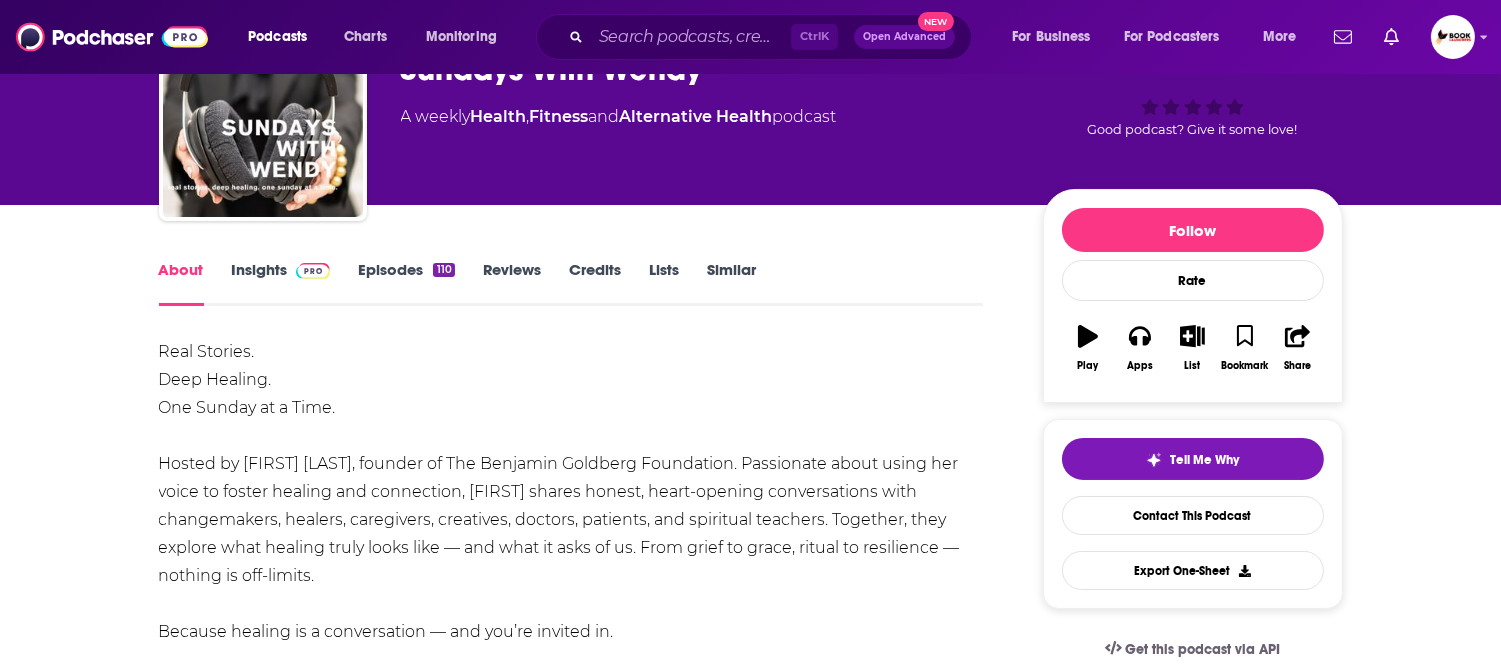 scroll, scrollTop: 0, scrollLeft: 0, axis: both 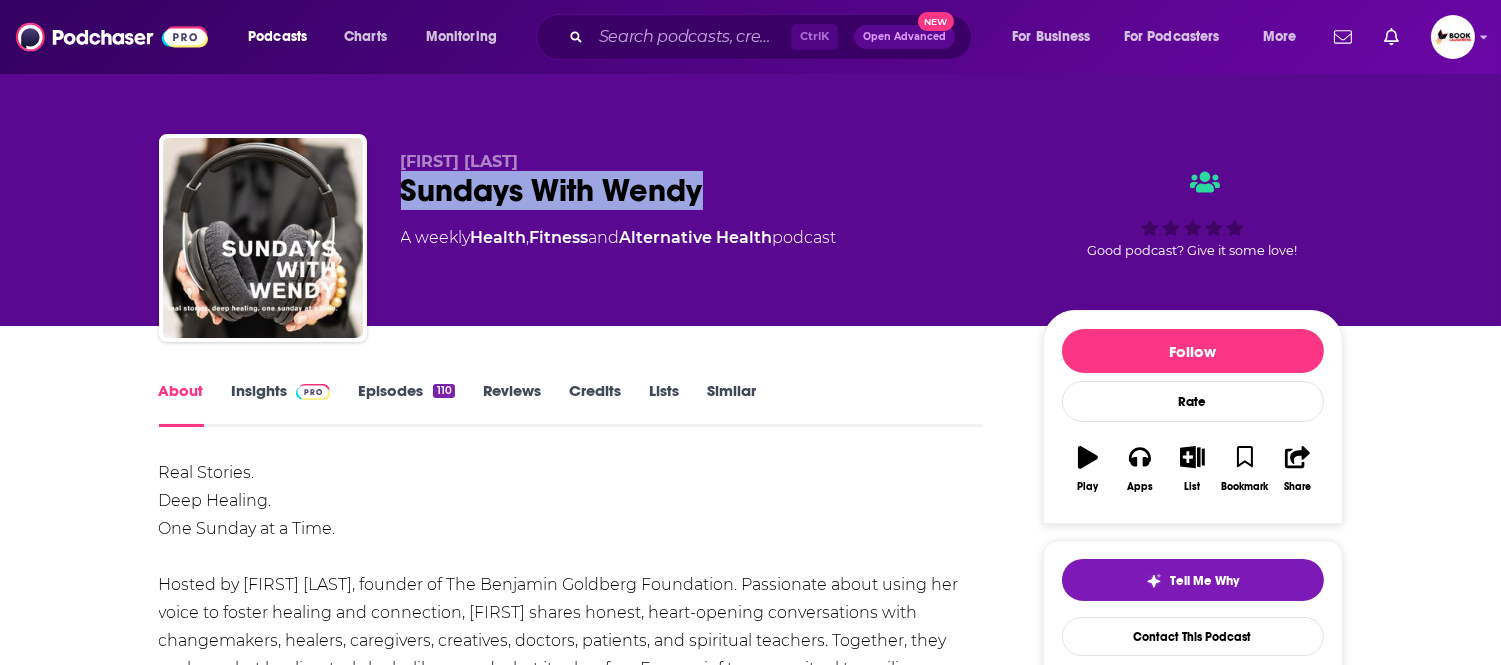 drag, startPoint x: 381, startPoint y: 198, endPoint x: 743, endPoint y: 201, distance: 362.01242 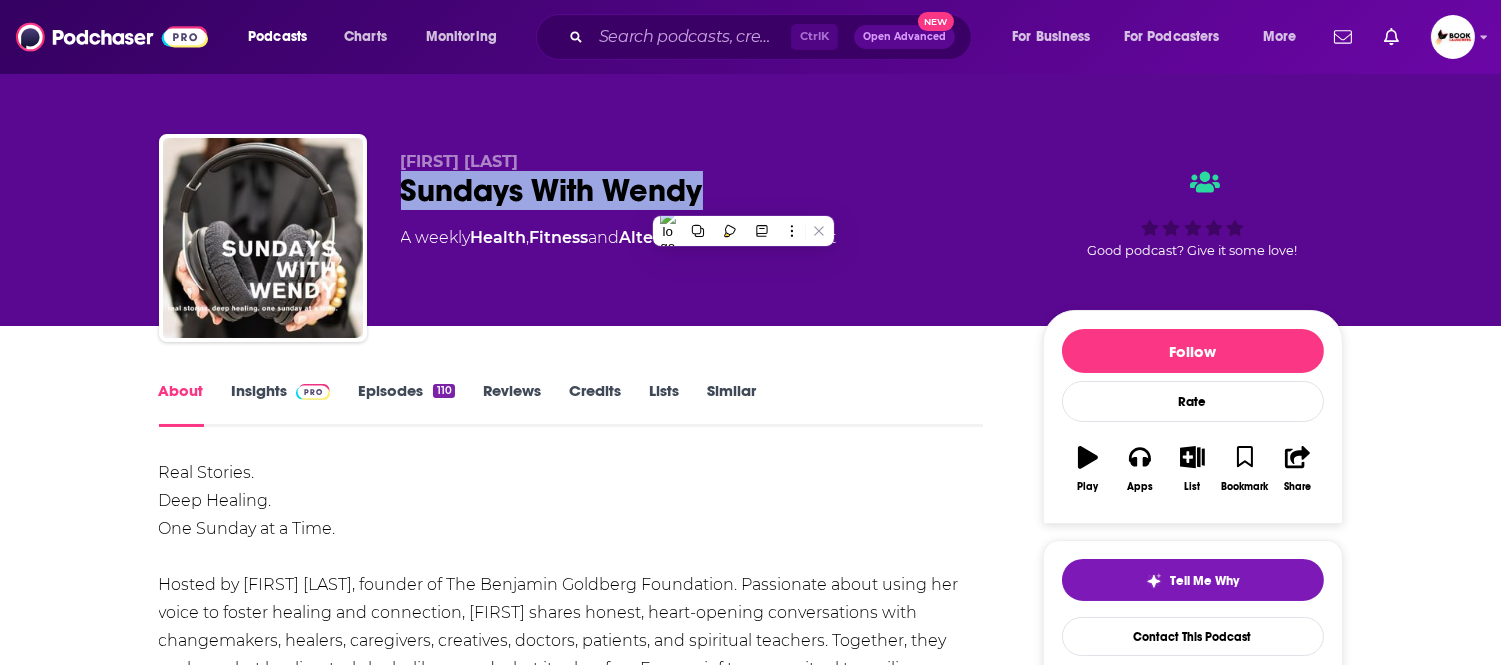 copy on "Sundays With Wendy" 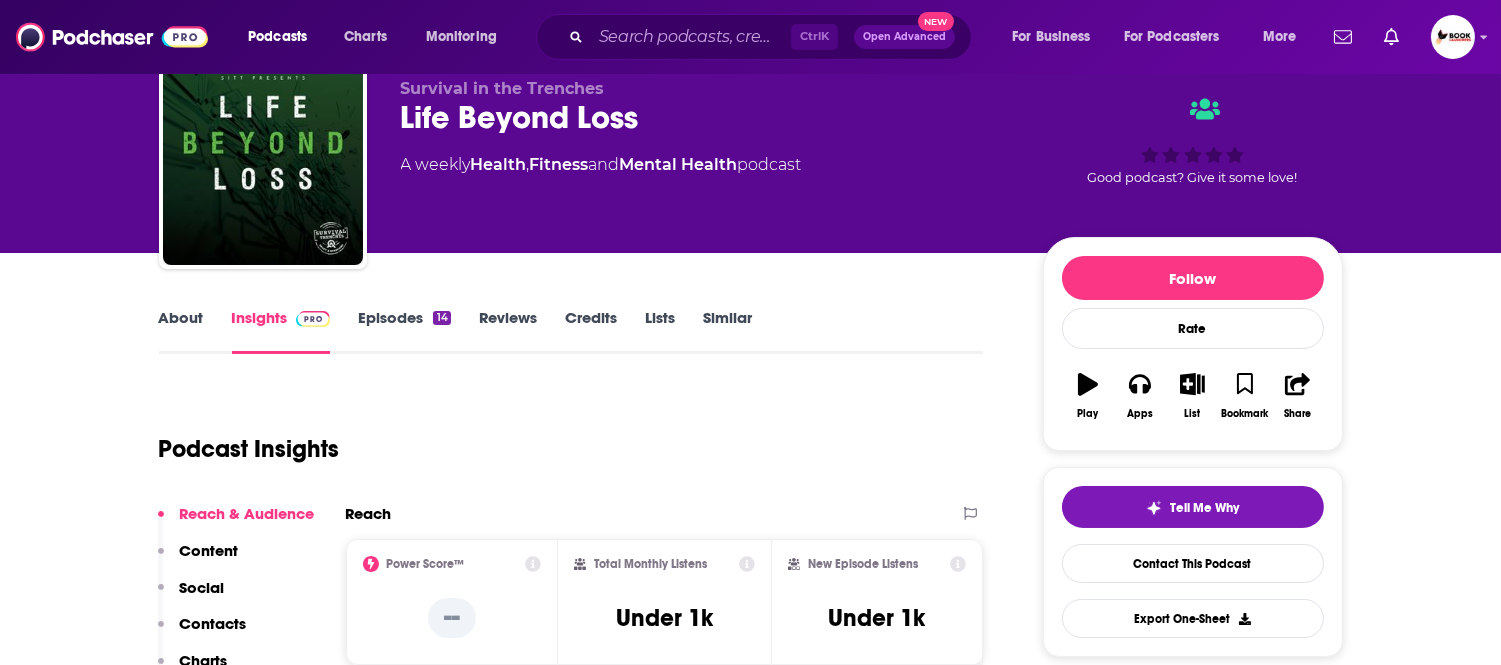 scroll, scrollTop: 111, scrollLeft: 0, axis: vertical 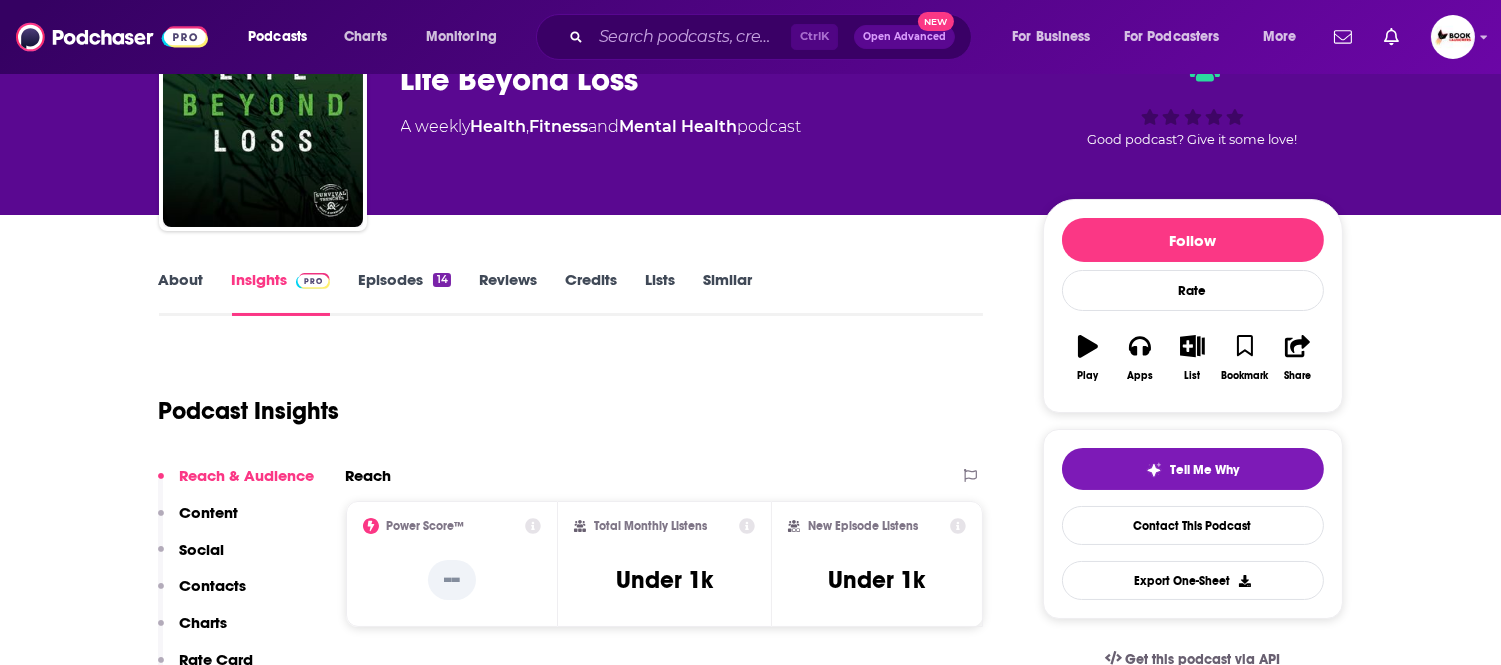 click on "About" at bounding box center [181, 293] 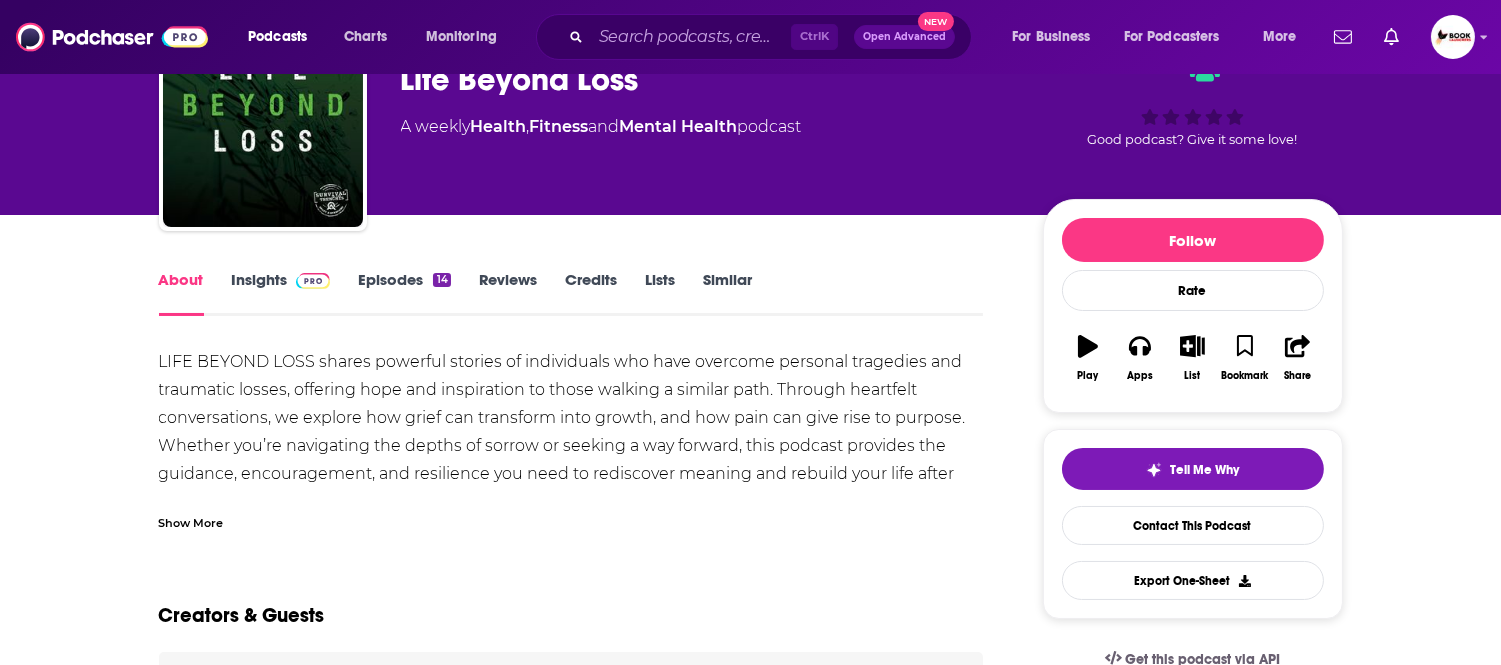 scroll, scrollTop: 0, scrollLeft: 0, axis: both 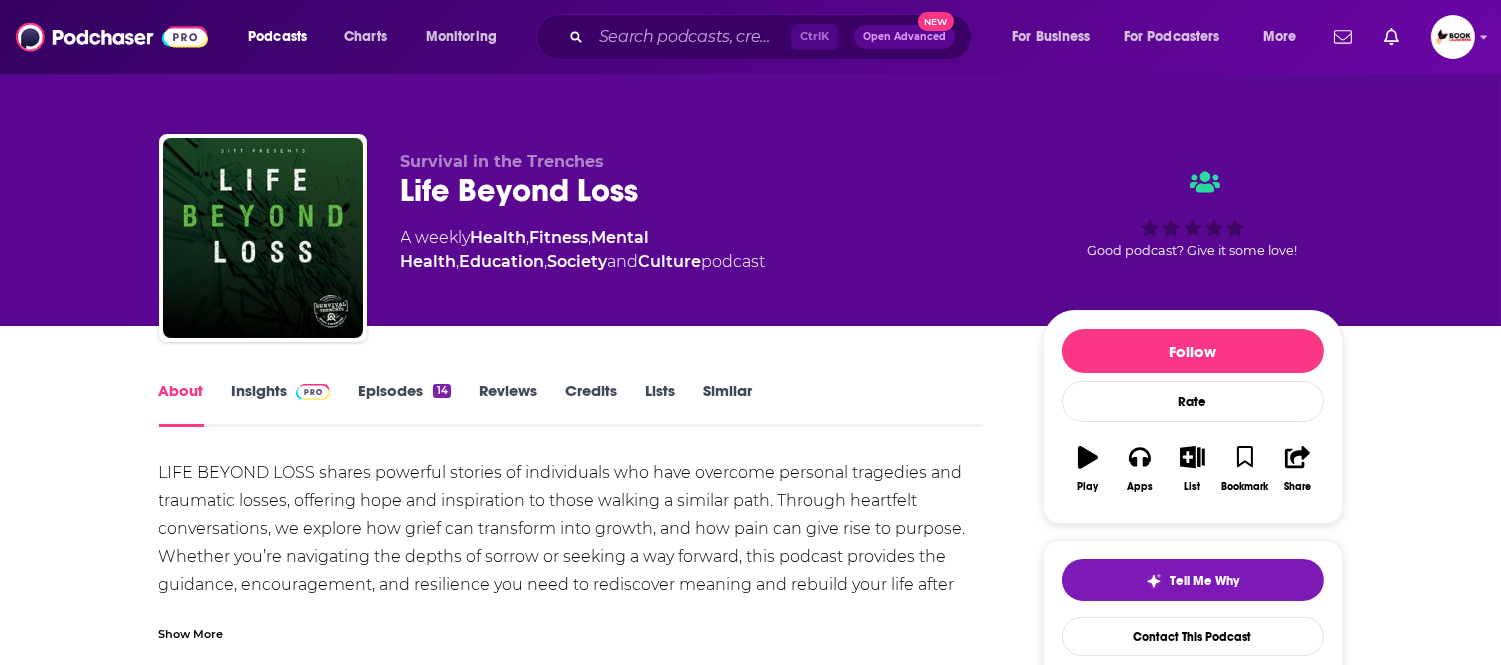 click on "Show More" at bounding box center [571, 626] 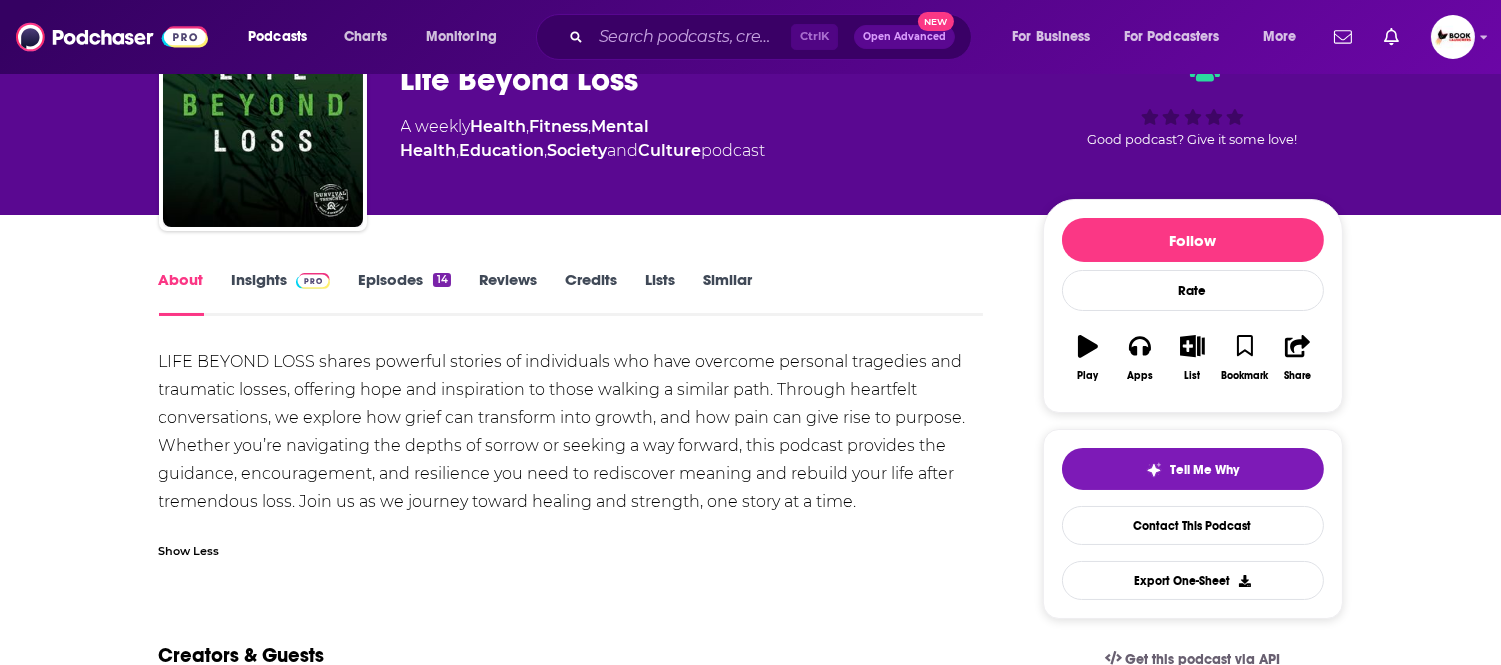 scroll, scrollTop: 0, scrollLeft: 0, axis: both 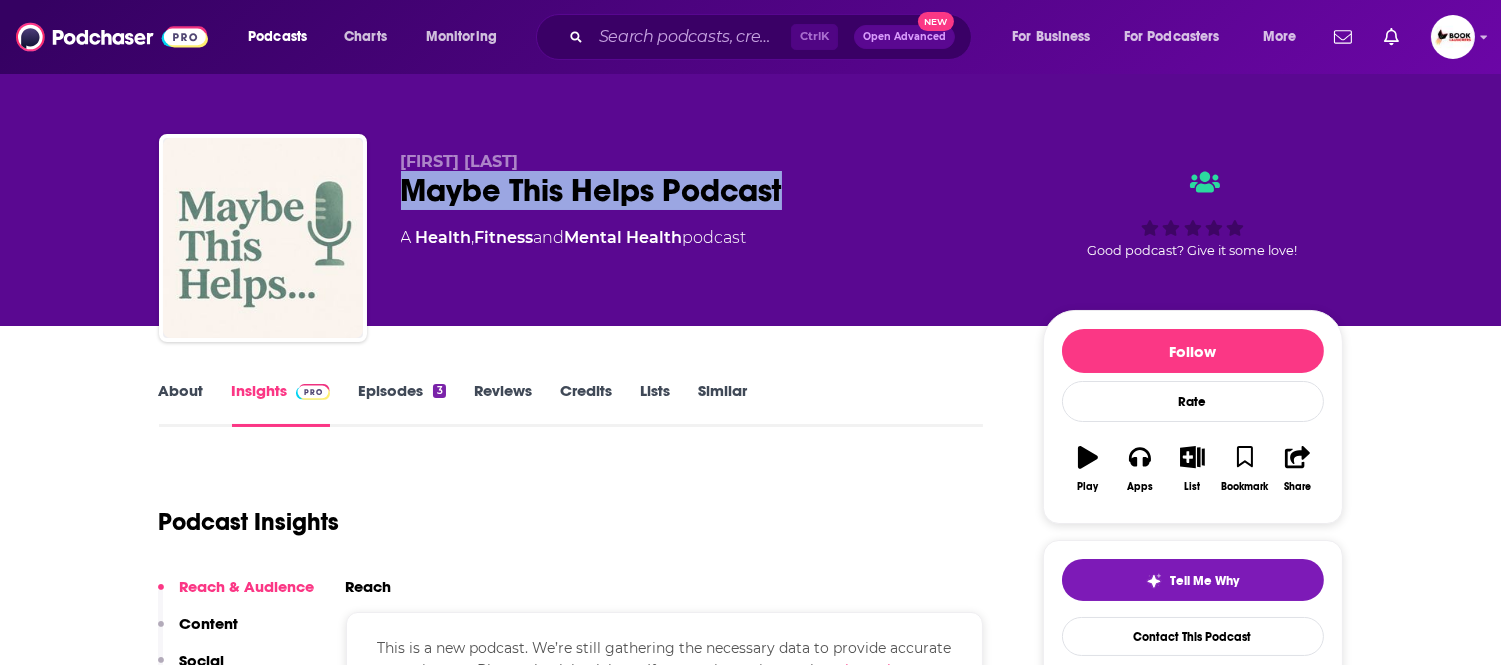 drag, startPoint x: 817, startPoint y: 197, endPoint x: 401, endPoint y: 201, distance: 416.01923 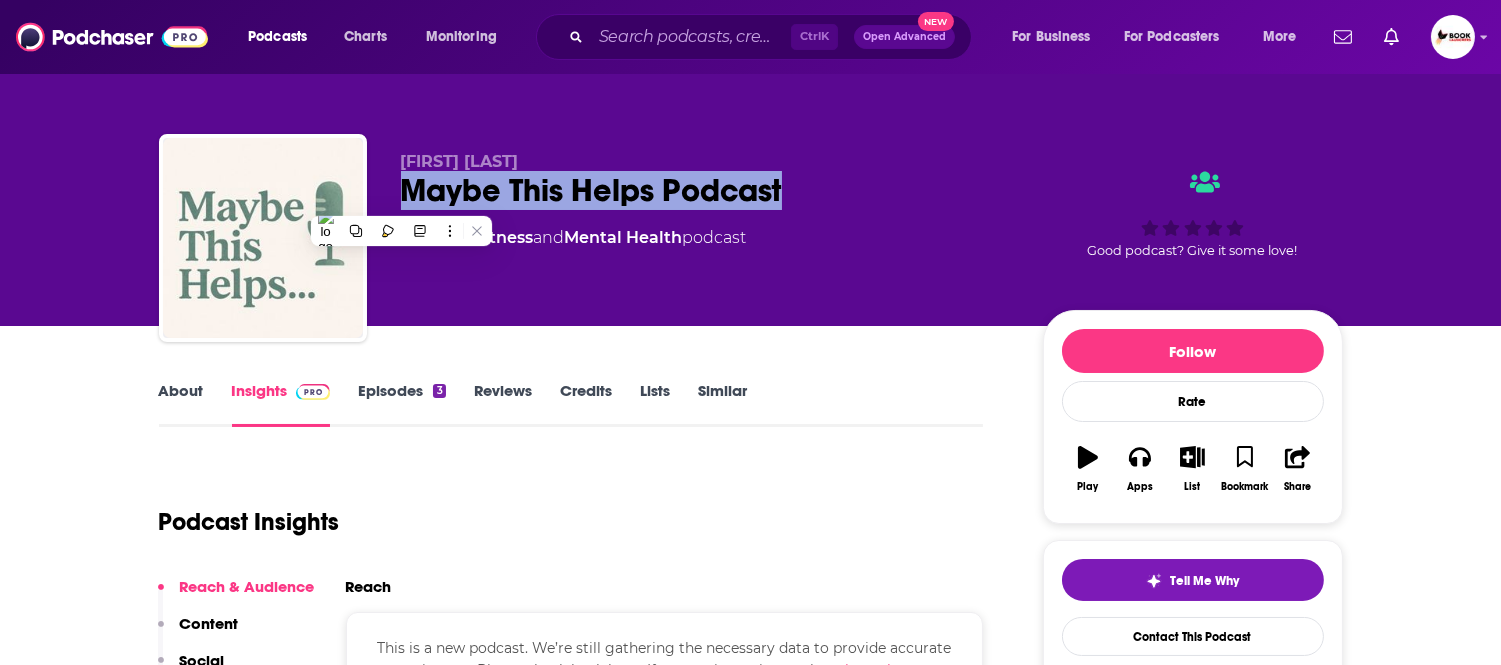 copy on "Maybe This Helps Podcast" 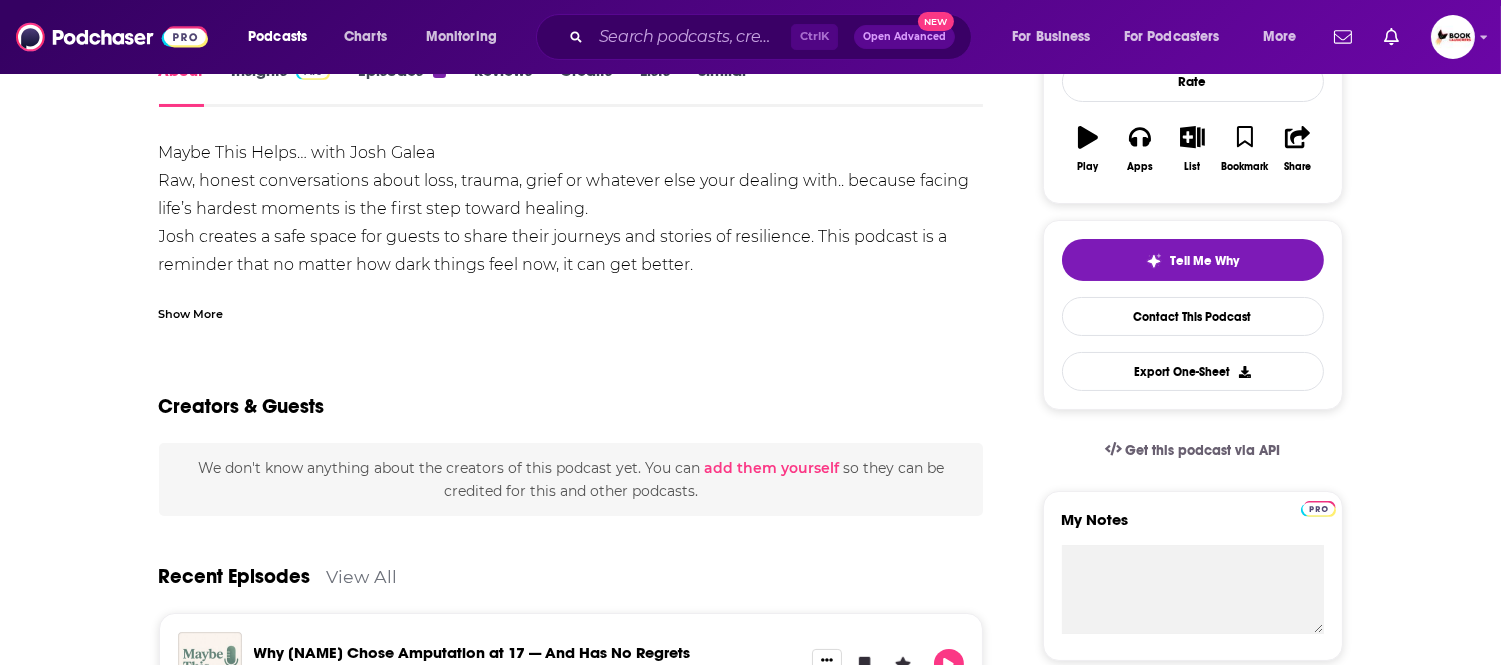 scroll, scrollTop: 333, scrollLeft: 0, axis: vertical 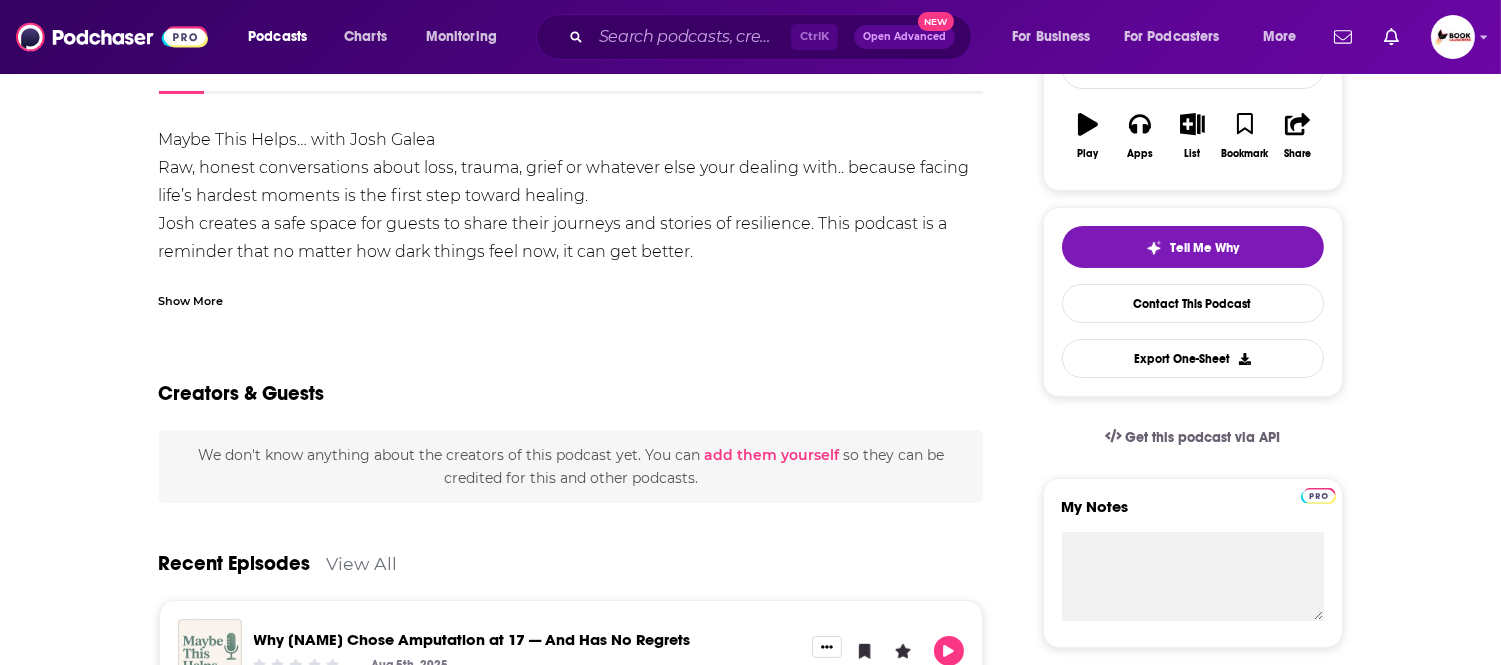 click on "Show More" at bounding box center (191, 299) 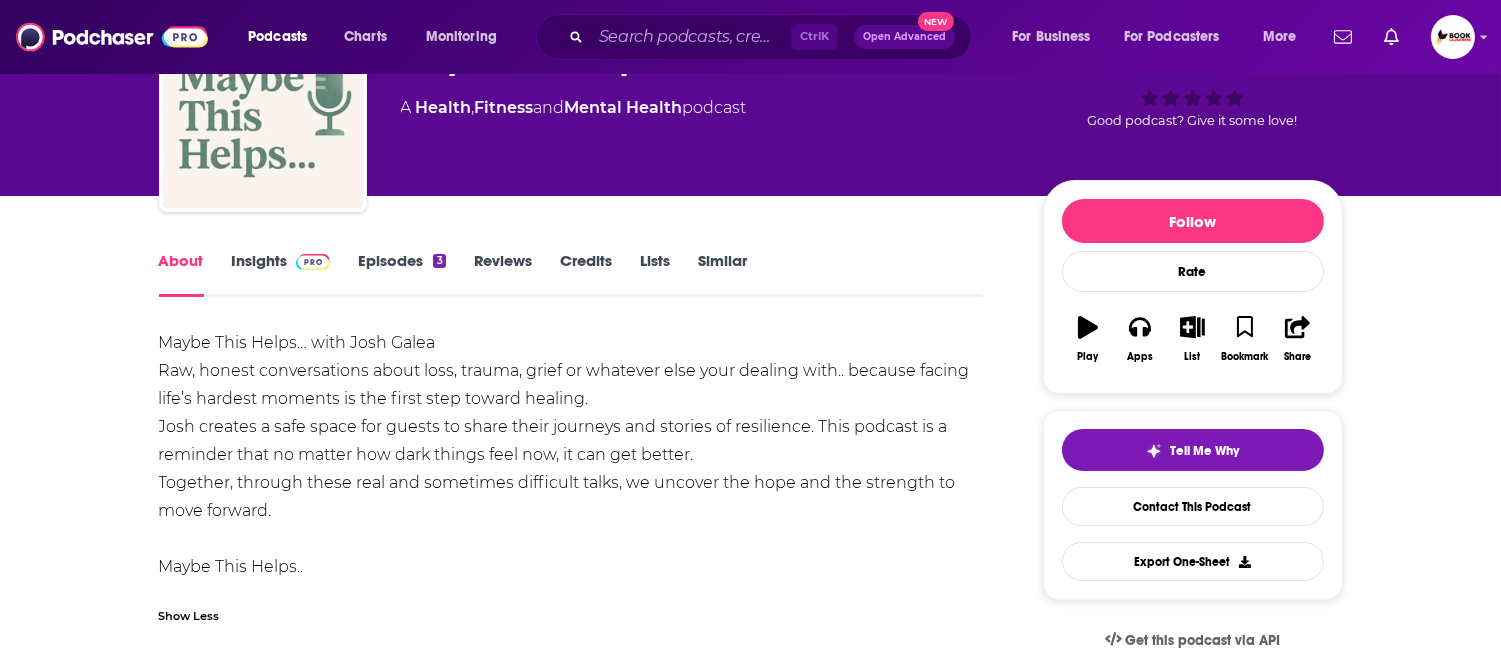 scroll, scrollTop: 0, scrollLeft: 0, axis: both 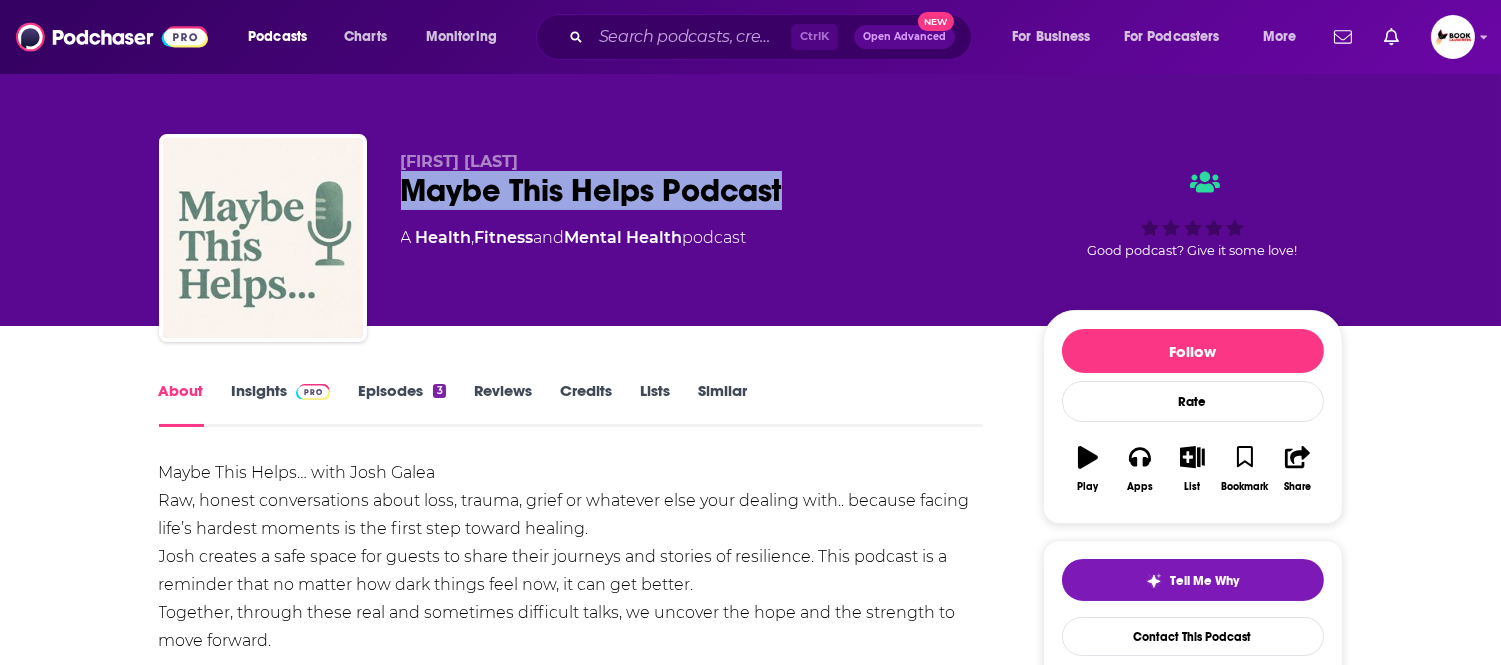 drag, startPoint x: 806, startPoint y: 195, endPoint x: 400, endPoint y: 194, distance: 406.00122 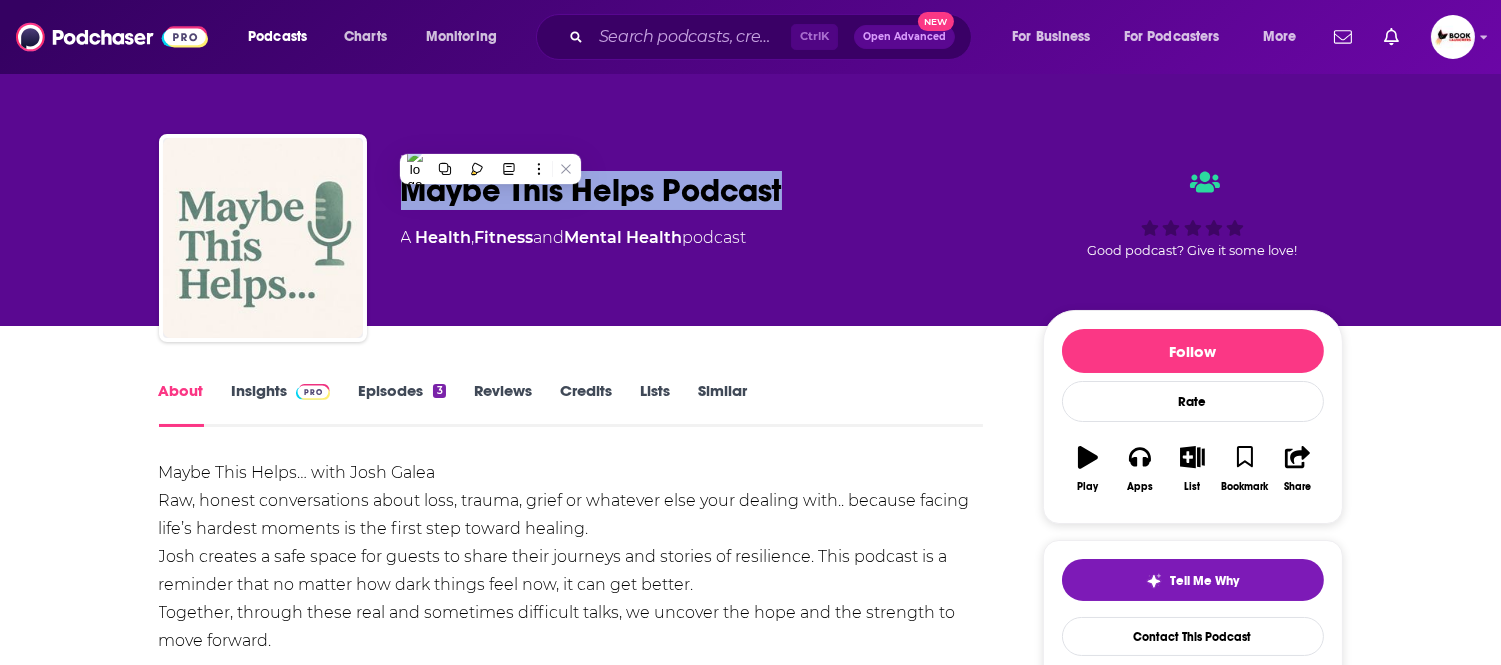 copy on "Maybe This Helps Podcast" 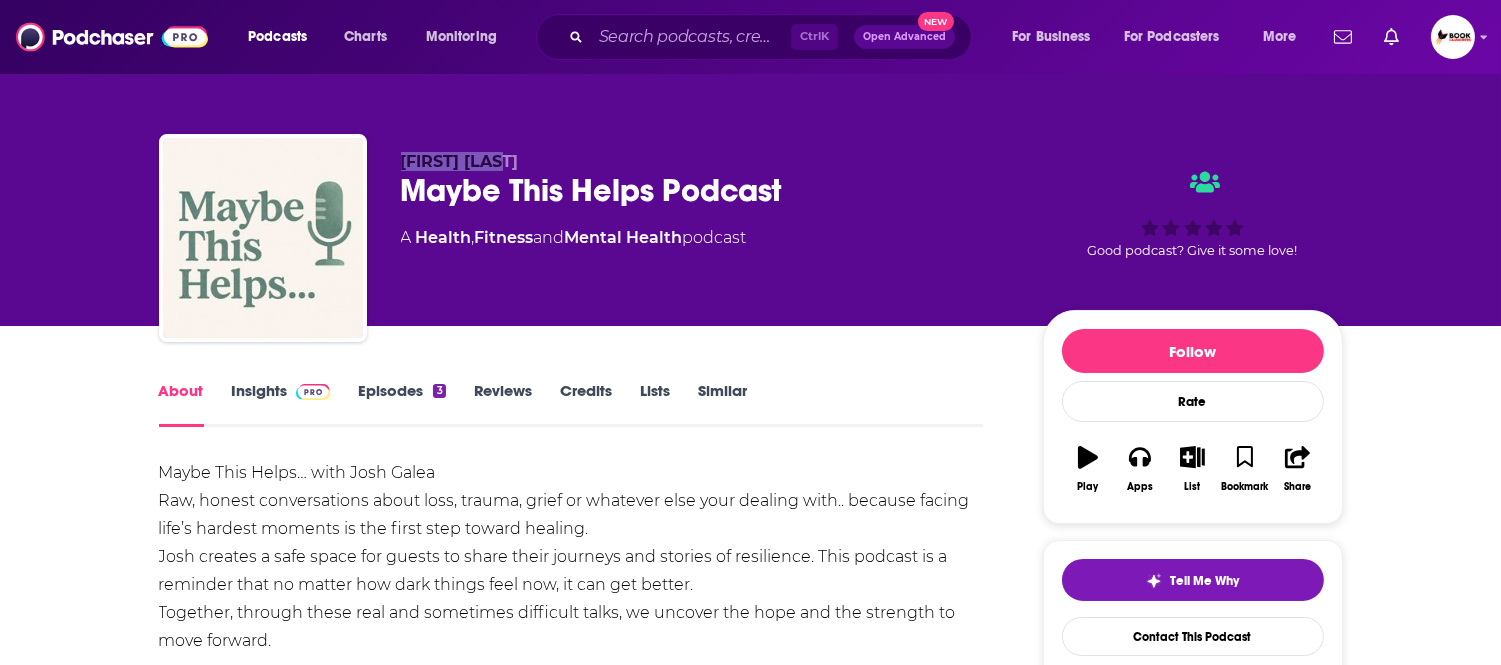 drag, startPoint x: 485, startPoint y: 163, endPoint x: 454, endPoint y: 168, distance: 31.400637 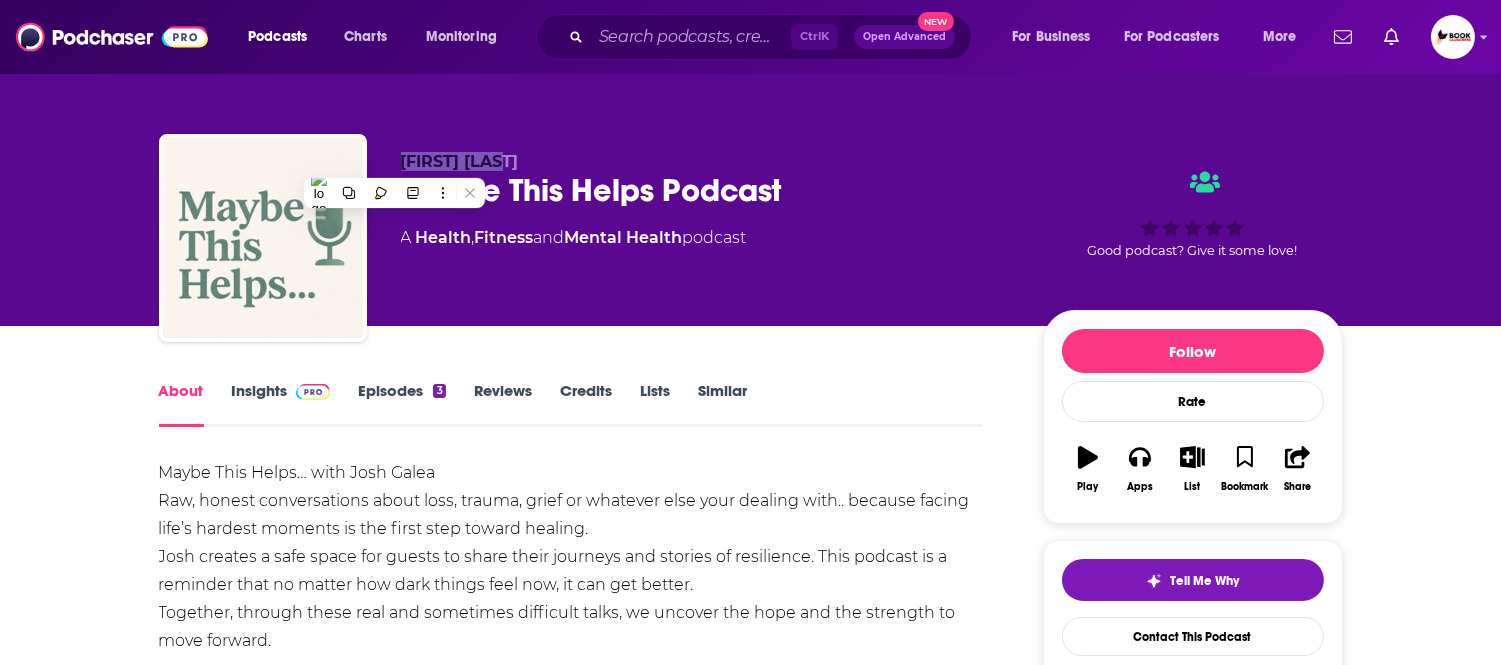 click on "Insights" at bounding box center [281, 404] 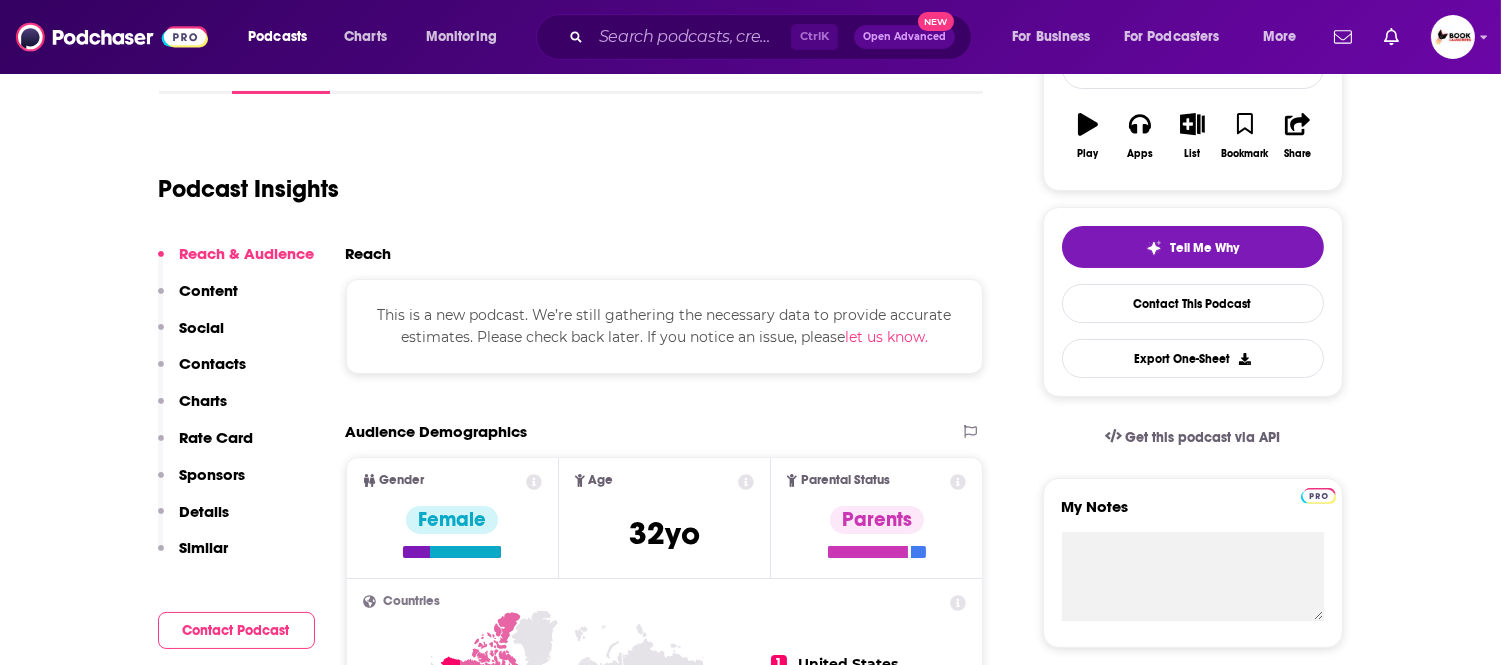 click on "Contacts" at bounding box center [213, 363] 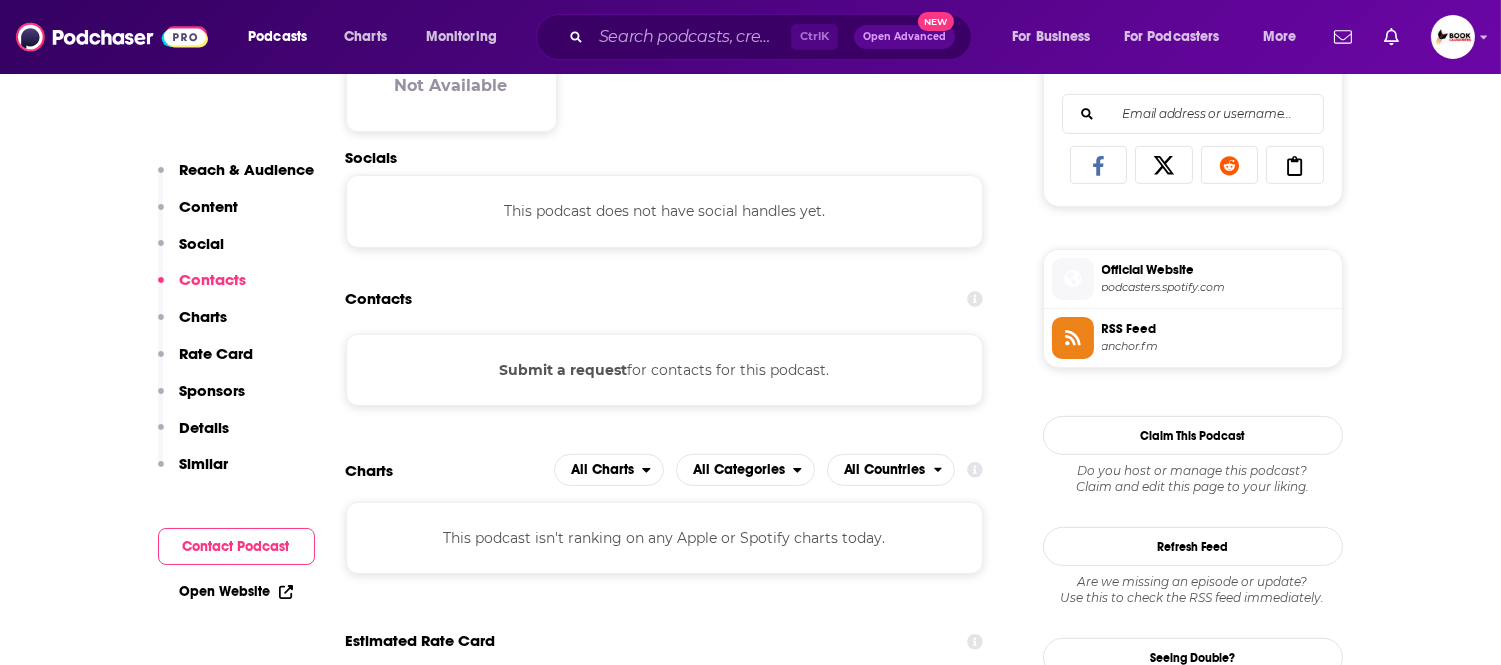 scroll, scrollTop: 1293, scrollLeft: 0, axis: vertical 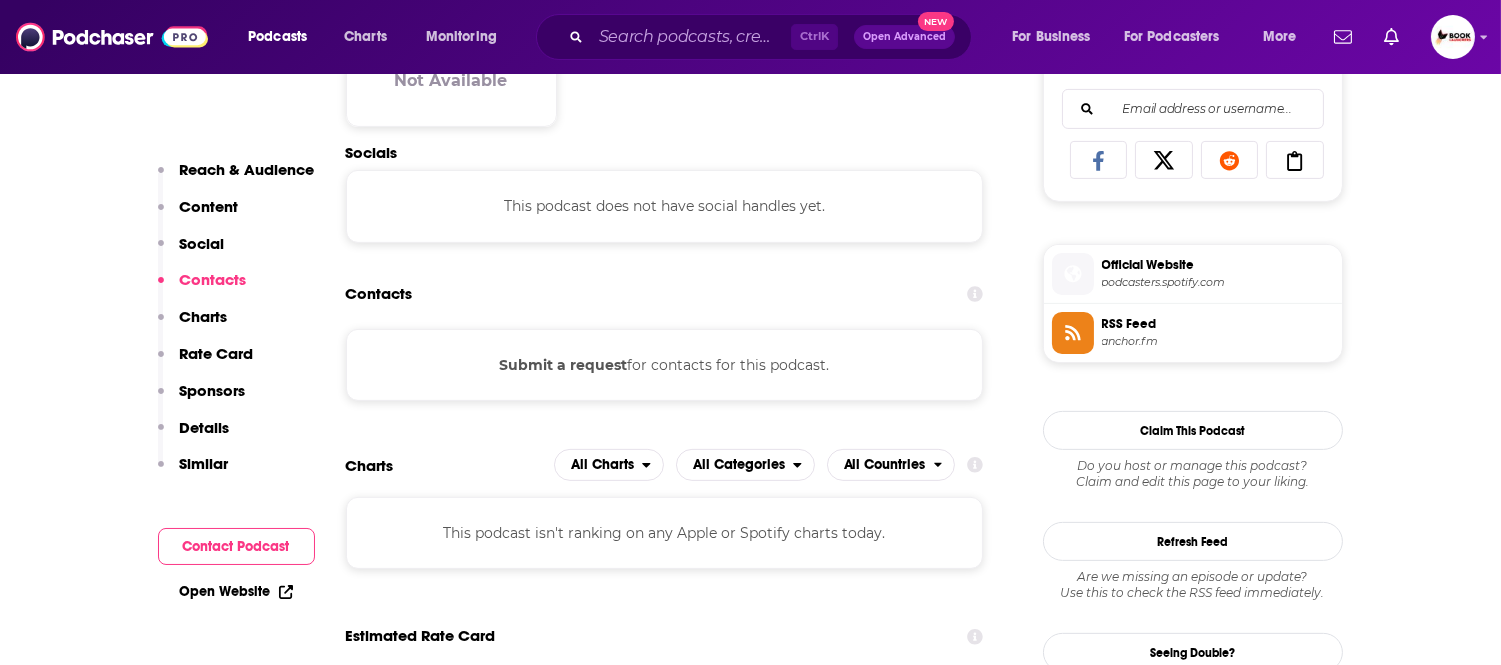 click on "Open Website" at bounding box center (236, 591) 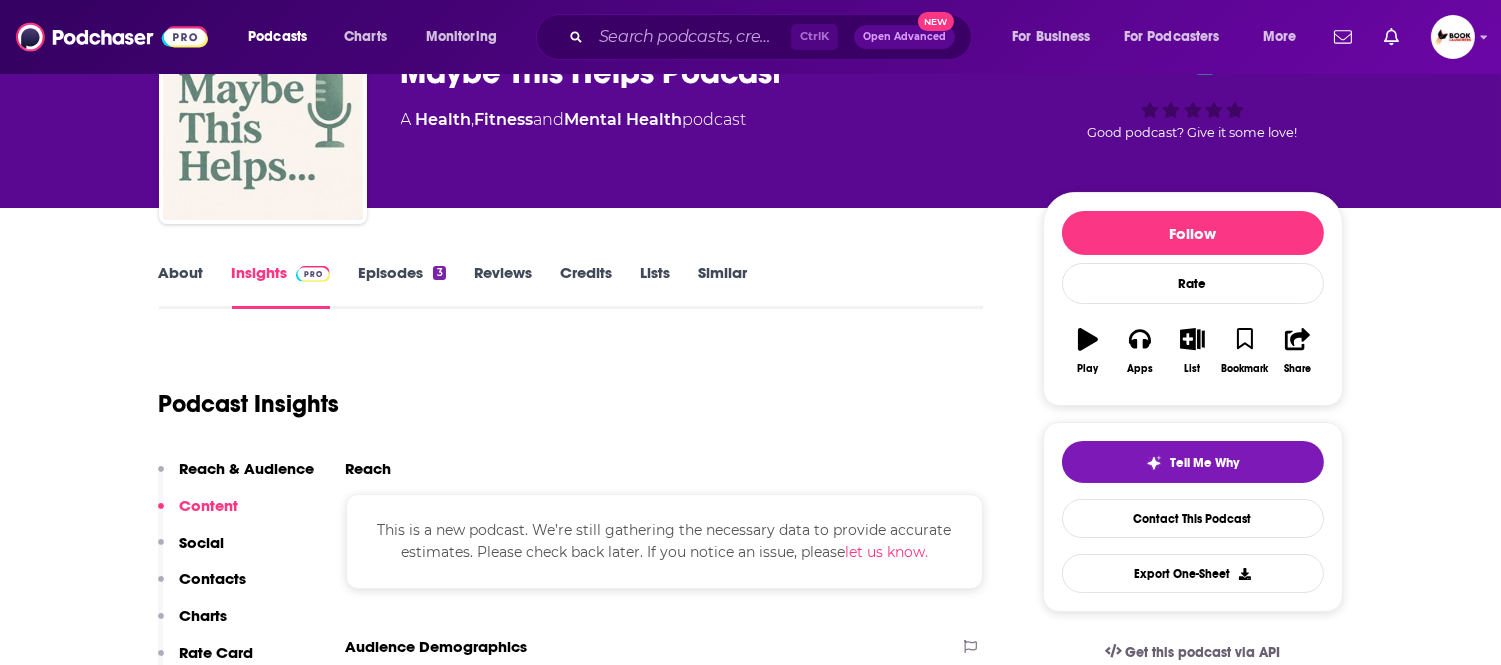 scroll, scrollTop: 0, scrollLeft: 0, axis: both 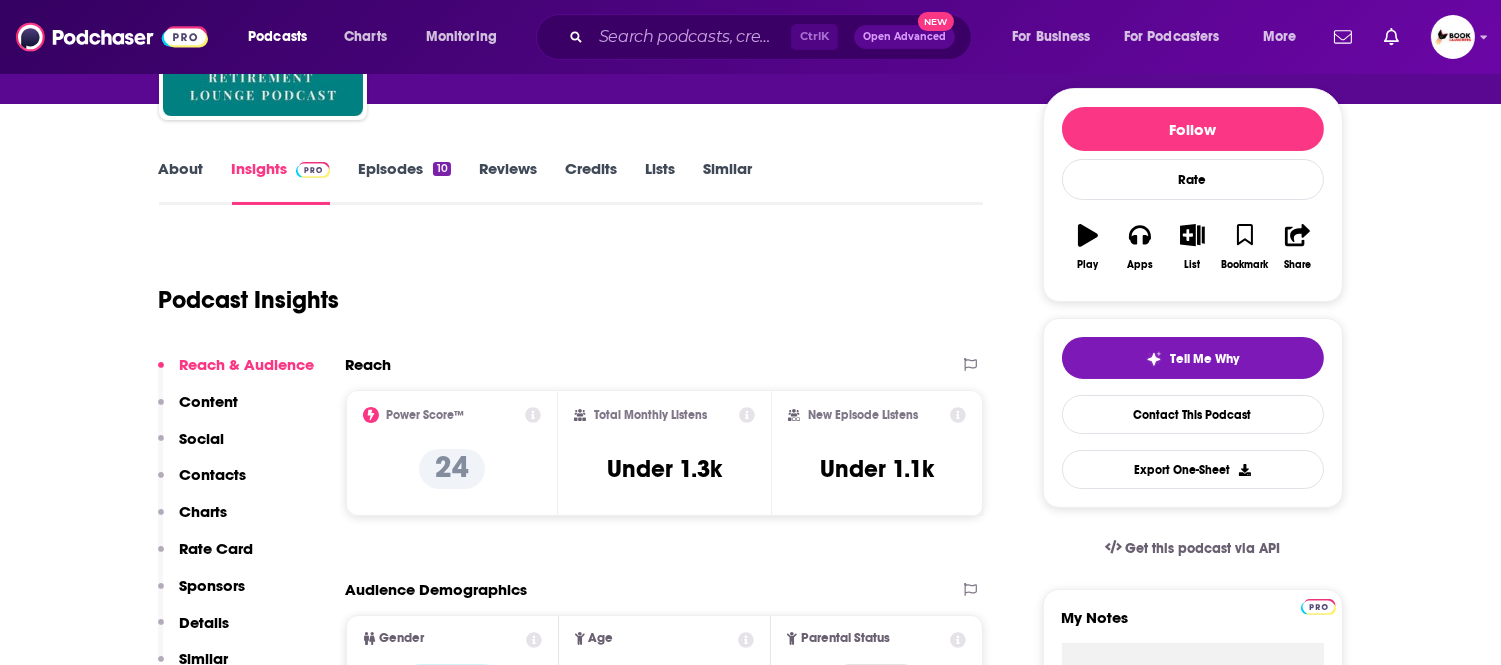 click on "Contacts" at bounding box center [213, 474] 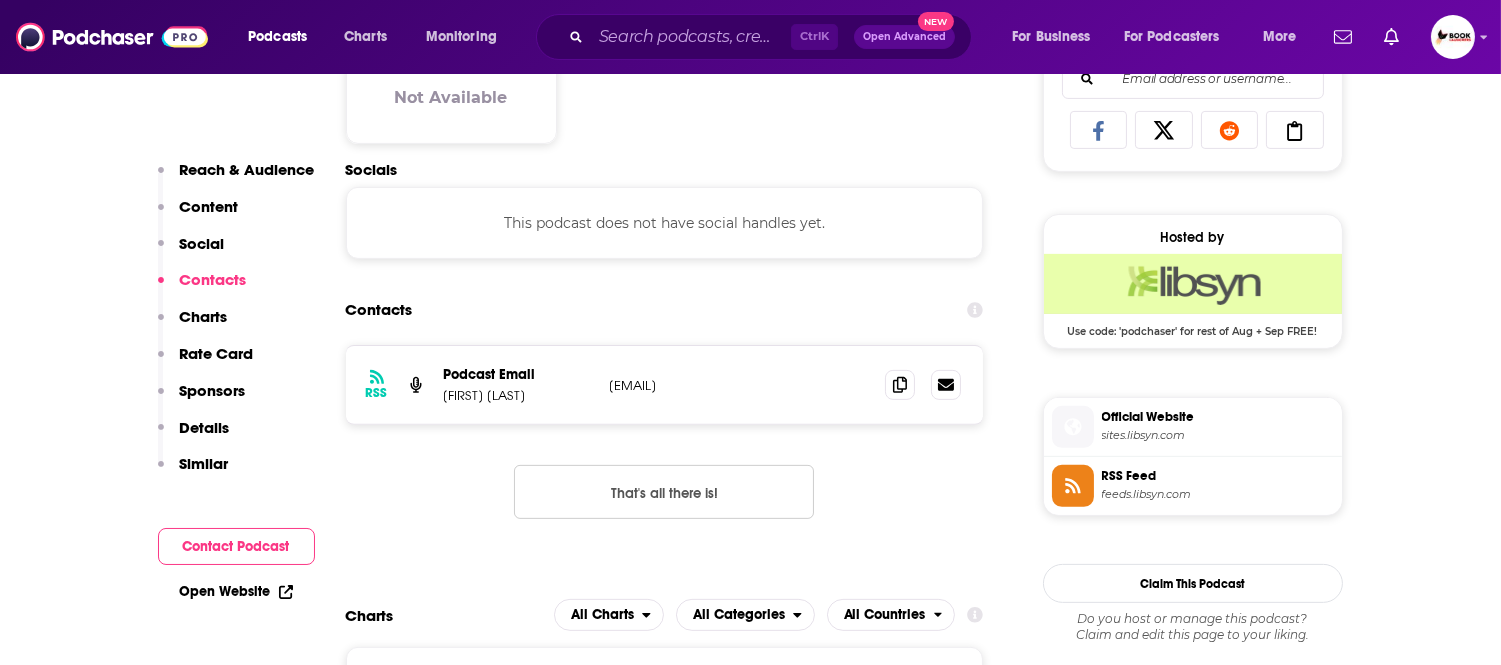 scroll, scrollTop: 1338, scrollLeft: 0, axis: vertical 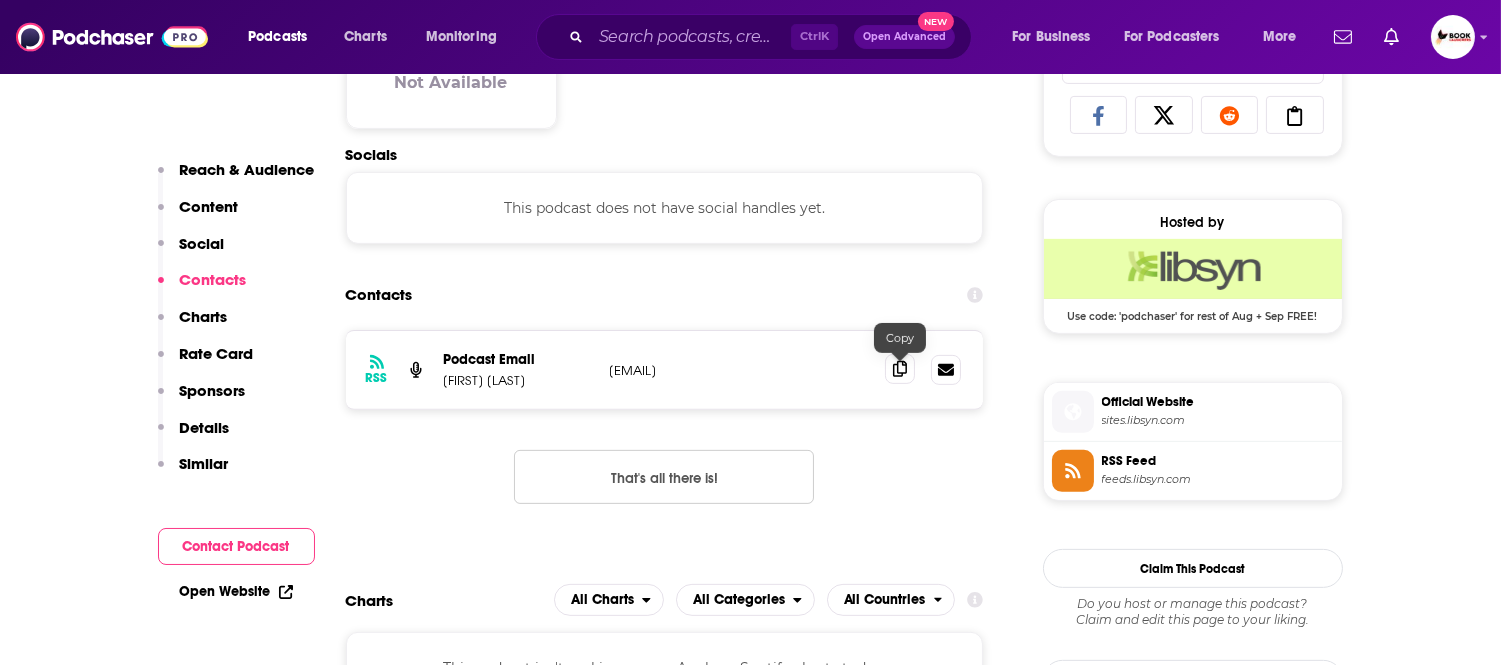 click 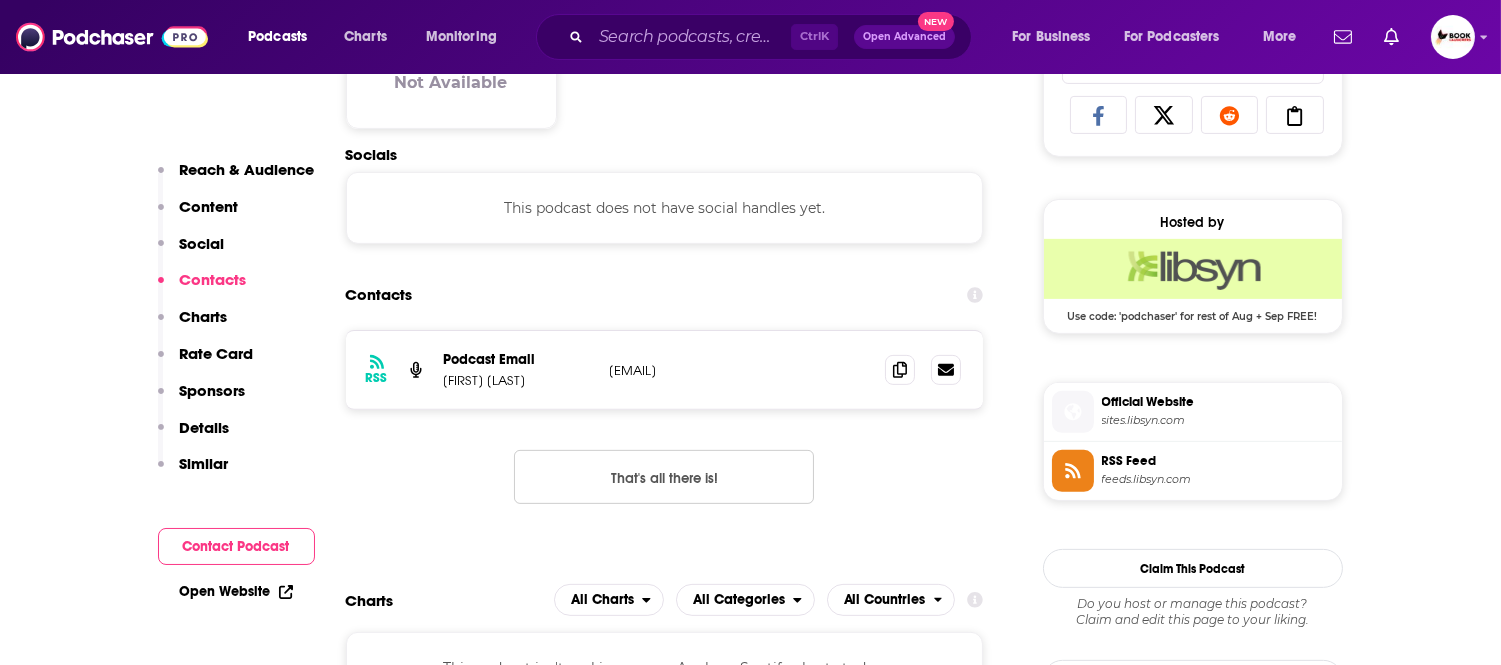 click on "Reach & Audience" at bounding box center (247, 169) 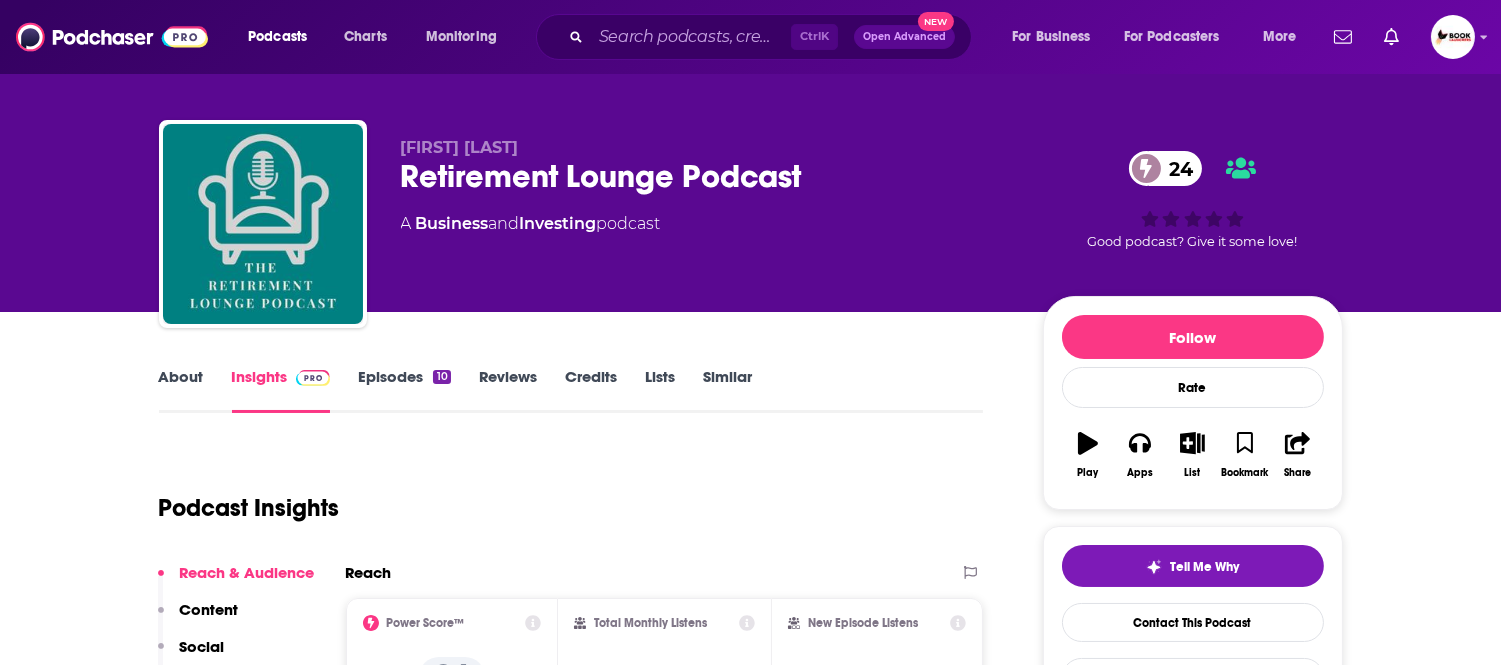 scroll, scrollTop: 0, scrollLeft: 0, axis: both 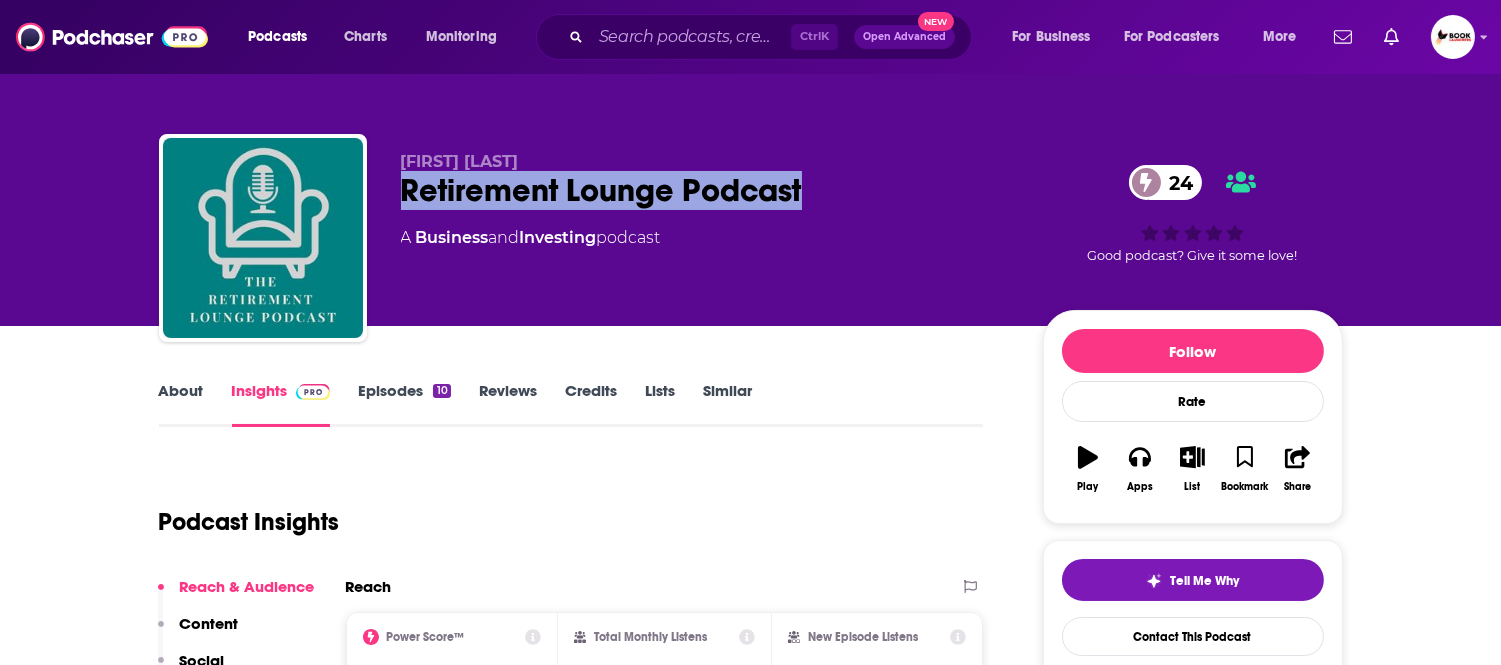 drag, startPoint x: 391, startPoint y: 203, endPoint x: 820, endPoint y: 202, distance: 429.00116 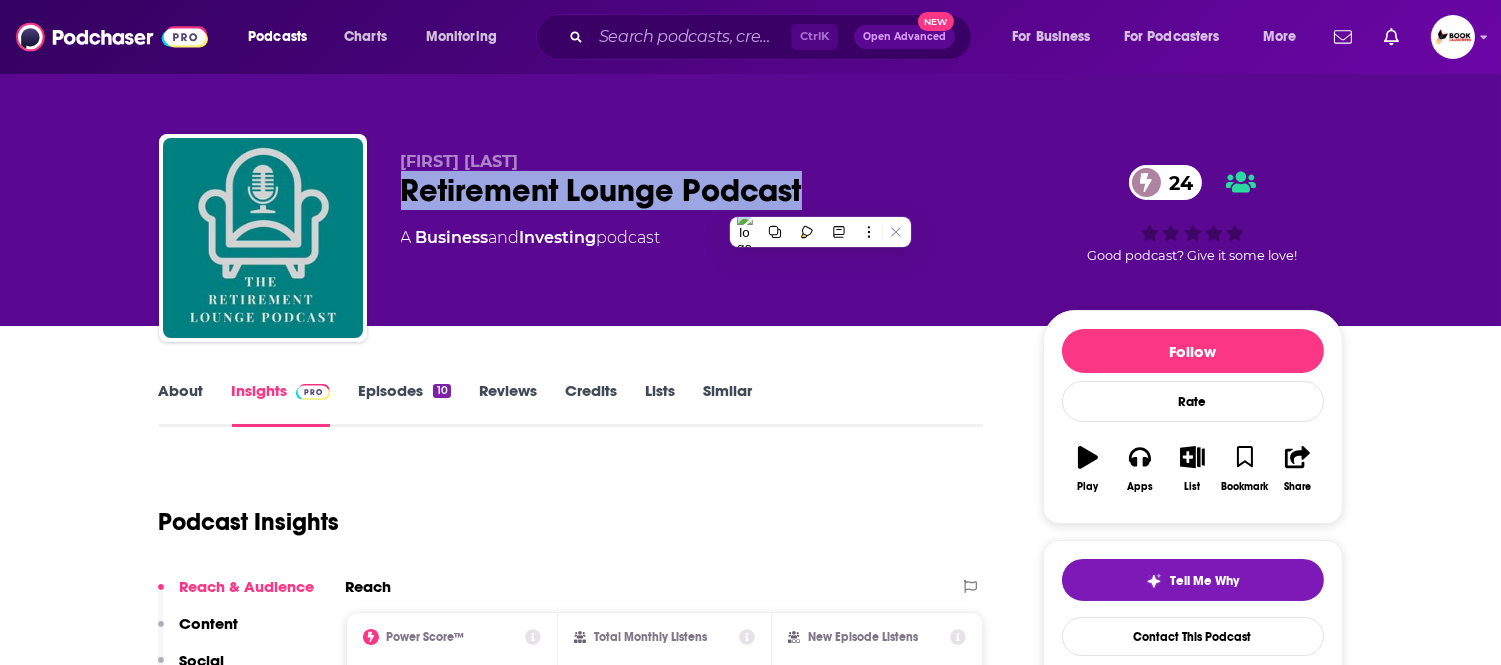 copy on "Retirement Lounge Podcast" 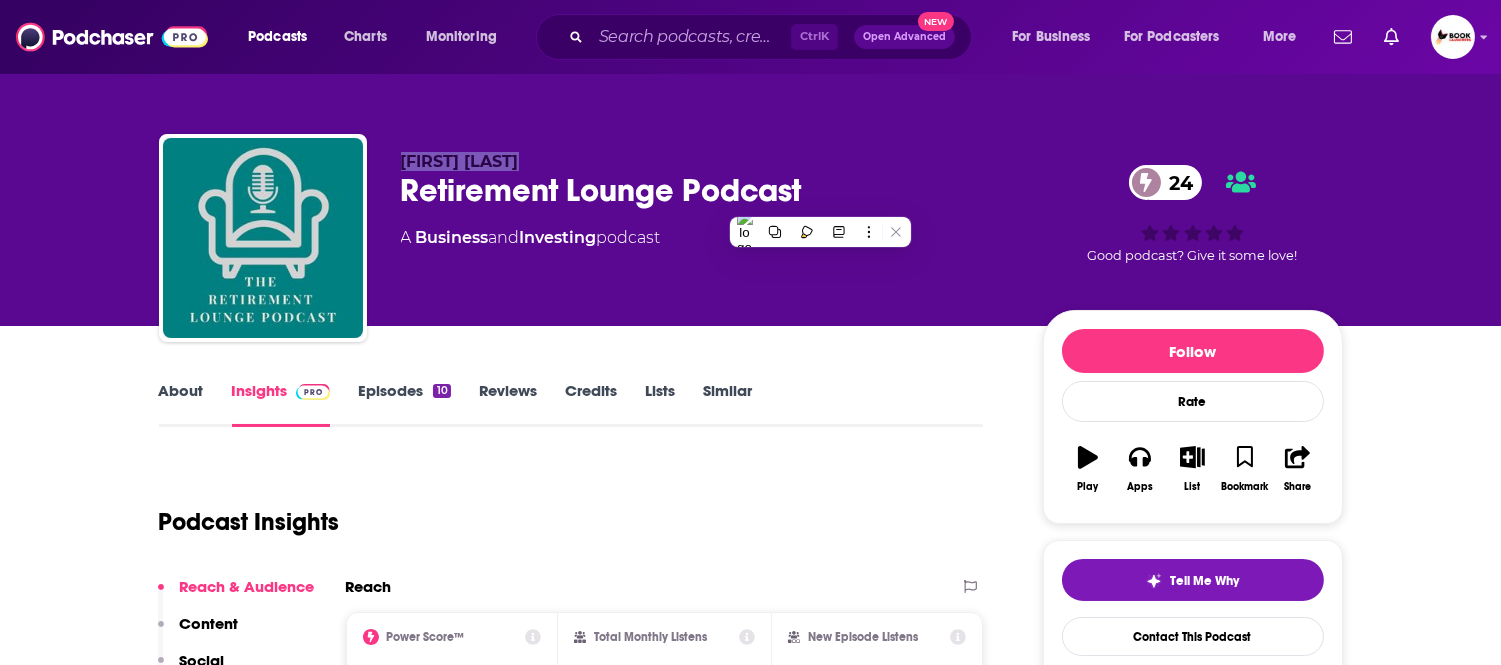 drag, startPoint x: 535, startPoint y: 155, endPoint x: 403, endPoint y: 154, distance: 132.00378 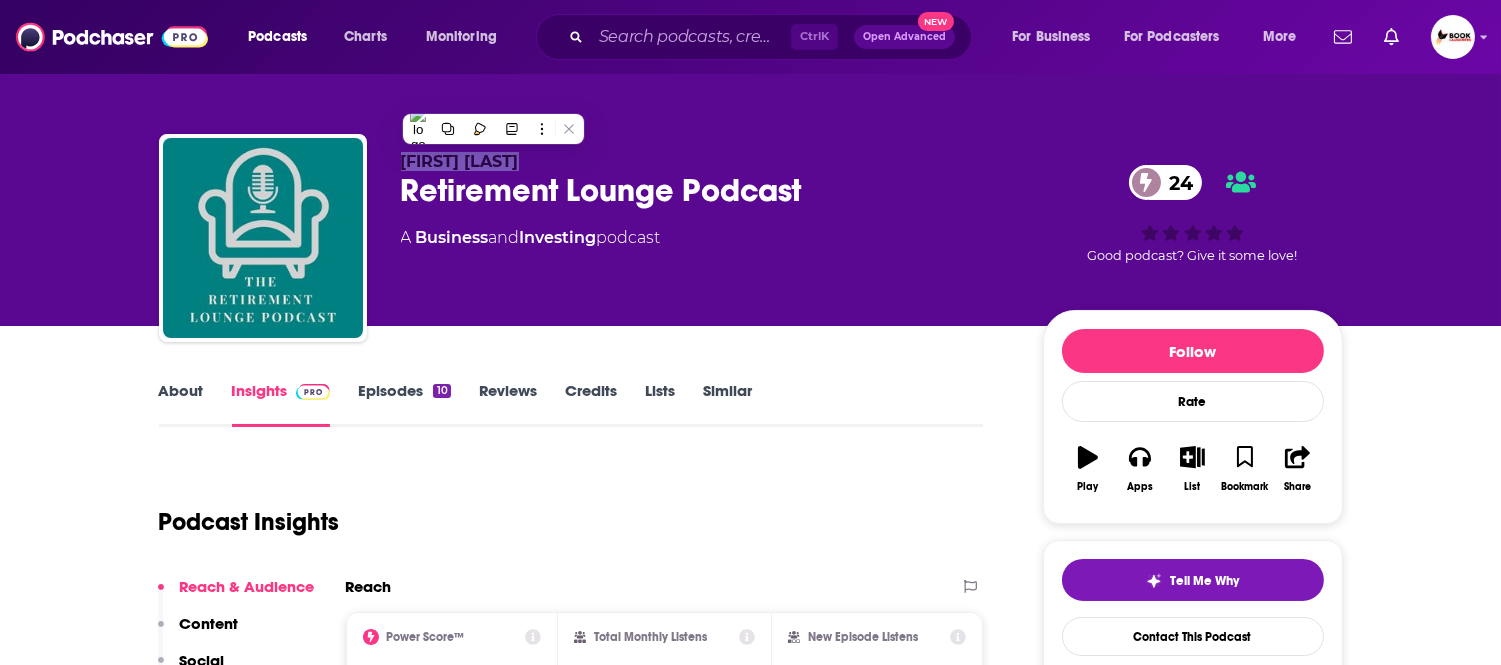 copy on "[FIRST] [LAST]" 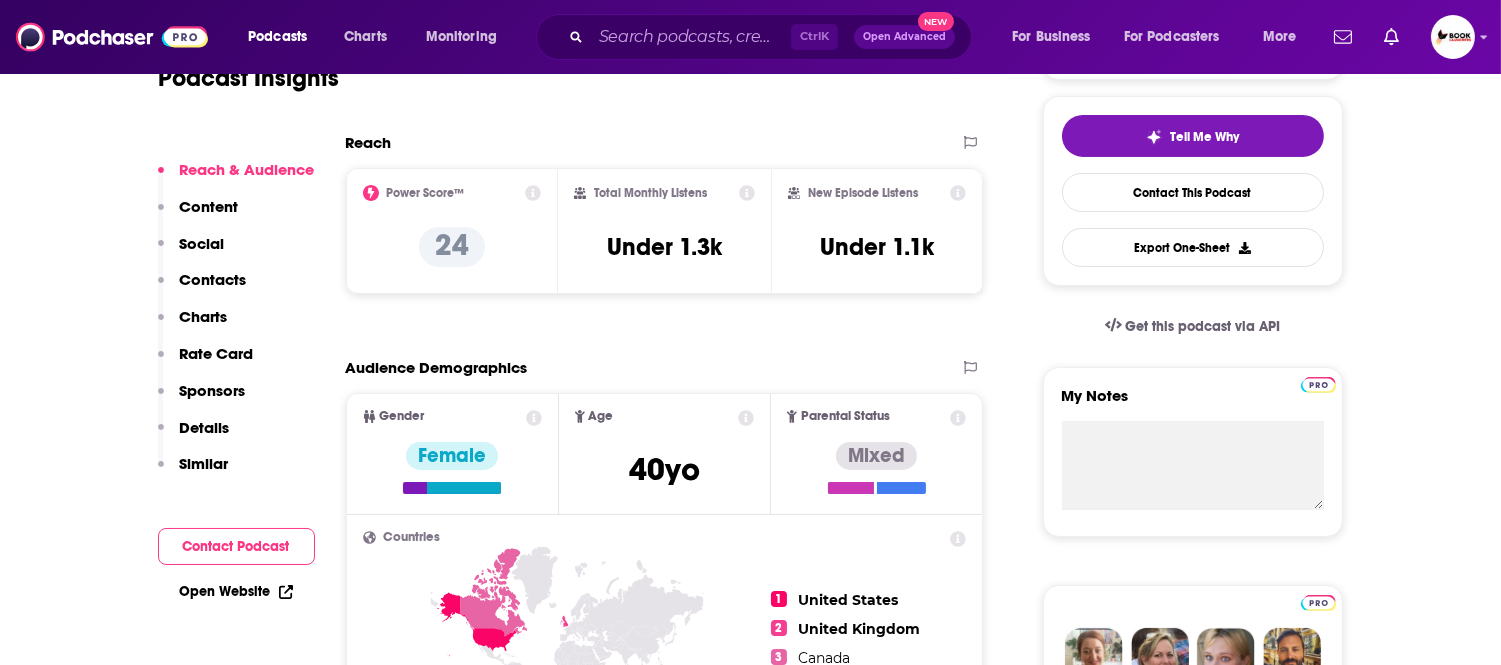 drag, startPoint x: 225, startPoint y: 288, endPoint x: 372, endPoint y: 286, distance: 147.01361 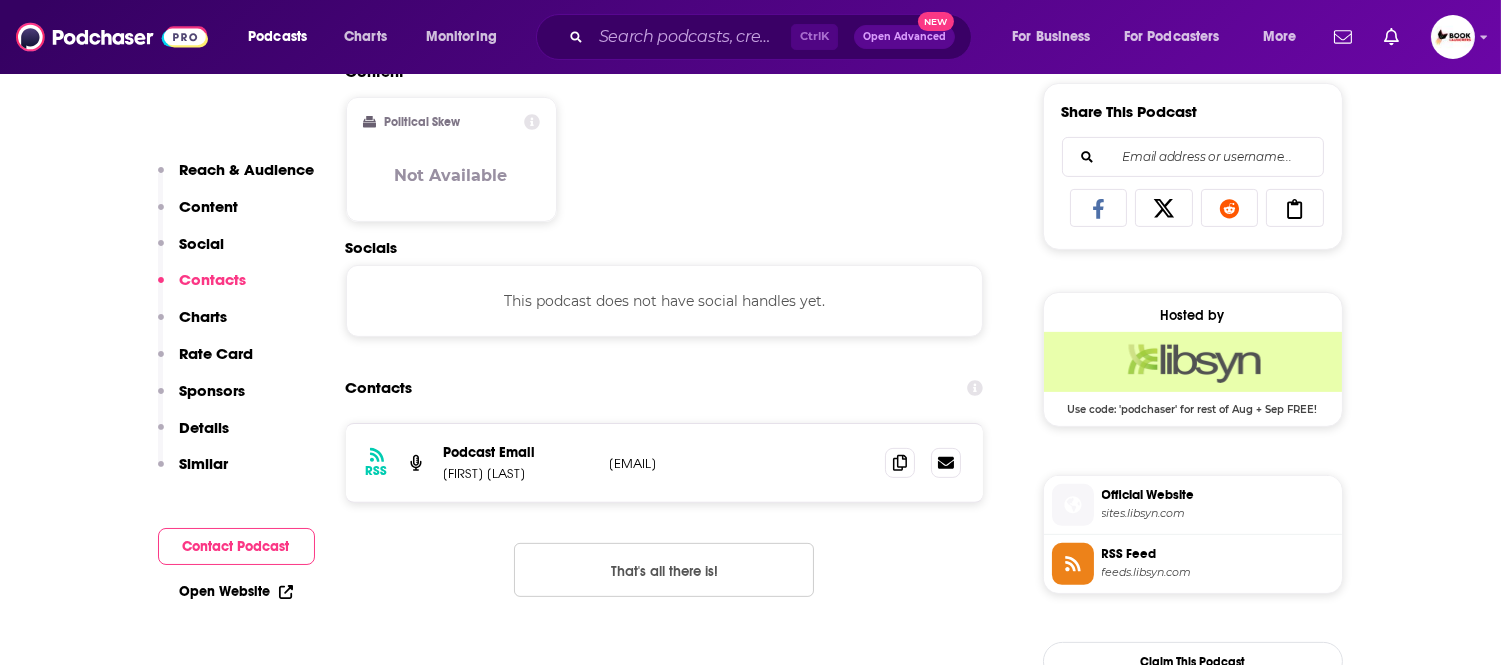 scroll, scrollTop: 1338, scrollLeft: 0, axis: vertical 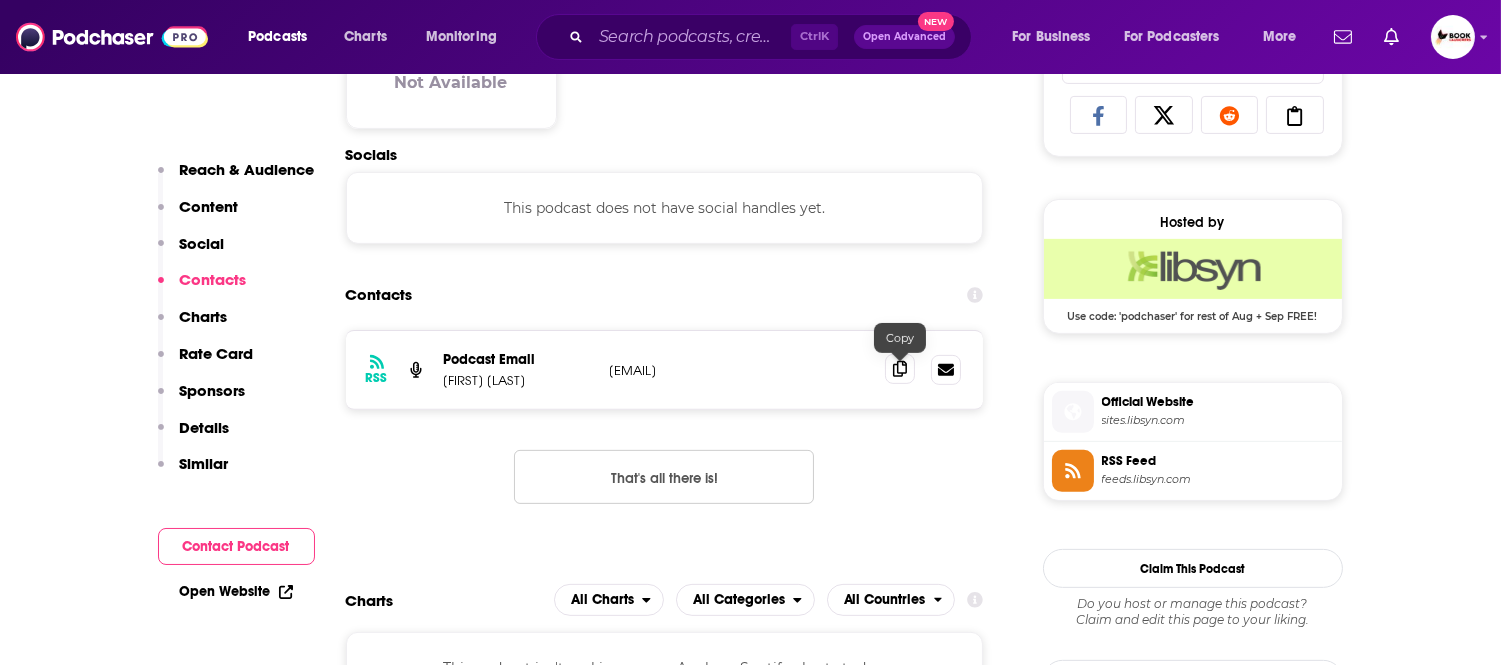 click 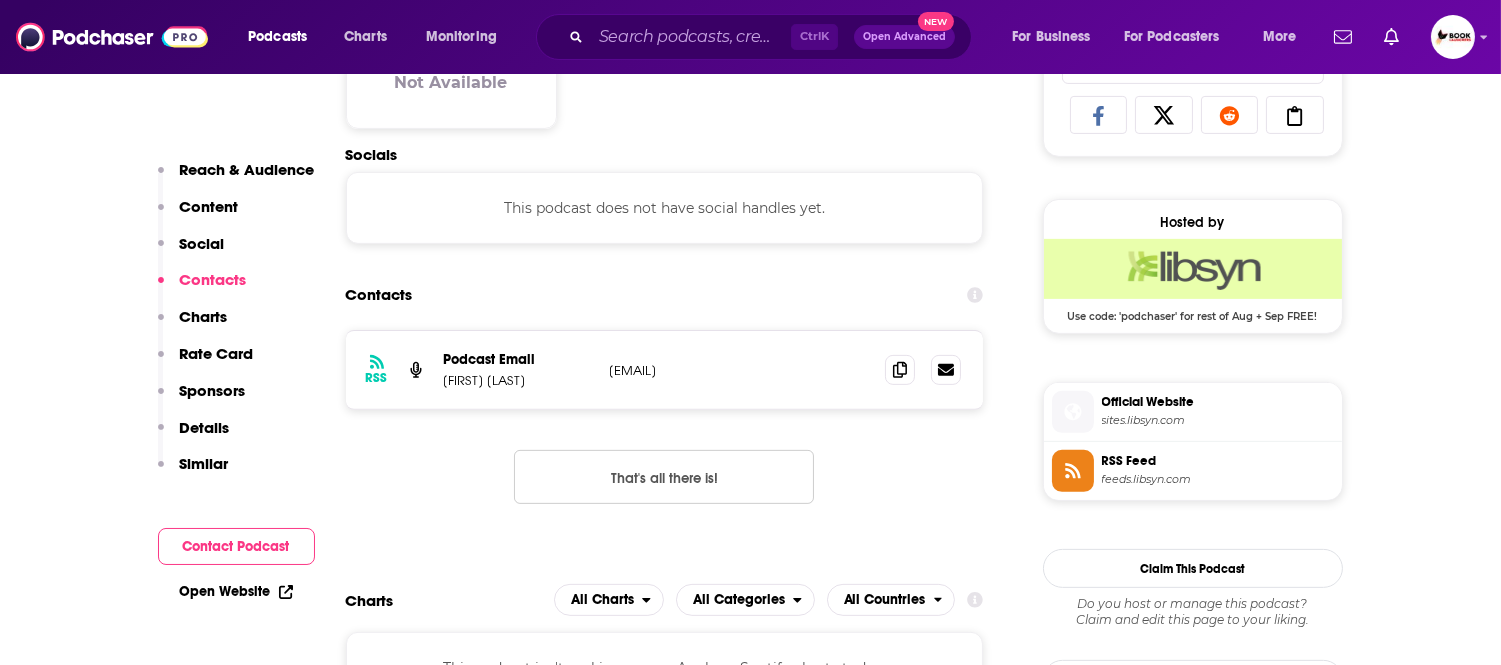 click on "Open Website" at bounding box center (236, 591) 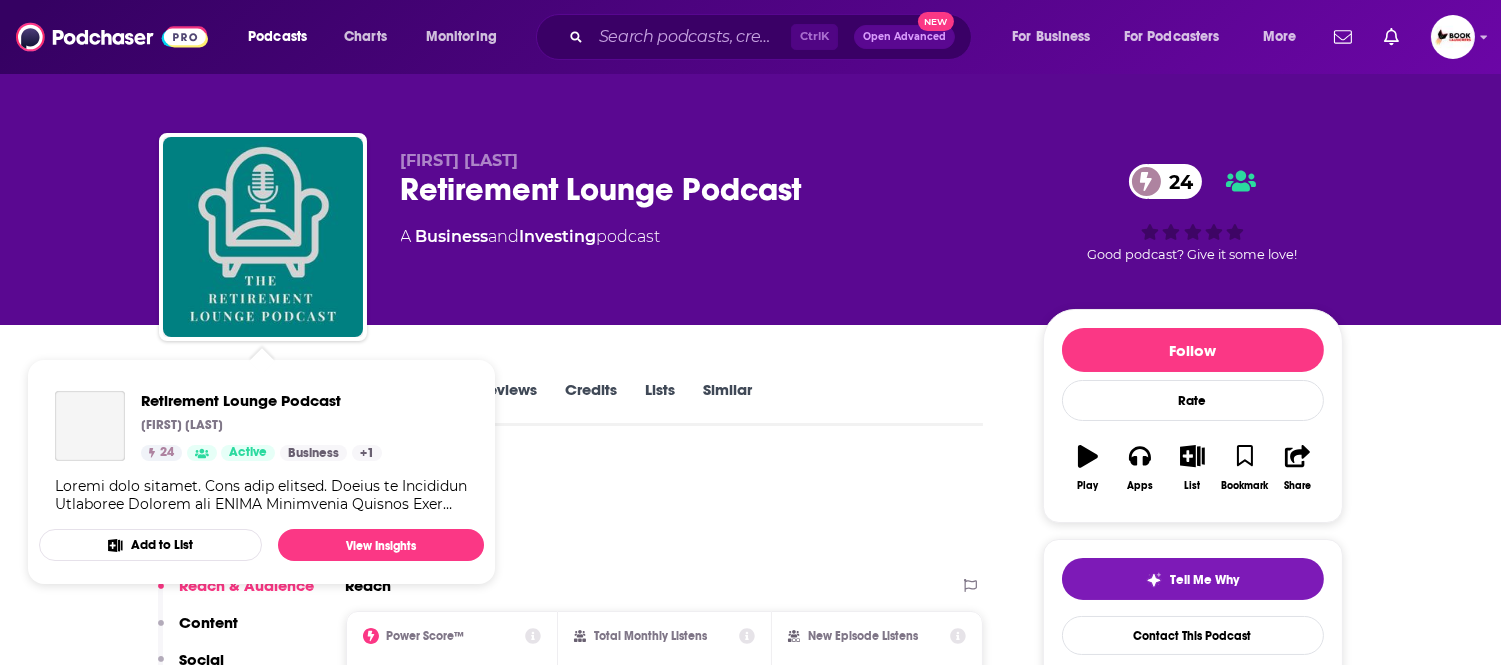 scroll, scrollTop: 0, scrollLeft: 0, axis: both 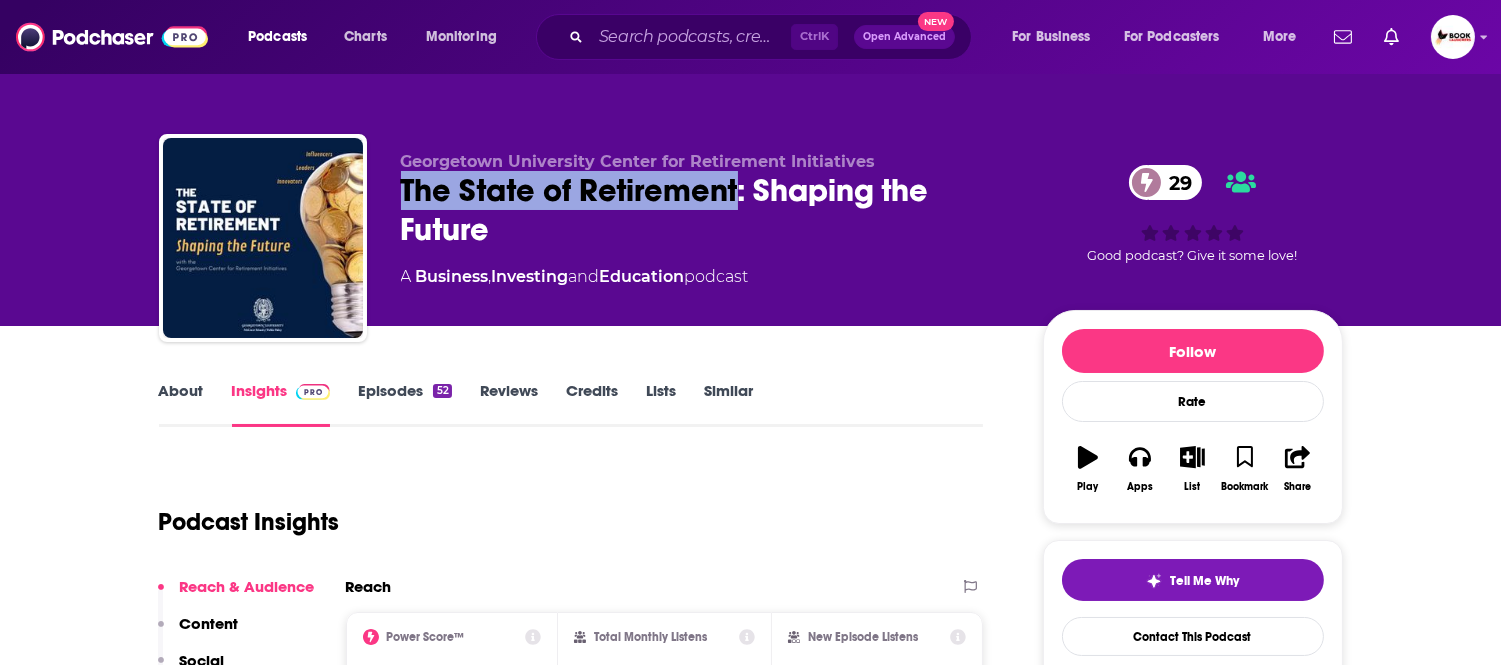 drag, startPoint x: 736, startPoint y: 204, endPoint x: 396, endPoint y: 204, distance: 340 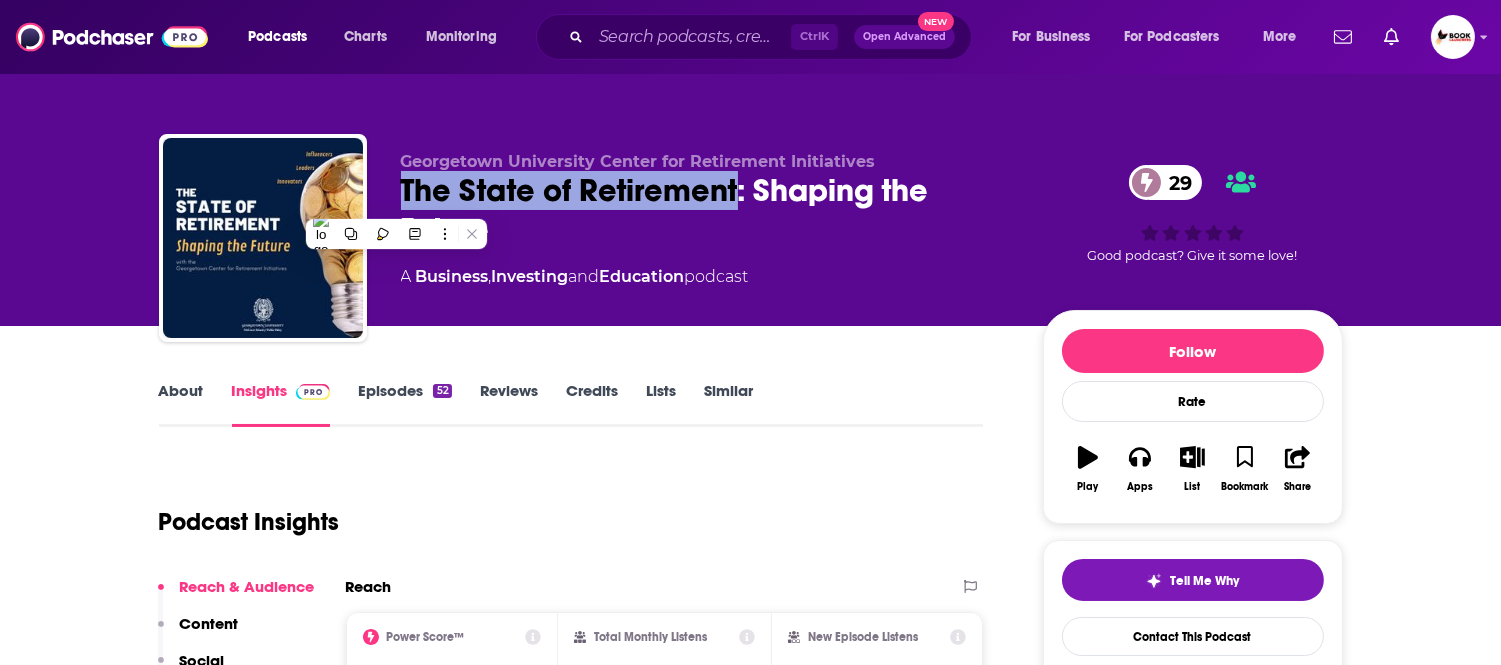copy on "The State of Retirement" 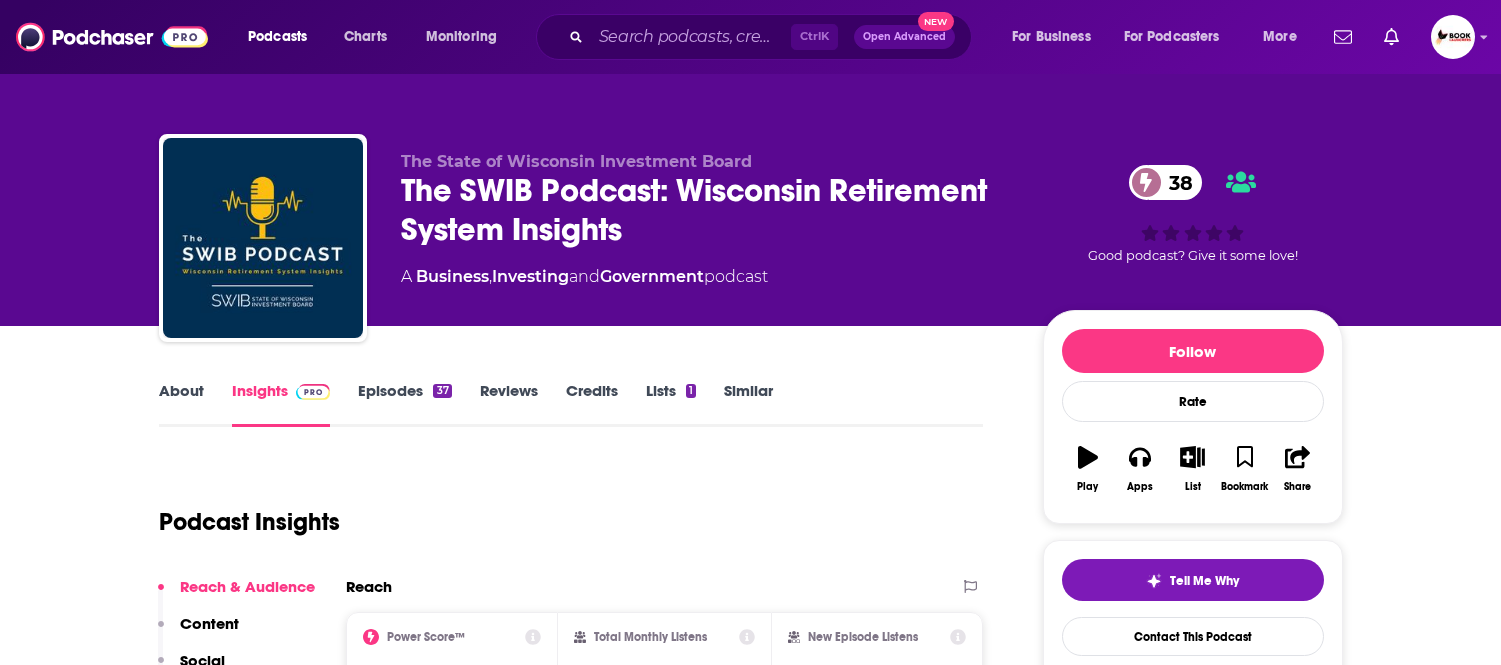 scroll, scrollTop: 0, scrollLeft: 0, axis: both 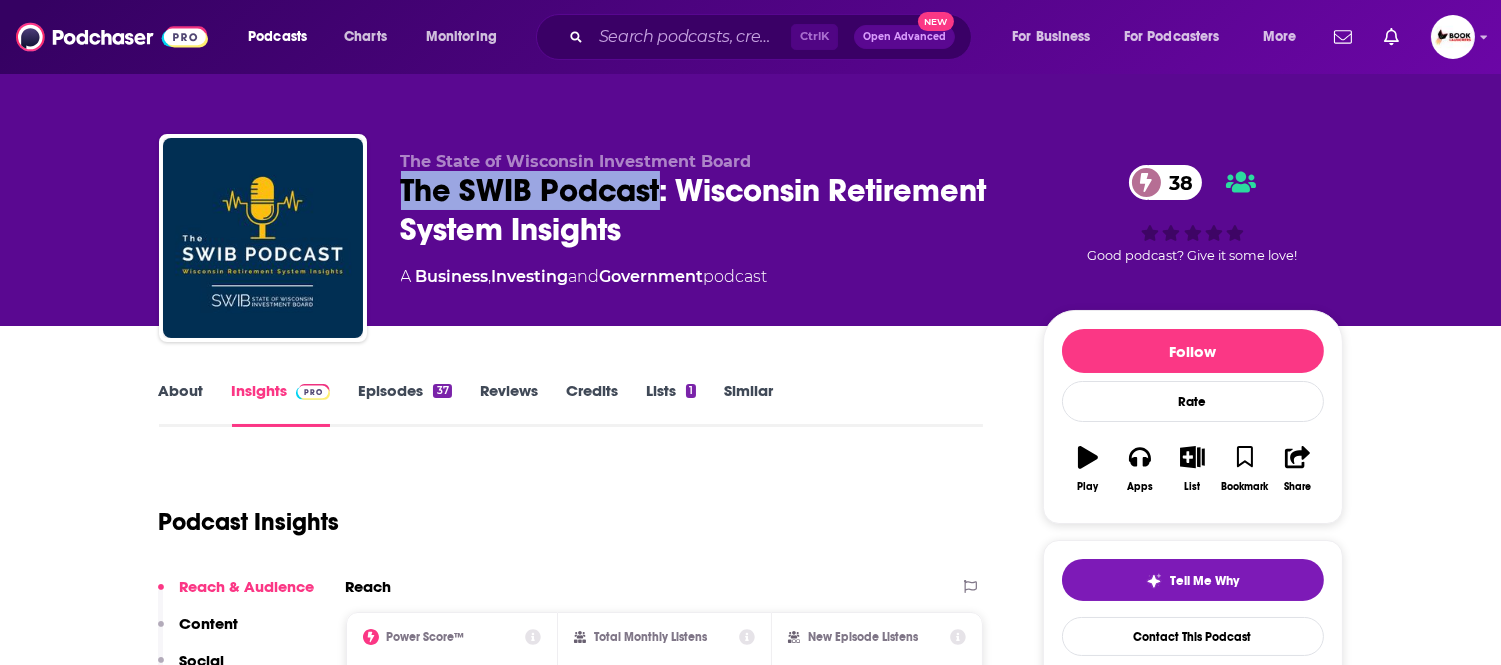 drag, startPoint x: 396, startPoint y: 200, endPoint x: 657, endPoint y: 201, distance: 261.00192 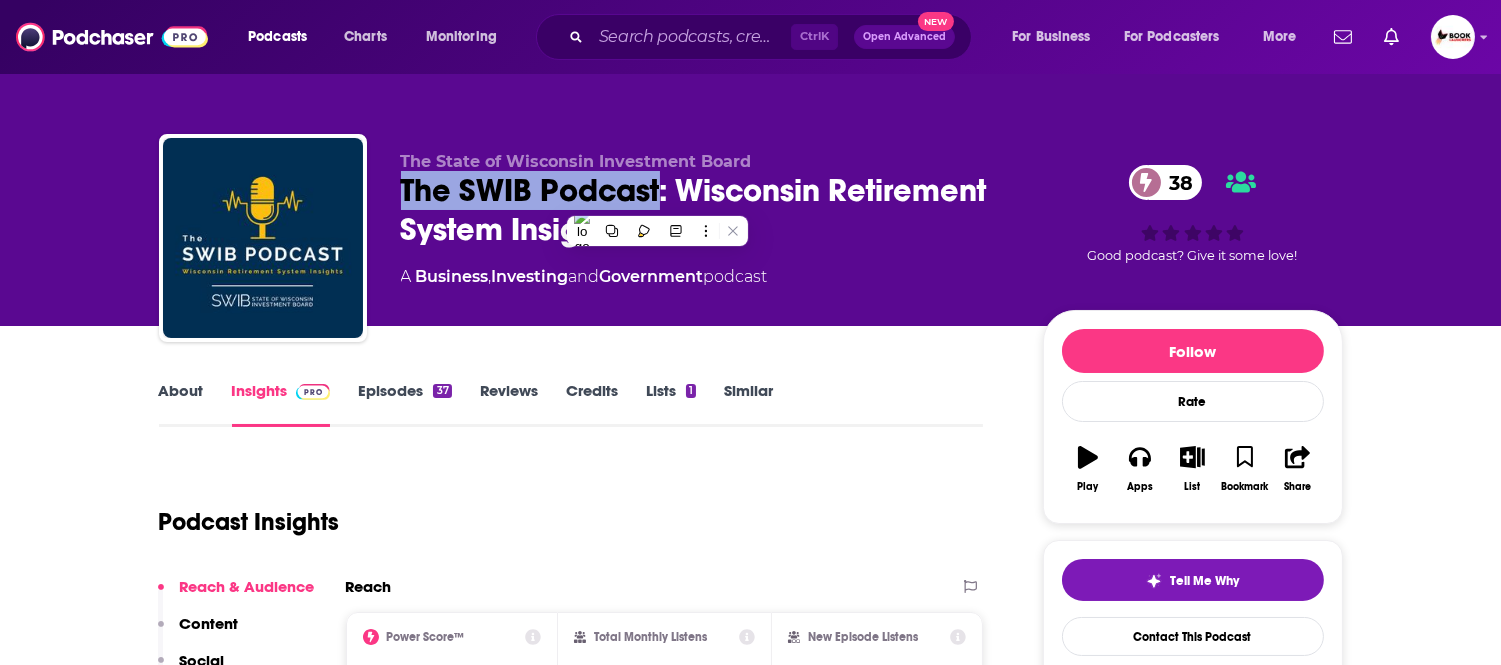 copy on "The SWIB Podcast" 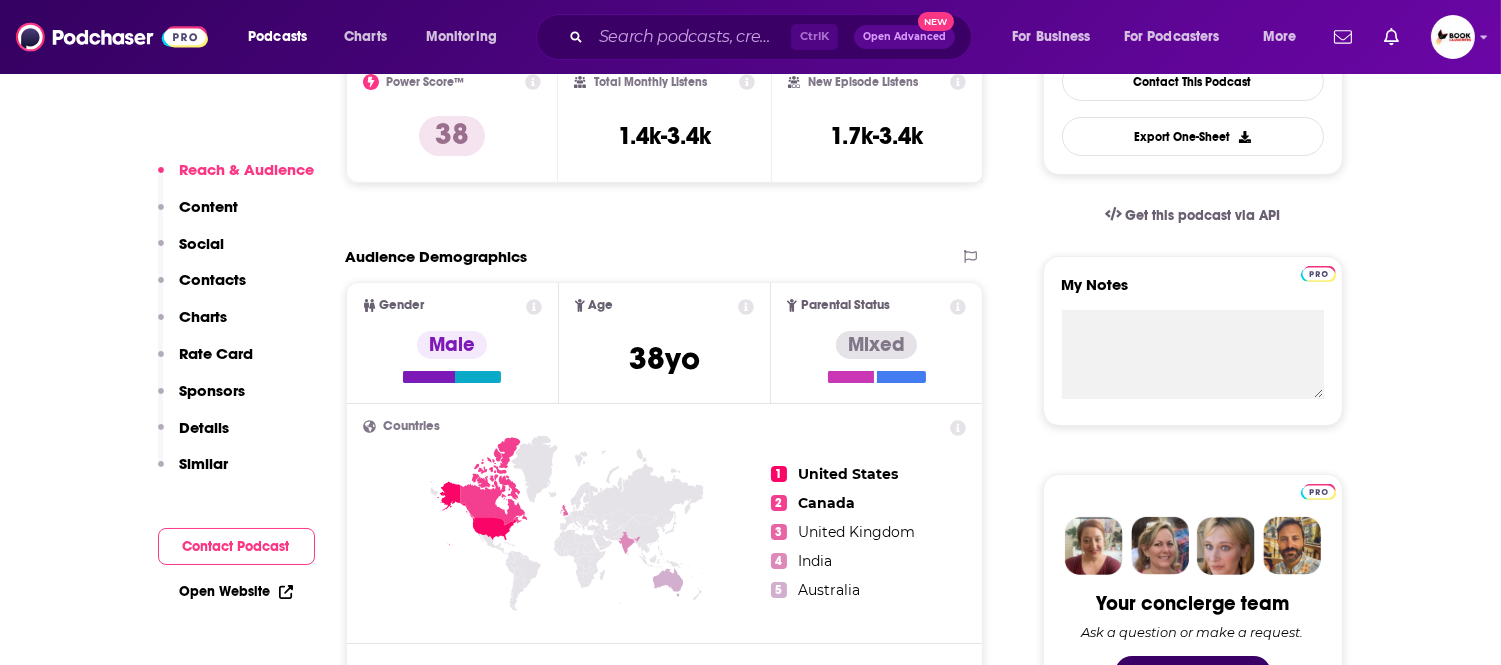click on "Contacts" at bounding box center [213, 279] 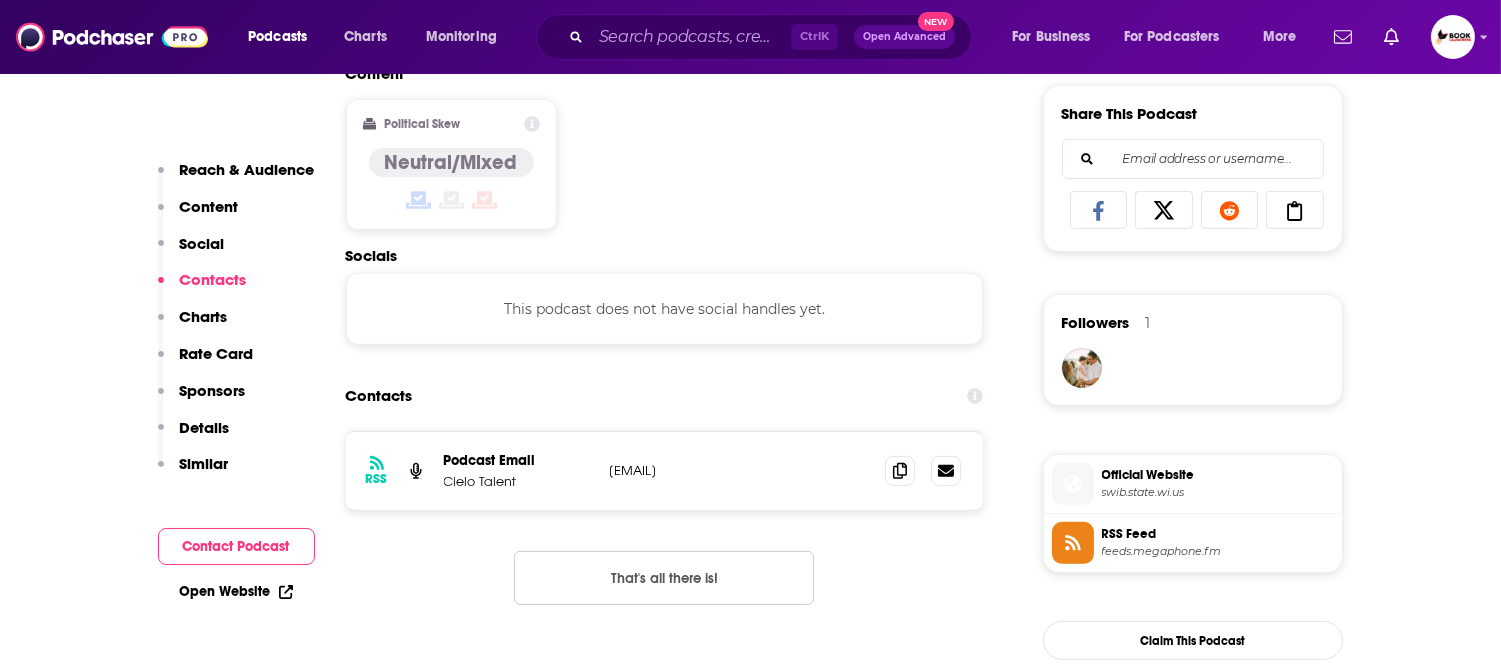 scroll, scrollTop: 1345, scrollLeft: 0, axis: vertical 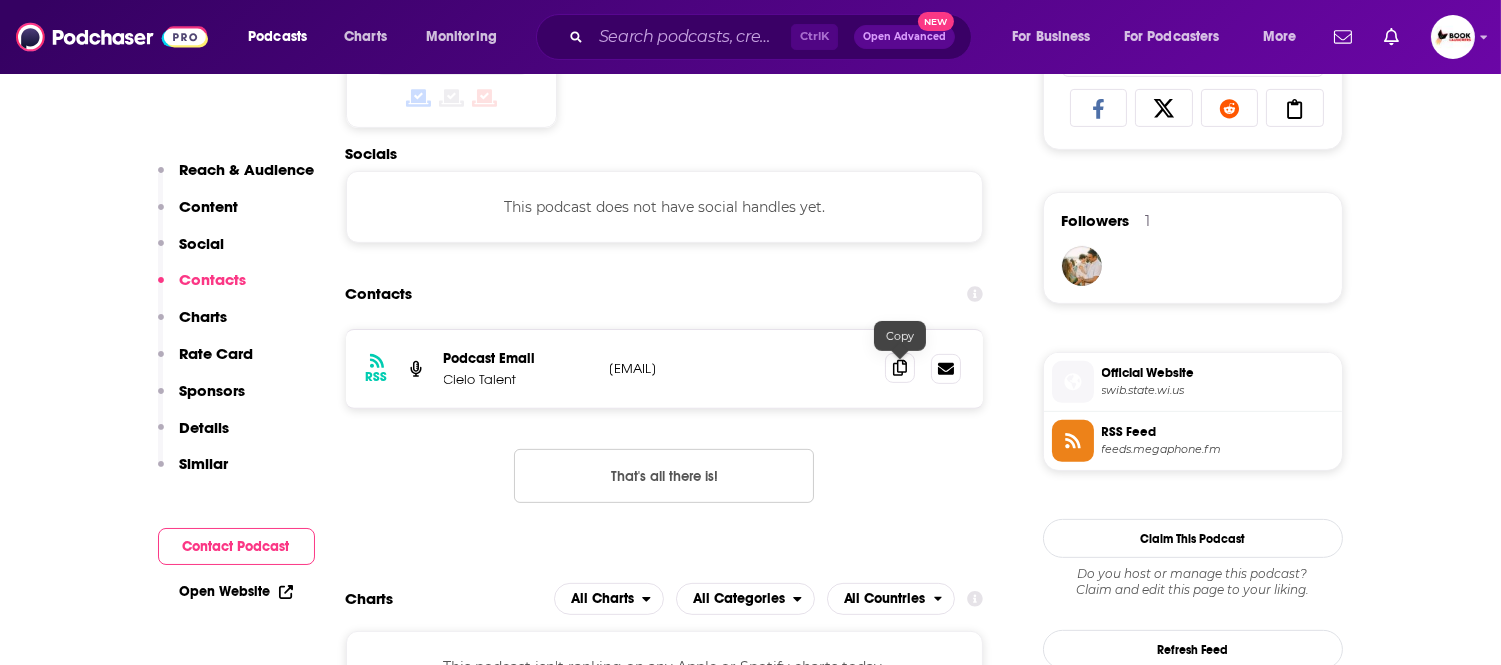 click 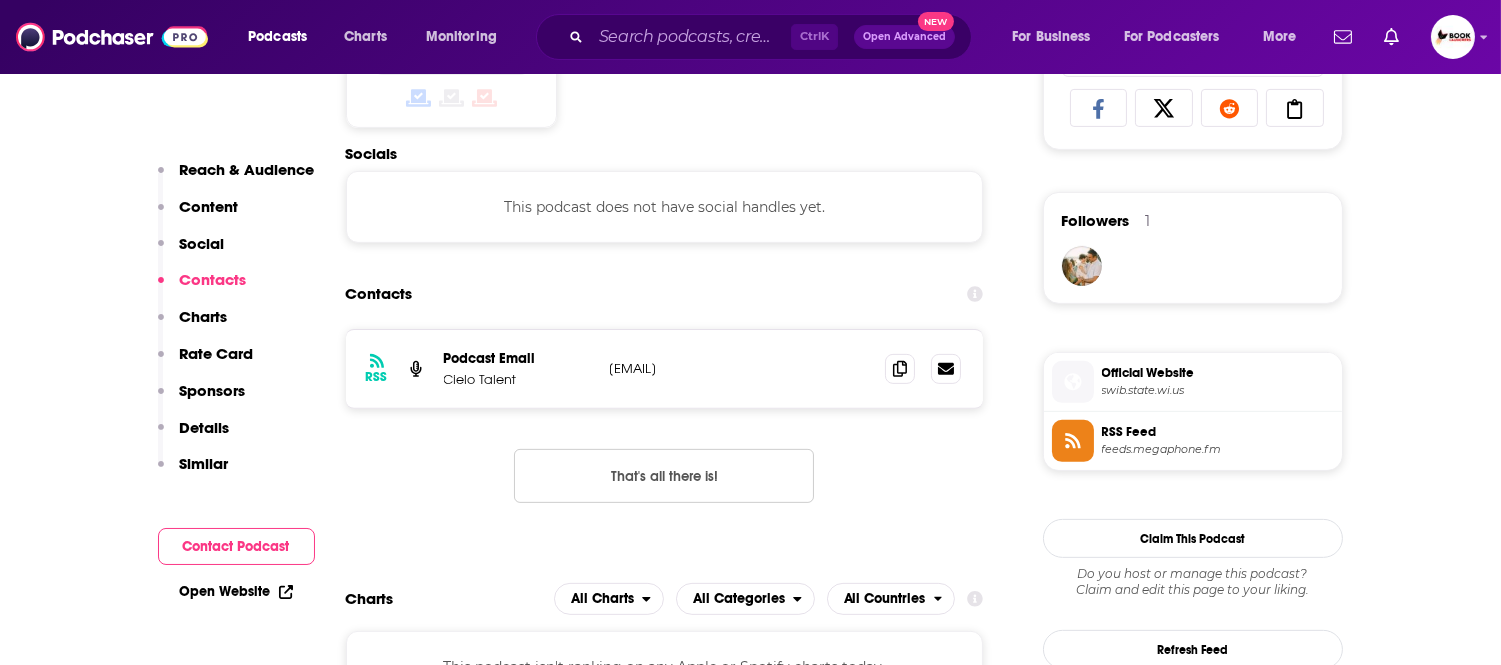 click on "Open Website" at bounding box center (236, 591) 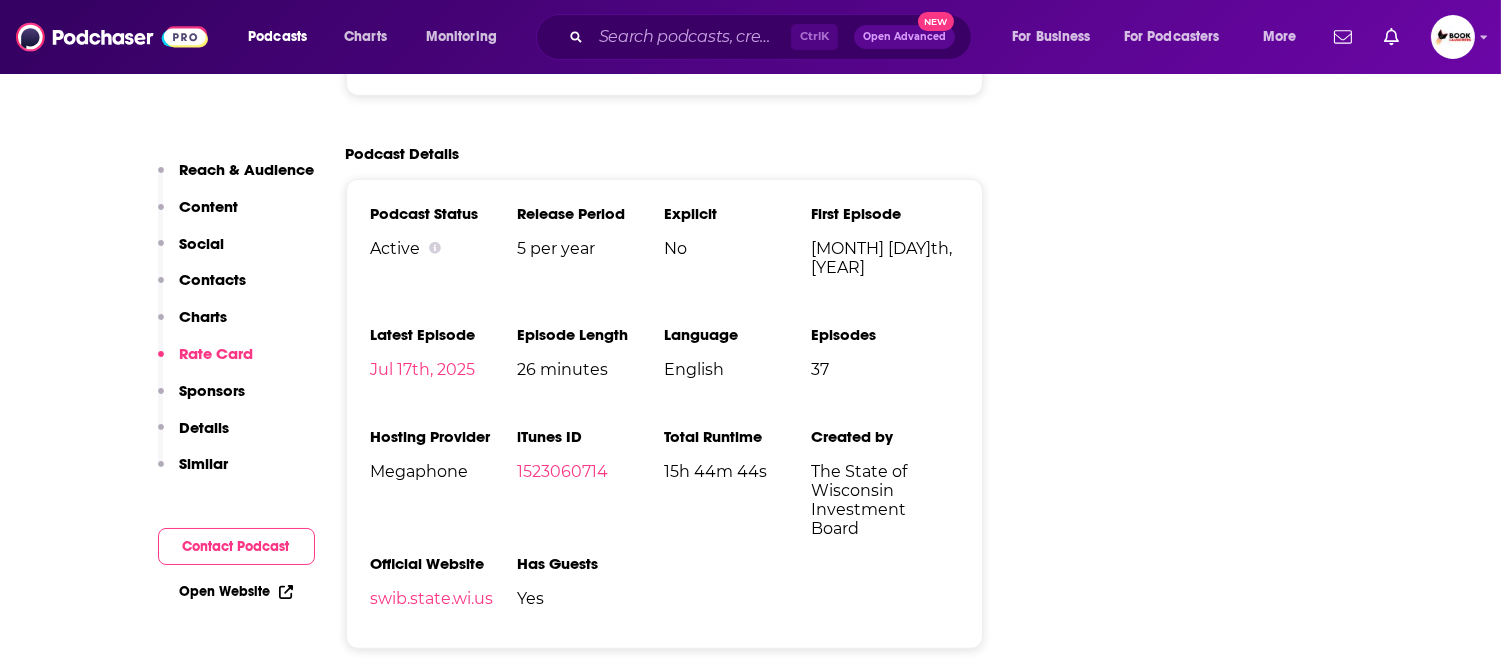 scroll, scrollTop: 2444, scrollLeft: 0, axis: vertical 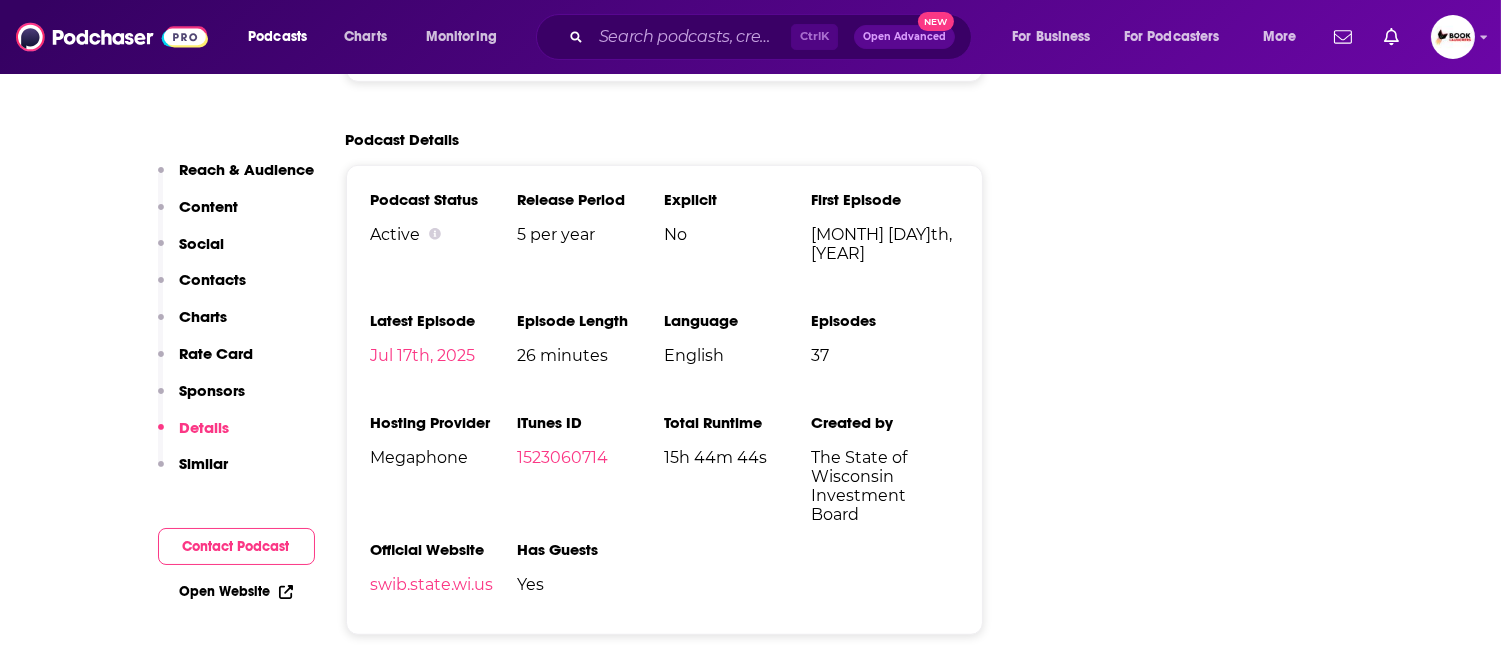 click on "Open Website" at bounding box center (236, 591) 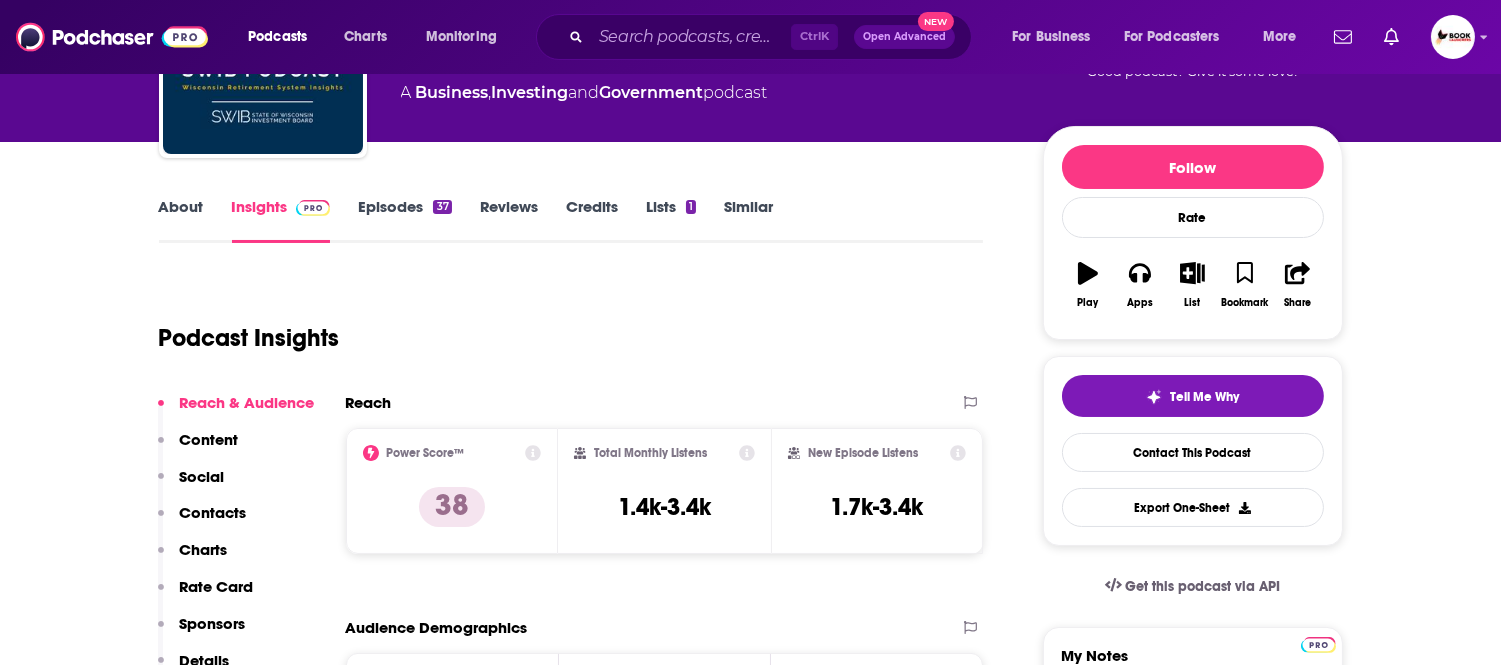 scroll, scrollTop: 222, scrollLeft: 0, axis: vertical 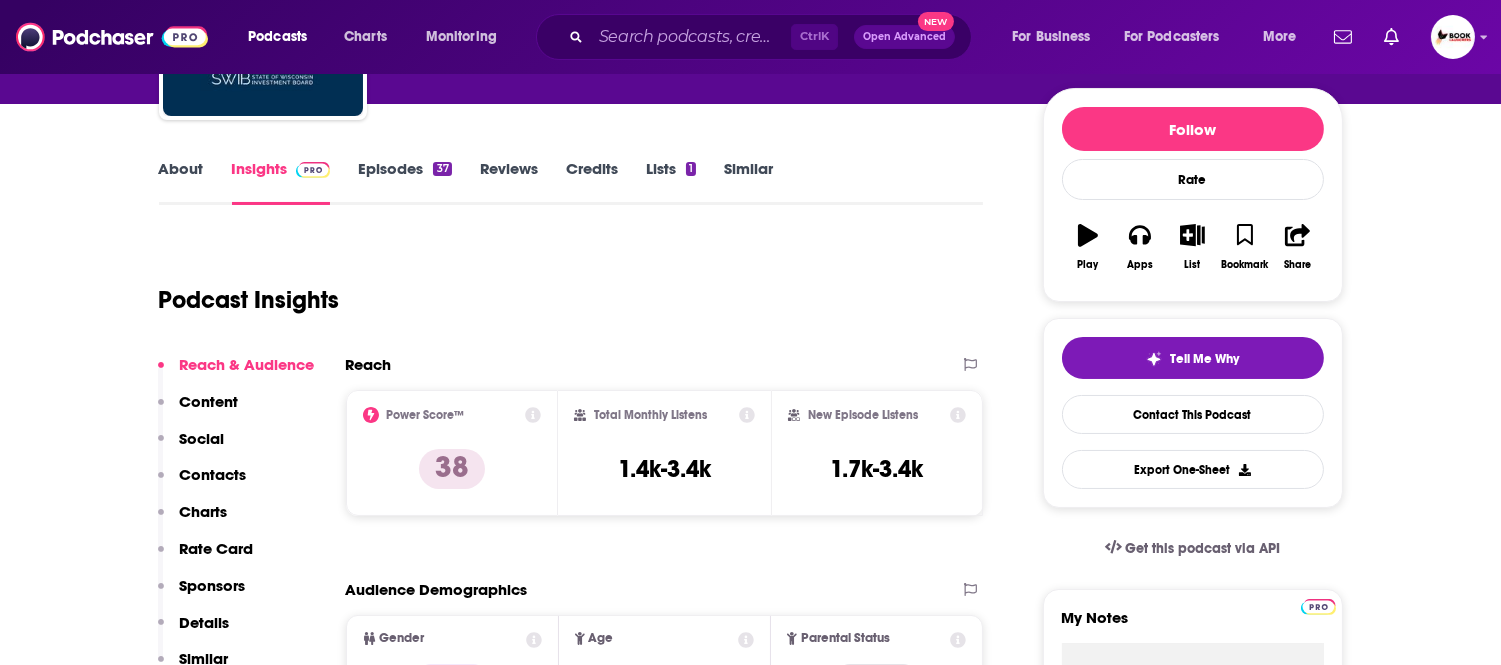 click on "About" at bounding box center (181, 182) 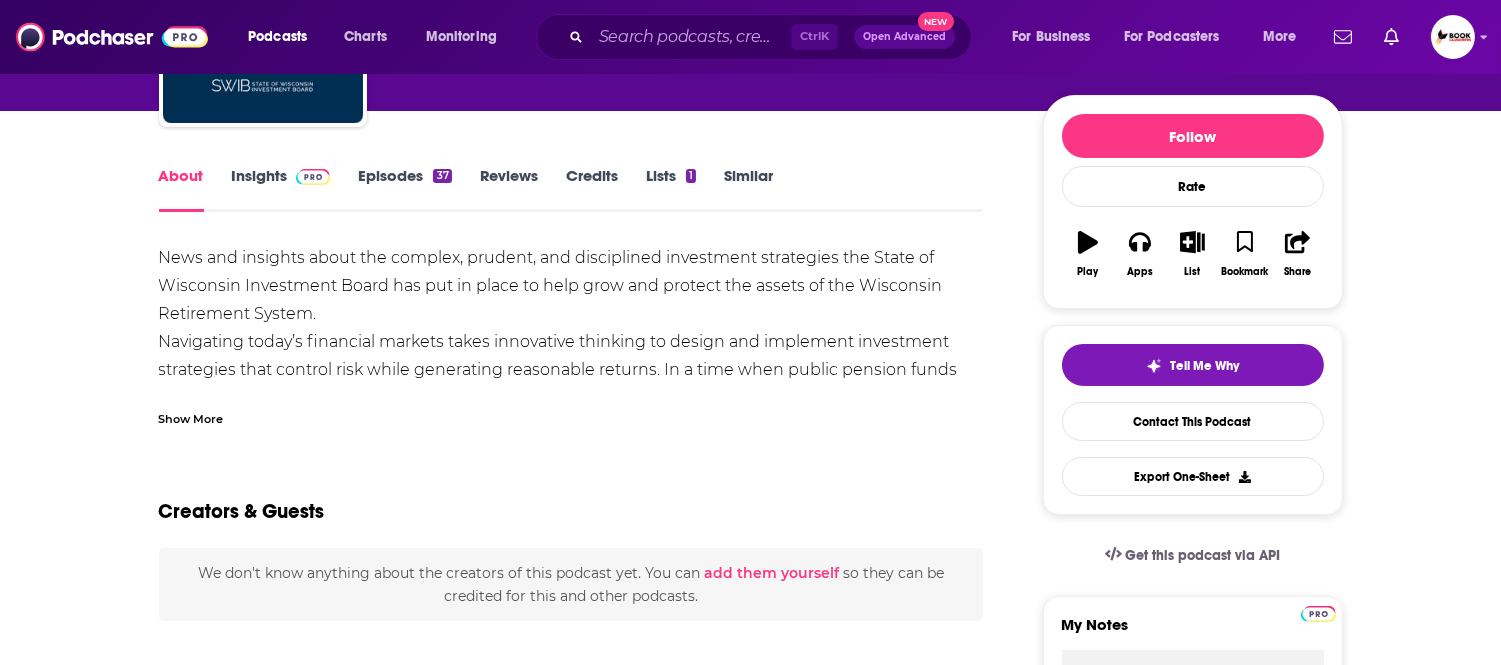 scroll, scrollTop: 222, scrollLeft: 0, axis: vertical 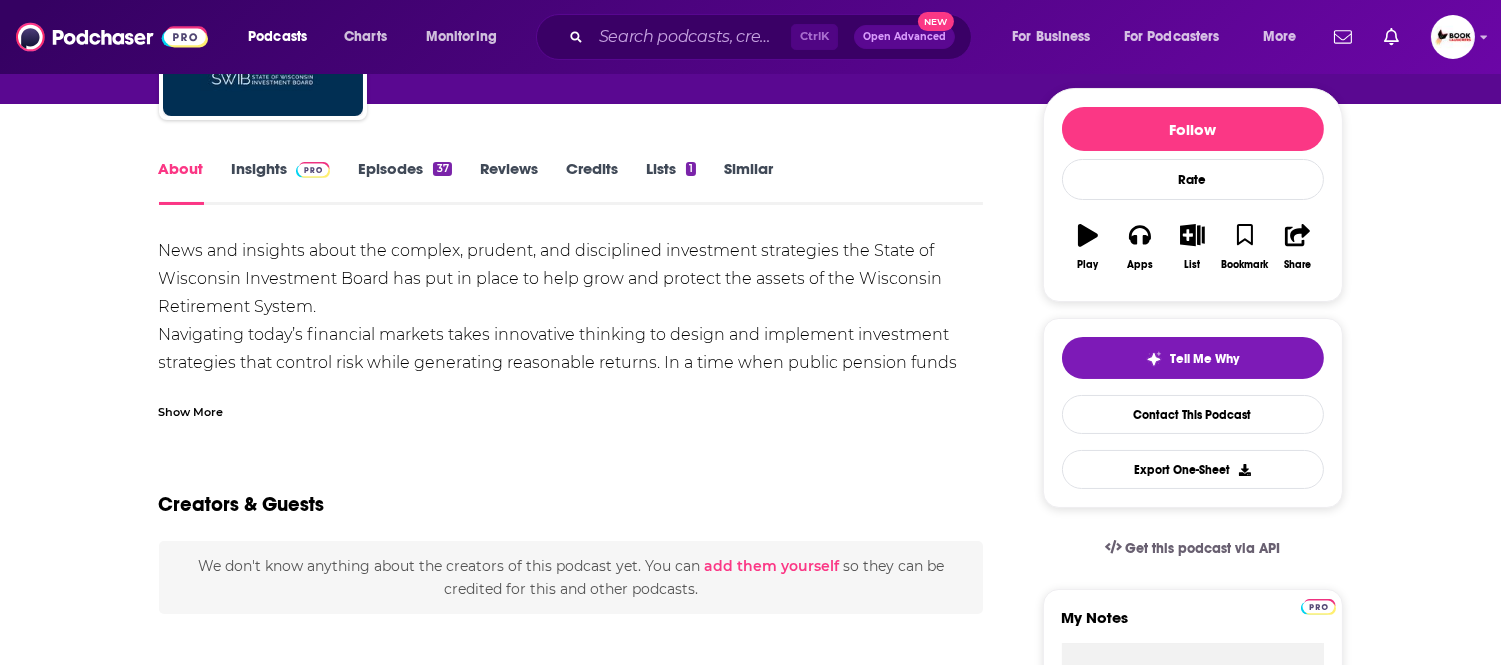 click on "Show More" at bounding box center (191, 410) 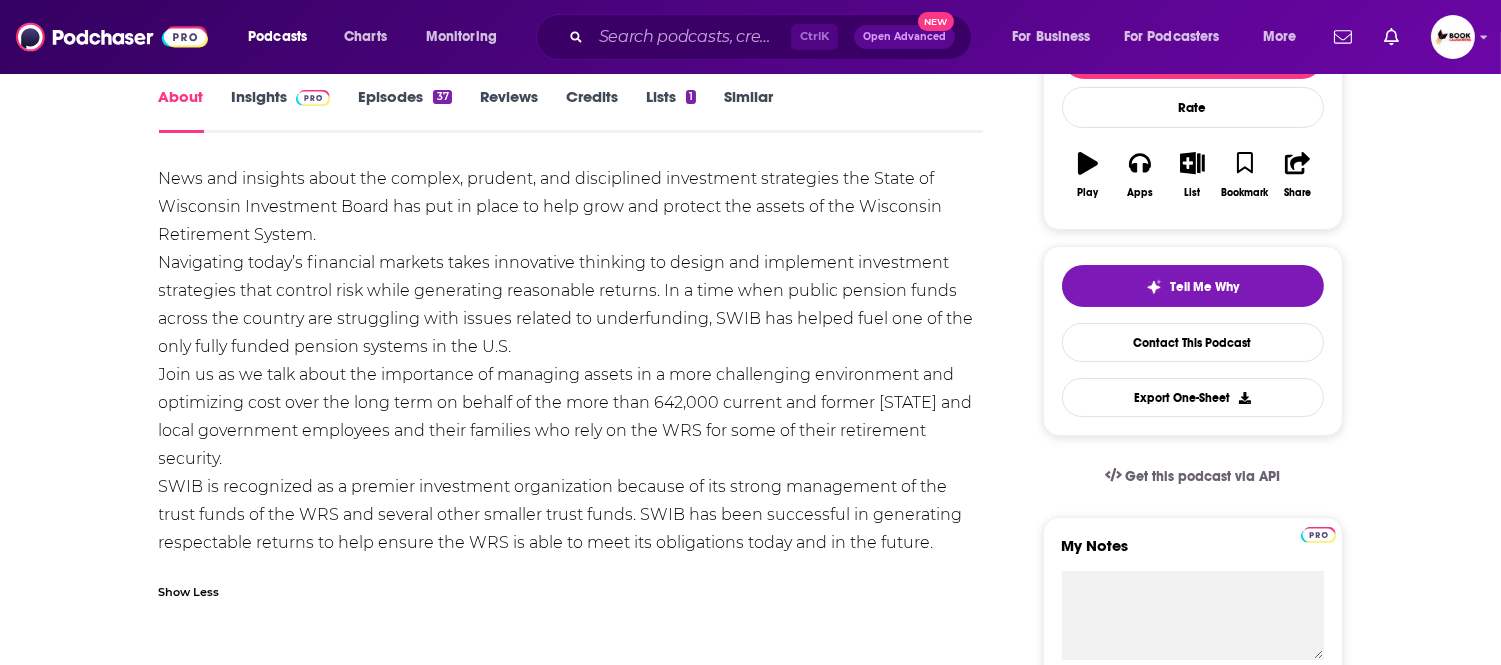 scroll, scrollTop: 333, scrollLeft: 0, axis: vertical 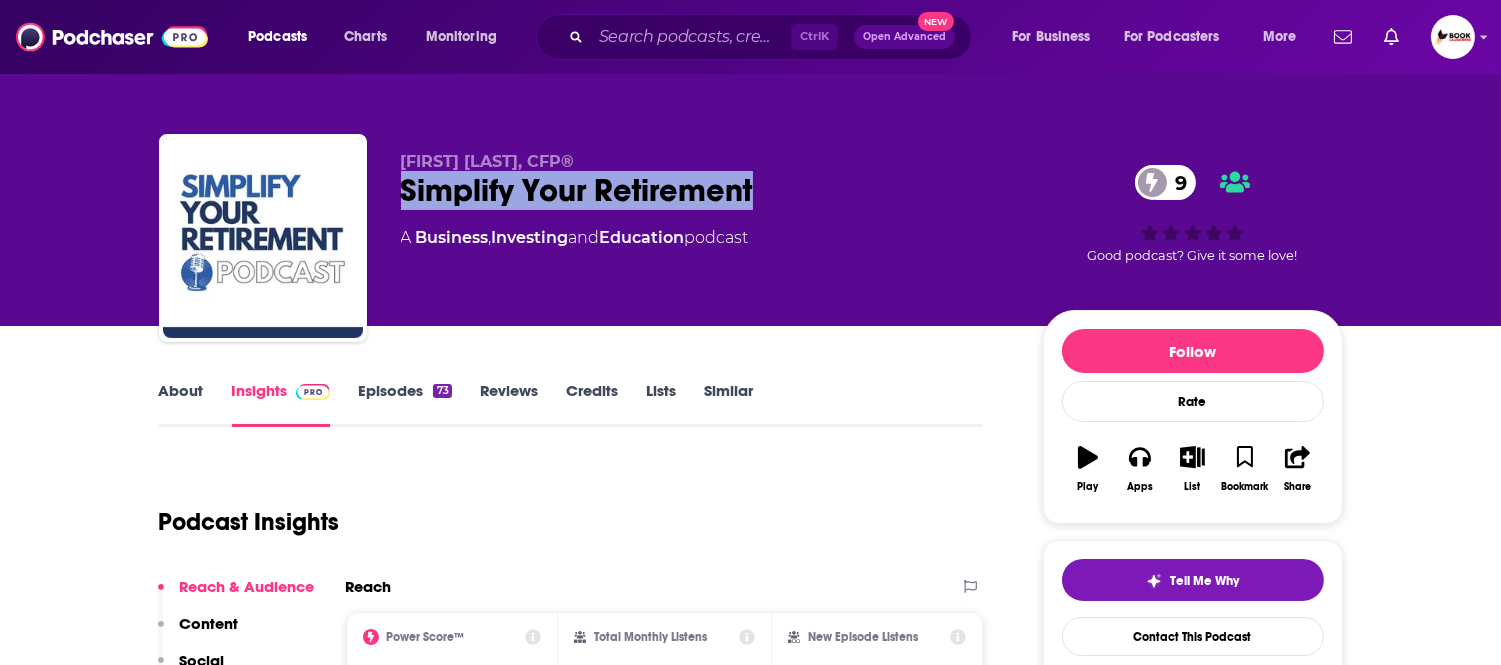 drag, startPoint x: 610, startPoint y: 201, endPoint x: 397, endPoint y: 201, distance: 213 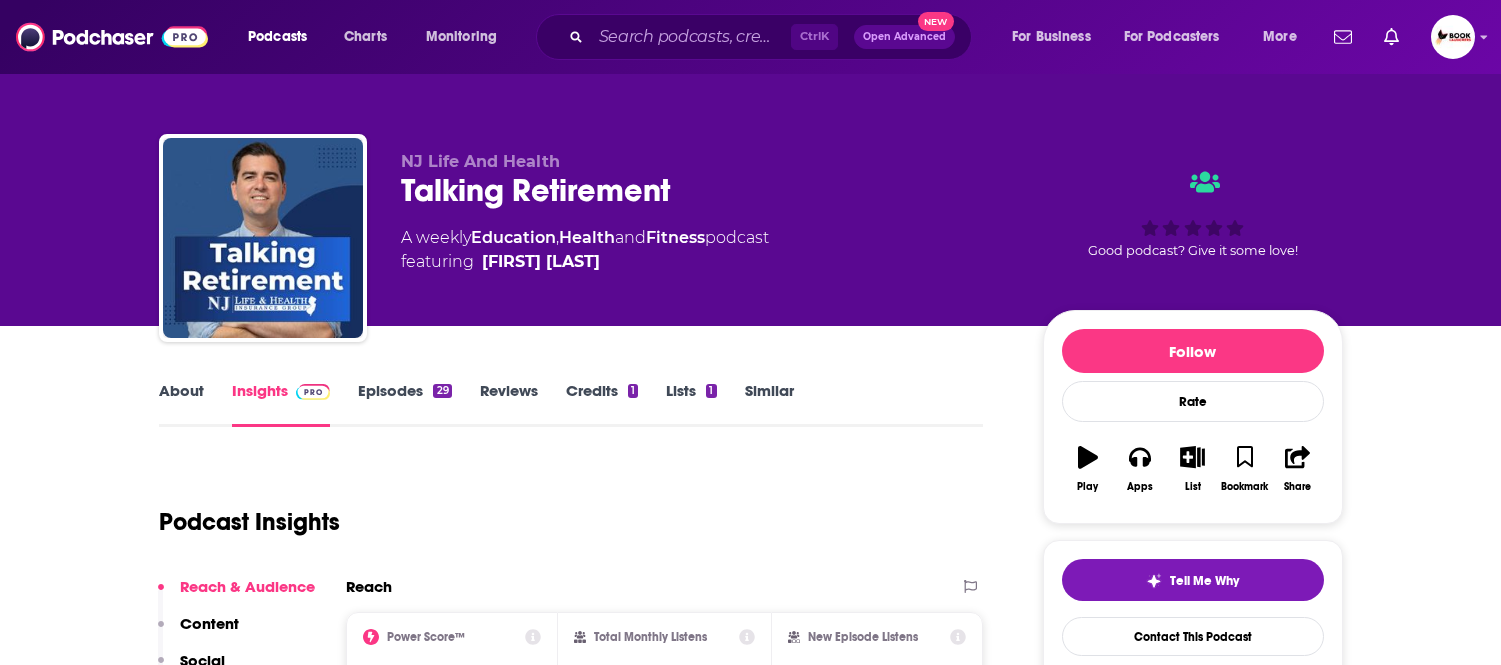 scroll, scrollTop: 0, scrollLeft: 0, axis: both 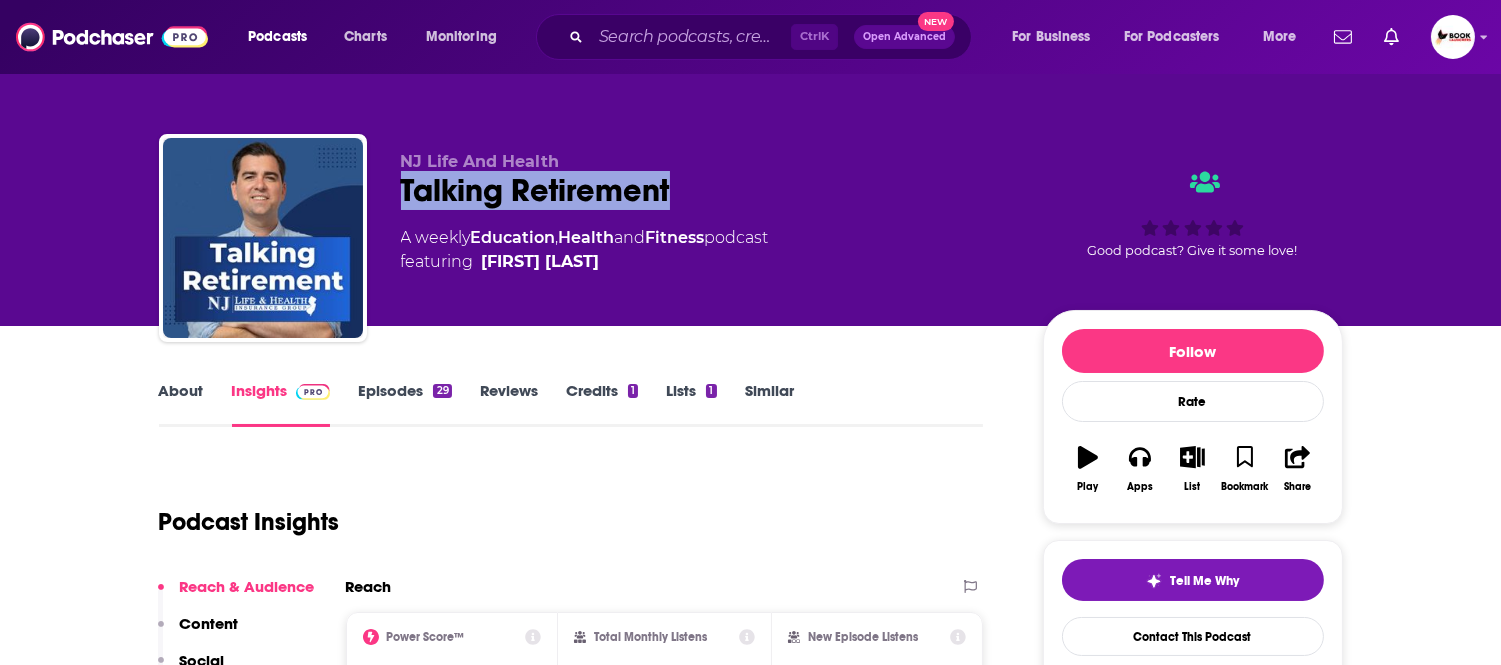 drag, startPoint x: 700, startPoint y: 206, endPoint x: 394, endPoint y: 203, distance: 306.0147 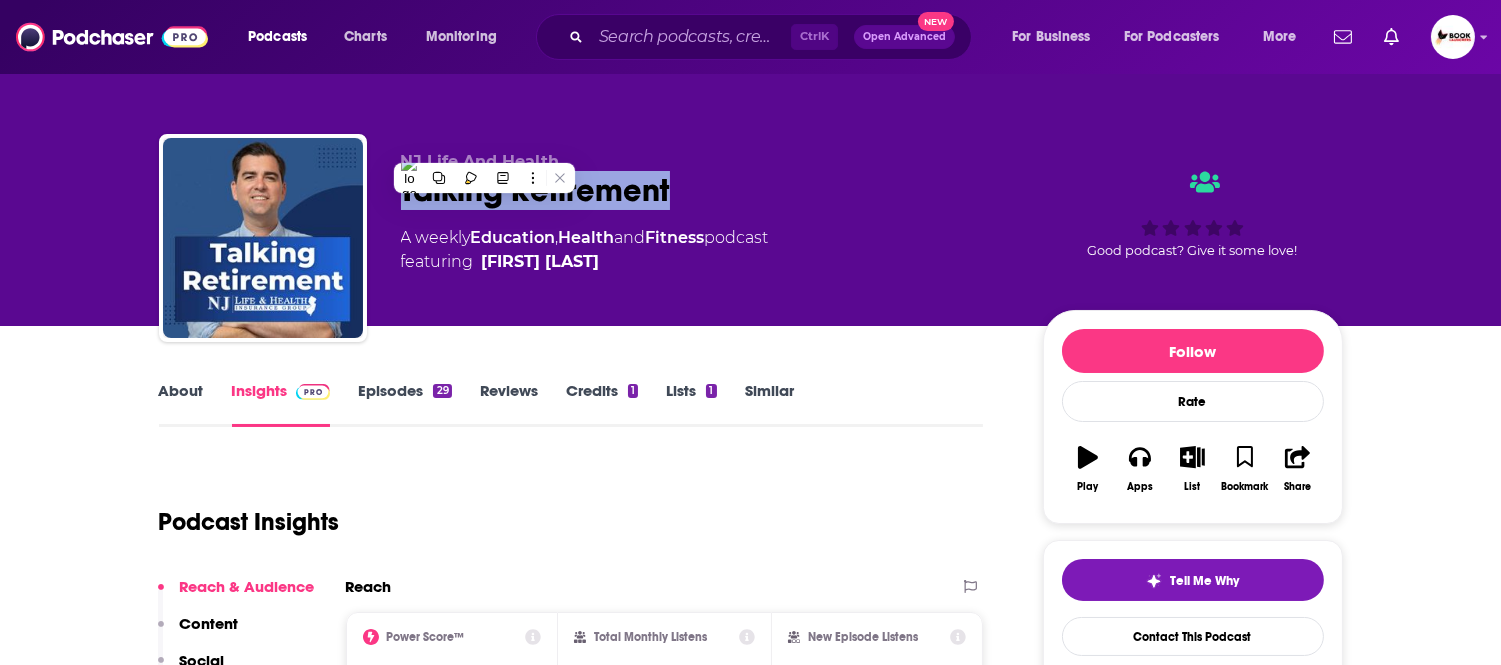 copy on "Talking Retirement" 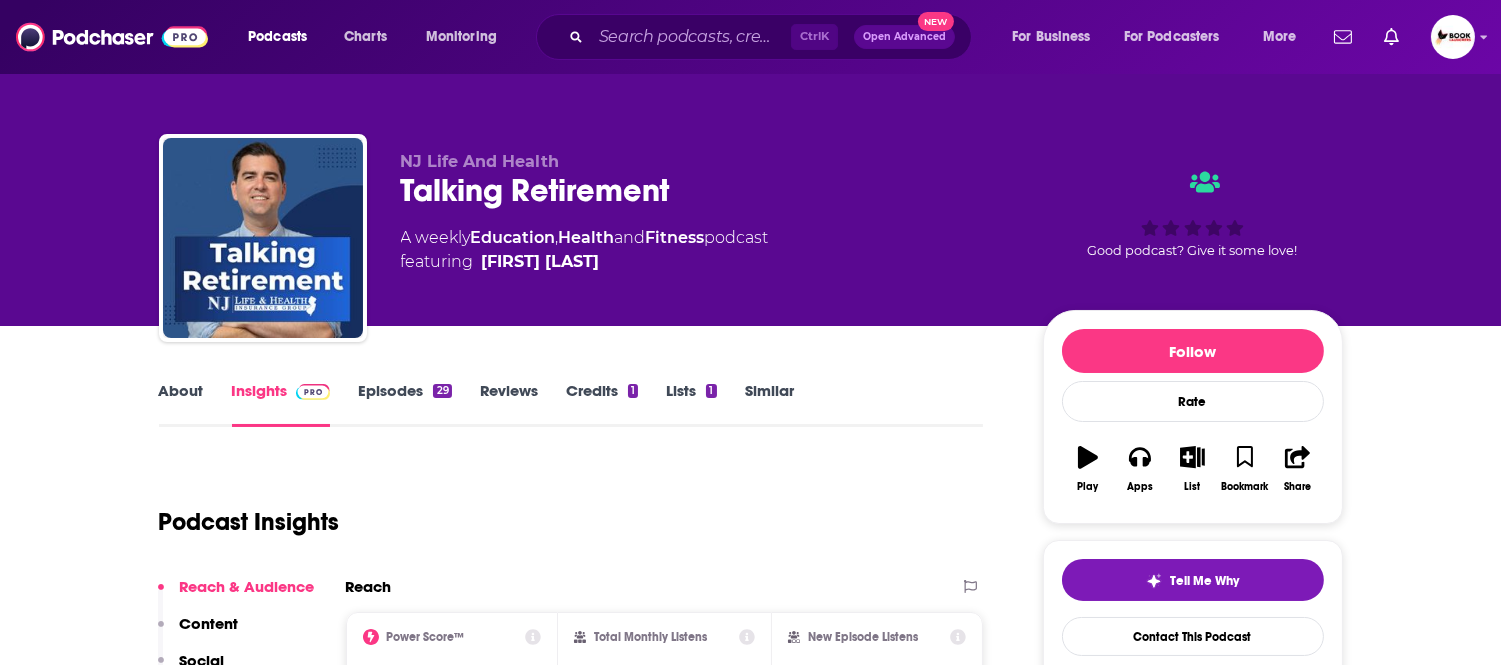 drag, startPoint x: 608, startPoint y: 260, endPoint x: 587, endPoint y: 262, distance: 21.095022 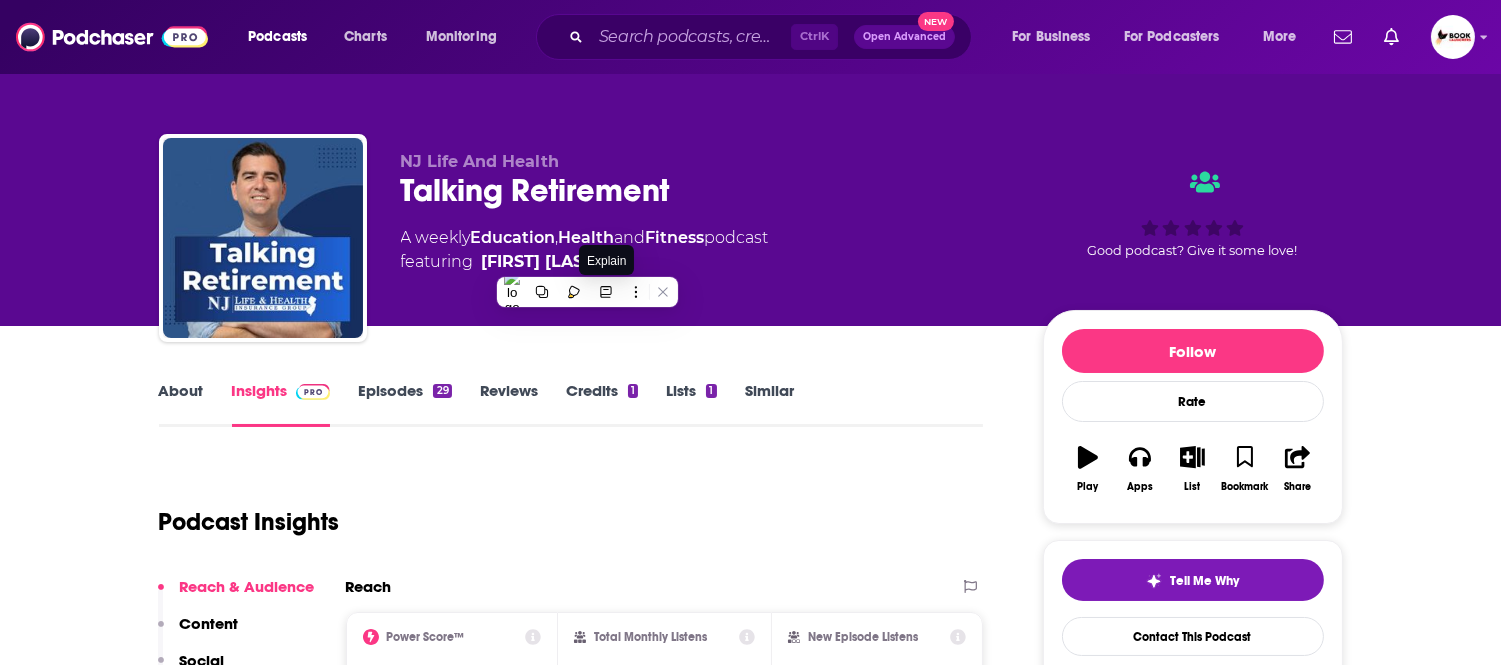 copy on "Ken Connolly" 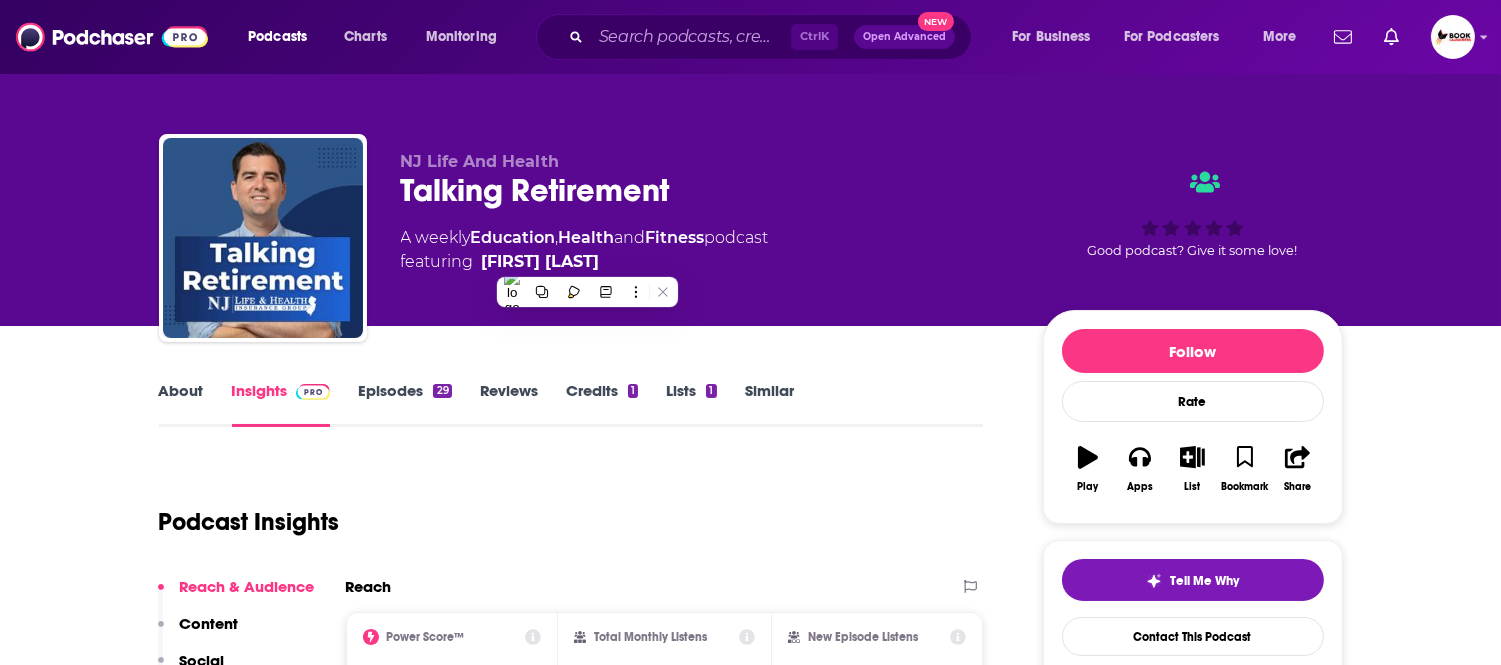 click on "About Insights Episodes 29 Reviews Credits 1 Lists 1 Similar Podcast Insights Reach & Audience Content Social Contacts Charts Rate Card Sponsors Details Similar Contact Podcast Open Website  Reach Power Score™ -- Total Monthly Listens Under 1k New Episode Listens Under 1k Export One-Sheet Audience Demographics Gender Female Age 41 yo Parental Status Mixed Countries 1 United States 2 United Kingdom 3 Canada 4 India Education Level Mostly  Higher Education Content Political Skew Neutral/Mixed Socials This podcast does not have social handles yet. Contacts   RSS   Podcast Email NJ Life And Health kconnolly@njlifeandhealth.com kconnolly@njlifeandhealth.com That's all there is! Charts All Charts All Categories All Countries This podcast isn't ranking on any Apple or Spotify charts today. Estimated Rate Card Placement Cost Pre -roll Ads played  before an episode . $ 1  -  $ 100 Mid -roll Ads played  during an episode . $ 1  -  $ 100 Post -roll Ads played  after an episode . $ 1  -  $ 100 Recent Sponsors of  Beta" at bounding box center (750, 5278) 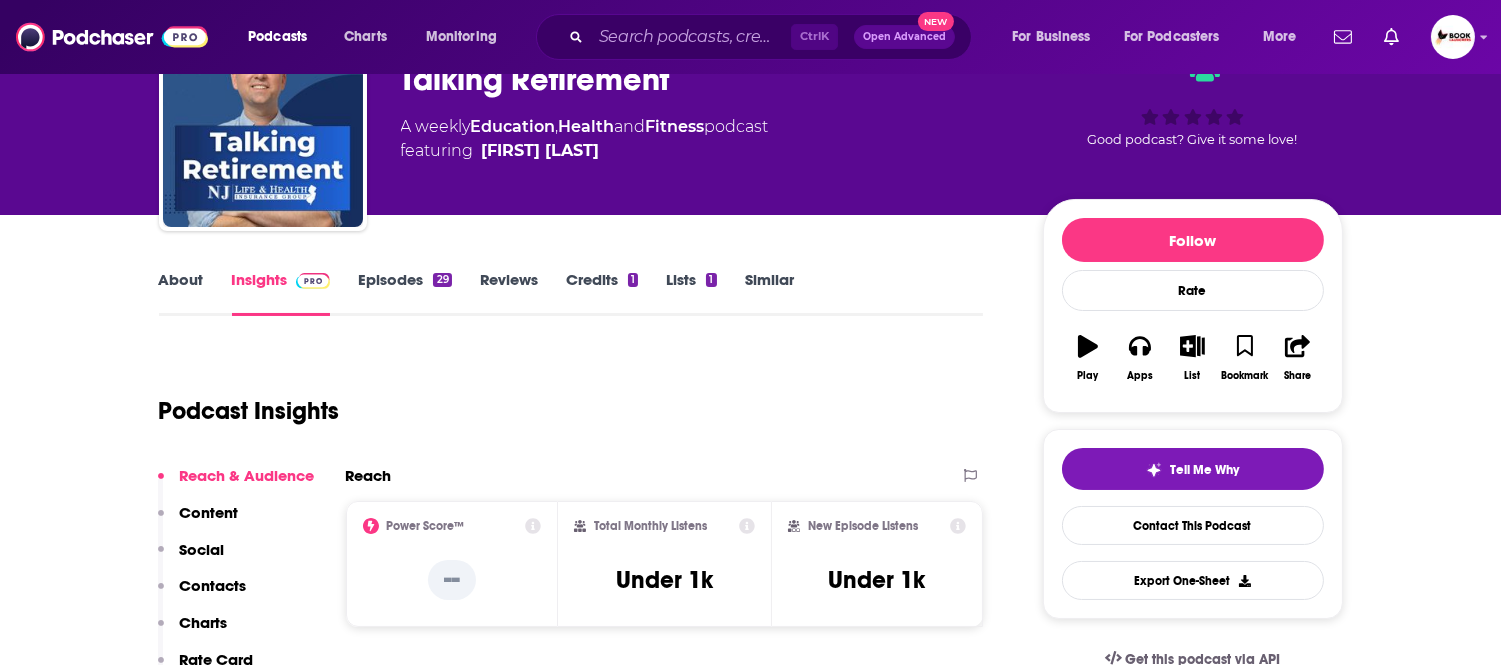 click on "Contacts" at bounding box center [213, 585] 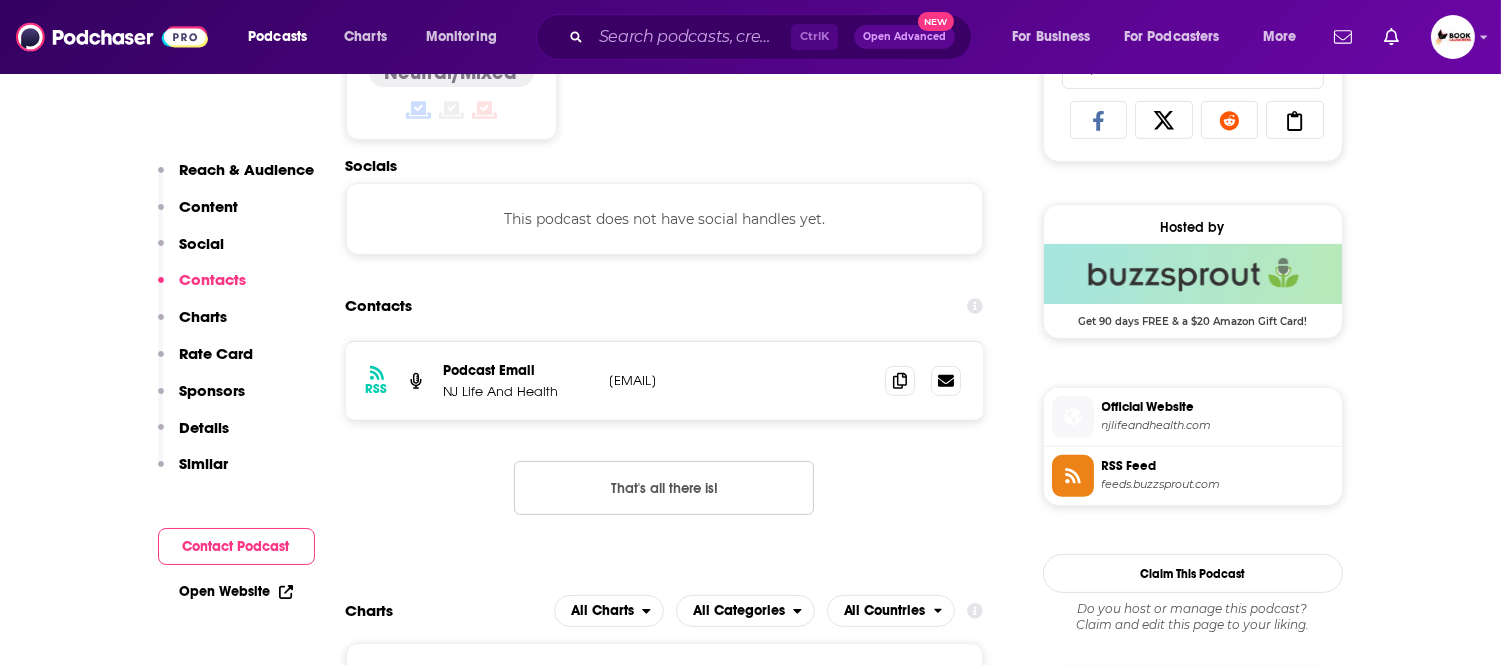scroll, scrollTop: 1345, scrollLeft: 0, axis: vertical 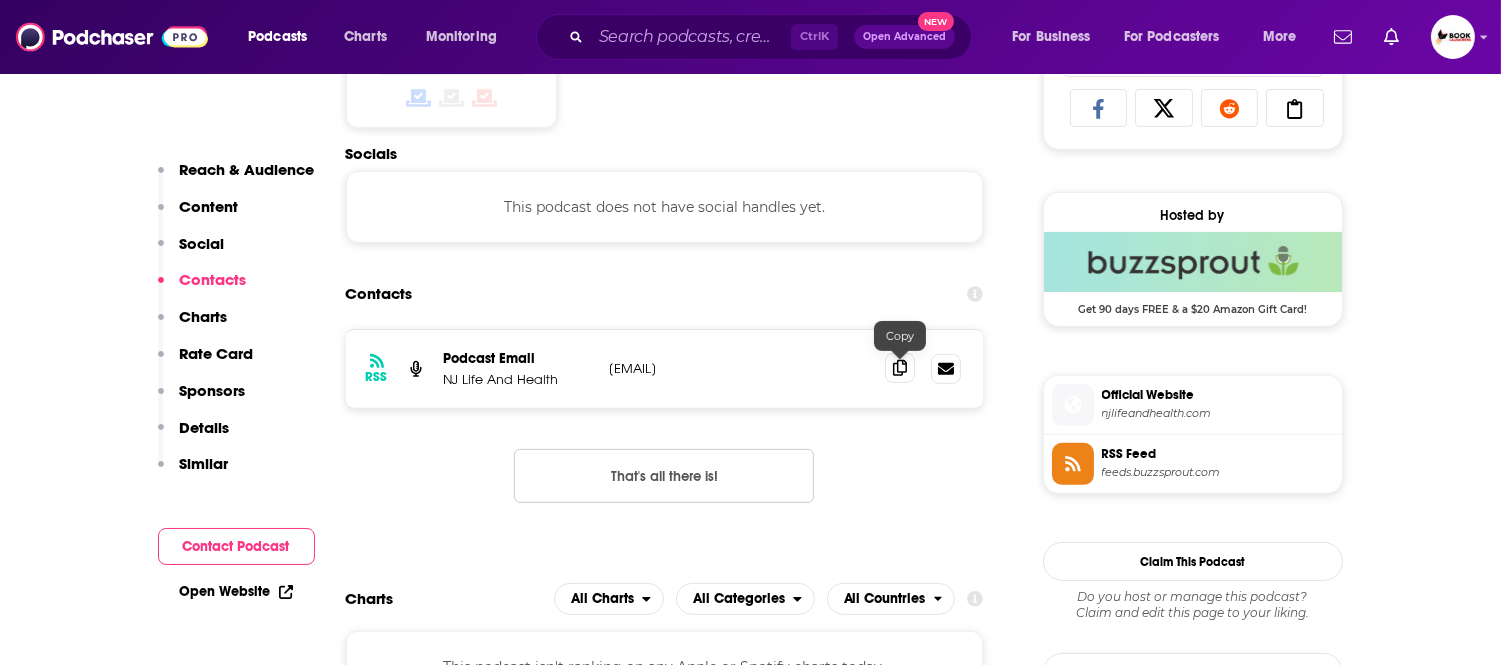 click 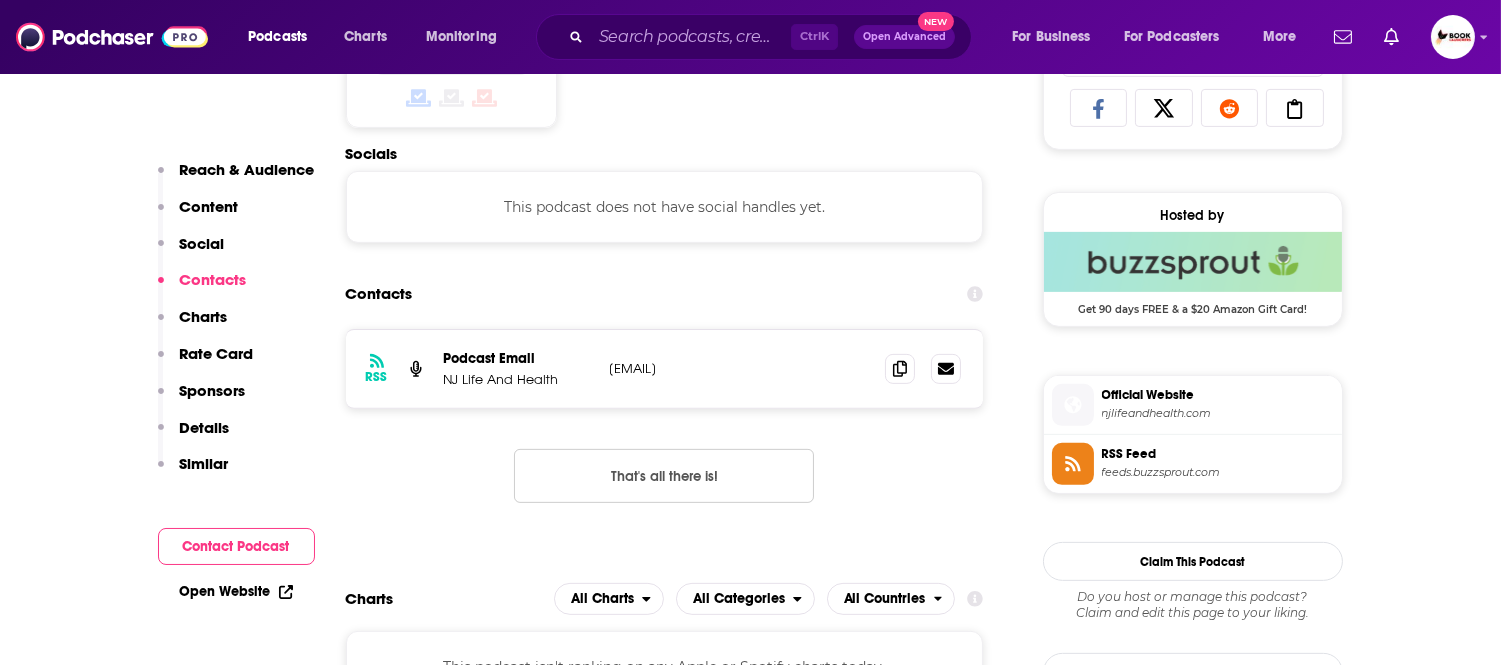 click on "Open Website" at bounding box center [236, 591] 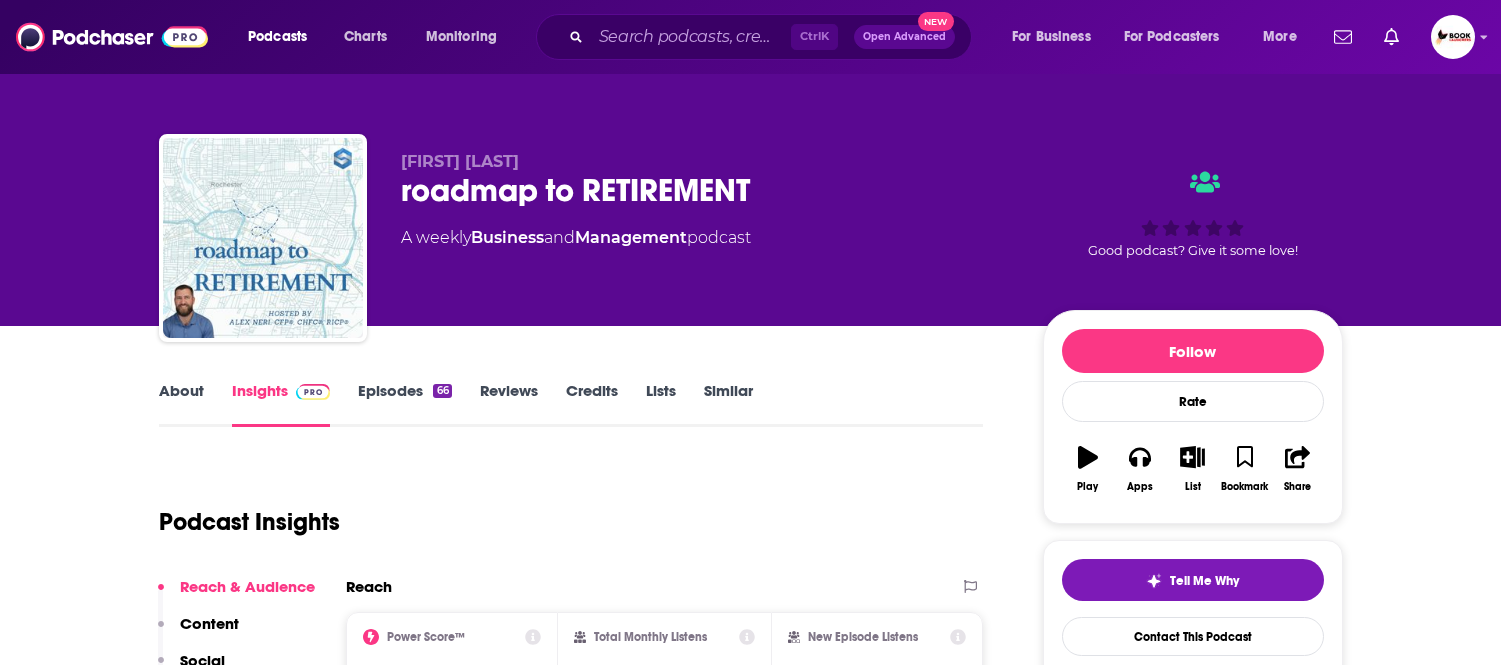 scroll, scrollTop: 0, scrollLeft: 0, axis: both 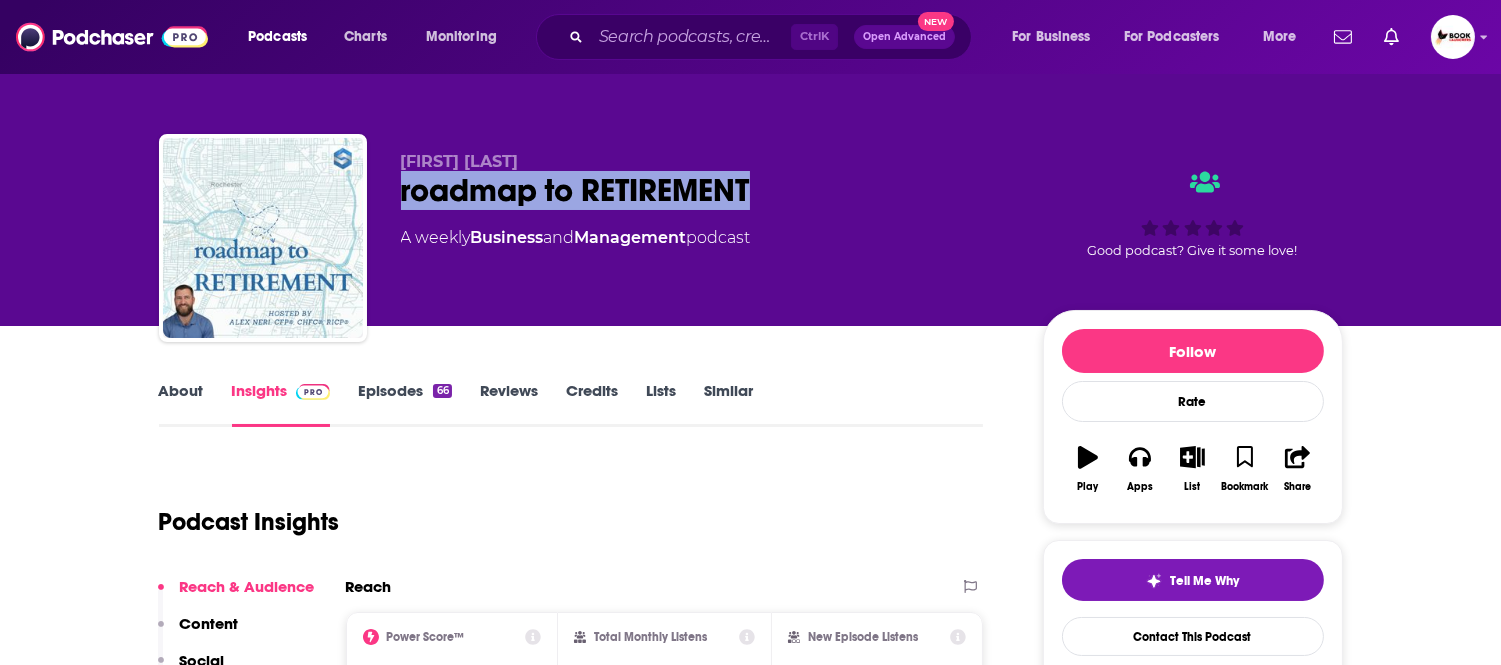 drag, startPoint x: 762, startPoint y: 203, endPoint x: 397, endPoint y: 204, distance: 365.00137 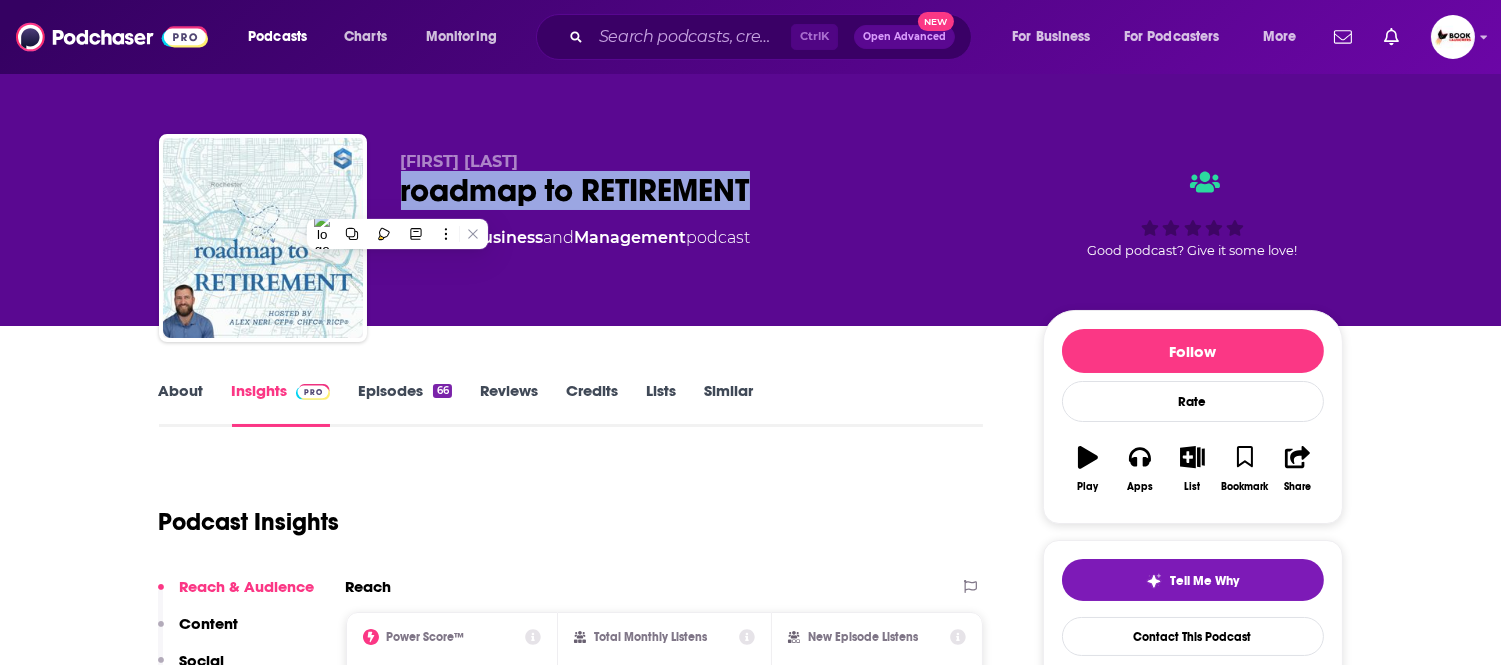 copy on "roadmap to RETIREMENT" 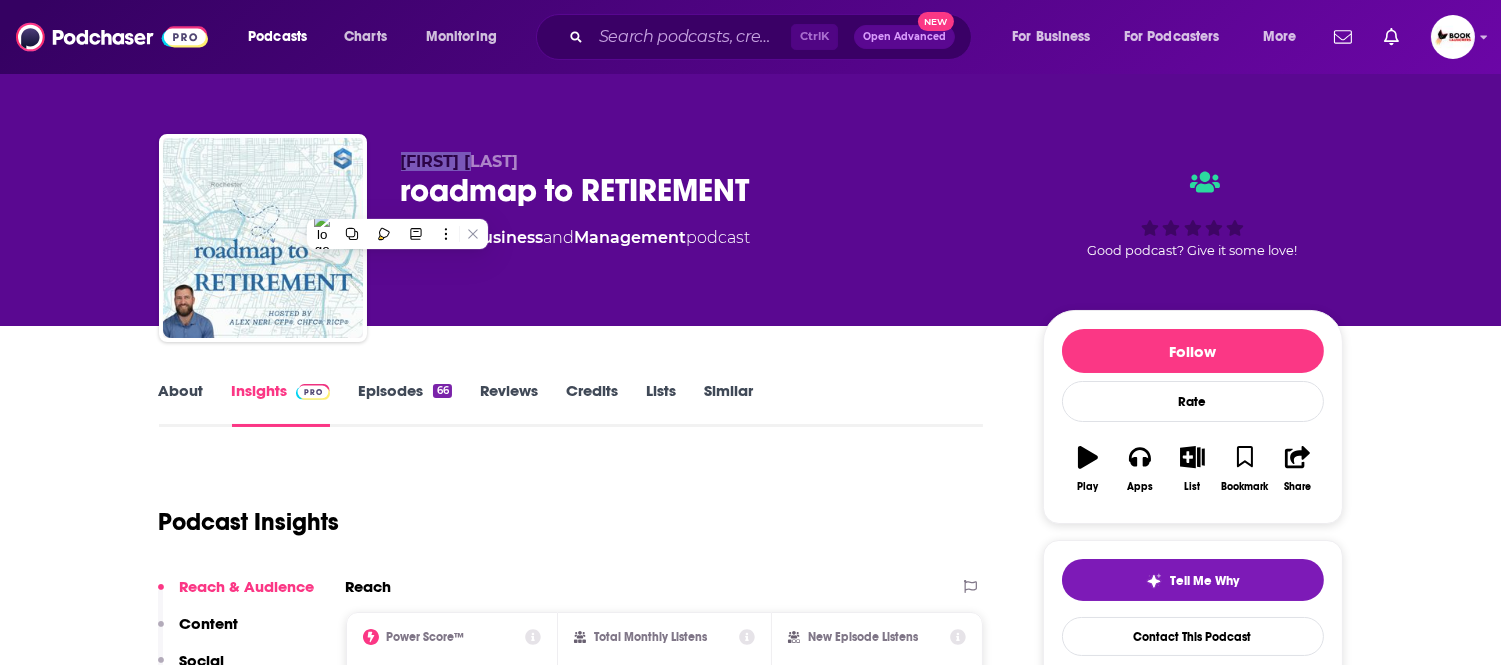drag, startPoint x: 501, startPoint y: 157, endPoint x: 401, endPoint y: 155, distance: 100.02 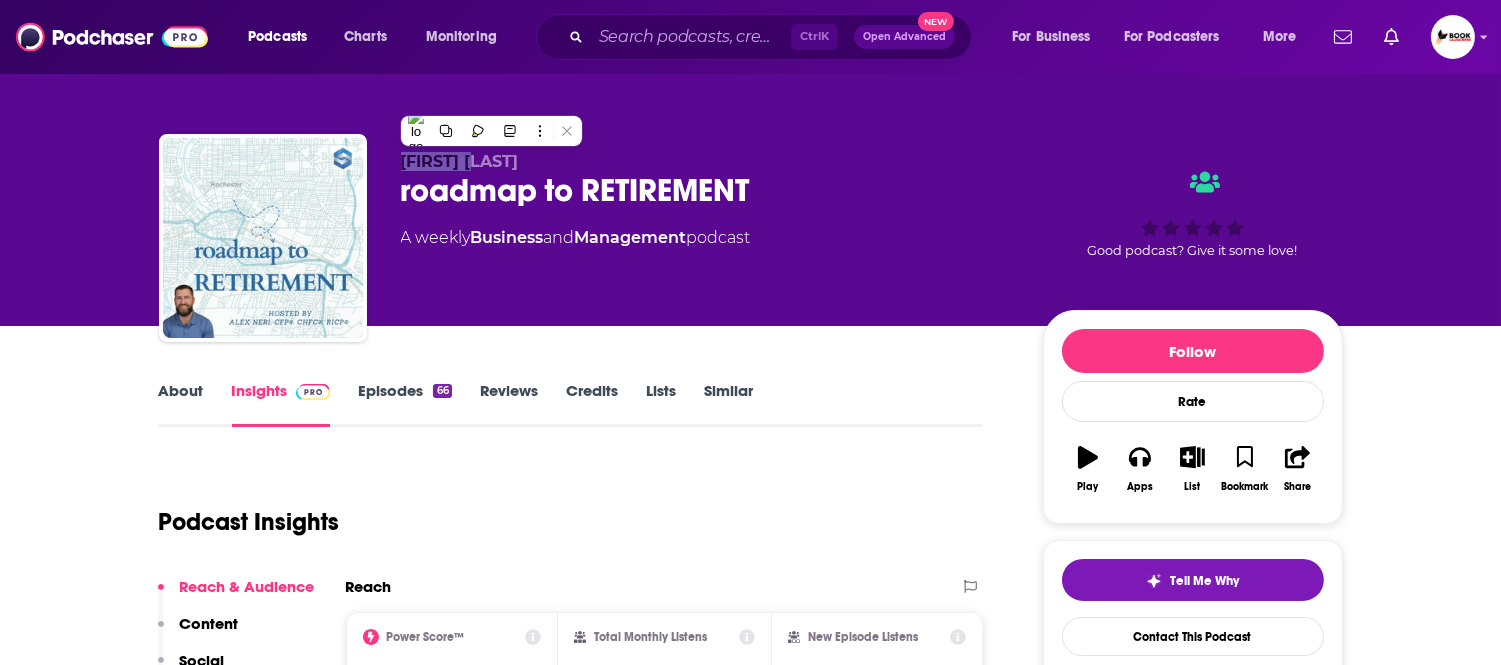copy on "Alex Neri" 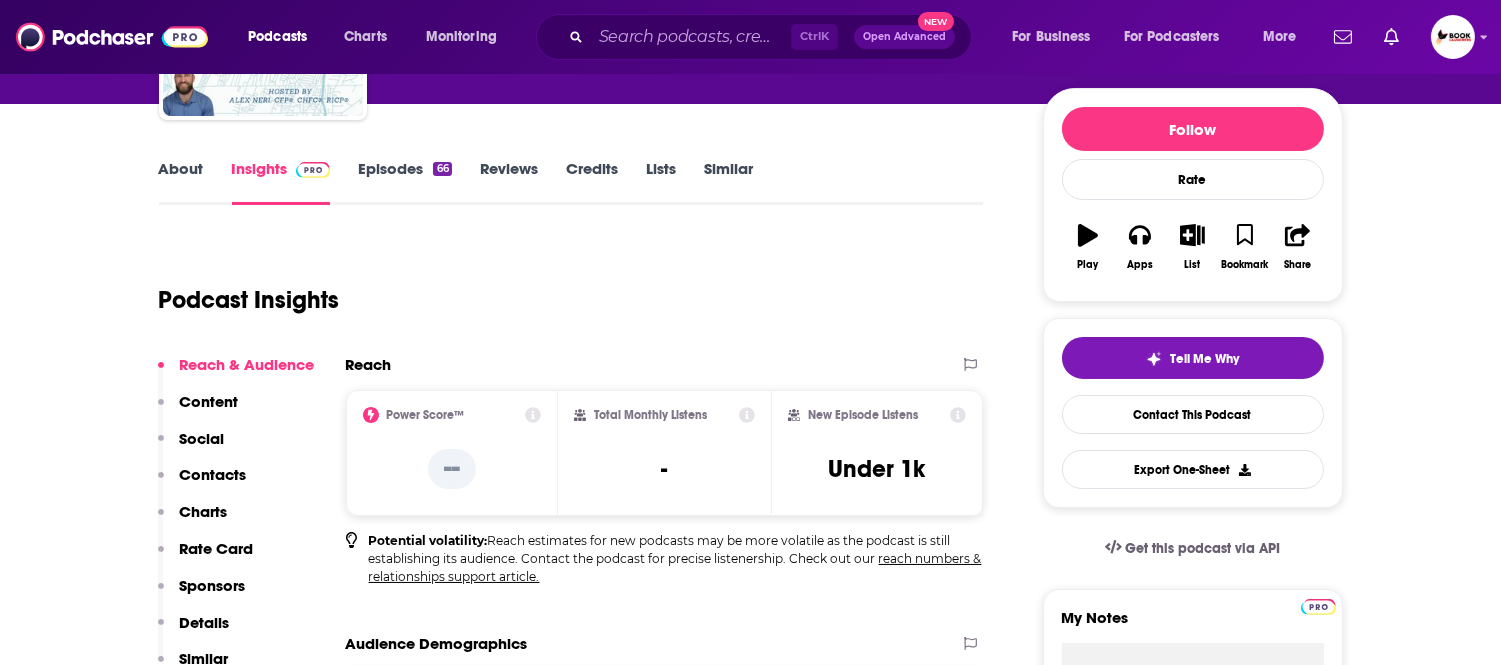 click on "Contacts" at bounding box center [213, 474] 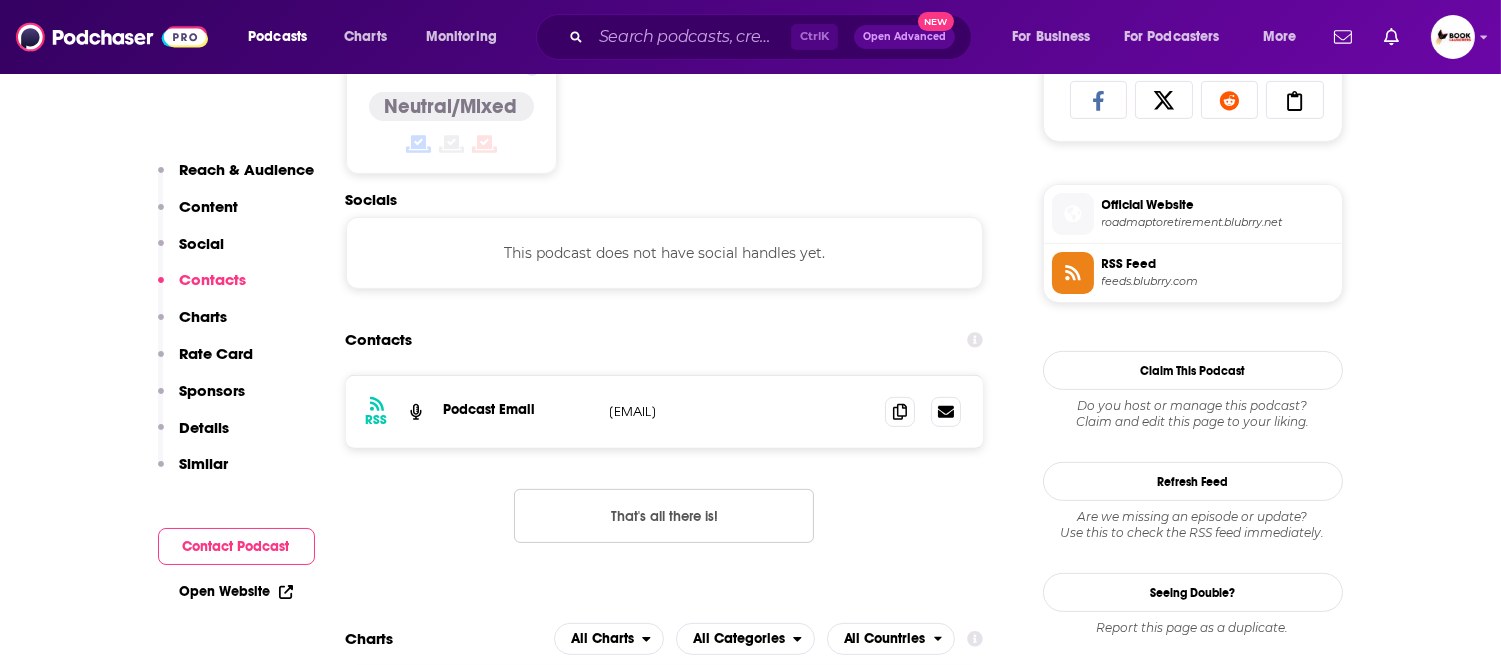 scroll, scrollTop: 1398, scrollLeft: 0, axis: vertical 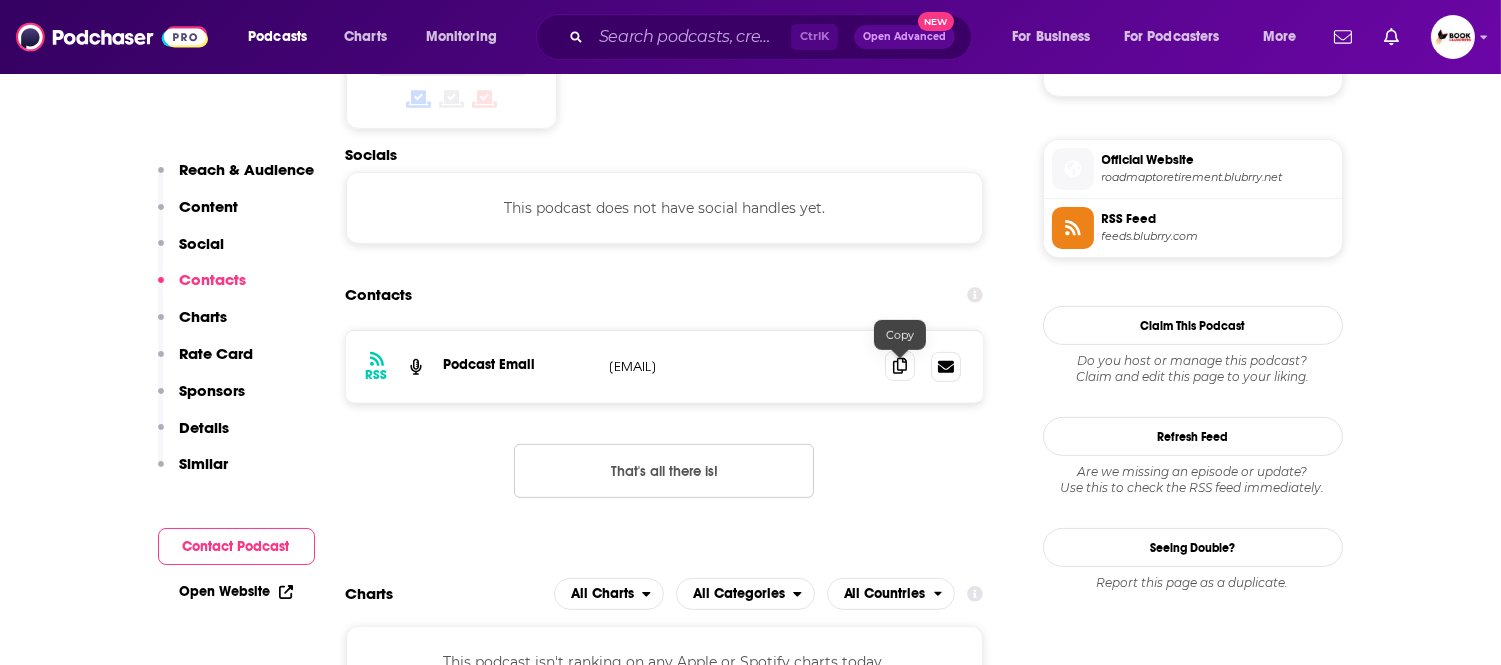 click 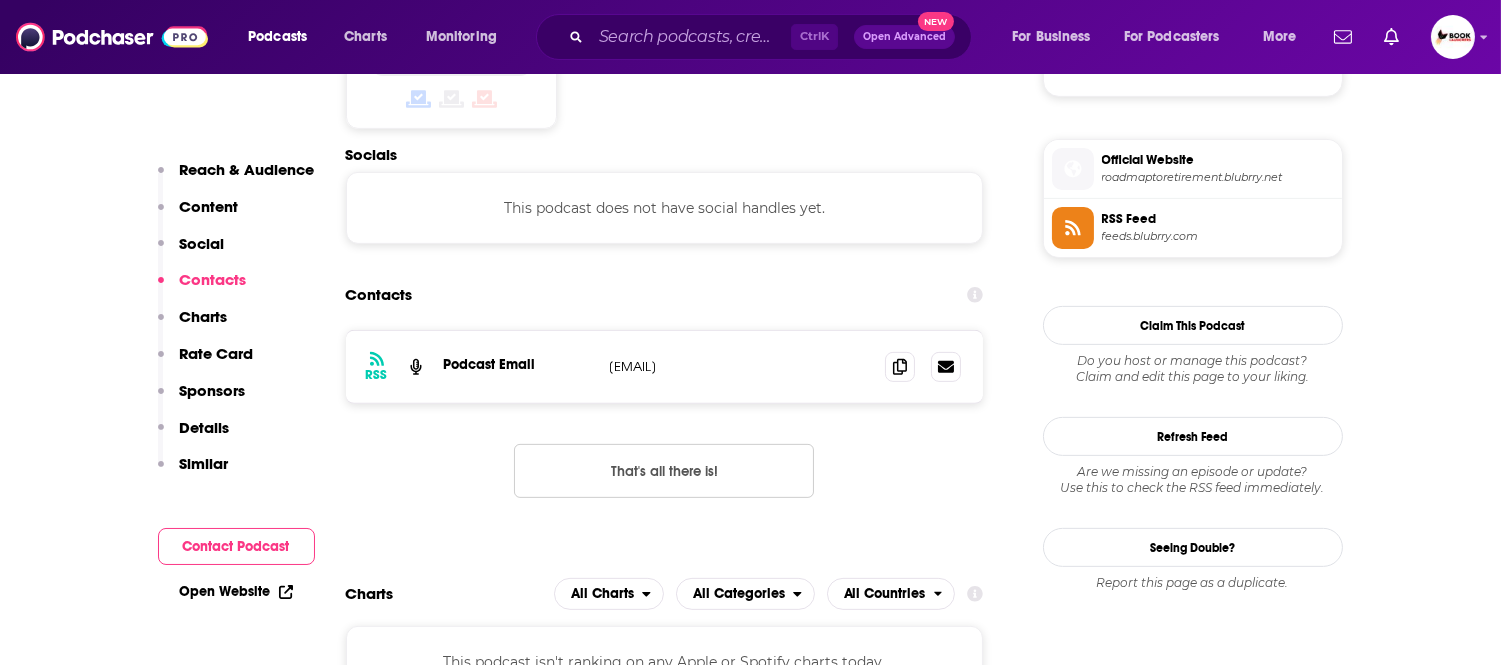 click on "Open Website" at bounding box center (236, 591) 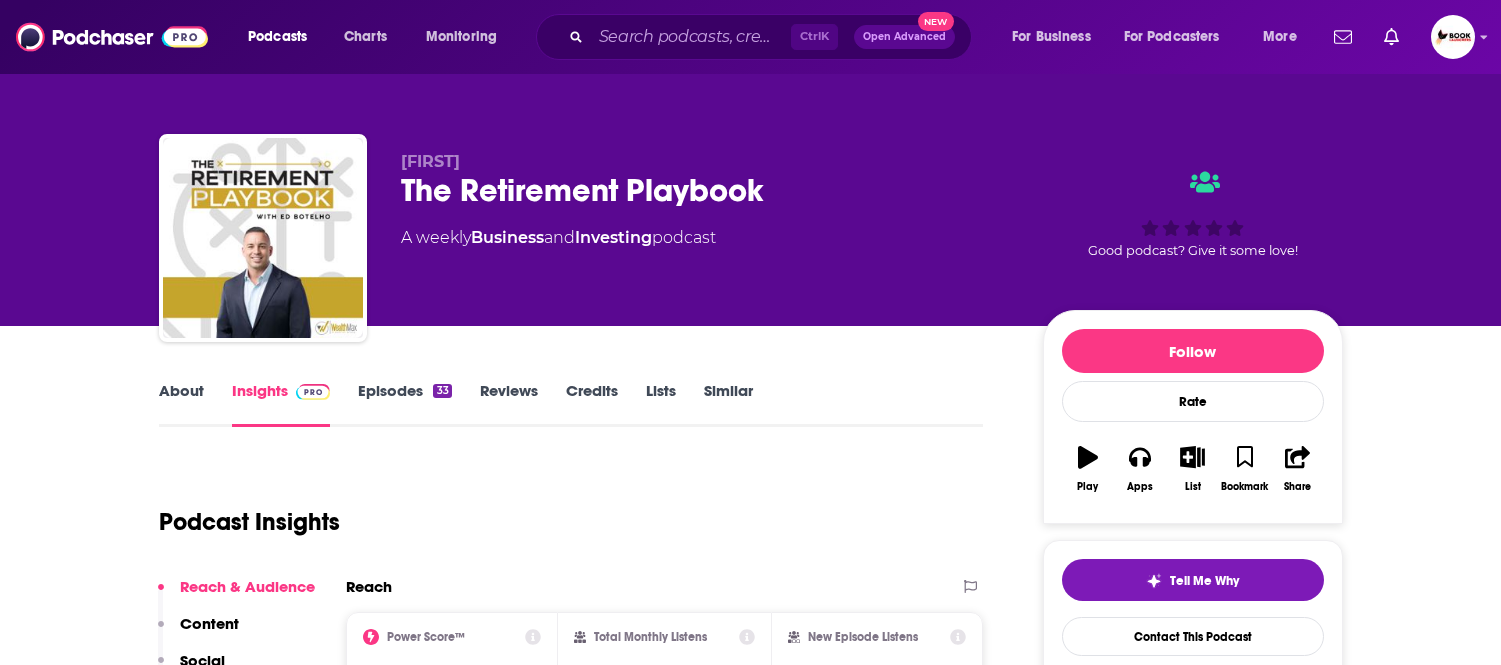 scroll, scrollTop: 0, scrollLeft: 0, axis: both 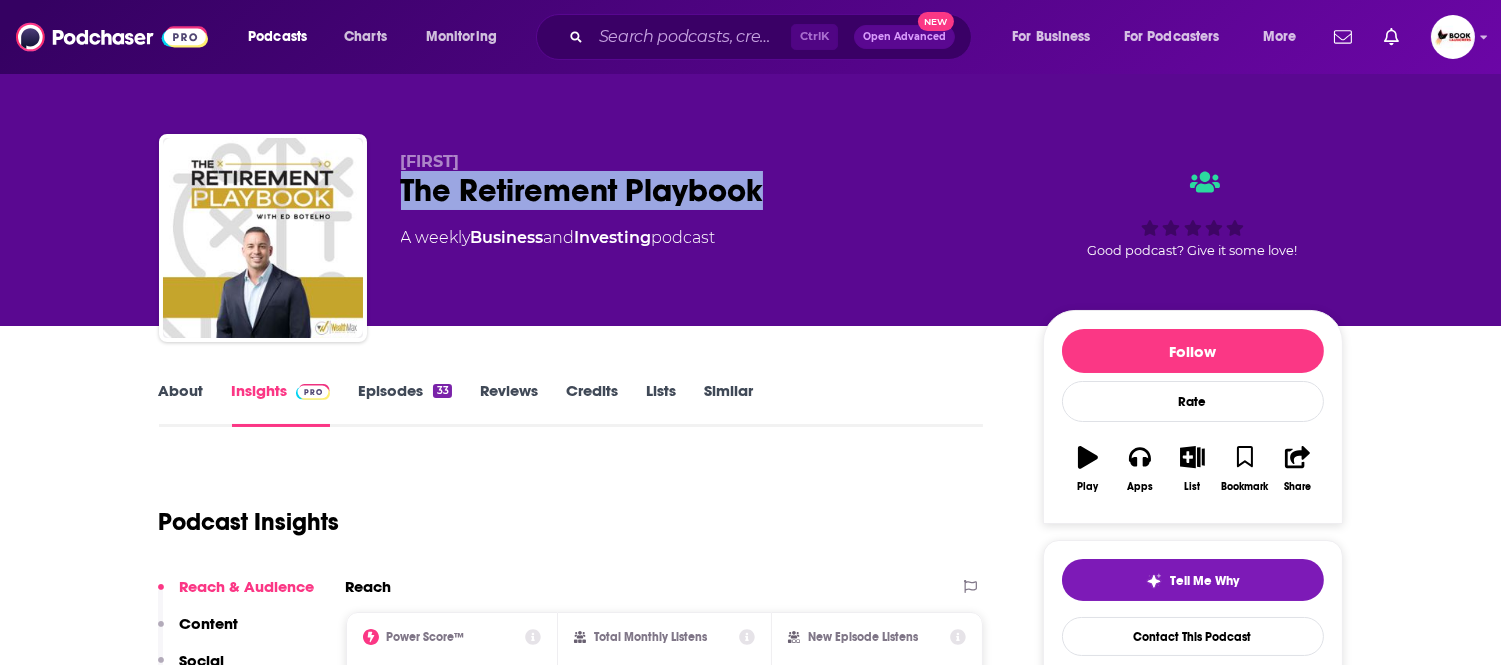 drag, startPoint x: 770, startPoint y: 193, endPoint x: 393, endPoint y: 196, distance: 377.01193 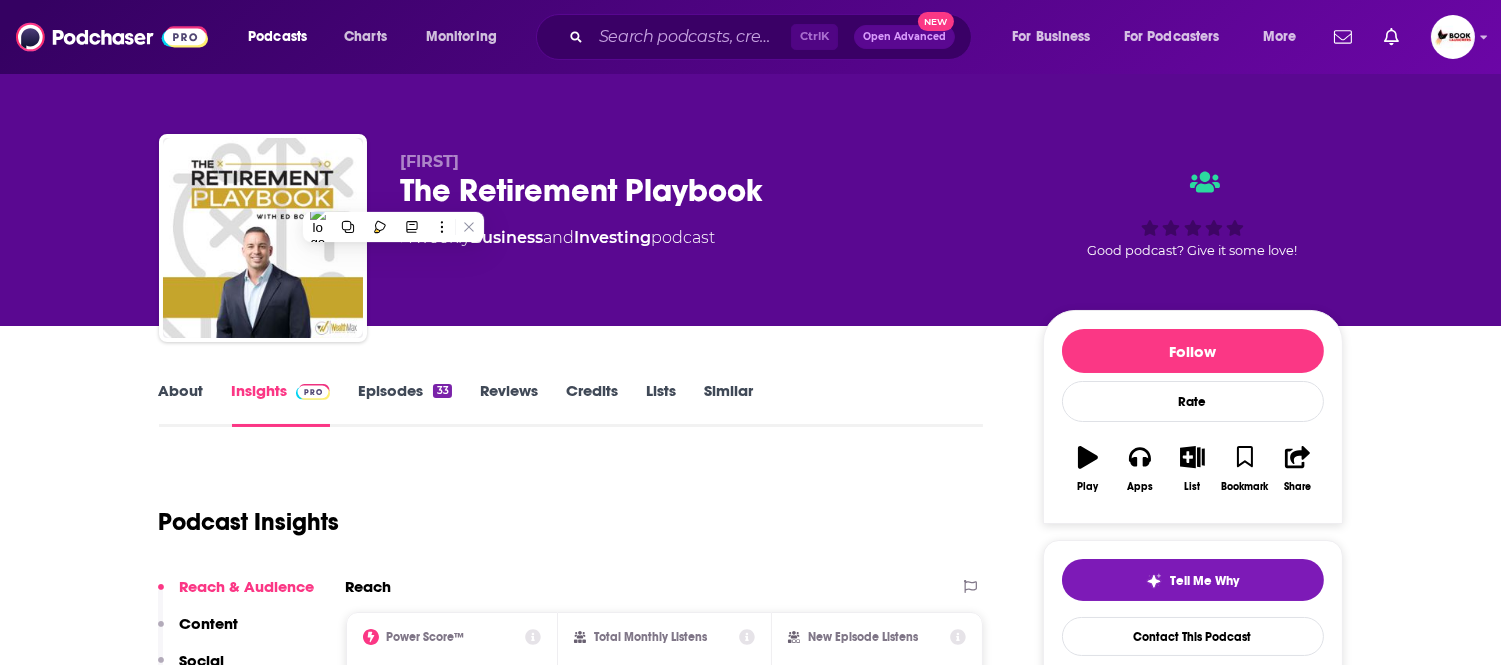 click on "Ed   The Retirement Playbook A   weekly  Business  and  Investing  podcast" at bounding box center [706, 232] 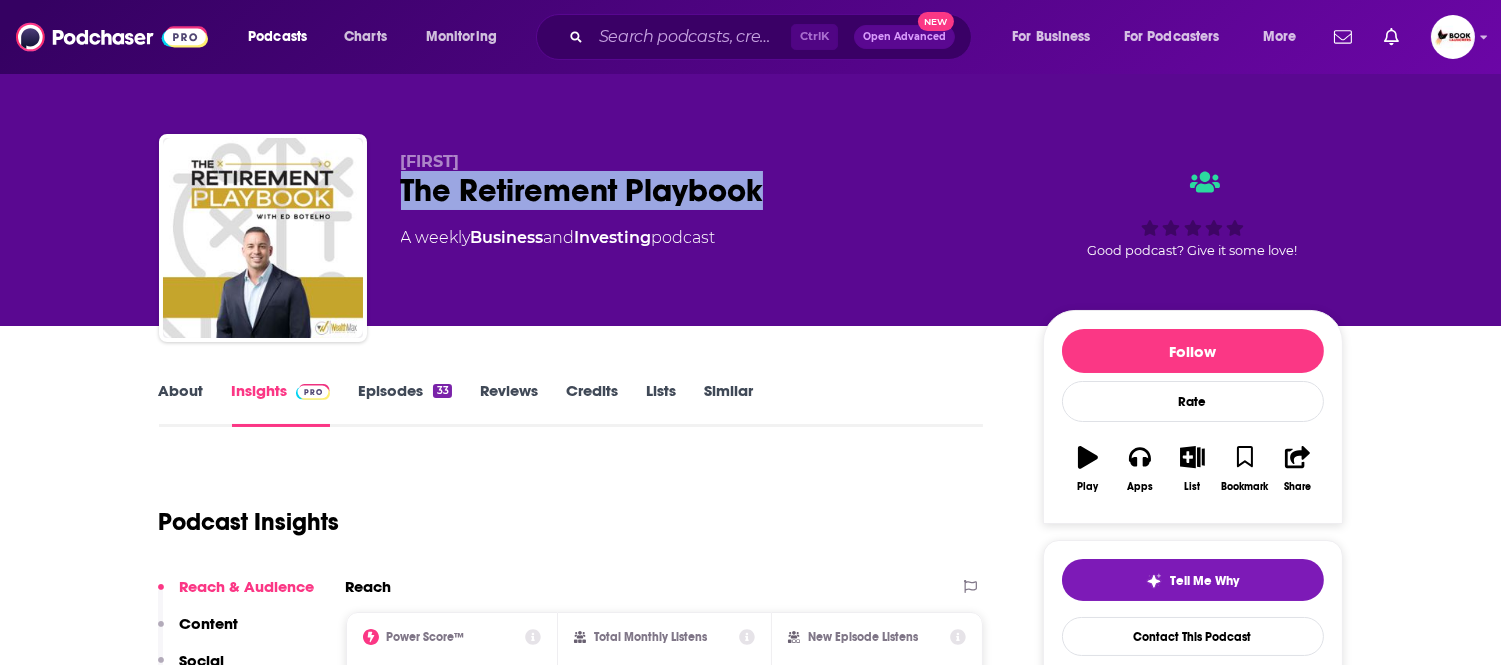 drag, startPoint x: 724, startPoint y: 201, endPoint x: 402, endPoint y: 204, distance: 322.01398 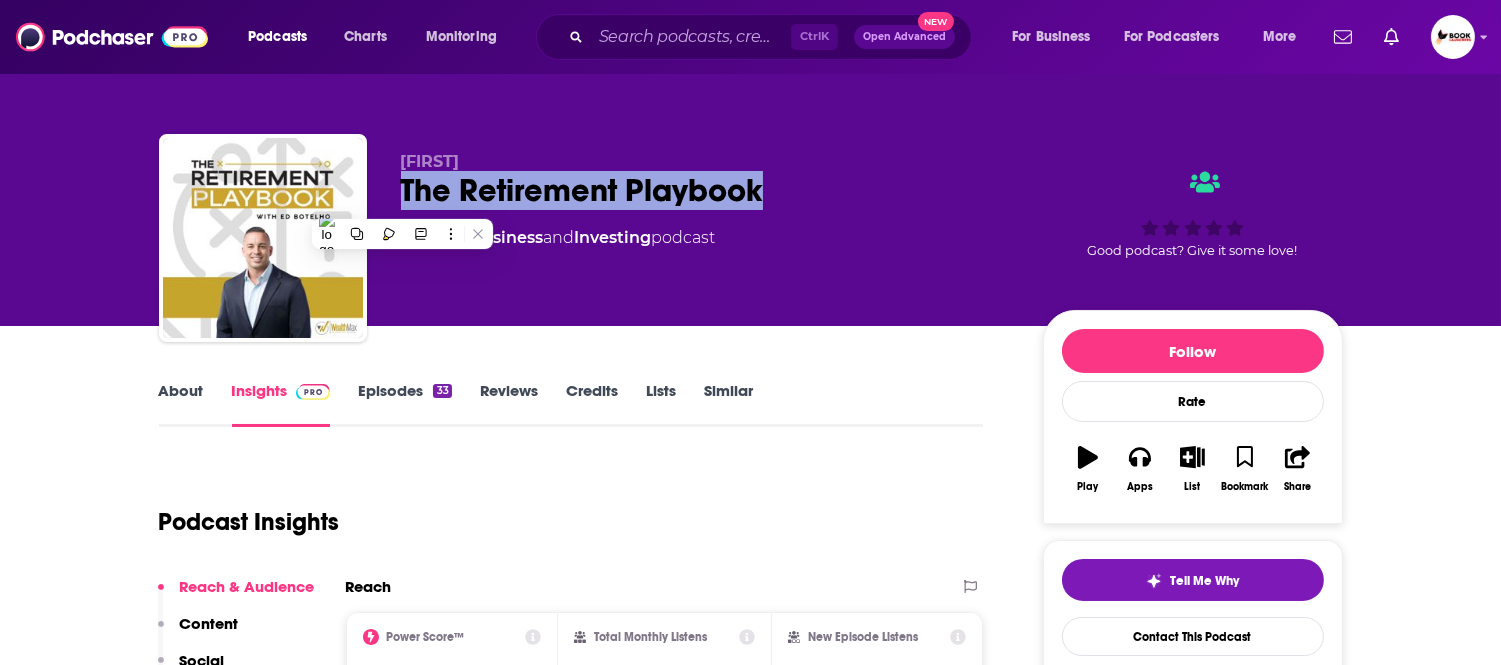 copy on "The Retirement Playbook" 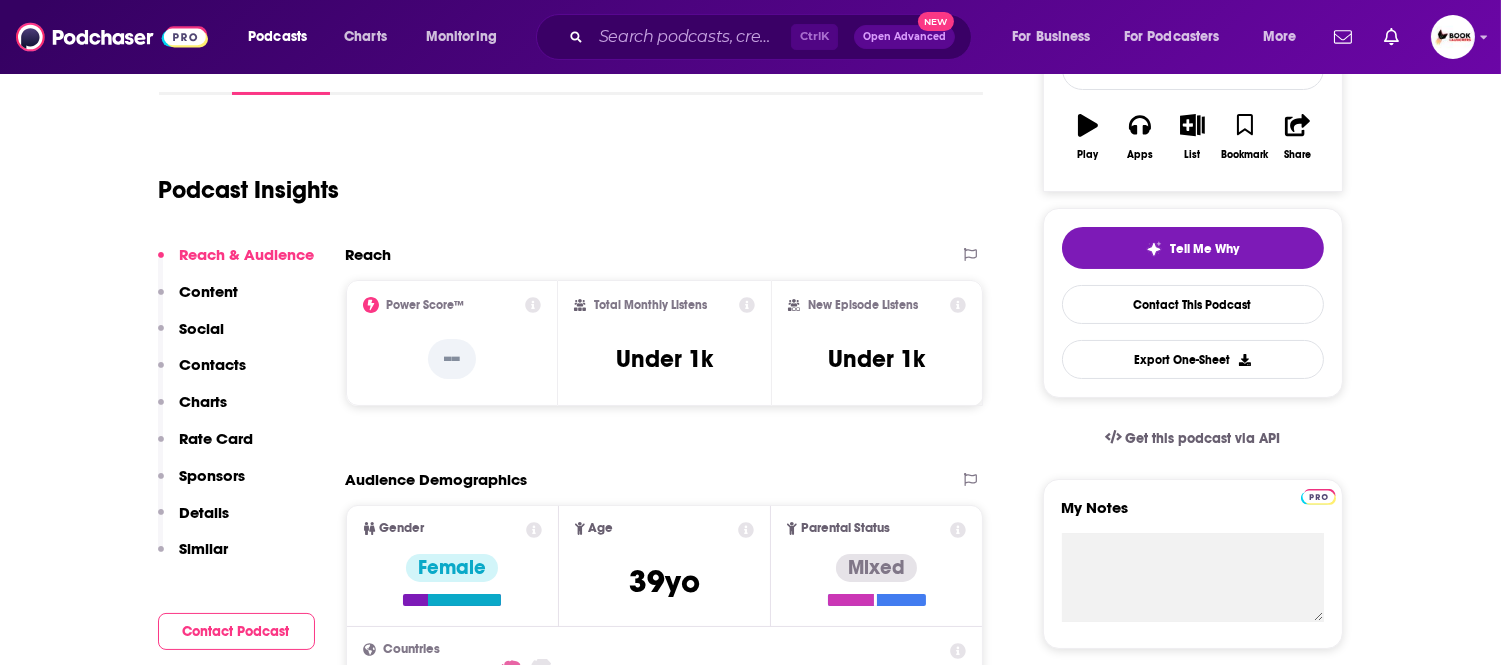 scroll, scrollTop: 333, scrollLeft: 0, axis: vertical 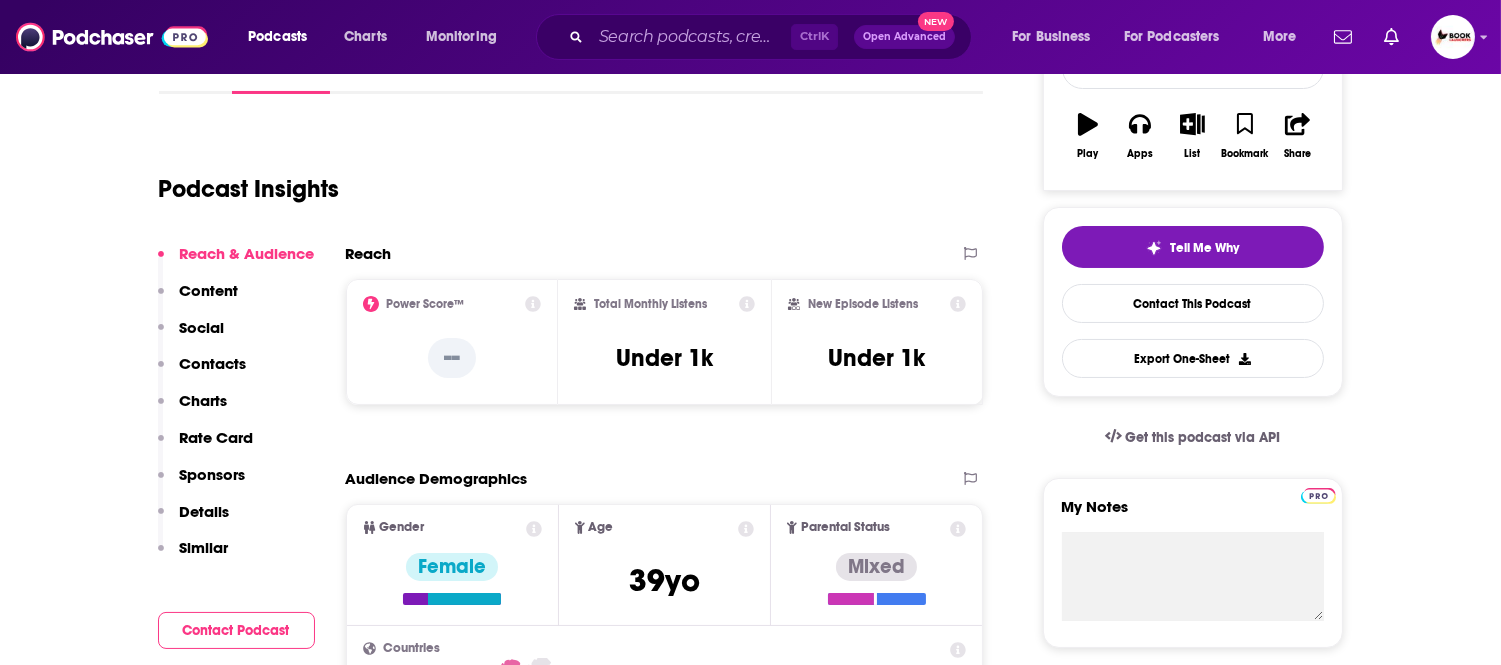 click on "About Insights Episodes 33 Reviews Credits Lists Similar Podcast Insights Reach & Audience Content Social Contacts Charts Rate Card Sponsors Details Similar Contact Podcast Open Website  Reach Power Score™ -- Total Monthly Listens Under 1k New Episode Listens Under 1k Export One-Sheet Audience Demographics Gender Female Age 39 yo Parental Status Mixed Countries 1 United States 2 United Kingdom 3 Canada 4 India 5 Australia Education Level Mostly  Higher Education Content Political Skew Neutral/Mixed Socials This podcast does not have social handles yet. Contacts Submit a request  for contacts for this podcast. Charts All Charts All Categories All Countries This podcast isn't ranking on any Apple or Spotify charts today. Estimated Rate Card Placement Cost Pre -roll Ads played  before an episode . $ 1  -  $ 100 Mid -roll Ads played  during an episode . $ 1  -  $ 100 Post -roll Ads played  after an episode . $ 1  -  $ 100 Recent Sponsors of  The Retirement Playbook Beta Add to Podcast Details Podcast Status No" at bounding box center [750, 4888] 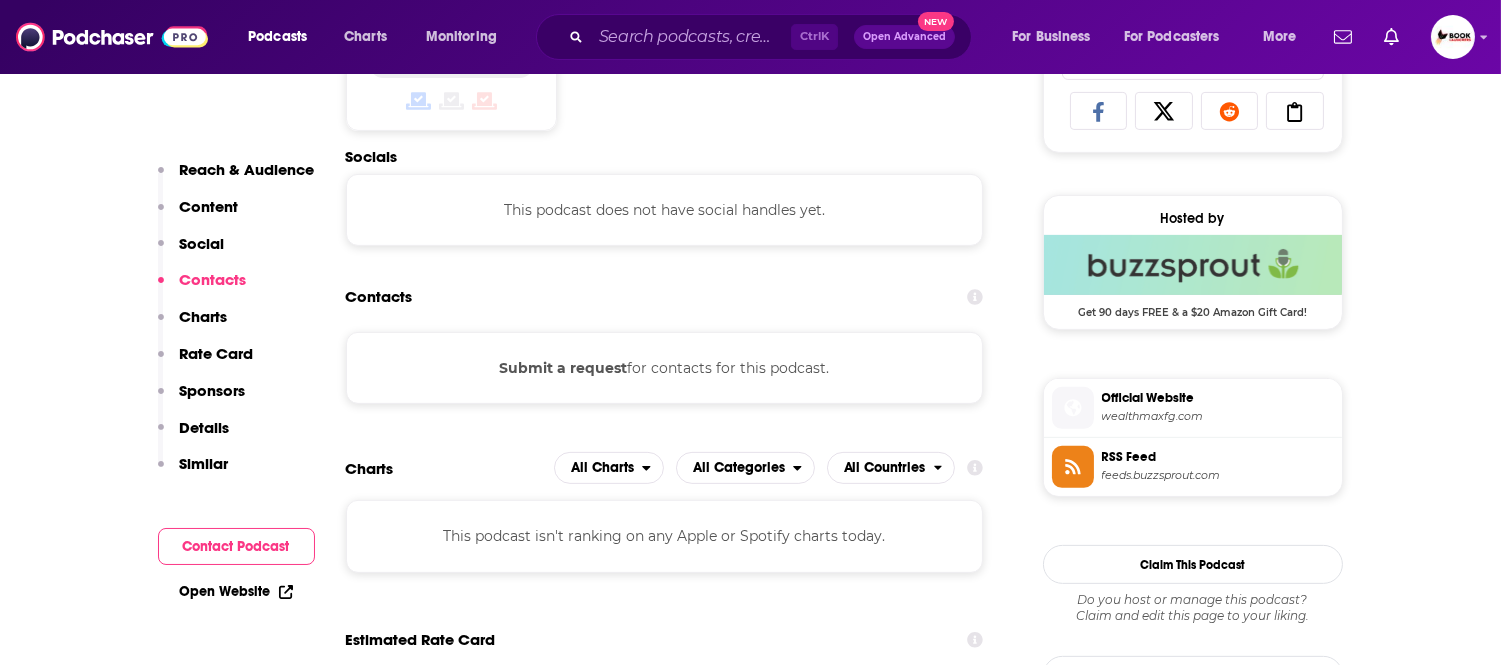 scroll, scrollTop: 1345, scrollLeft: 0, axis: vertical 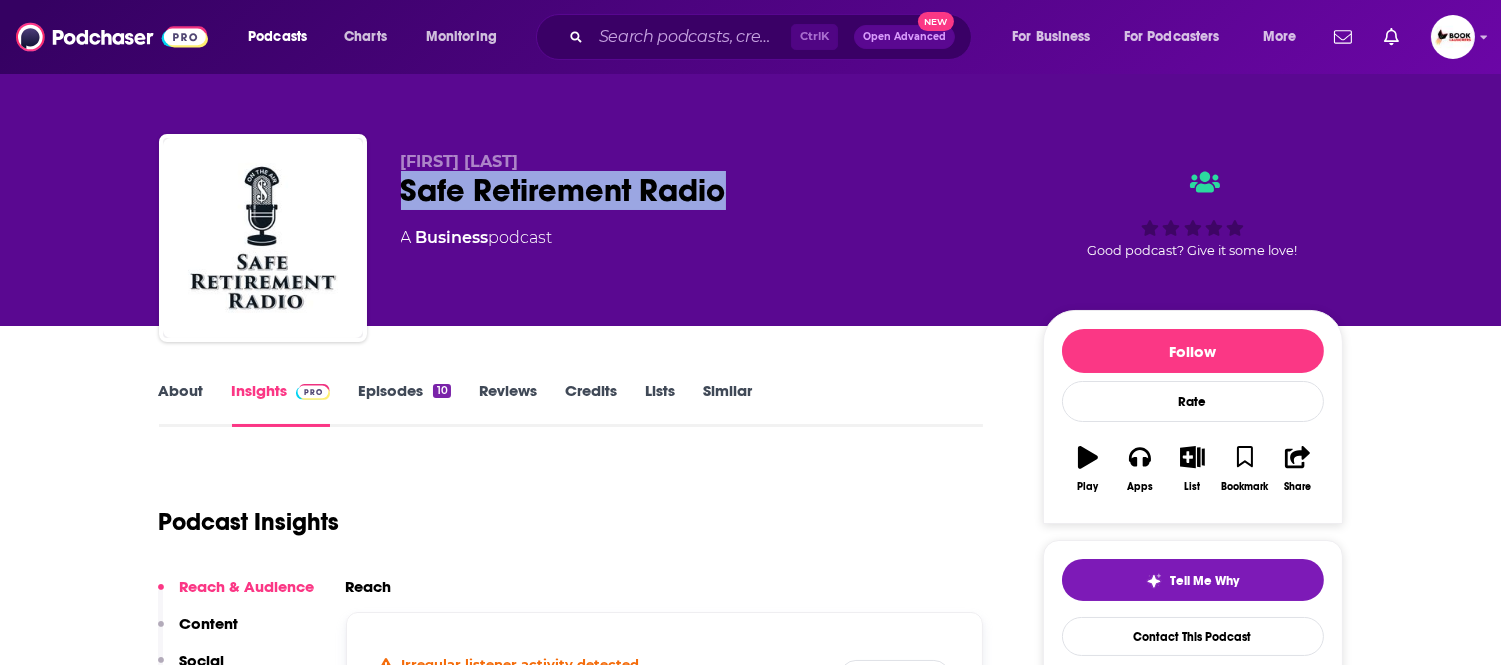 drag, startPoint x: 730, startPoint y: 197, endPoint x: 383, endPoint y: 203, distance: 347.05188 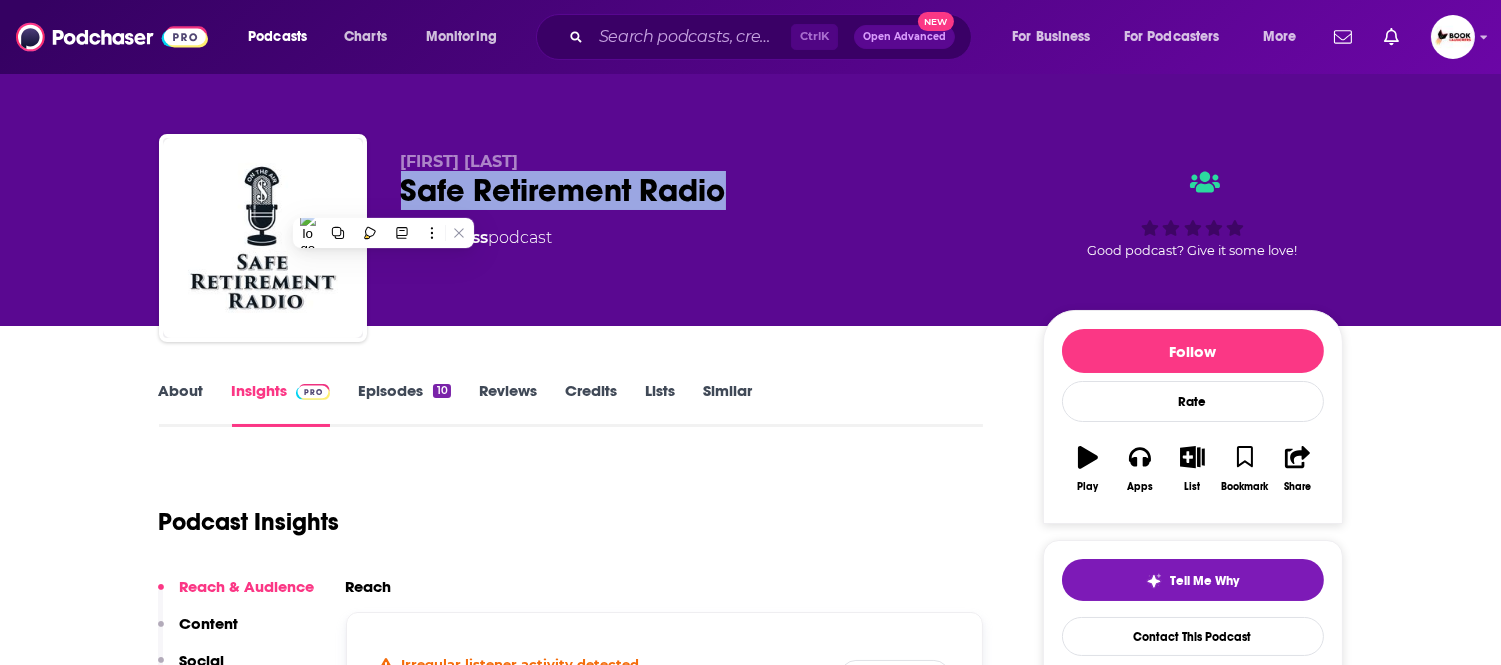 drag, startPoint x: 561, startPoint y: 142, endPoint x: 368, endPoint y: 147, distance: 193.06476 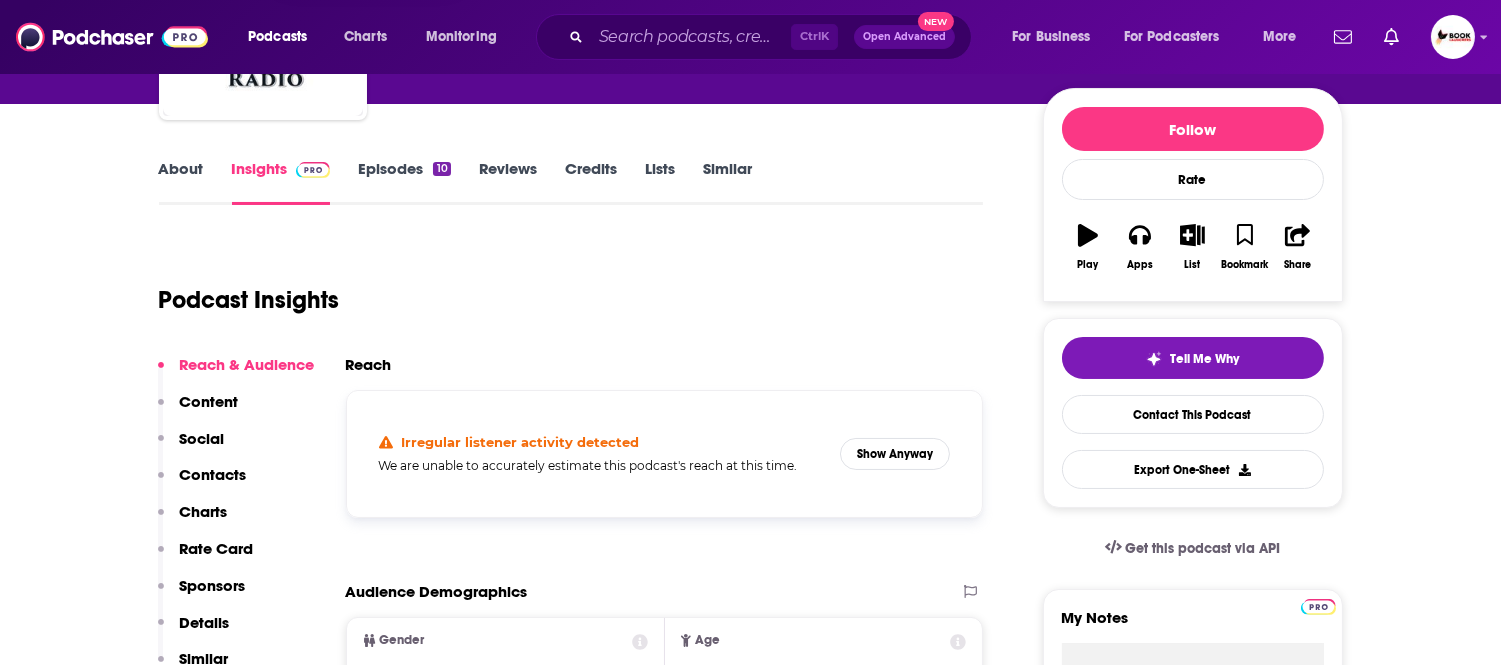 drag, startPoint x: 232, startPoint y: 475, endPoint x: 340, endPoint y: 455, distance: 109.83624 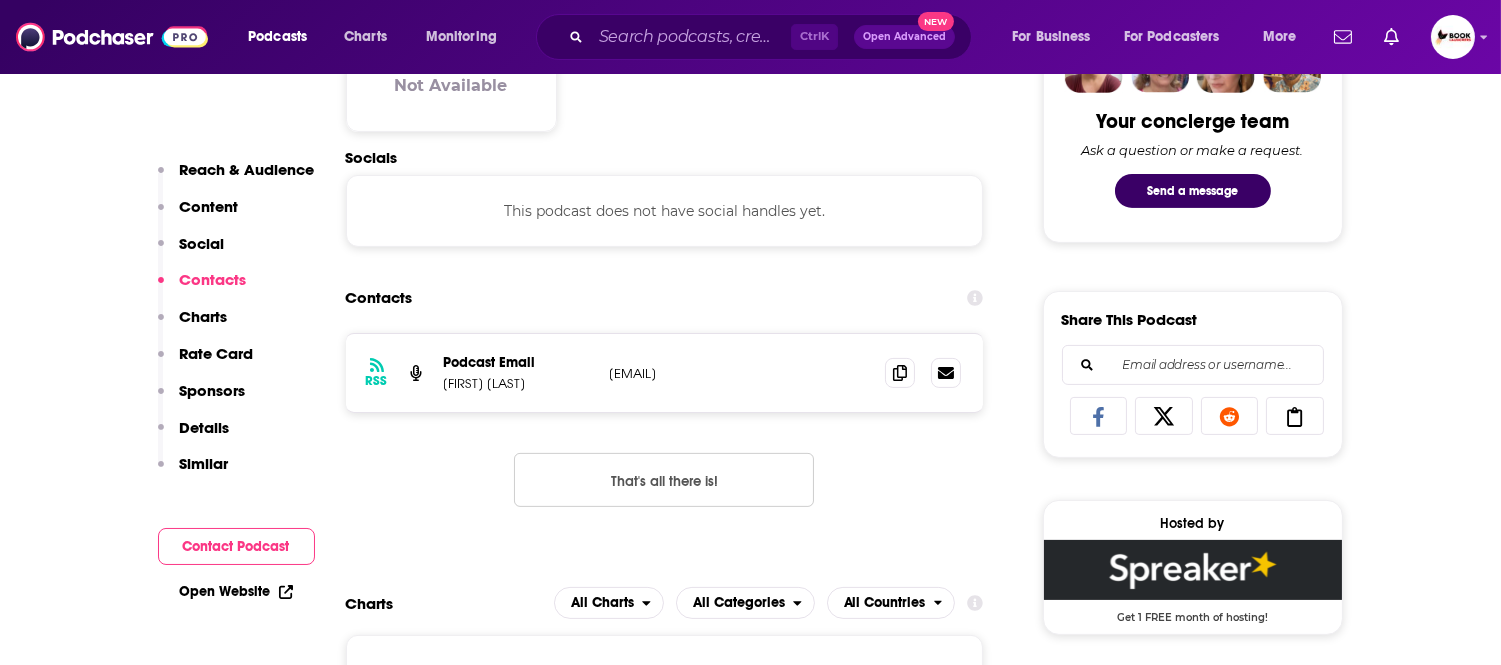 scroll, scrollTop: 1041, scrollLeft: 0, axis: vertical 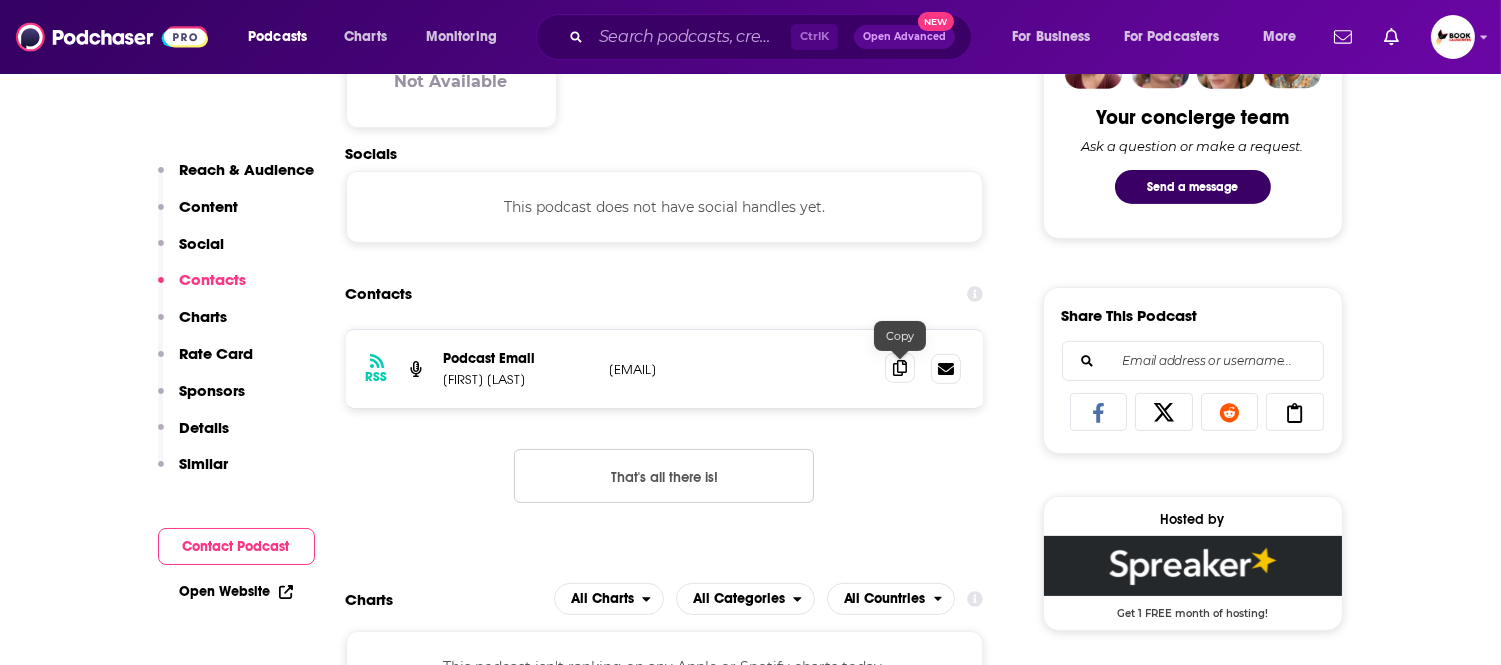 click 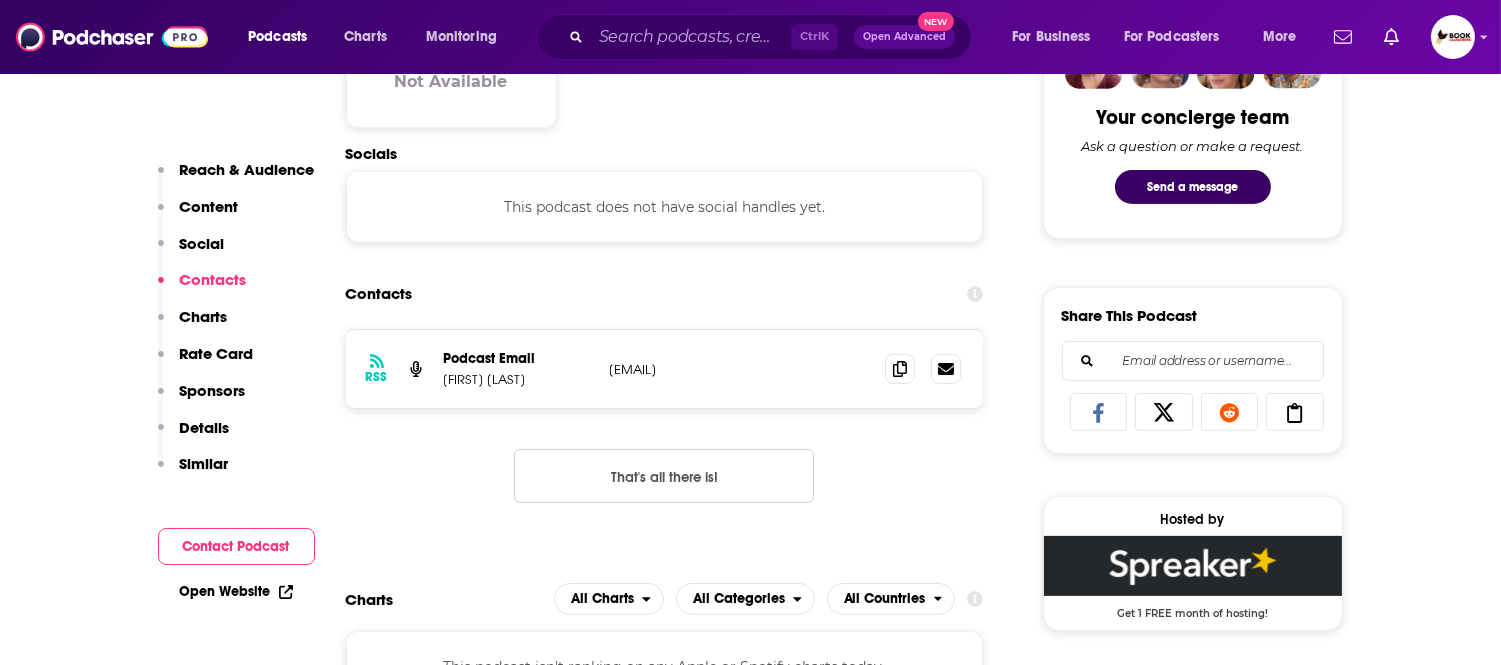 click on "Open Website" at bounding box center [236, 591] 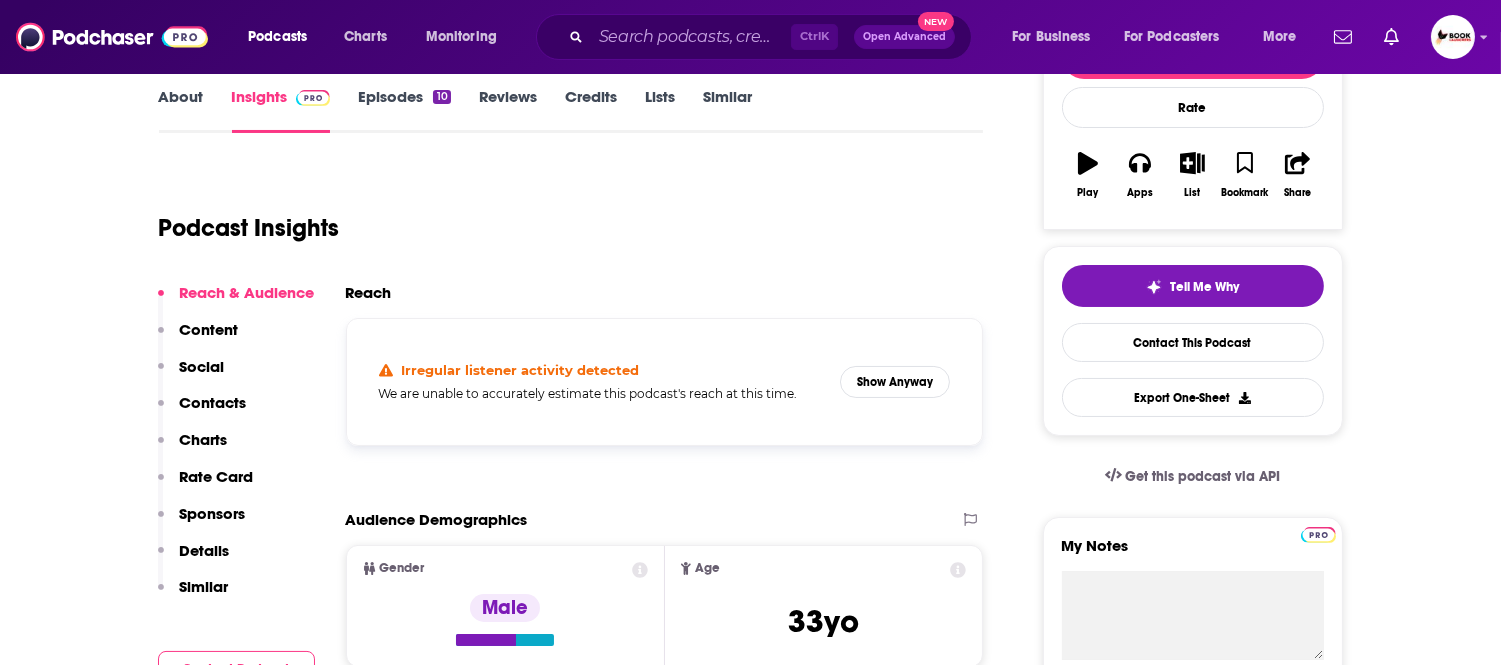 scroll, scrollTop: 0, scrollLeft: 0, axis: both 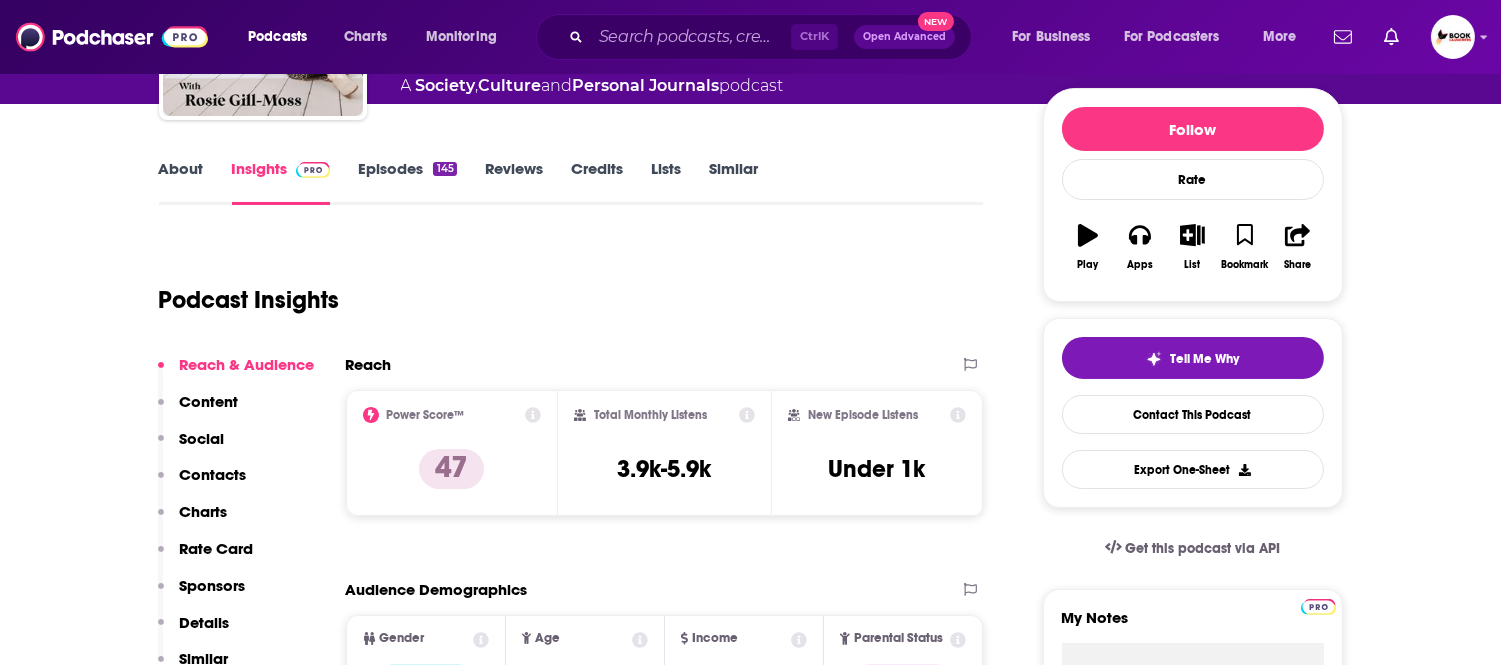 click on "Contacts" at bounding box center (213, 474) 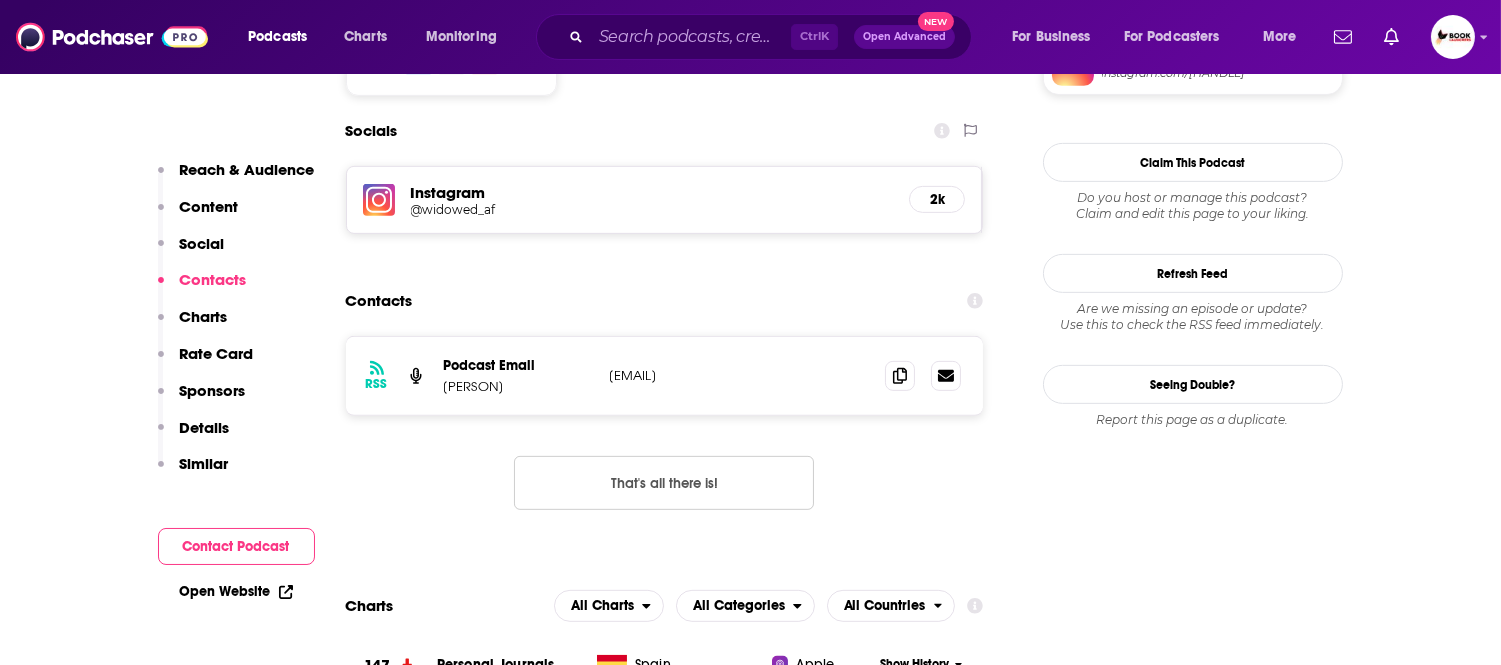 scroll, scrollTop: 1625, scrollLeft: 0, axis: vertical 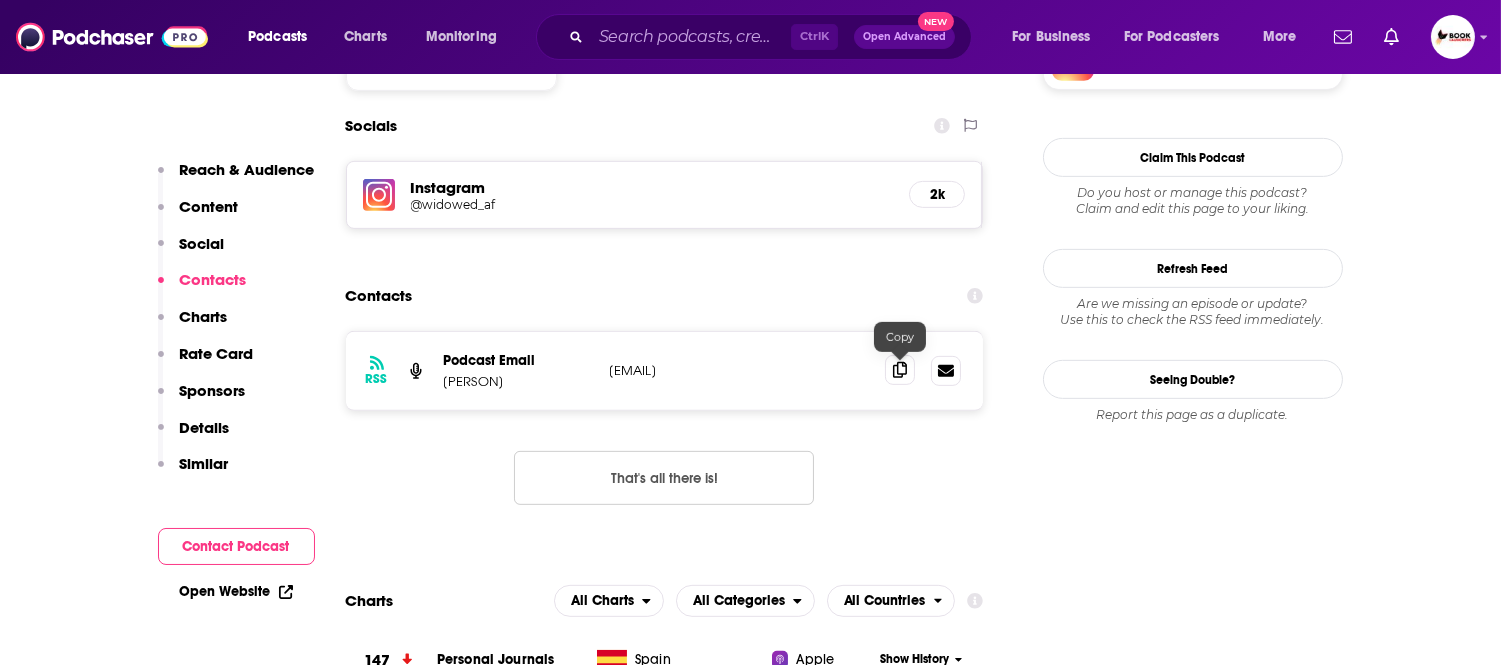 click 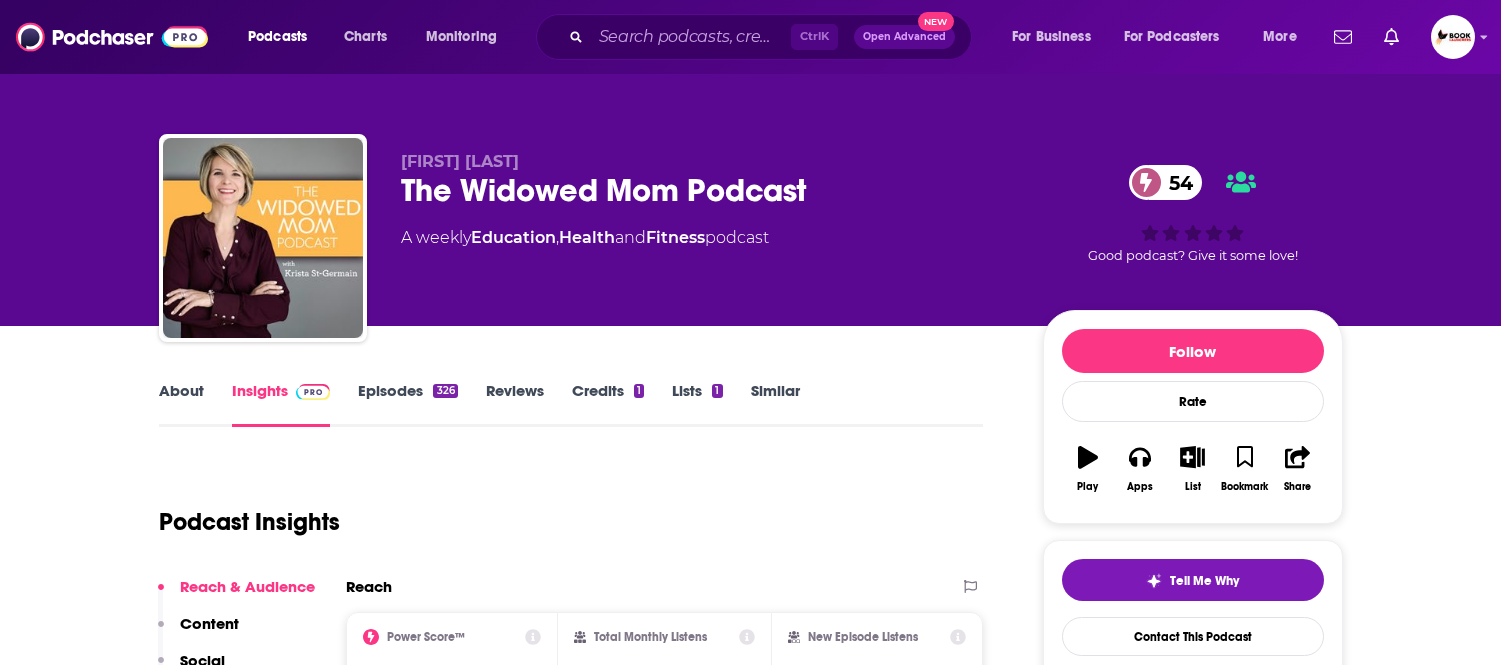 scroll, scrollTop: 0, scrollLeft: 0, axis: both 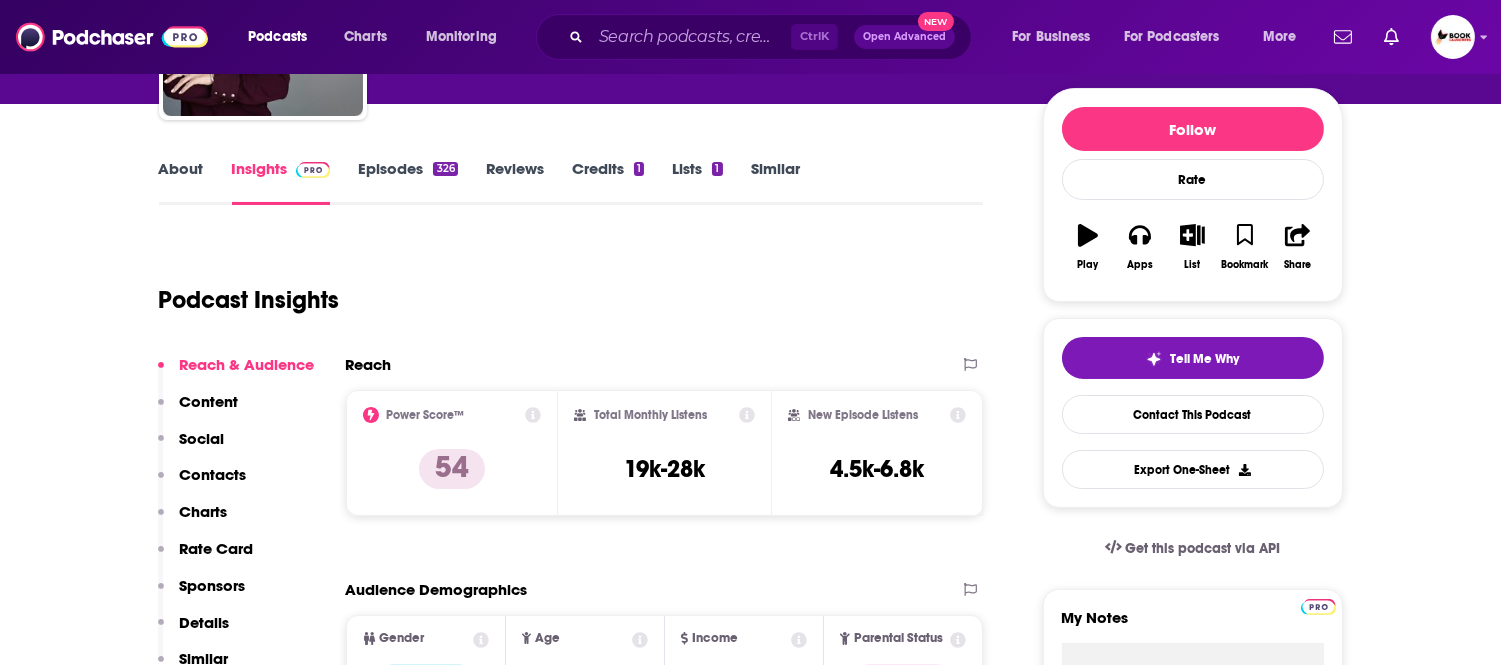 click on "Contacts" at bounding box center (213, 474) 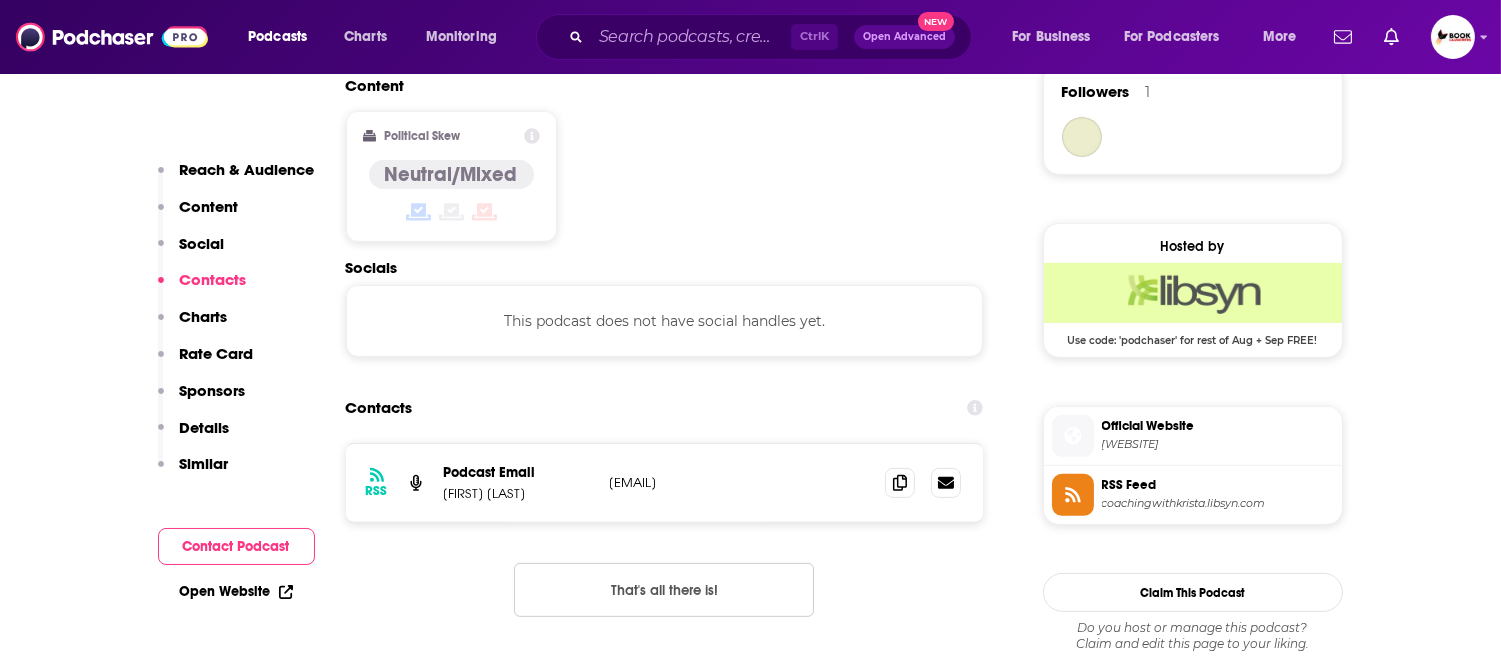 scroll, scrollTop: 1587, scrollLeft: 0, axis: vertical 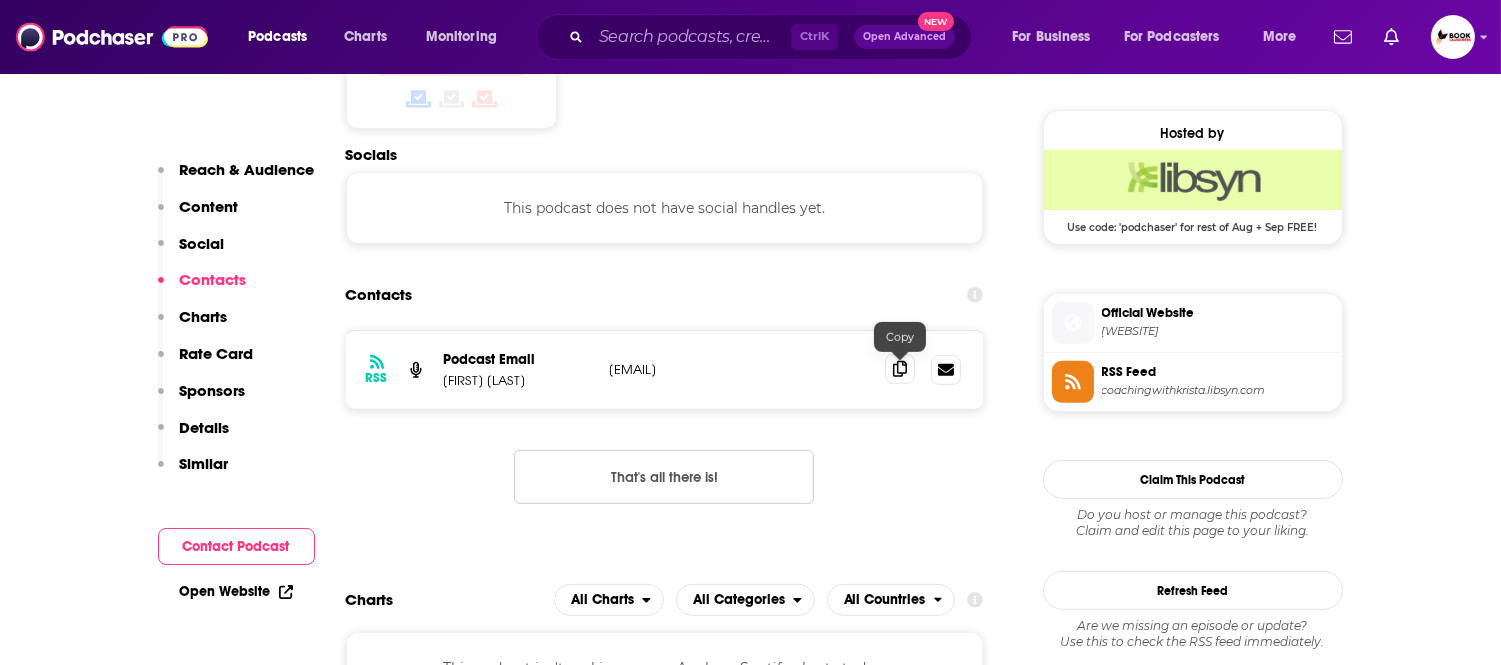 click 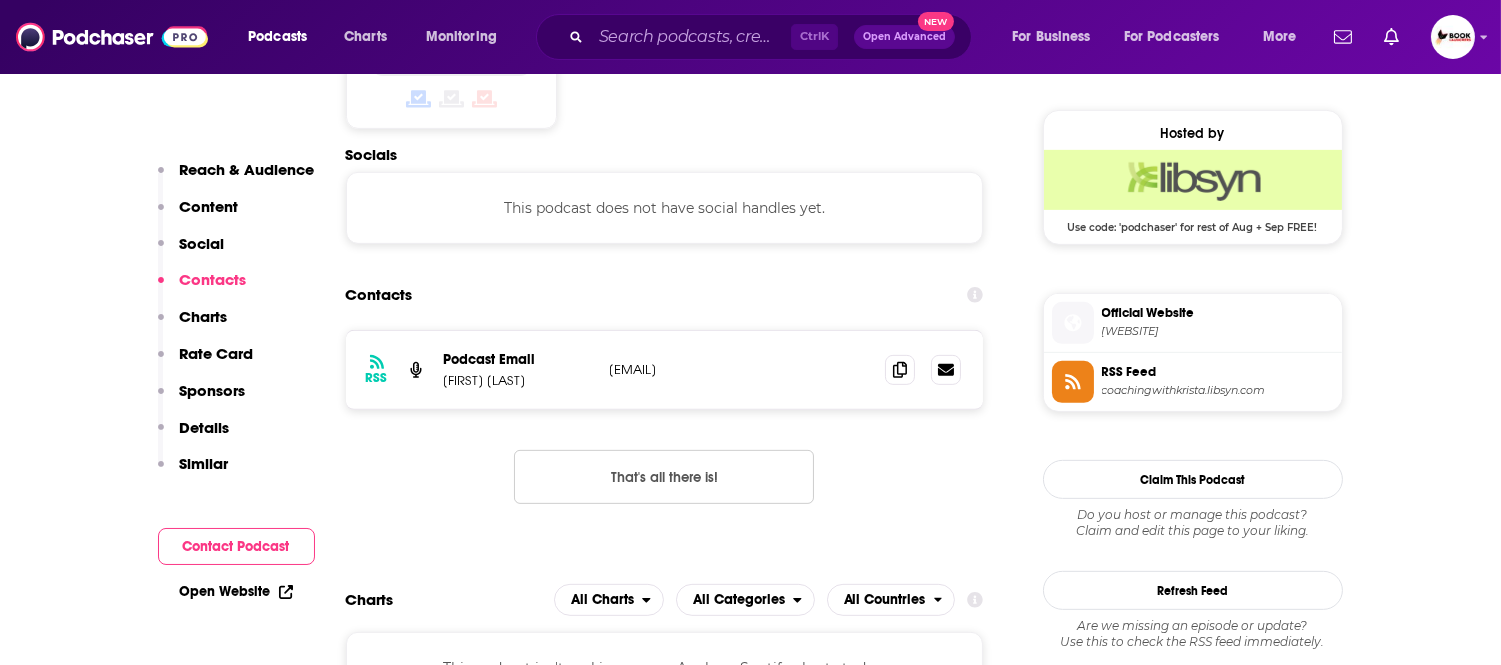 click on "Reach & Audience" at bounding box center (247, 169) 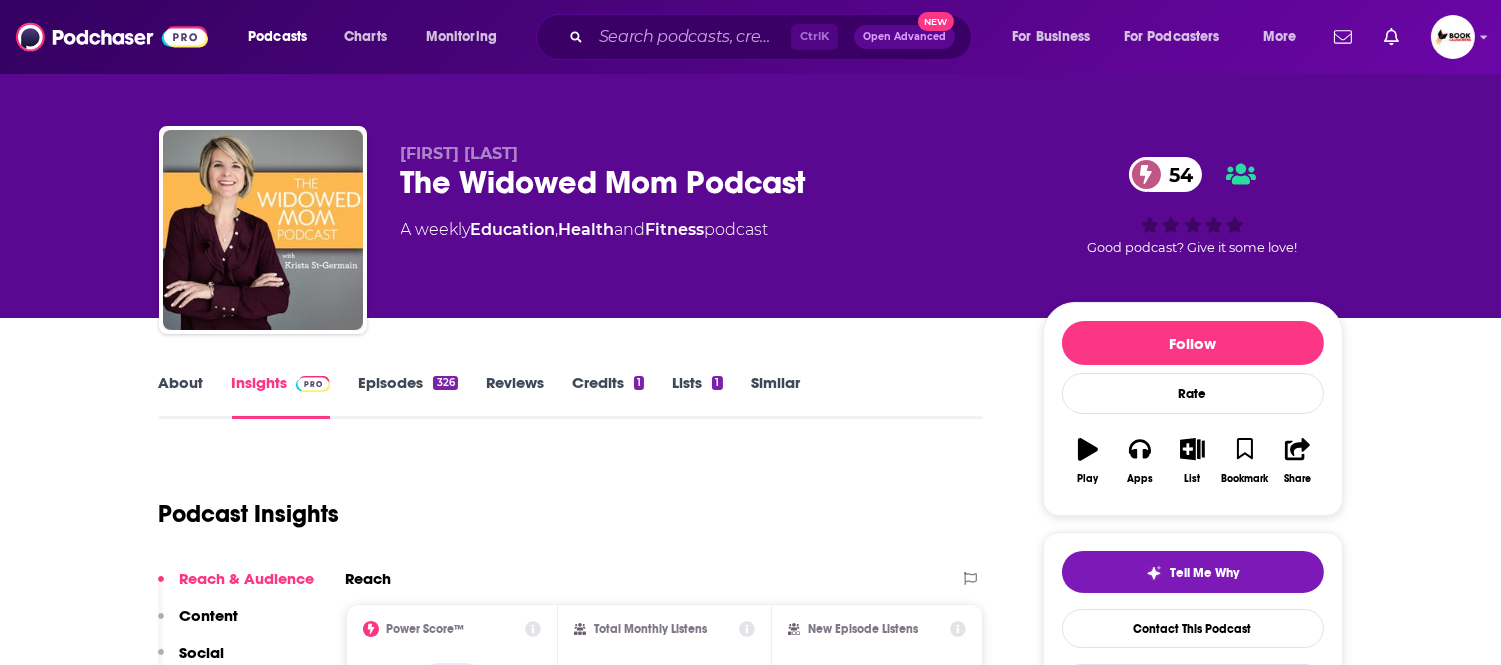 scroll, scrollTop: 0, scrollLeft: 0, axis: both 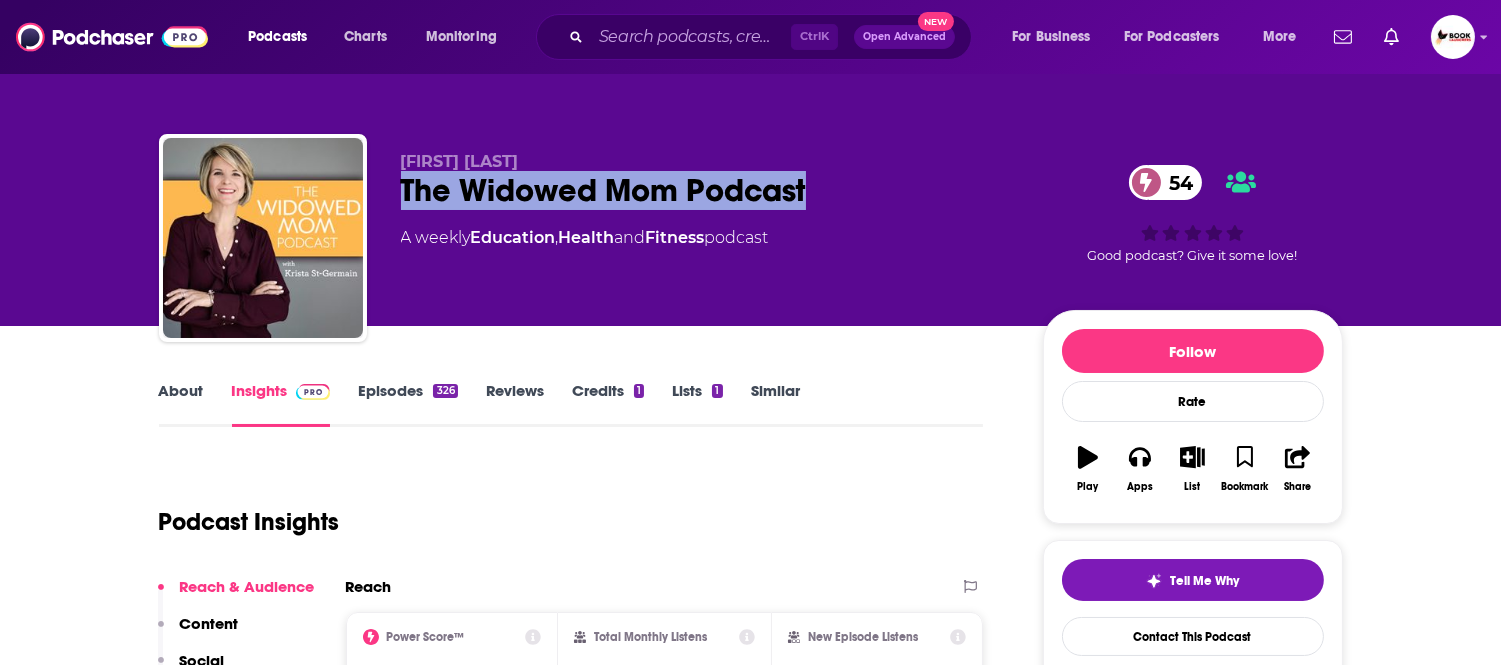 drag, startPoint x: 808, startPoint y: 196, endPoint x: 390, endPoint y: 196, distance: 418 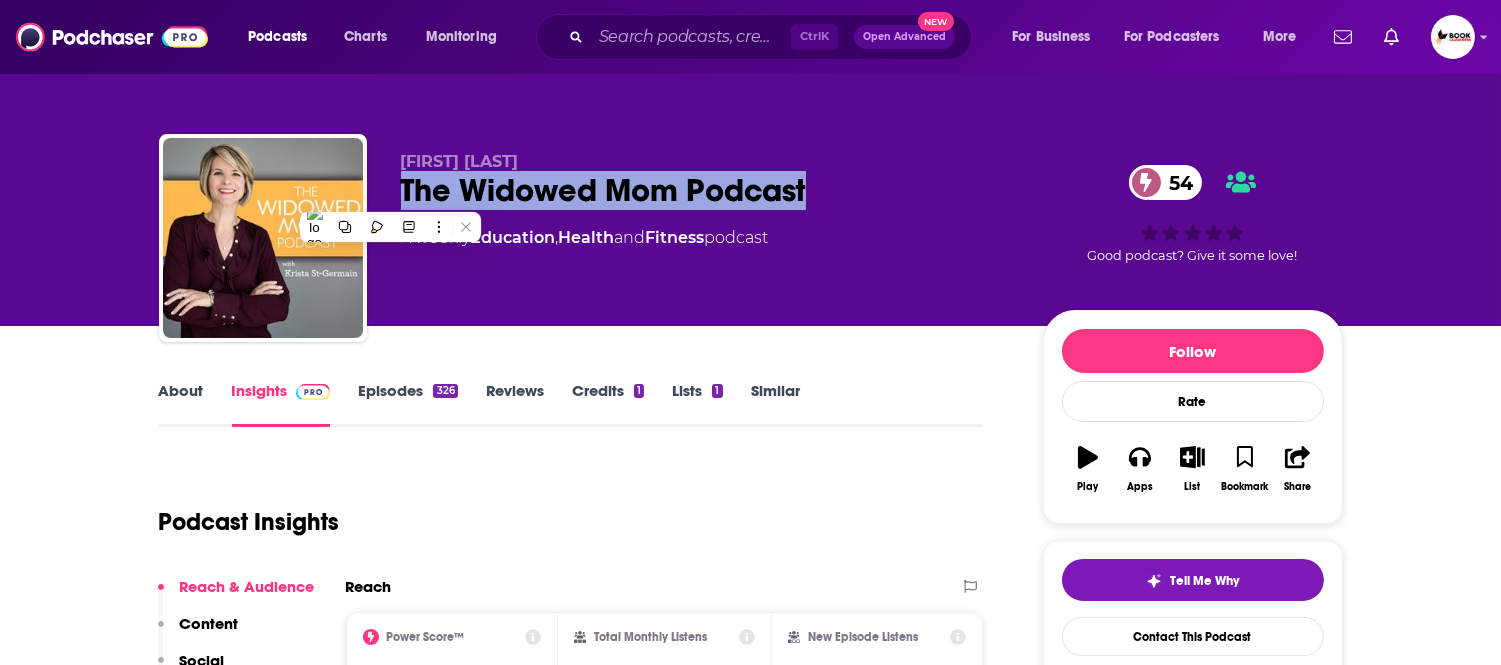 copy on "The Widowed Mom Podcast" 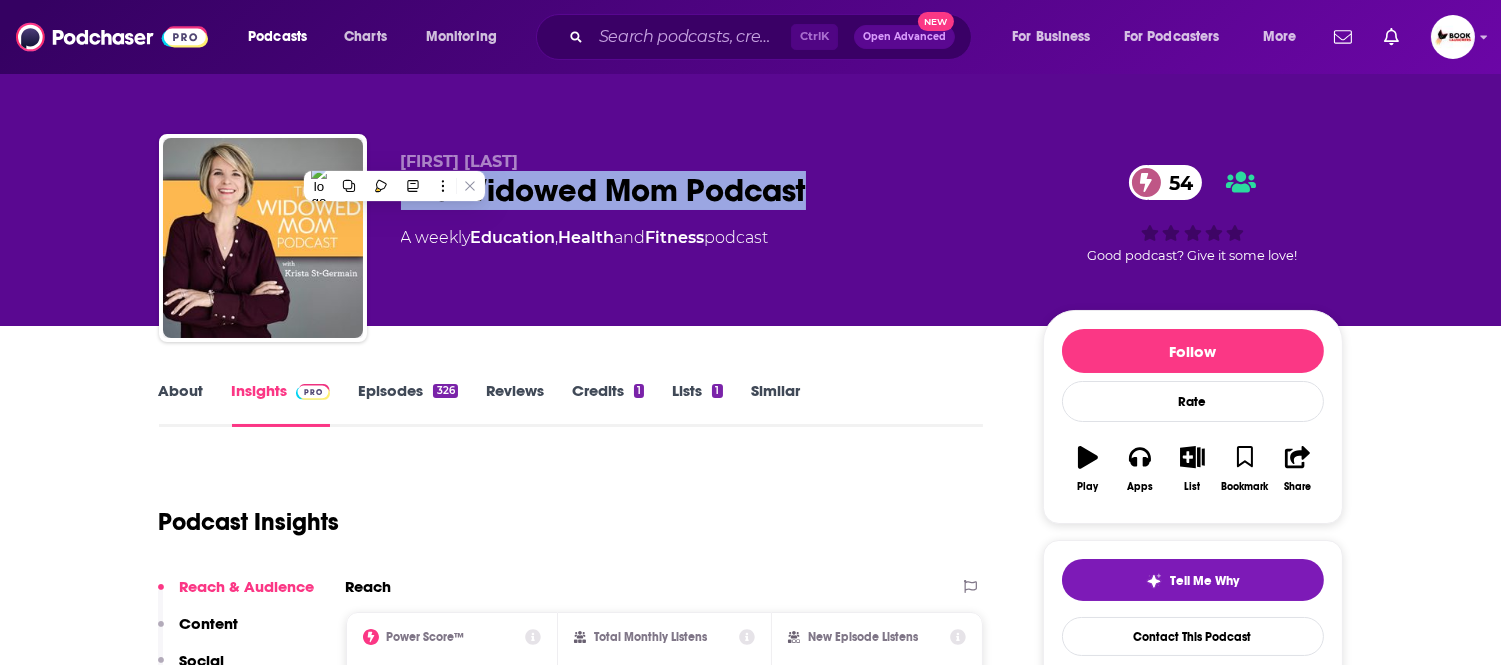 copy on "Krista St-Germain" 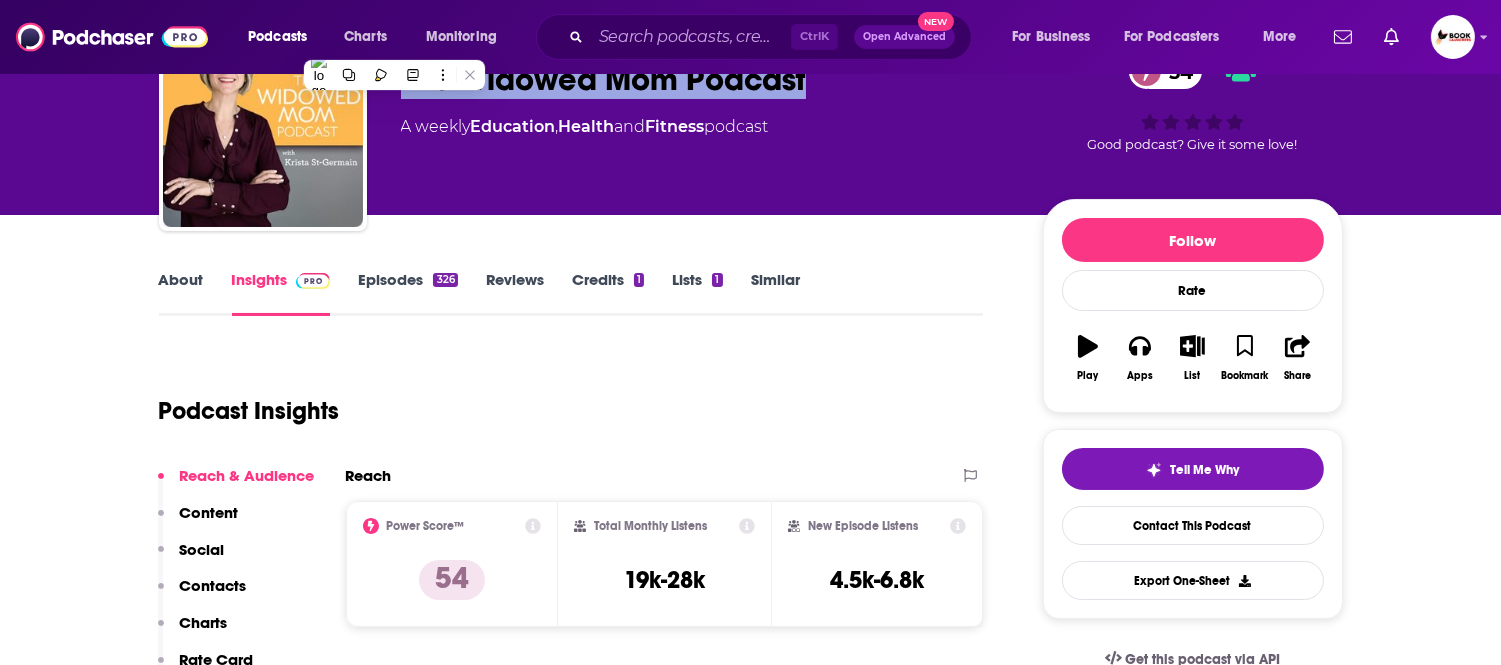 drag, startPoint x: 218, startPoint y: 584, endPoint x: 258, endPoint y: 544, distance: 56.568542 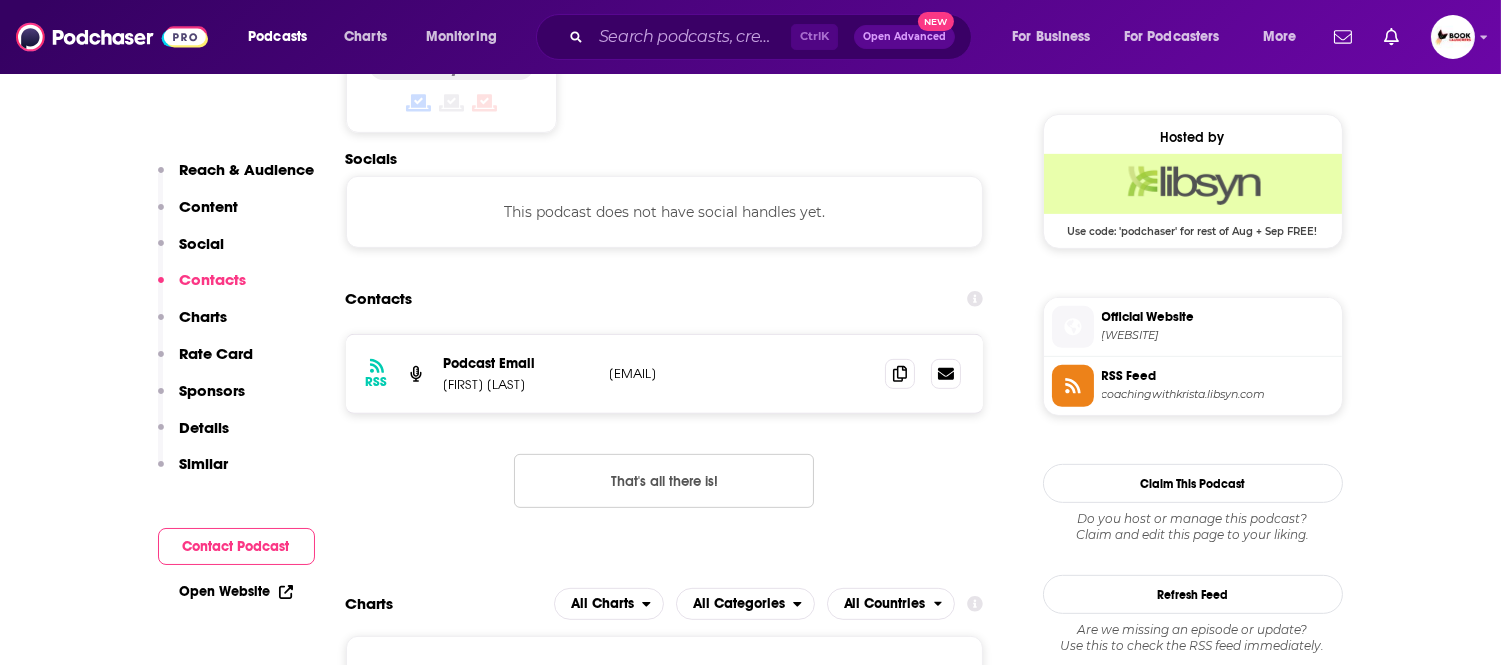 scroll, scrollTop: 1587, scrollLeft: 0, axis: vertical 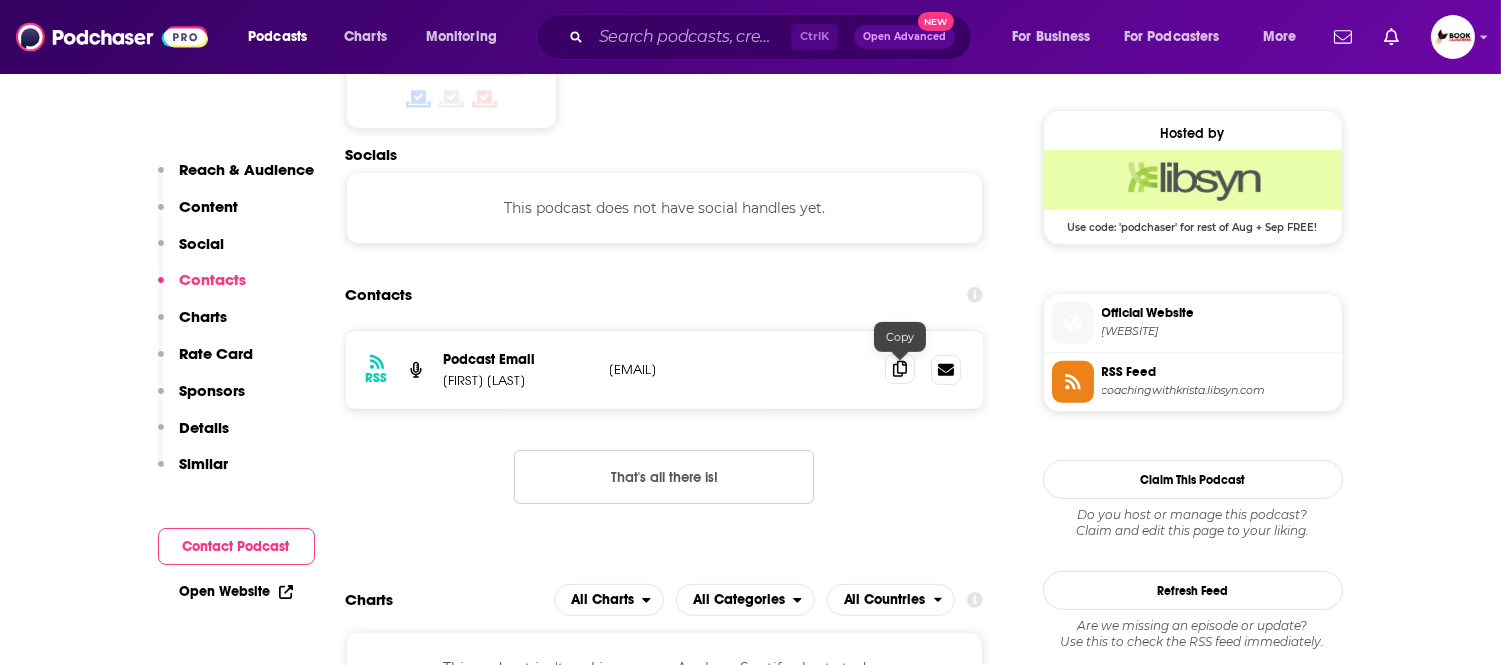 click 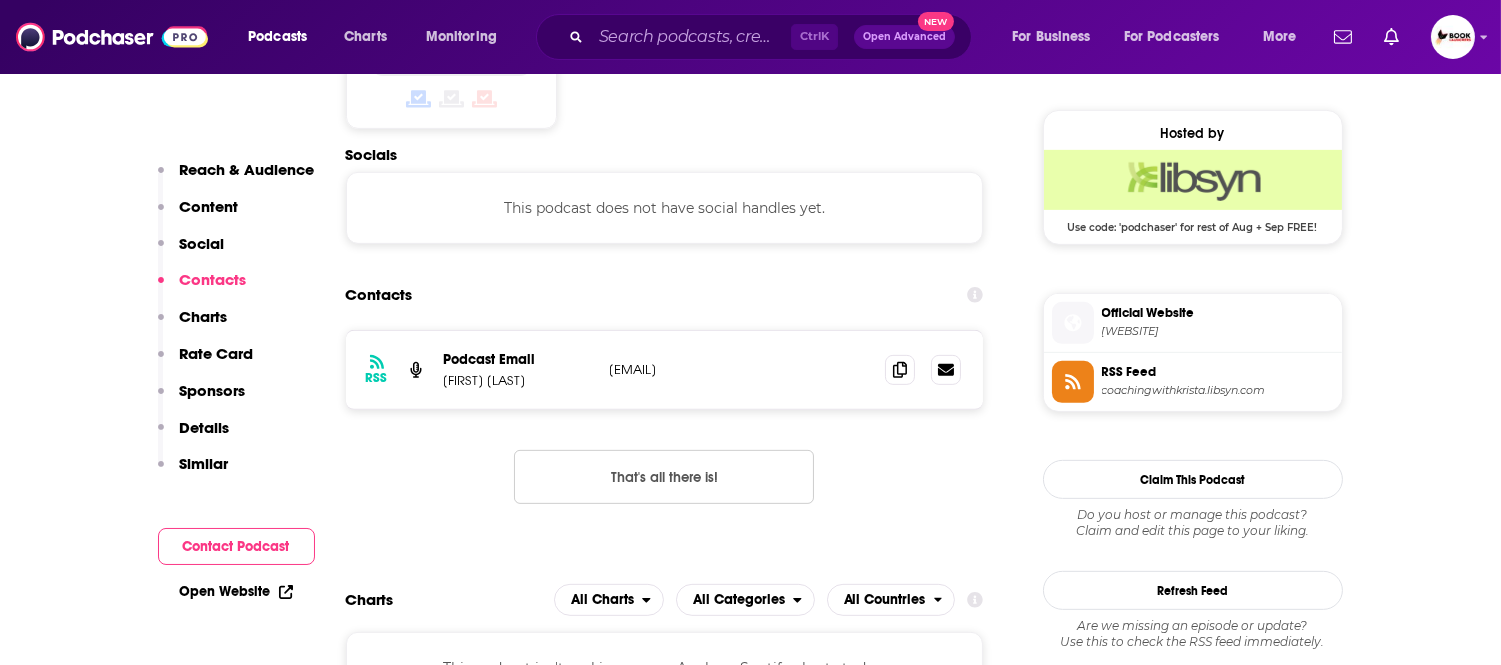 click on "Open Website" at bounding box center [236, 591] 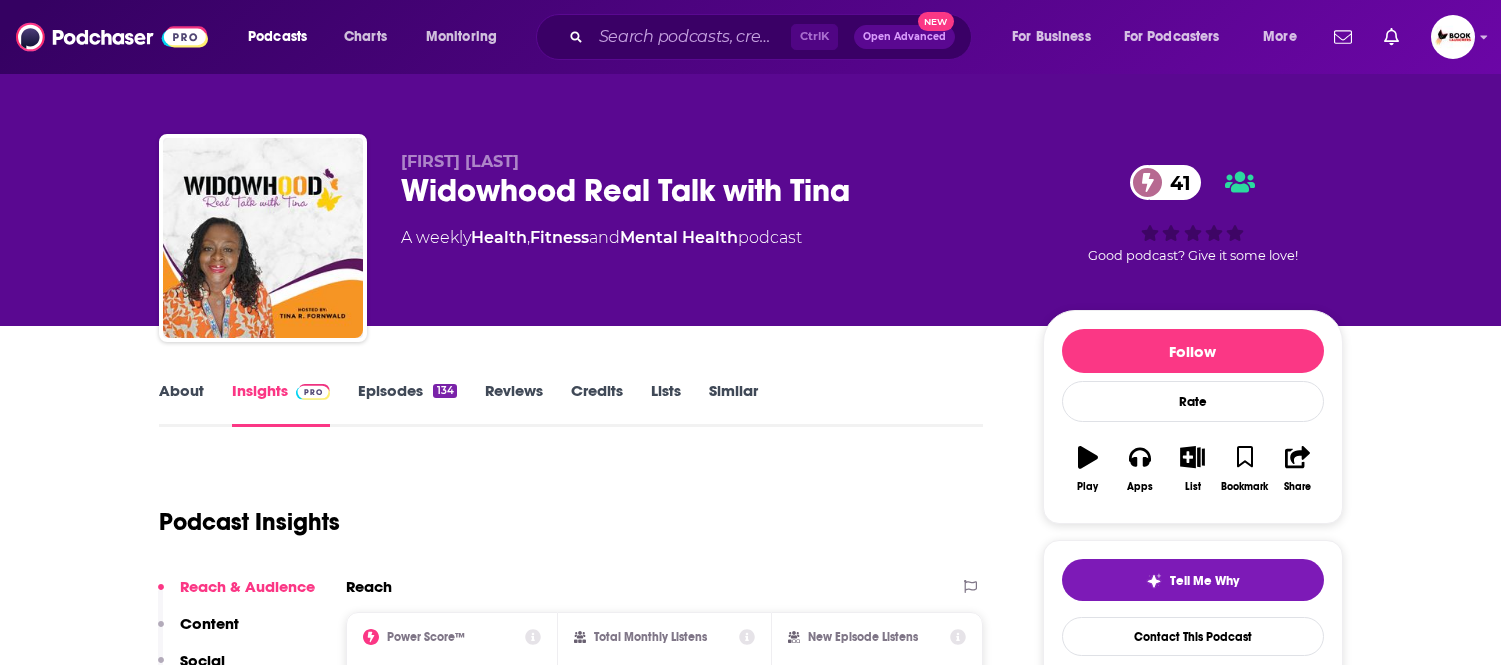 scroll, scrollTop: 0, scrollLeft: 0, axis: both 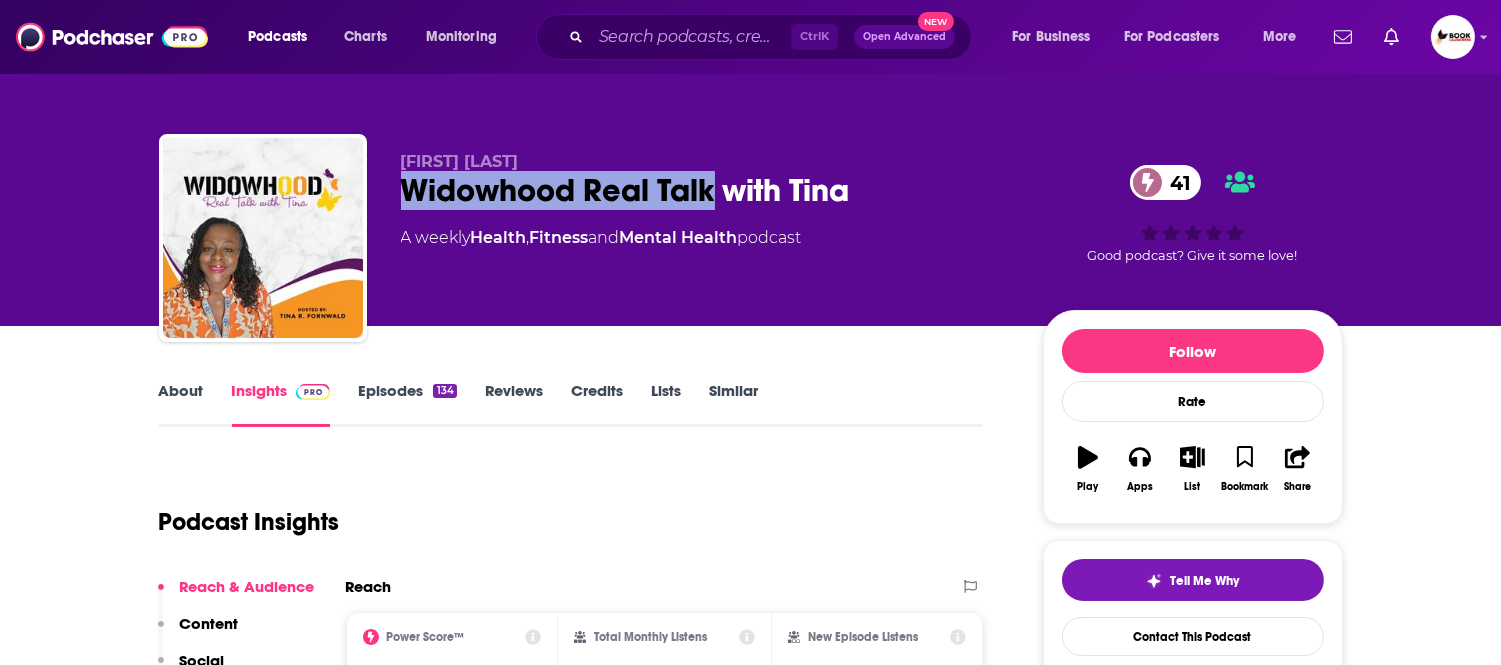 drag, startPoint x: 403, startPoint y: 198, endPoint x: 714, endPoint y: 200, distance: 311.00644 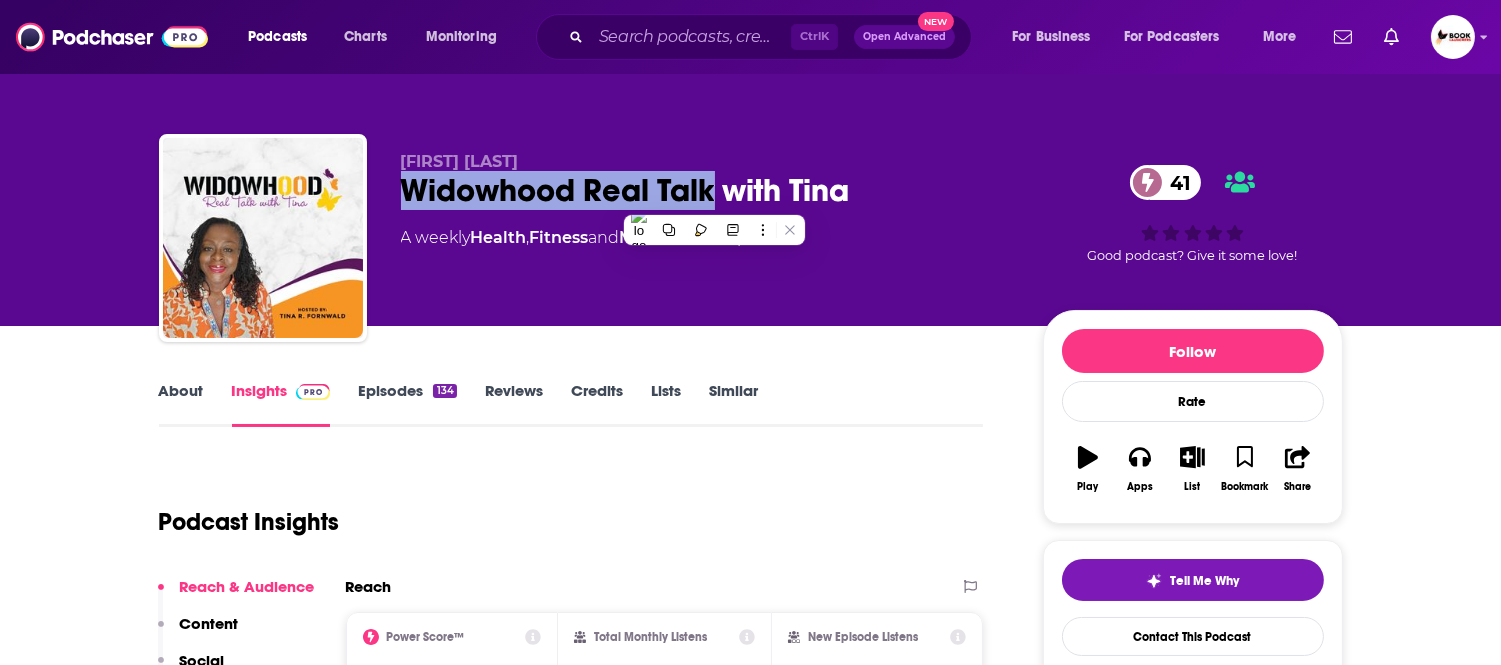 copy on "Widowhood Real Talk" 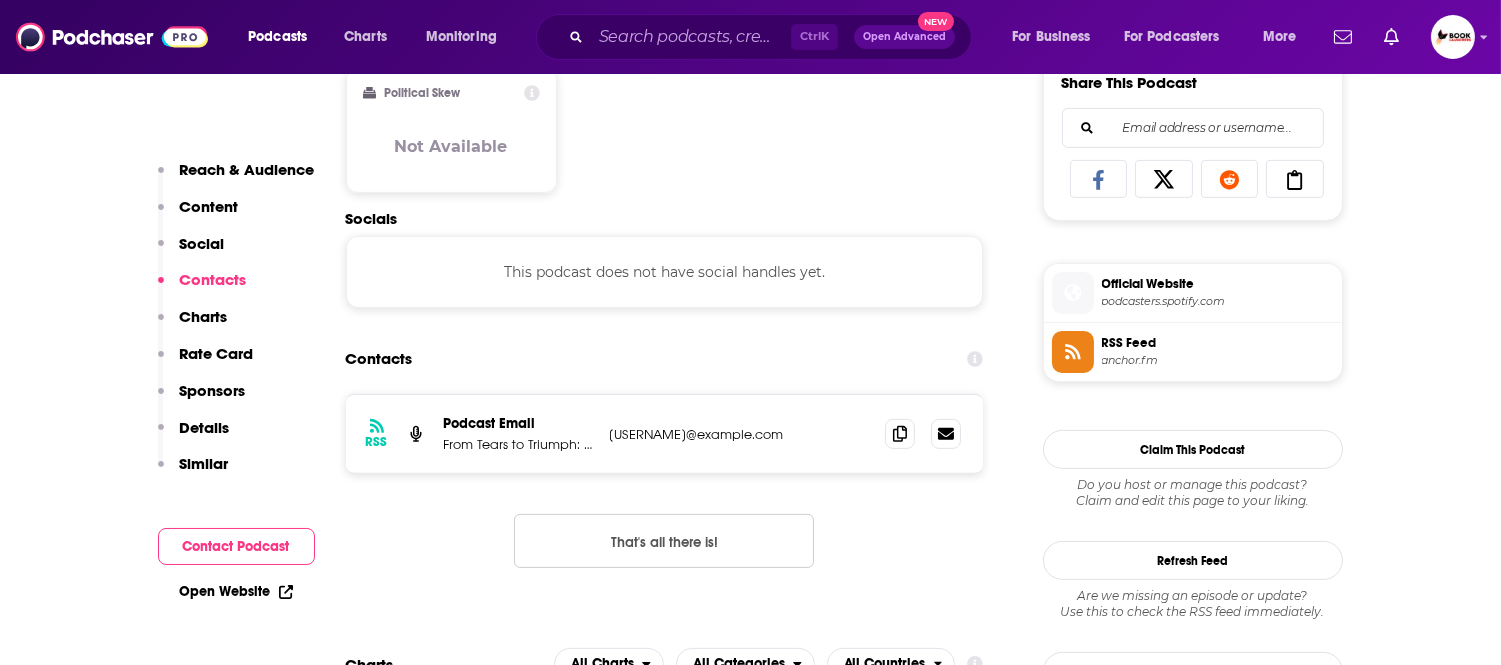 scroll, scrollTop: 1333, scrollLeft: 0, axis: vertical 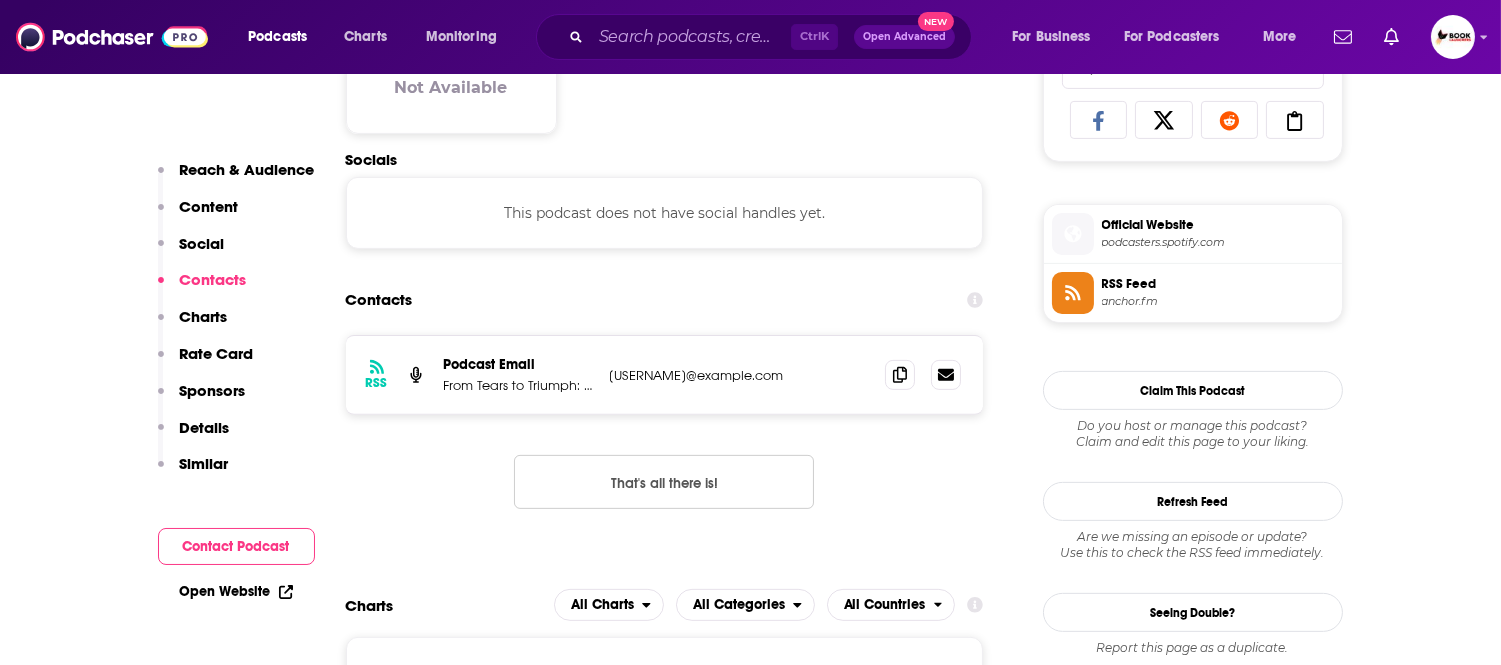 click 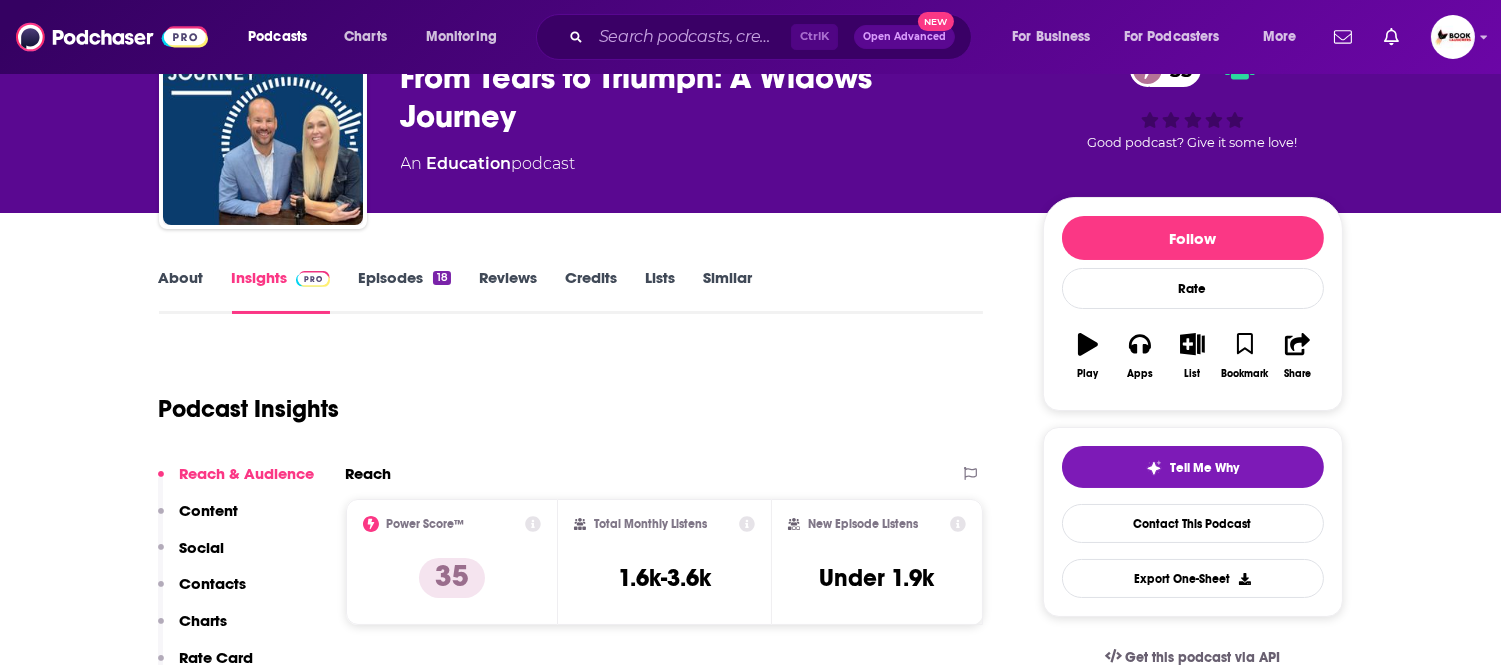 scroll, scrollTop: 0, scrollLeft: 0, axis: both 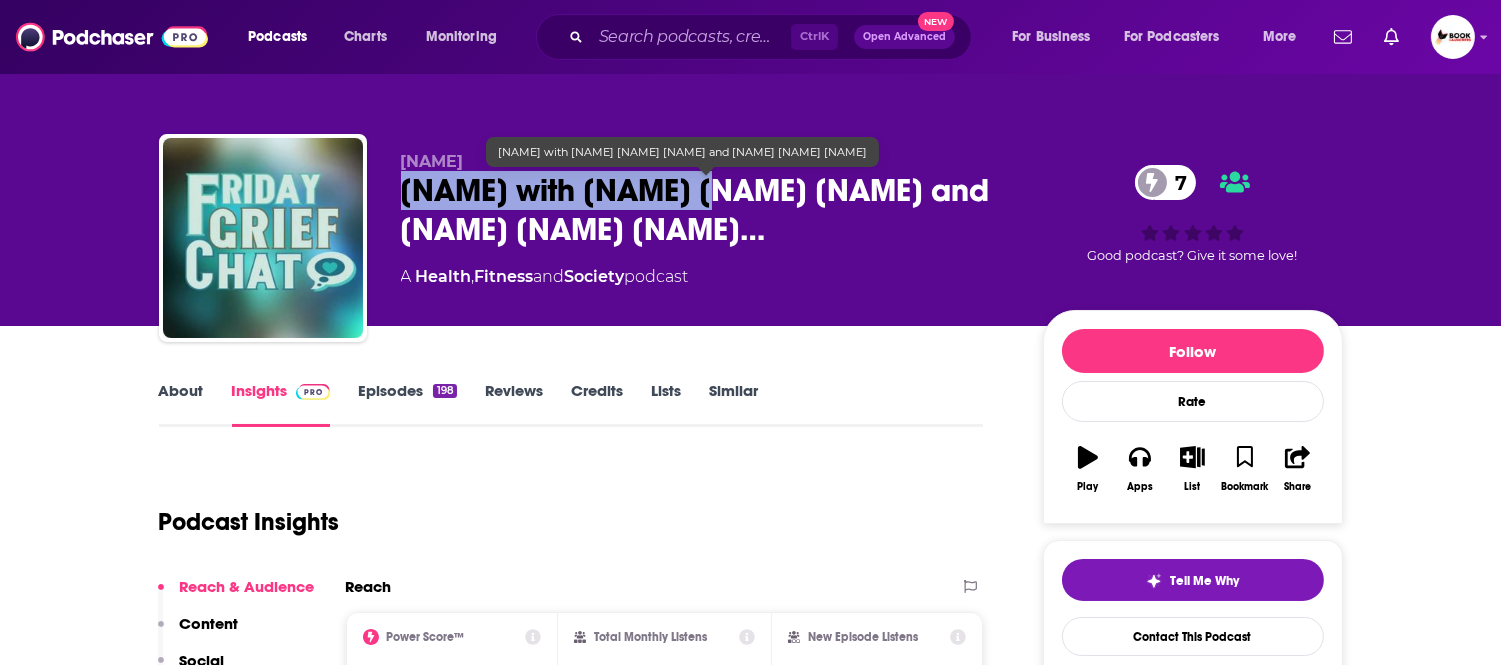 drag, startPoint x: 717, startPoint y: 200, endPoint x: 392, endPoint y: 202, distance: 325.00616 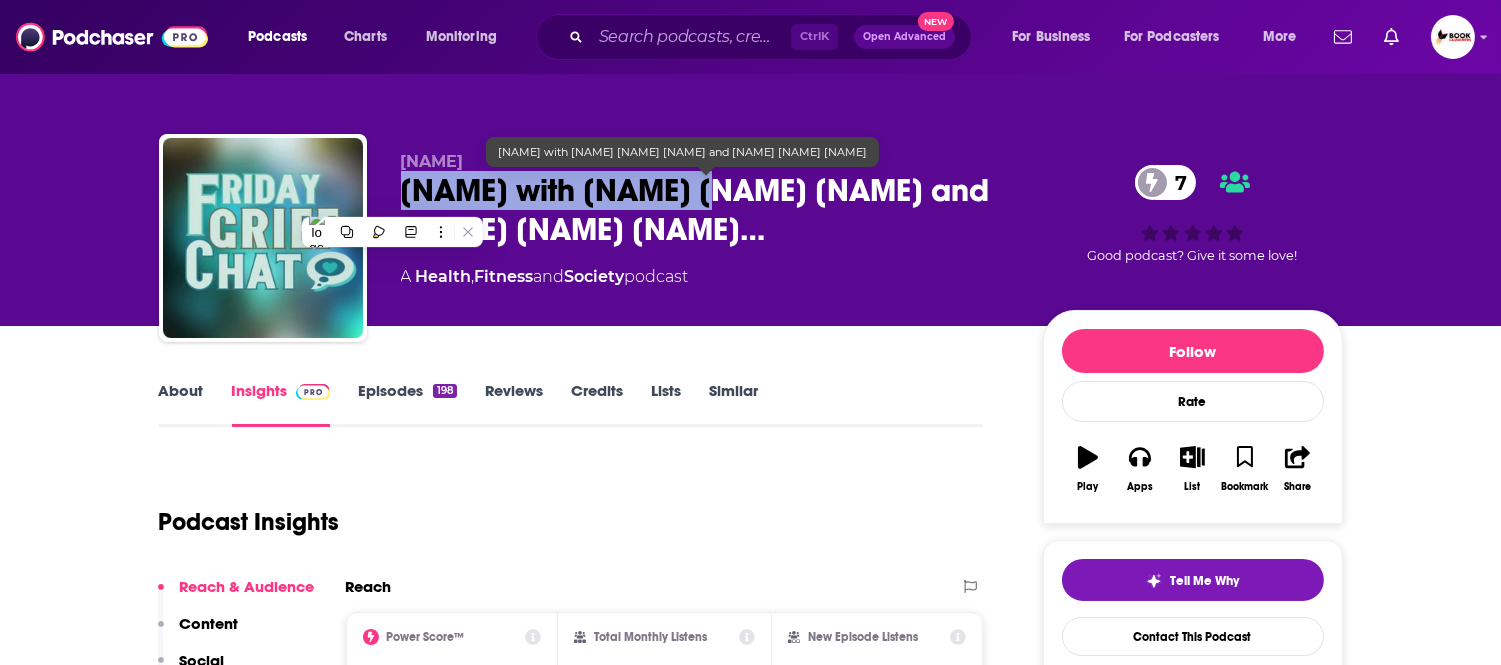 copy on "Humor, Grace & Grief" 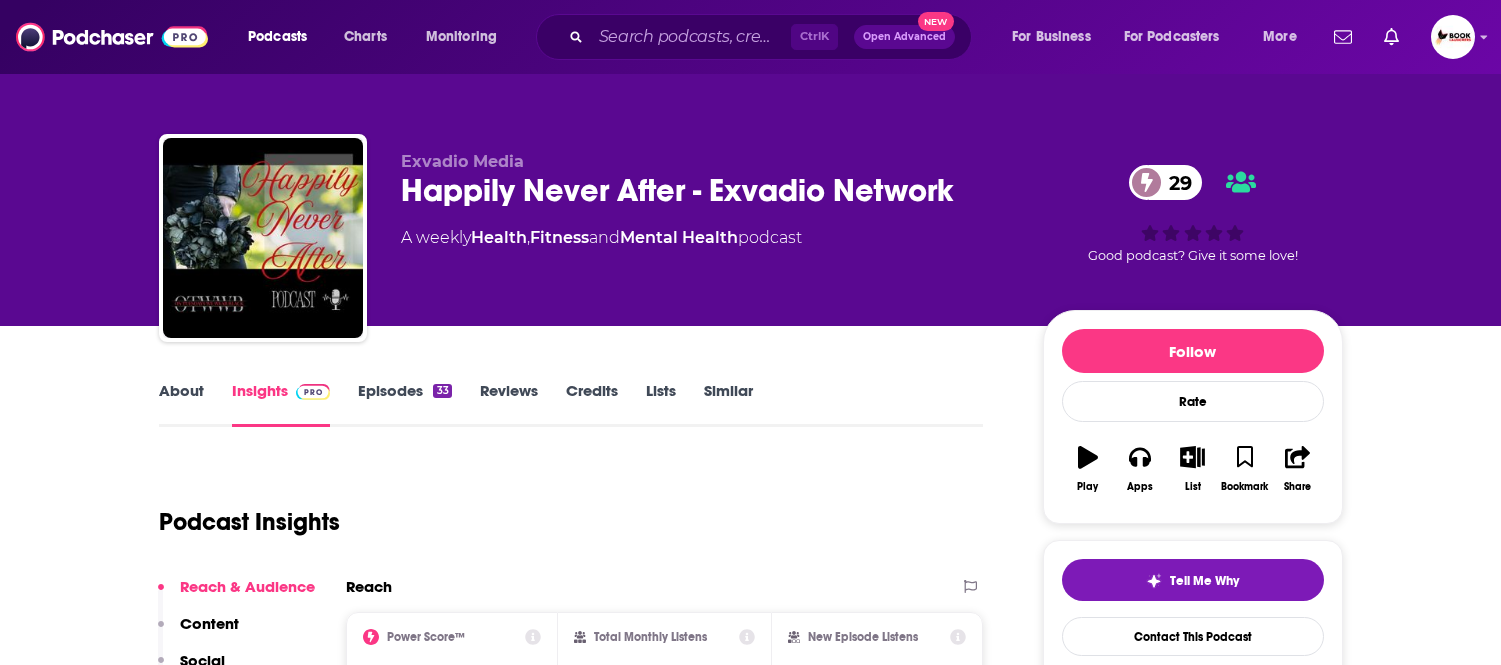 scroll, scrollTop: 0, scrollLeft: 0, axis: both 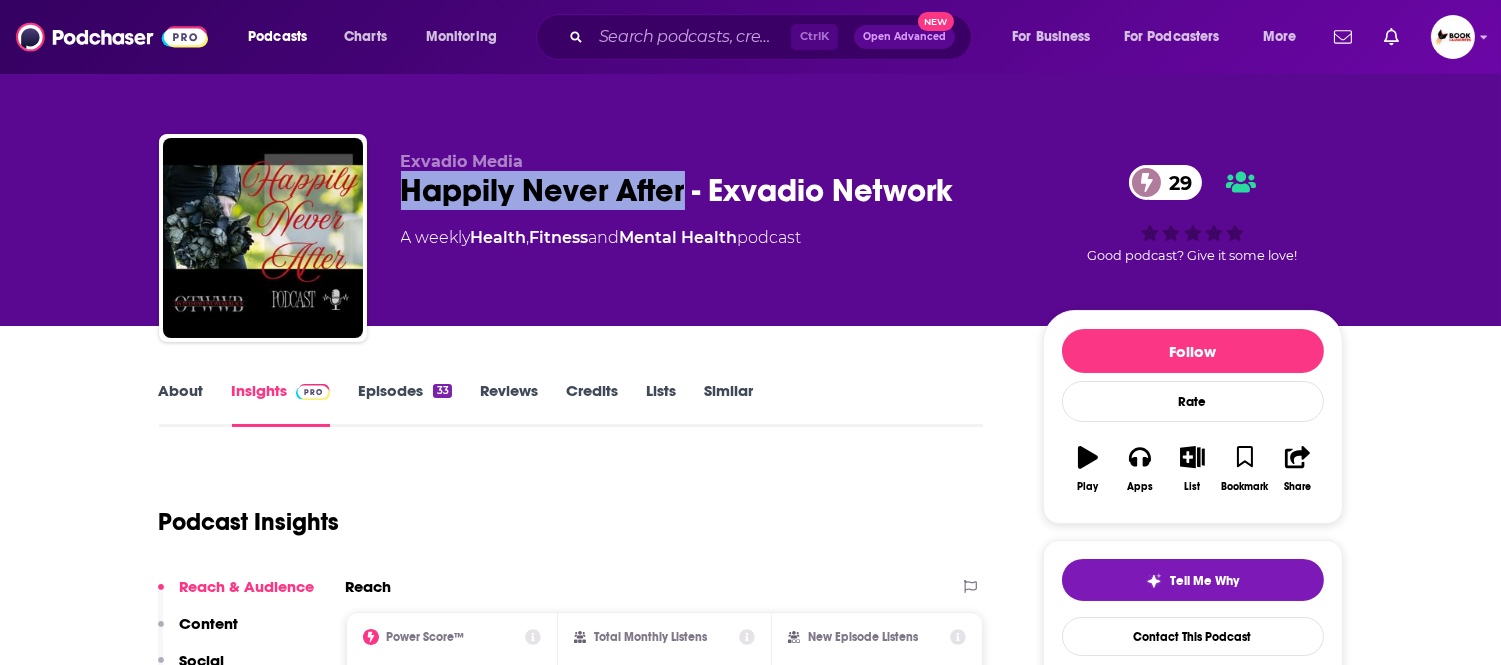 drag, startPoint x: 381, startPoint y: 202, endPoint x: 686, endPoint y: 201, distance: 305.00165 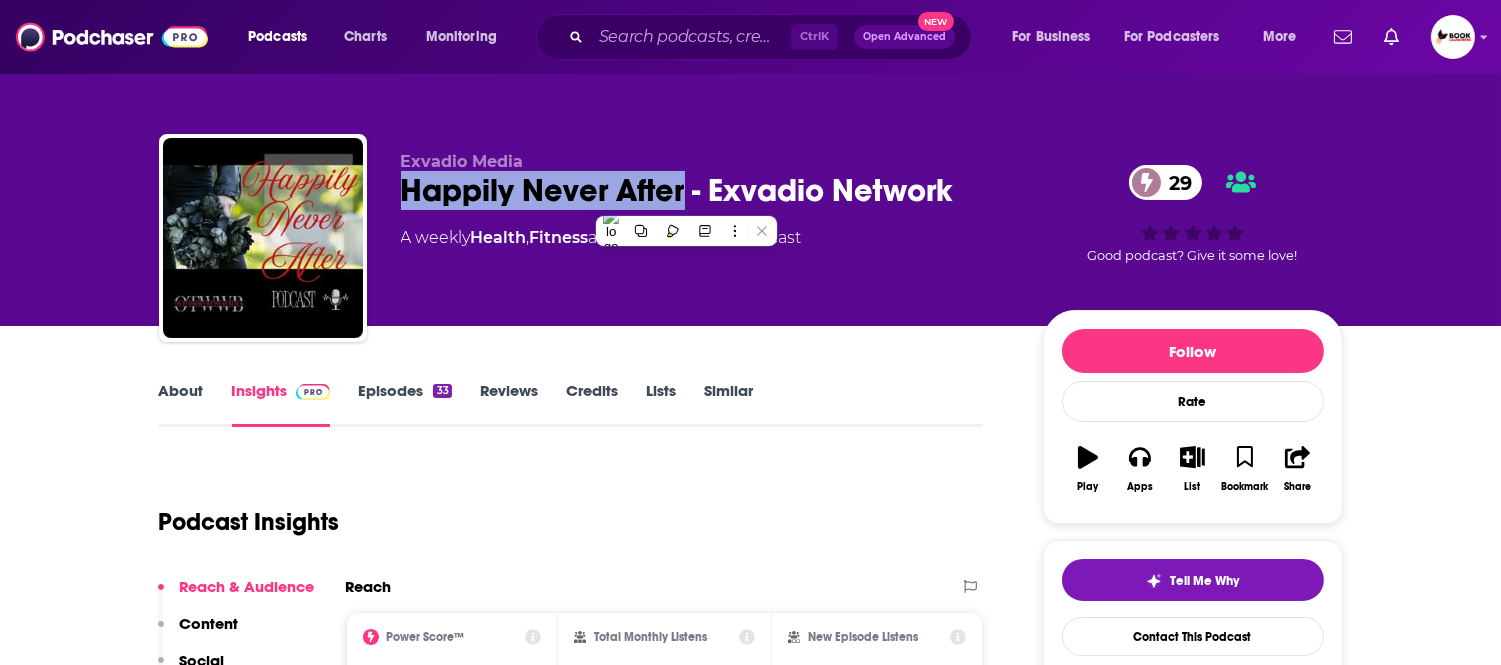 copy on "Happily Never After" 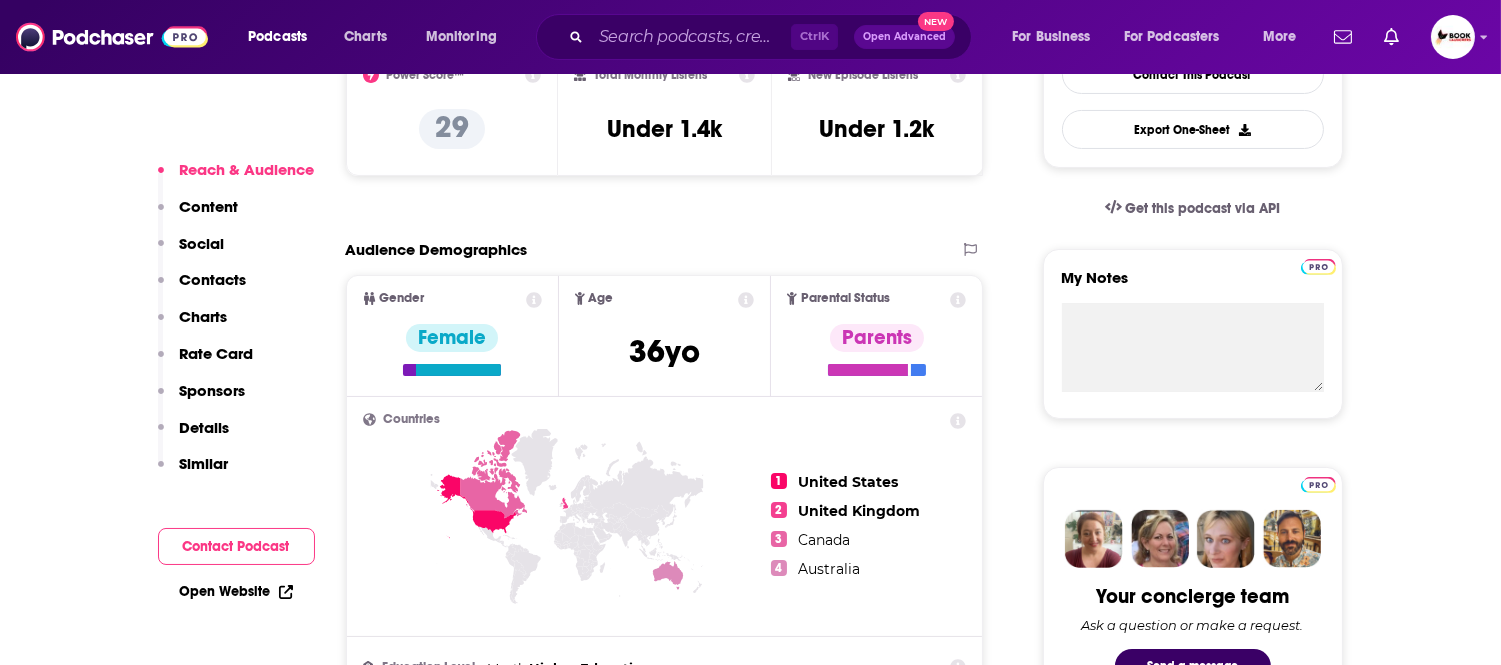 scroll, scrollTop: 777, scrollLeft: 0, axis: vertical 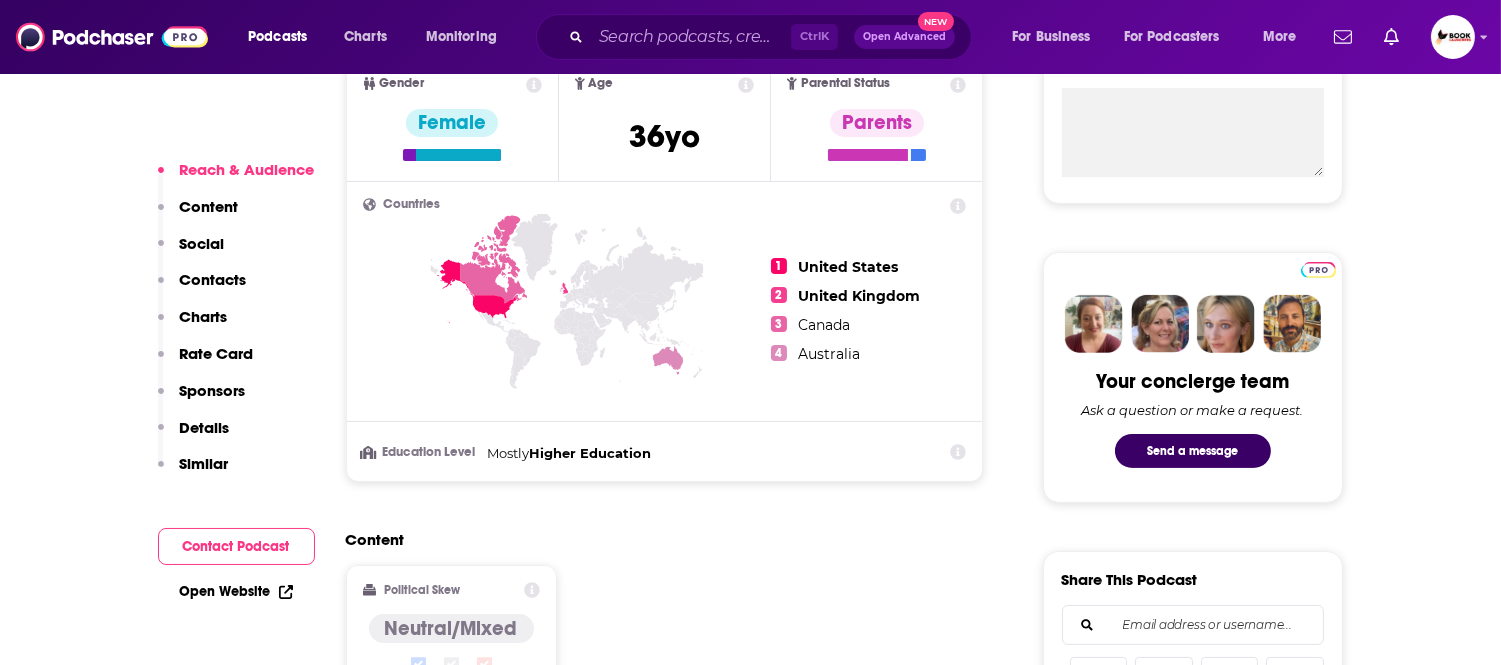 click on "Contacts" at bounding box center [213, 279] 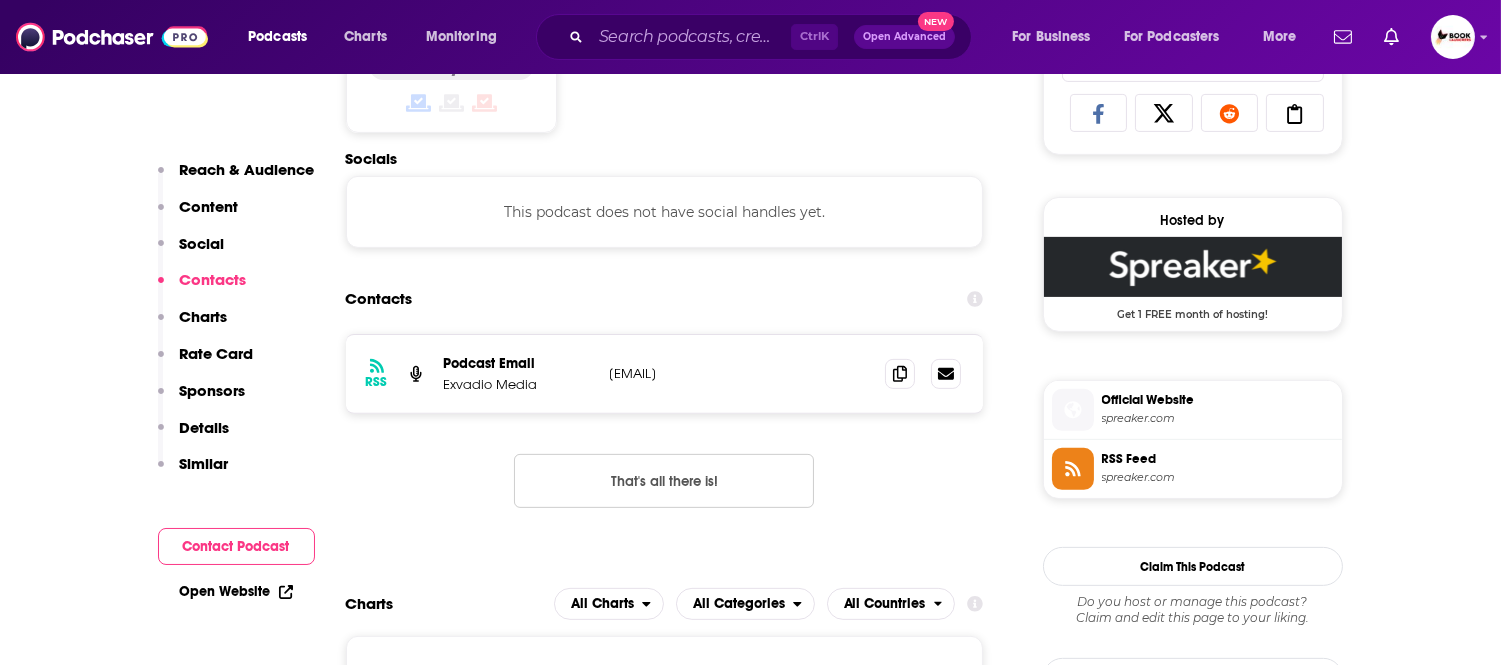 scroll, scrollTop: 1345, scrollLeft: 0, axis: vertical 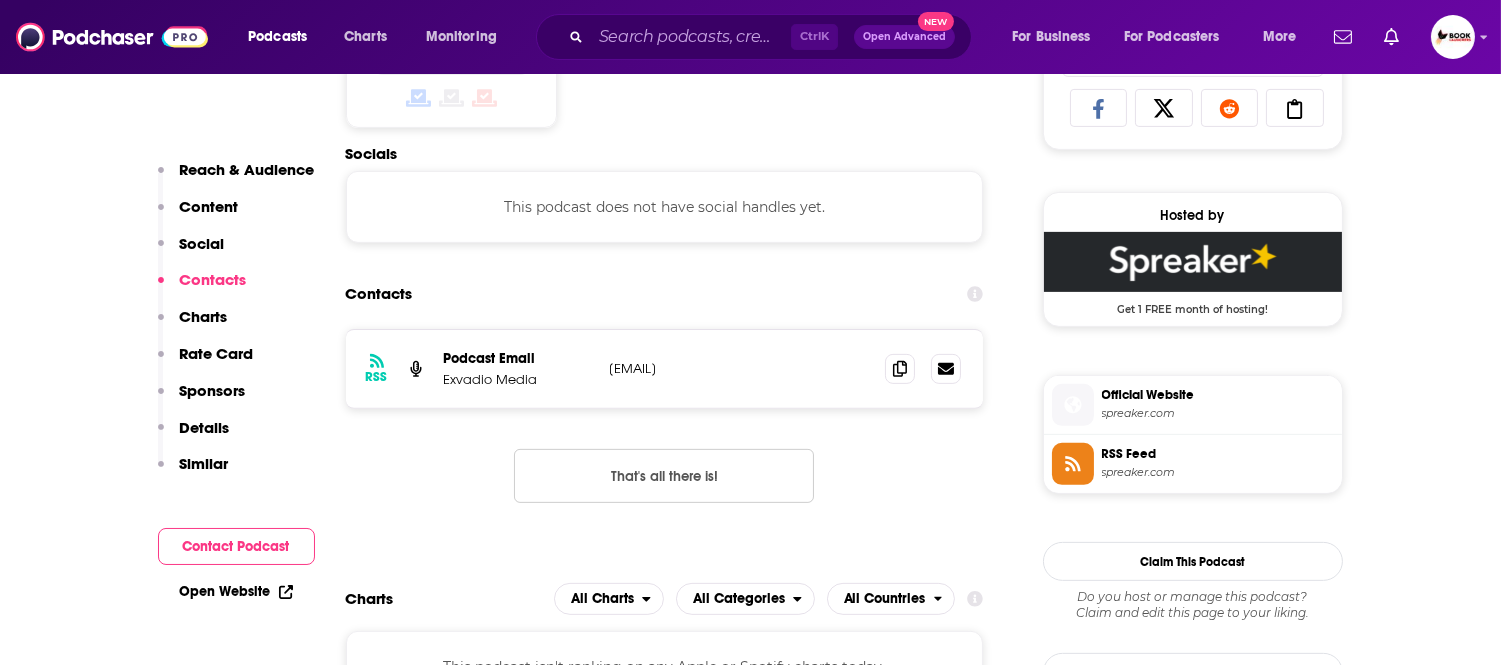 click on "Open Website" at bounding box center (236, 591) 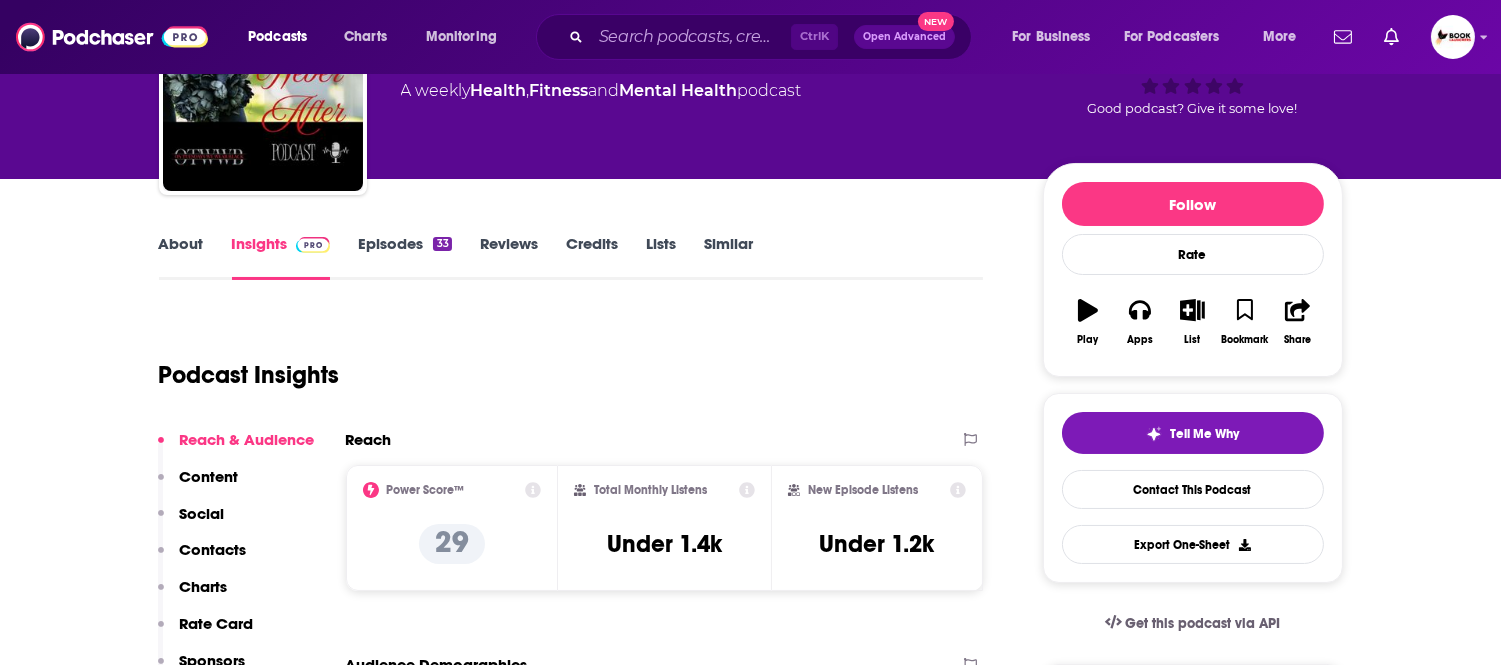 scroll, scrollTop: 0, scrollLeft: 0, axis: both 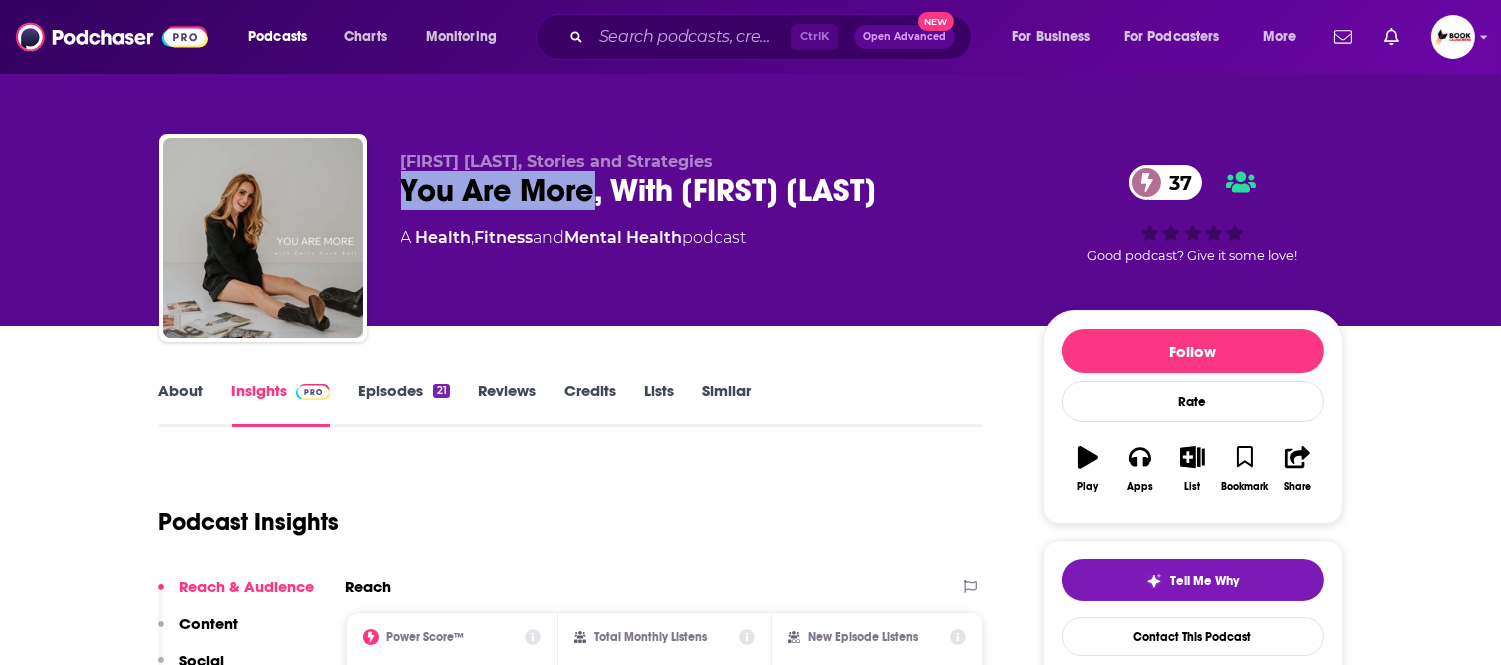 drag, startPoint x: 408, startPoint y: 211, endPoint x: 596, endPoint y: 208, distance: 188.02394 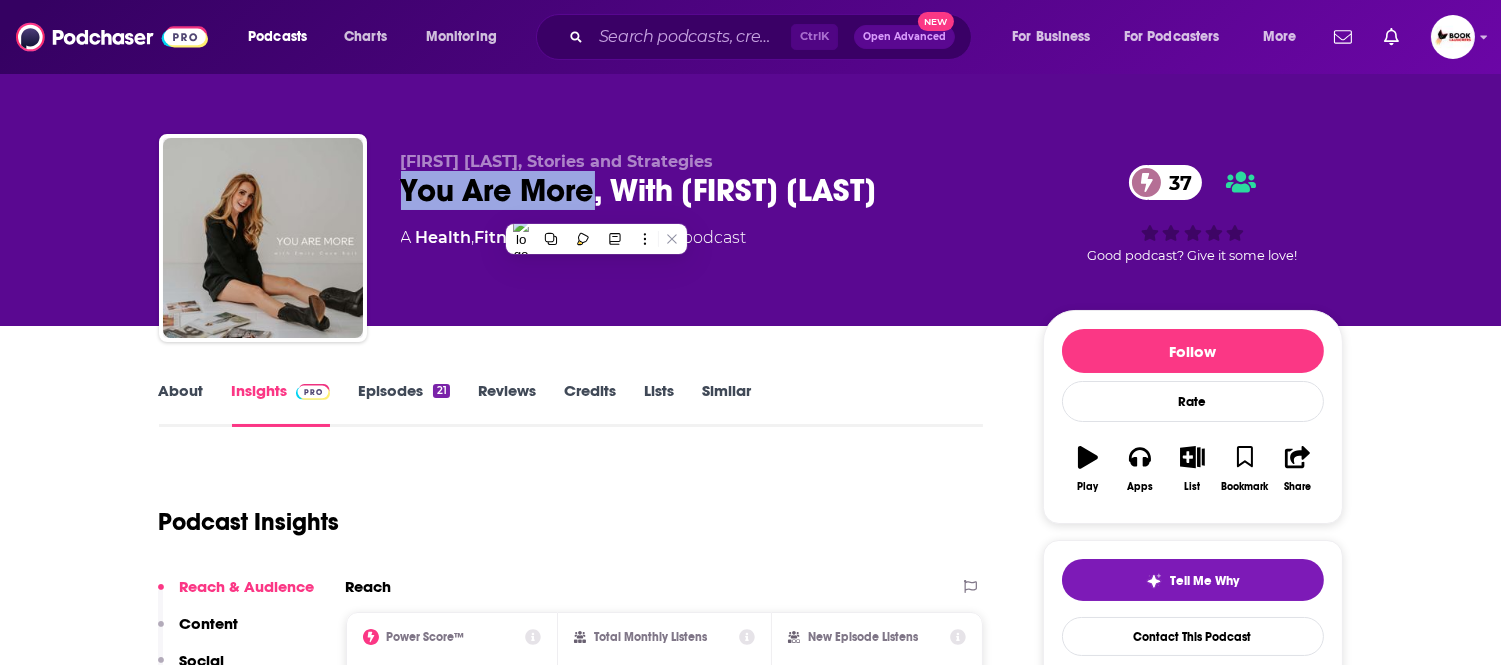 copy on "You Are More" 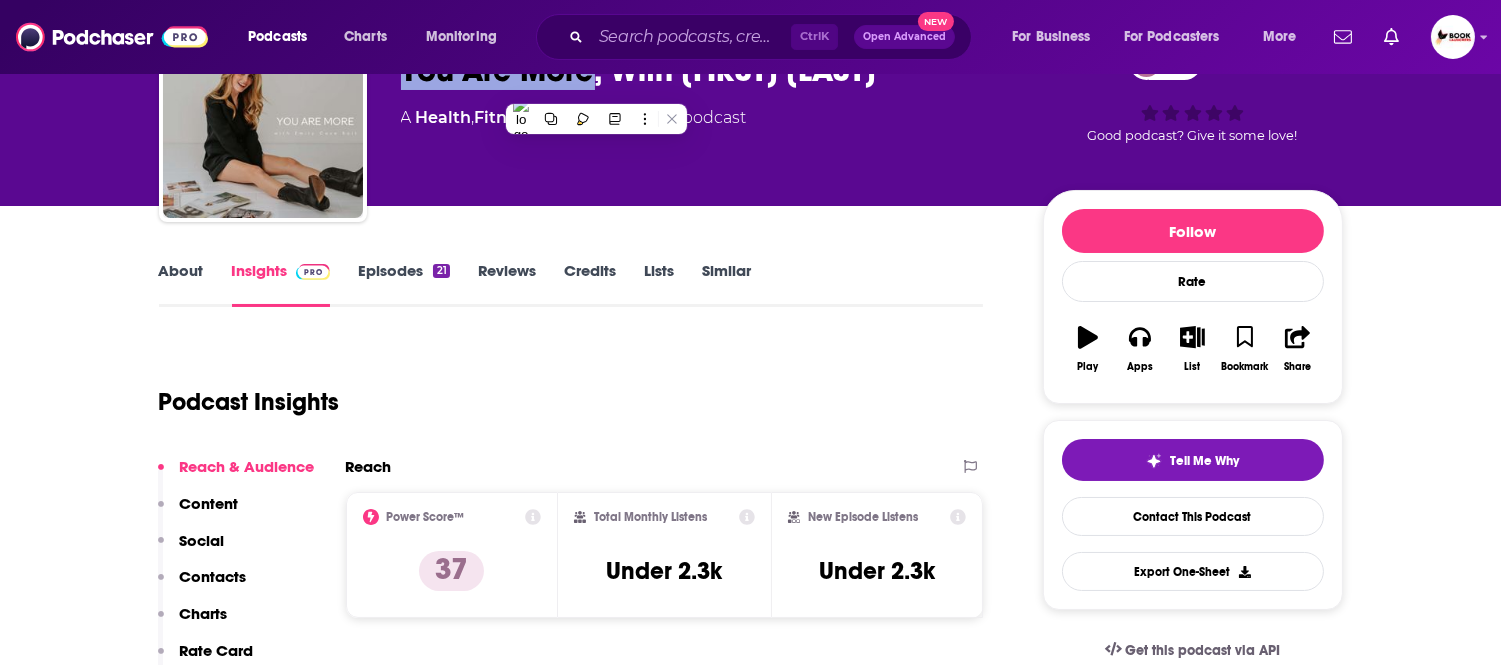 scroll, scrollTop: 111, scrollLeft: 0, axis: vertical 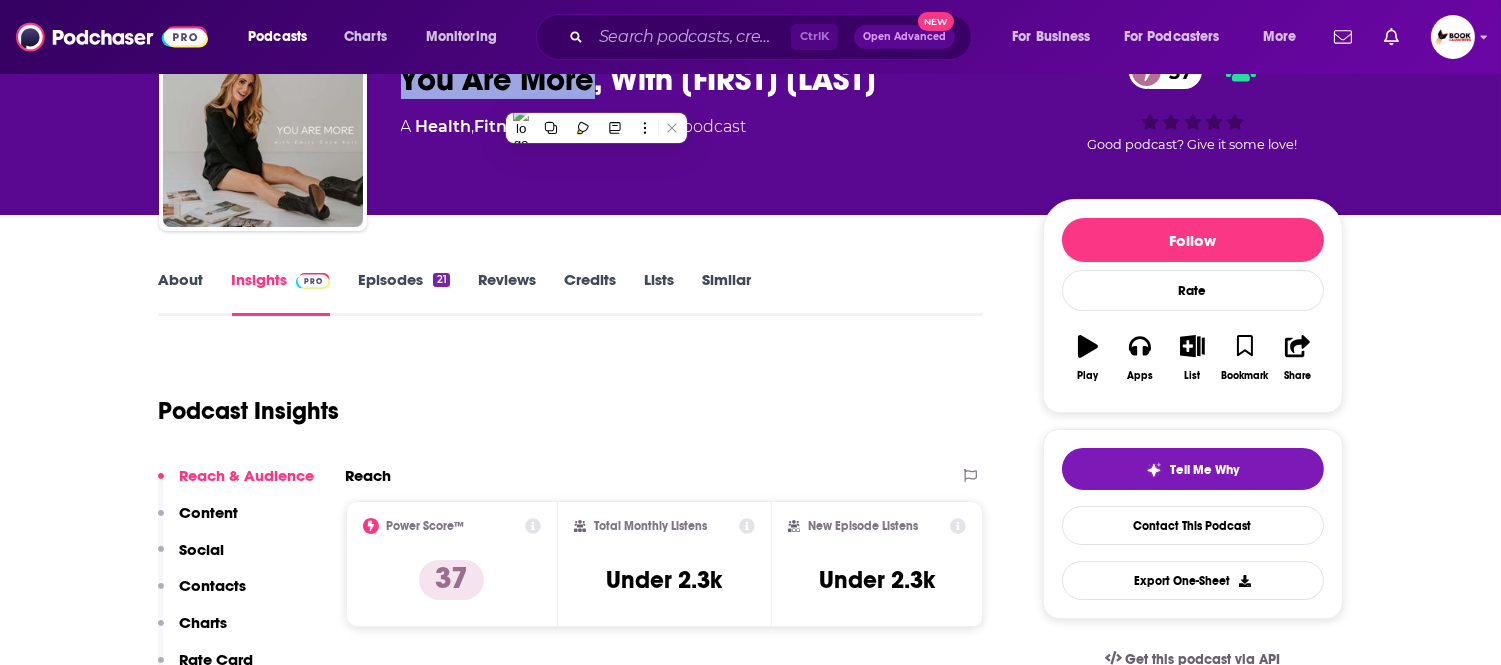 click on "Contacts" at bounding box center (213, 585) 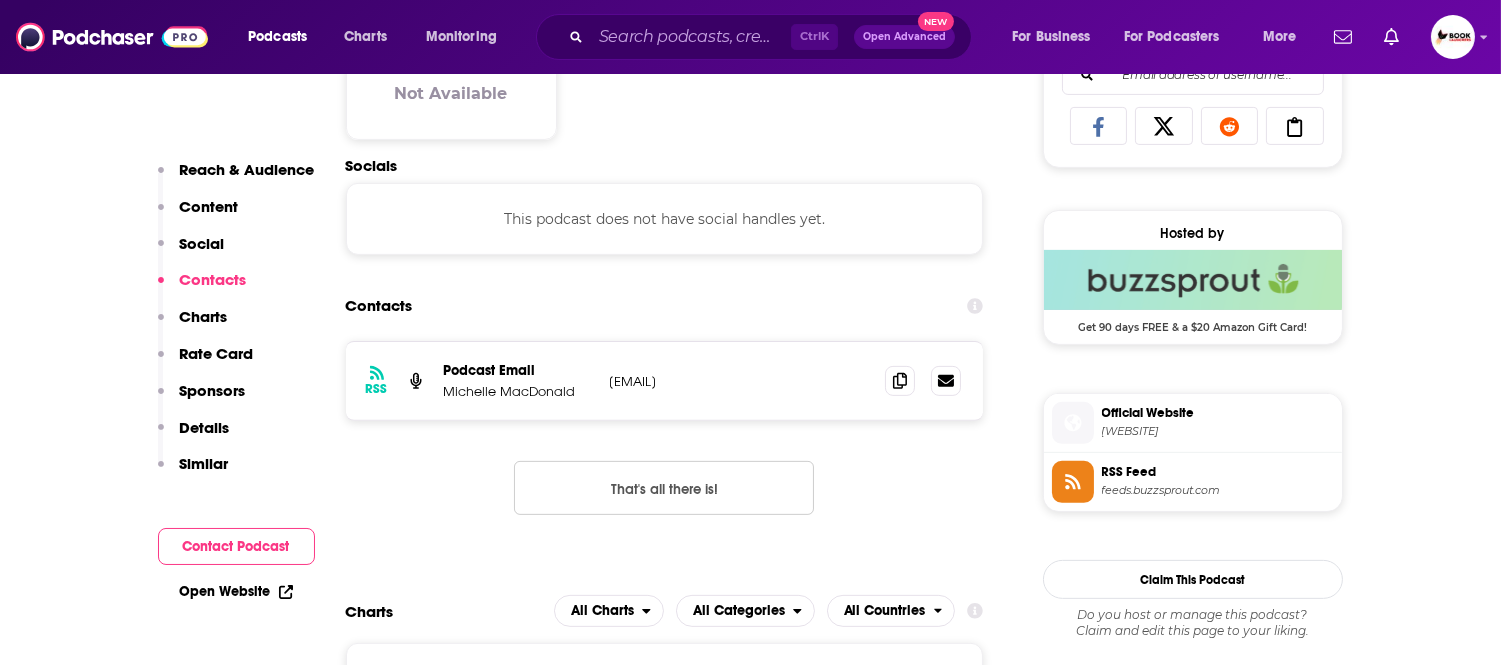 scroll, scrollTop: 1338, scrollLeft: 0, axis: vertical 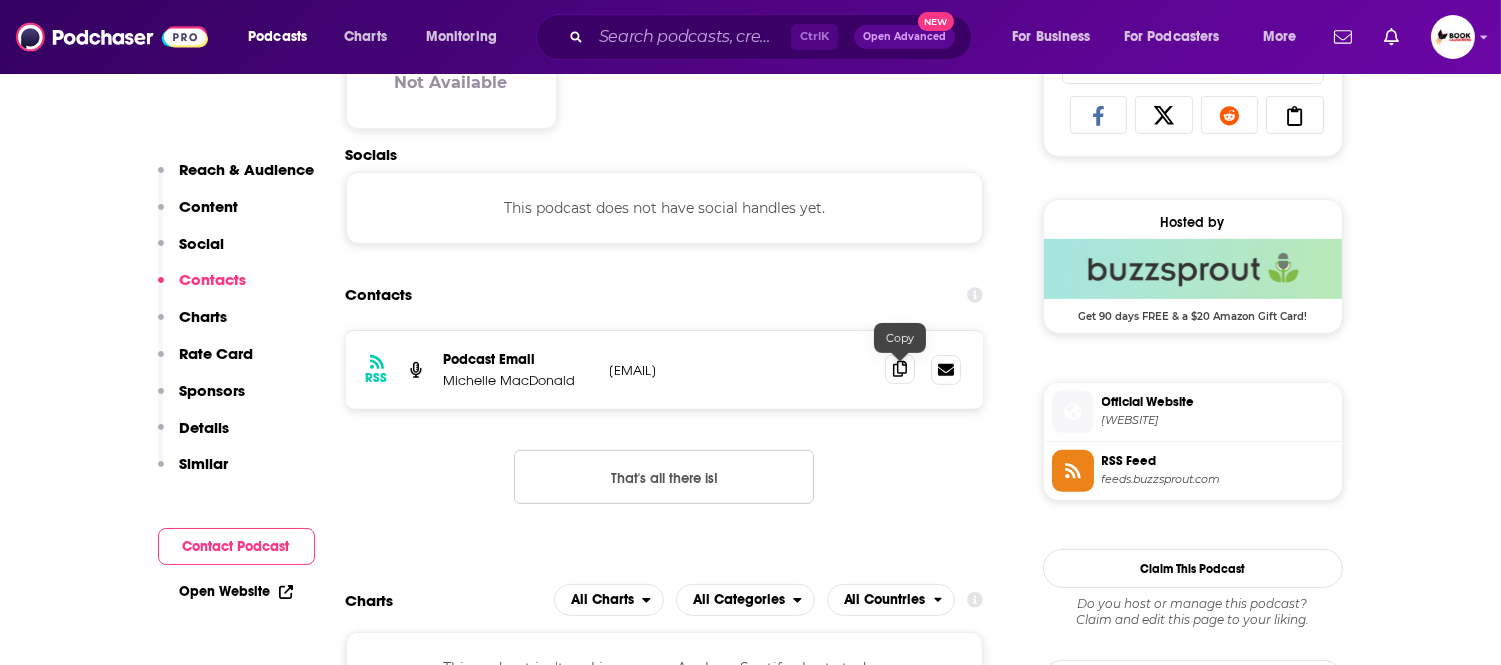 click 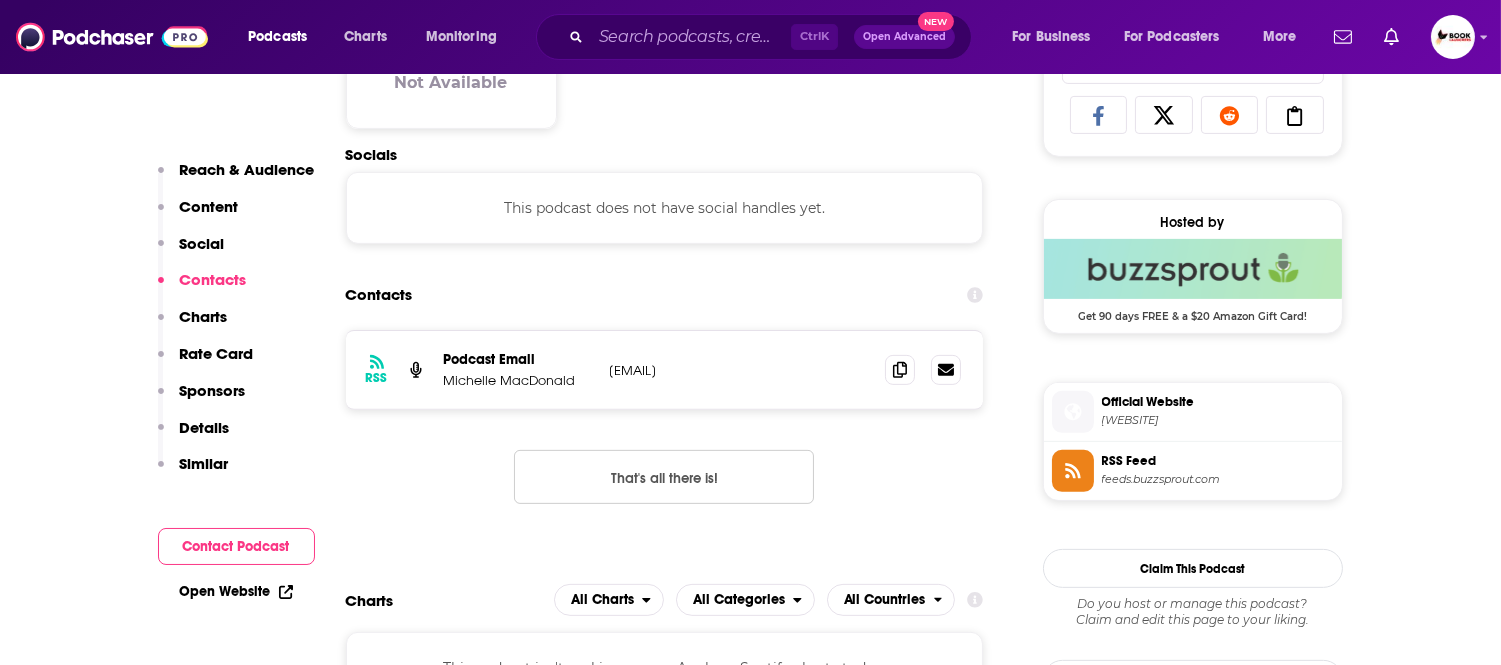 click on "Reach & Audience" at bounding box center [247, 169] 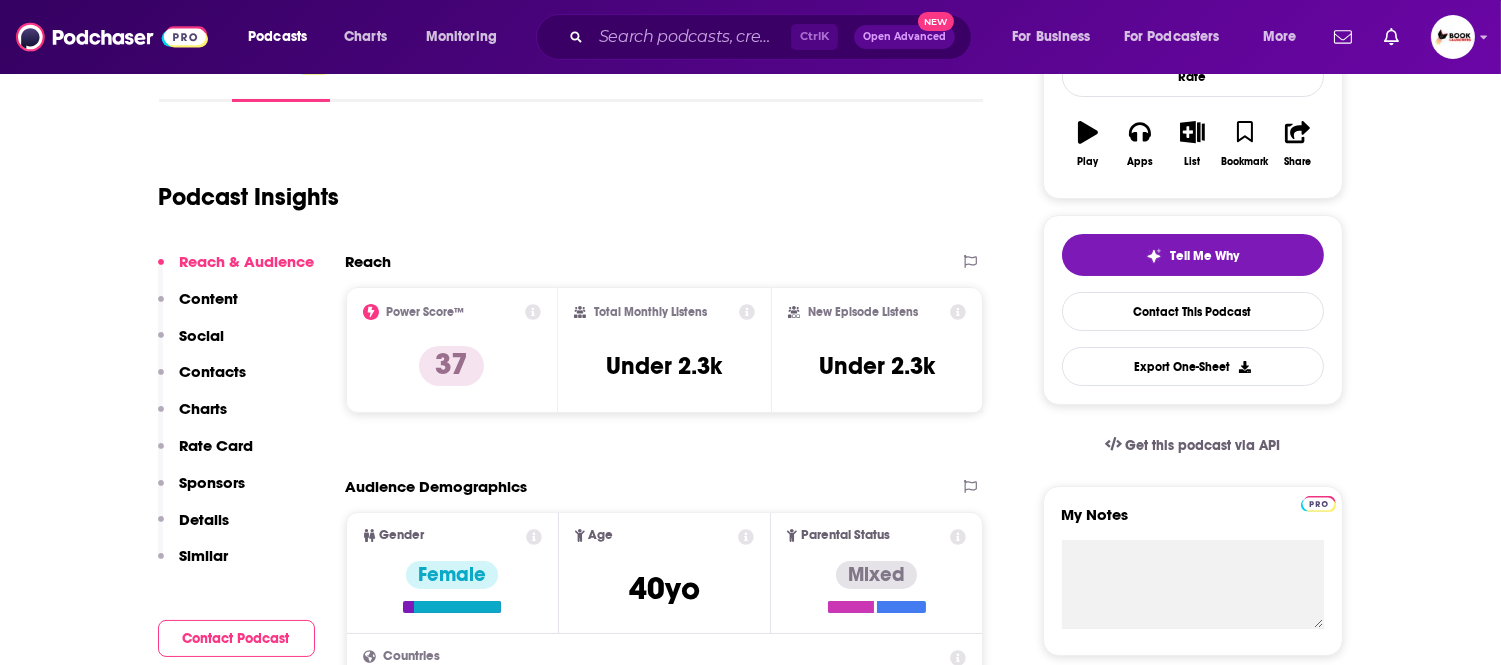 scroll, scrollTop: 0, scrollLeft: 0, axis: both 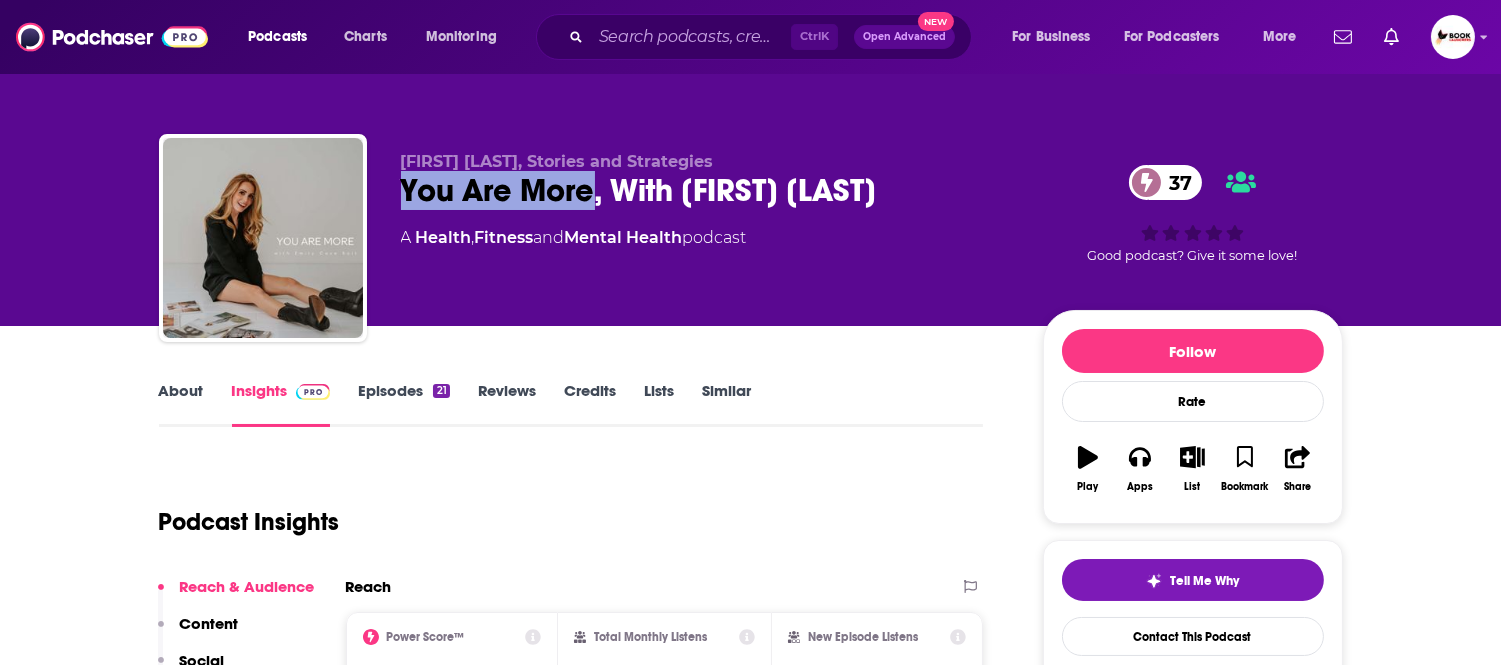 drag, startPoint x: 593, startPoint y: 197, endPoint x: 397, endPoint y: 193, distance: 196.04082 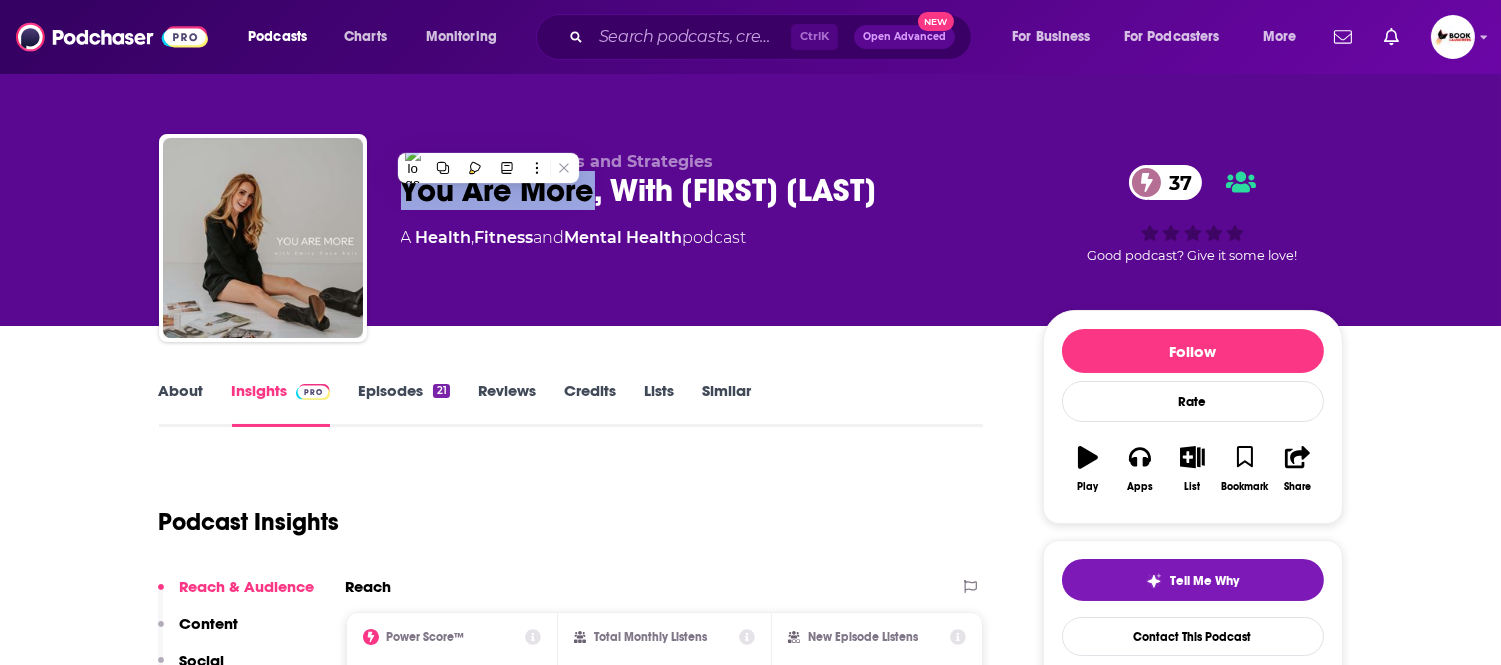 copy on "You Are More" 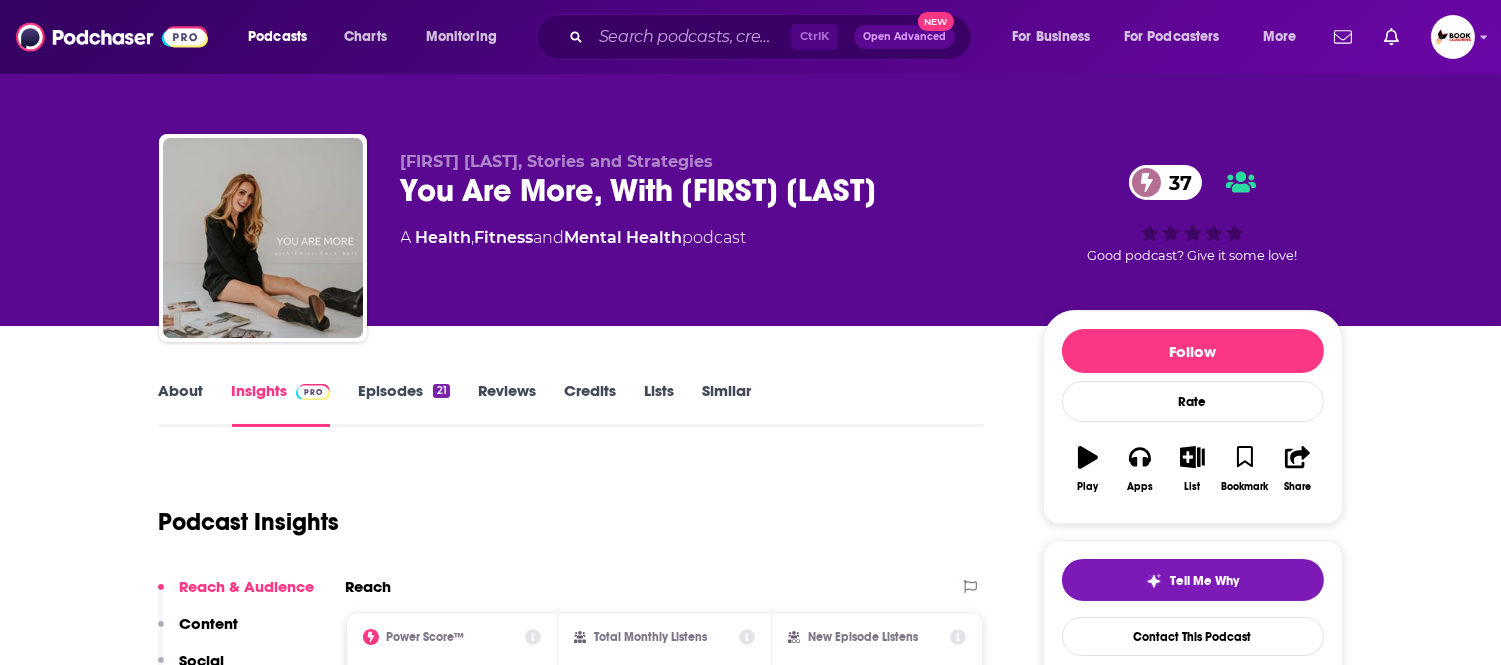 drag, startPoint x: 950, startPoint y: 197, endPoint x: 676, endPoint y: 201, distance: 274.0292 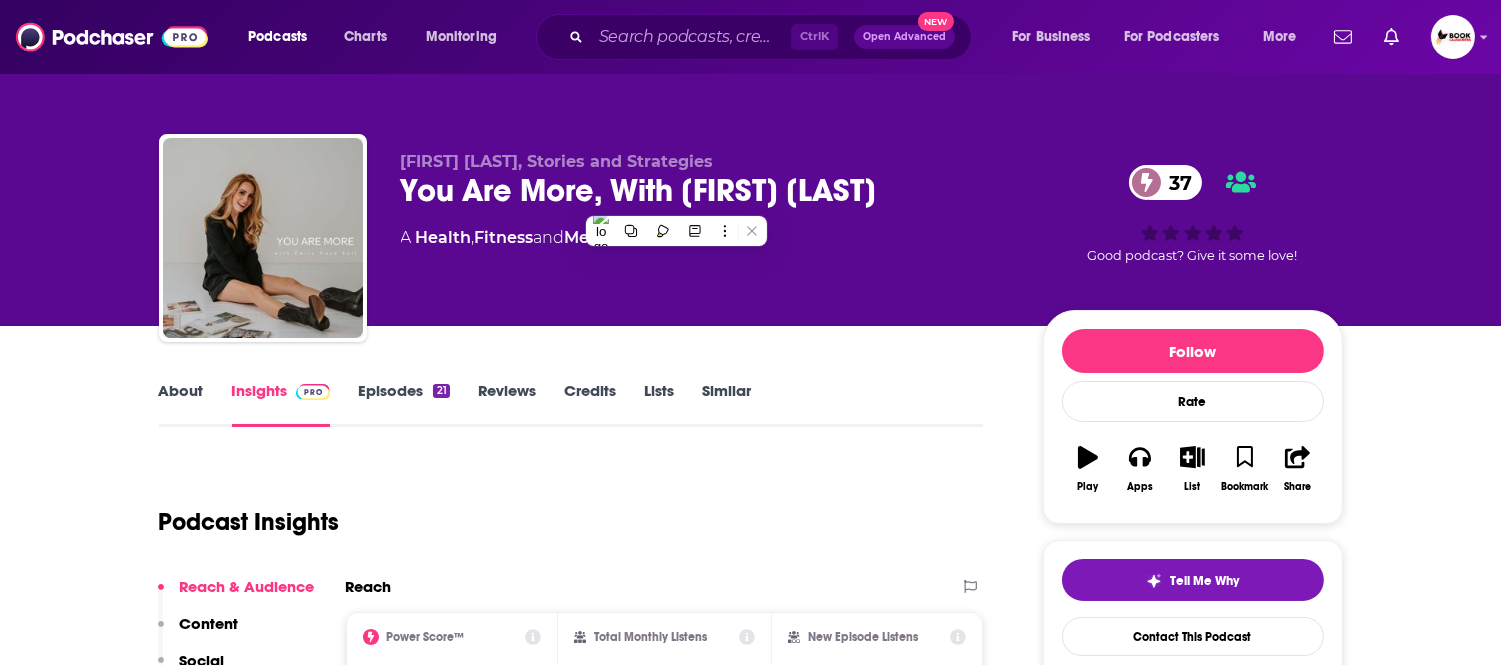 click on "Emily Cave, Stories and Strategies   You Are More, With Emily Cave Boit 37 A   Health ,  Fitness  and  Mental Health  podcast 37 Good podcast? Give it some love!" at bounding box center [872, 242] 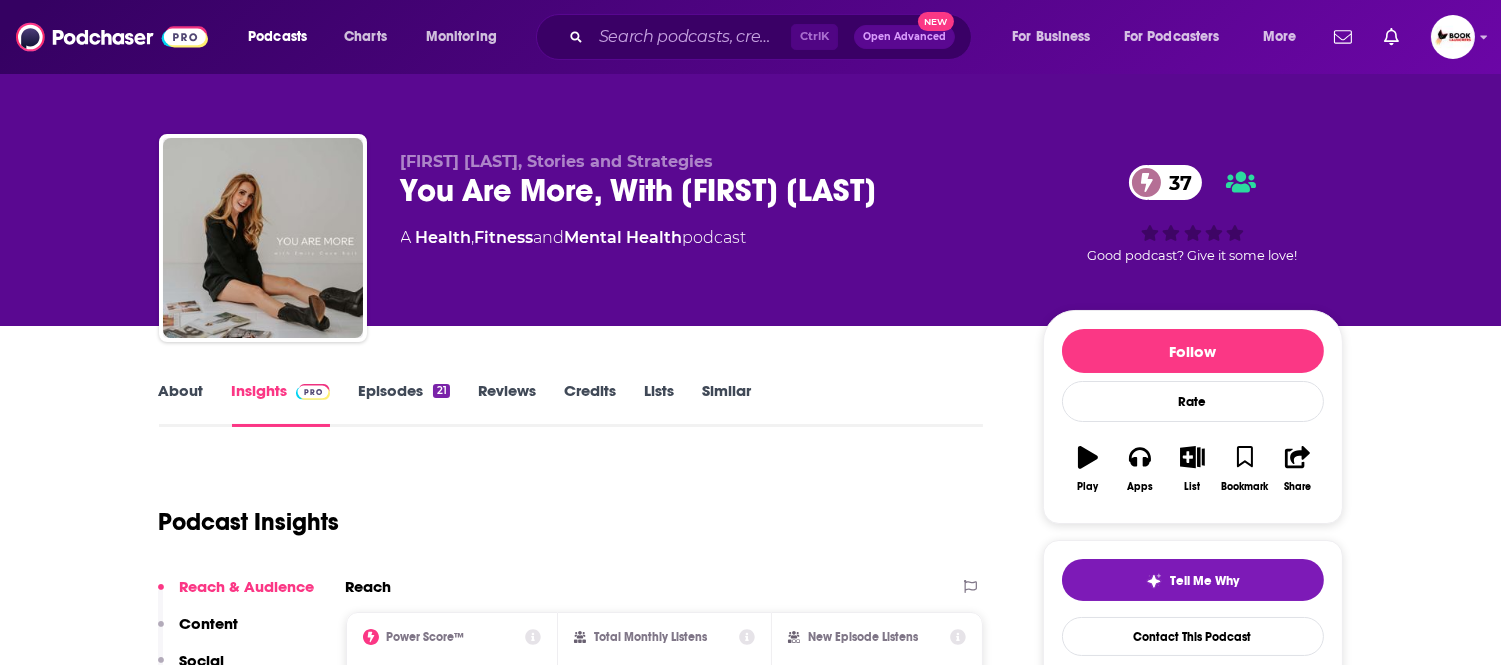 drag, startPoint x: 883, startPoint y: 196, endPoint x: 682, endPoint y: 198, distance: 201.00995 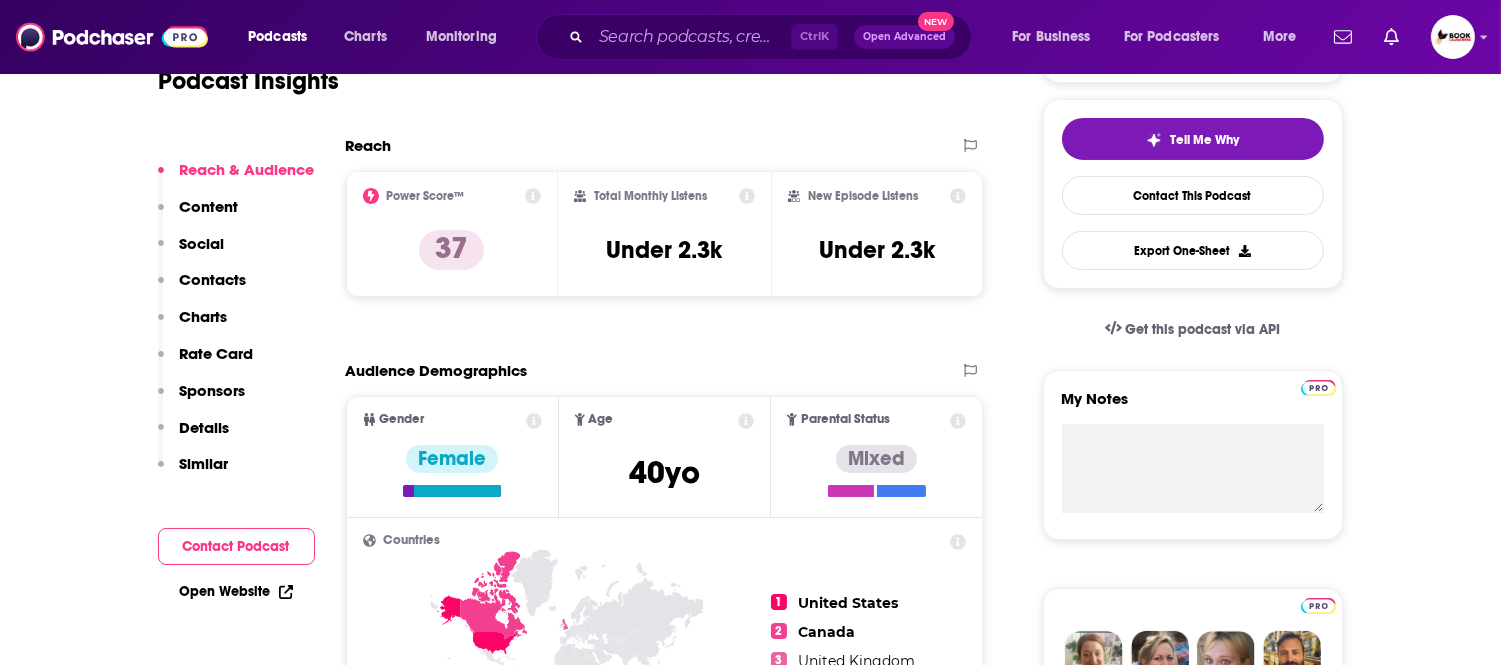 scroll, scrollTop: 888, scrollLeft: 0, axis: vertical 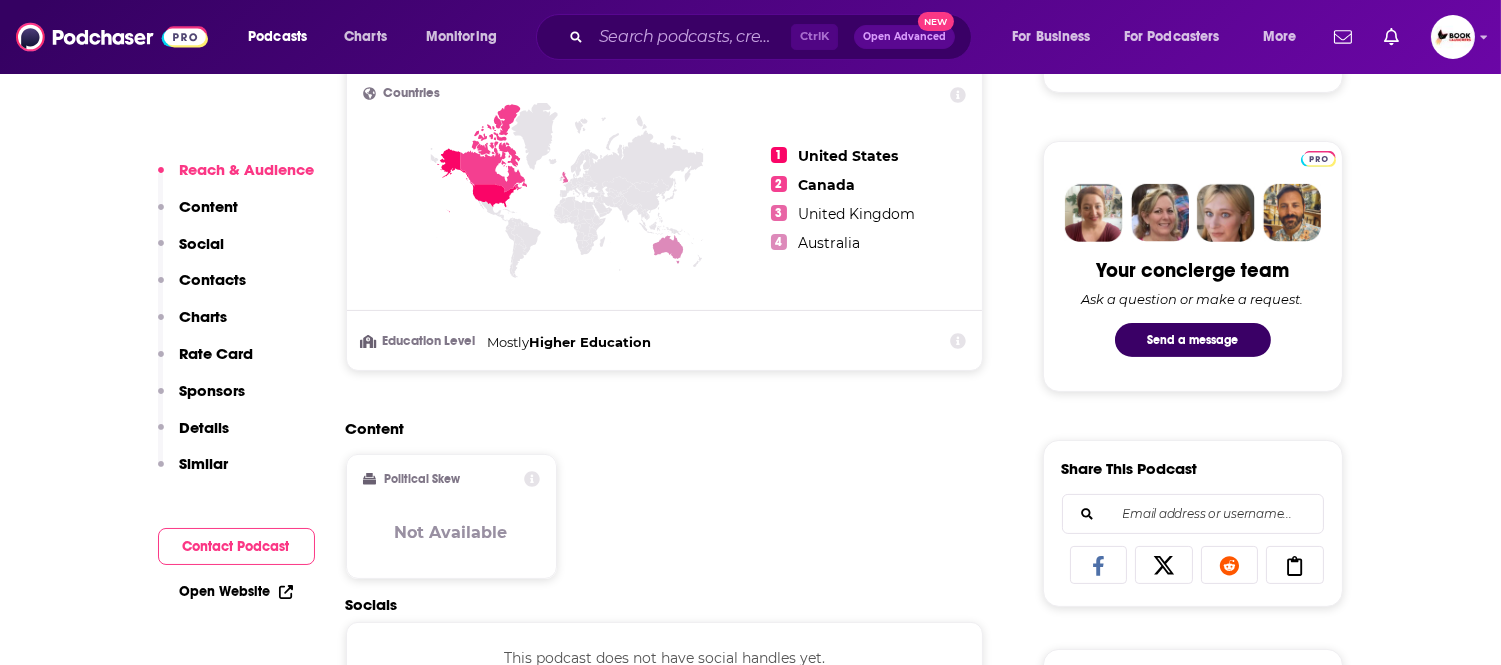 click on "Open Website" at bounding box center [236, 591] 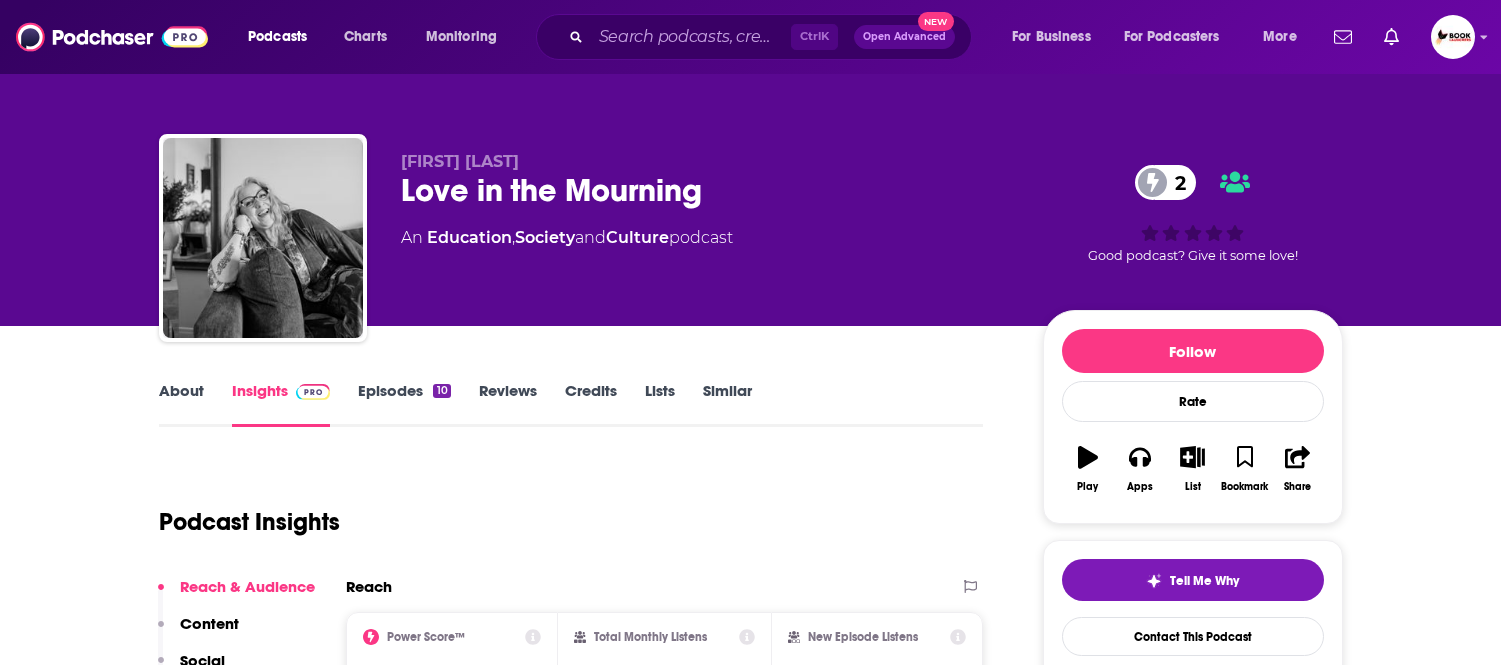 scroll, scrollTop: 0, scrollLeft: 0, axis: both 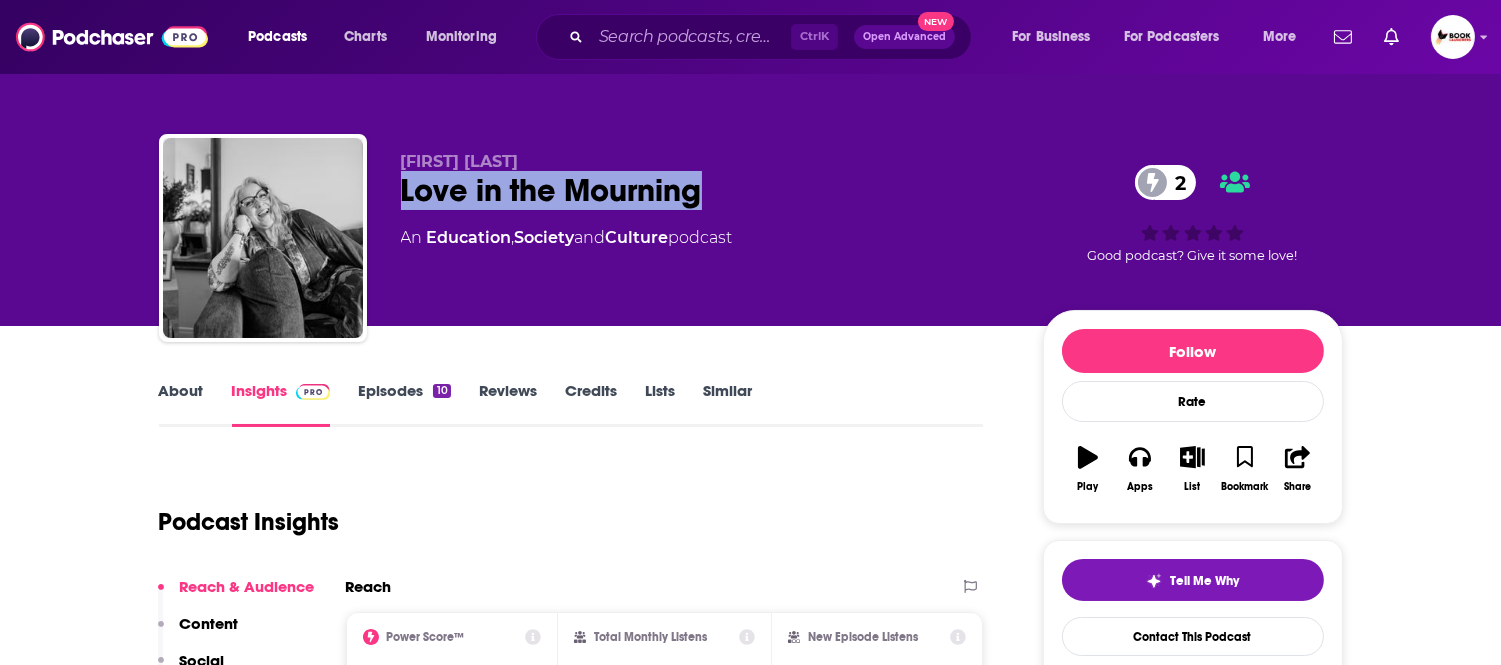 drag, startPoint x: 721, startPoint y: 194, endPoint x: 396, endPoint y: 200, distance: 325.0554 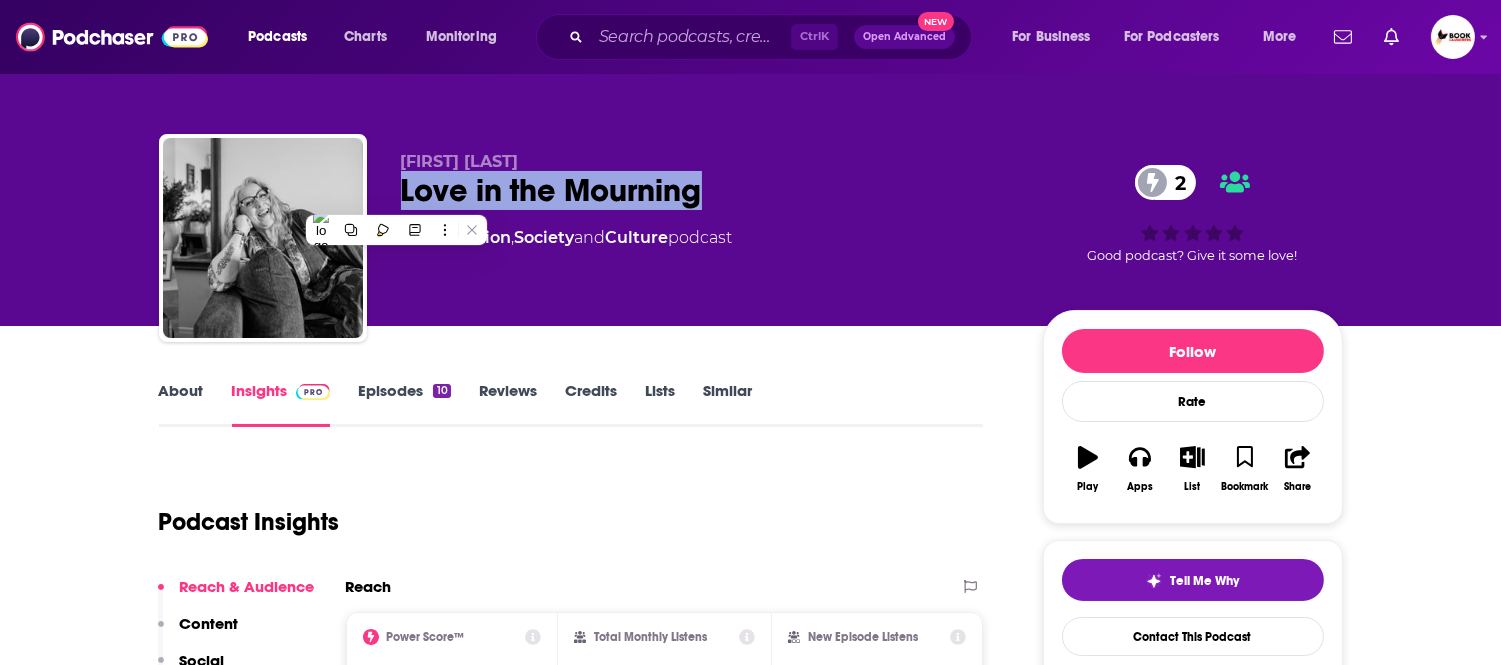 copy on "Love in the Mourning" 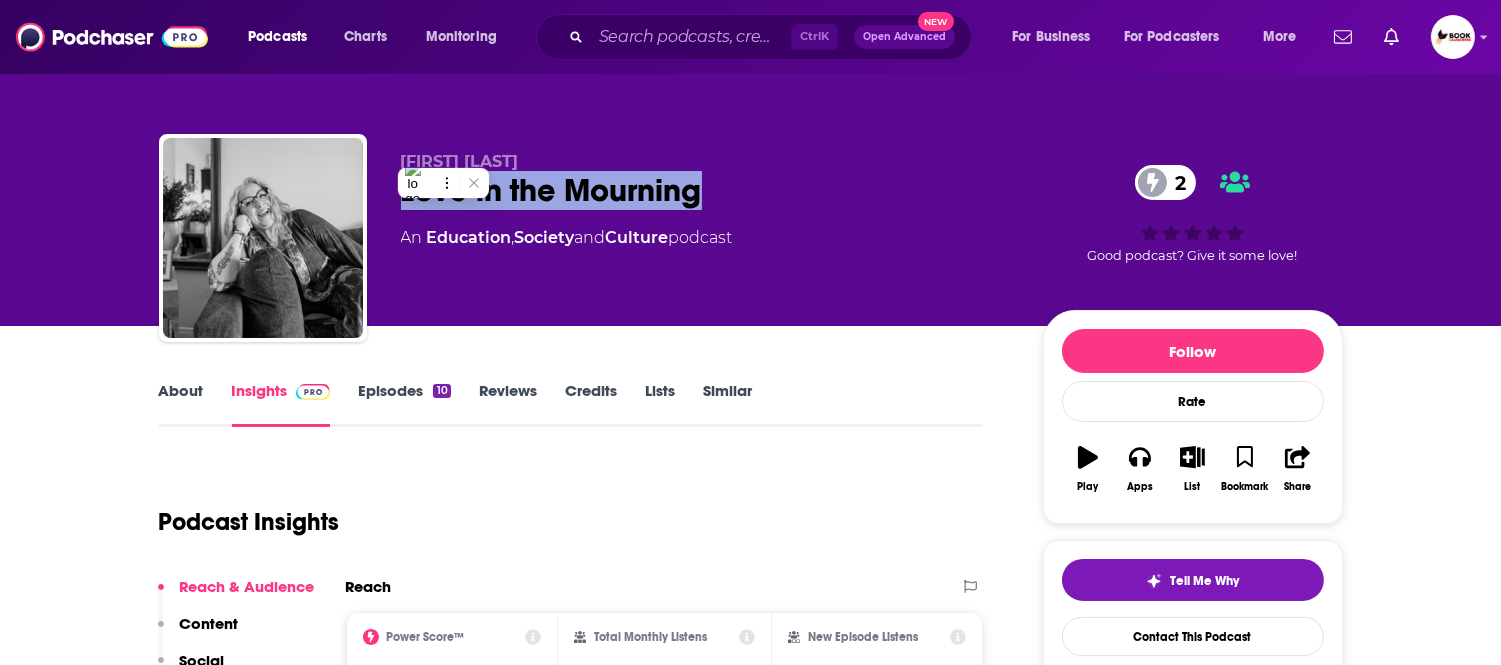copy on "Kathleen Powell" 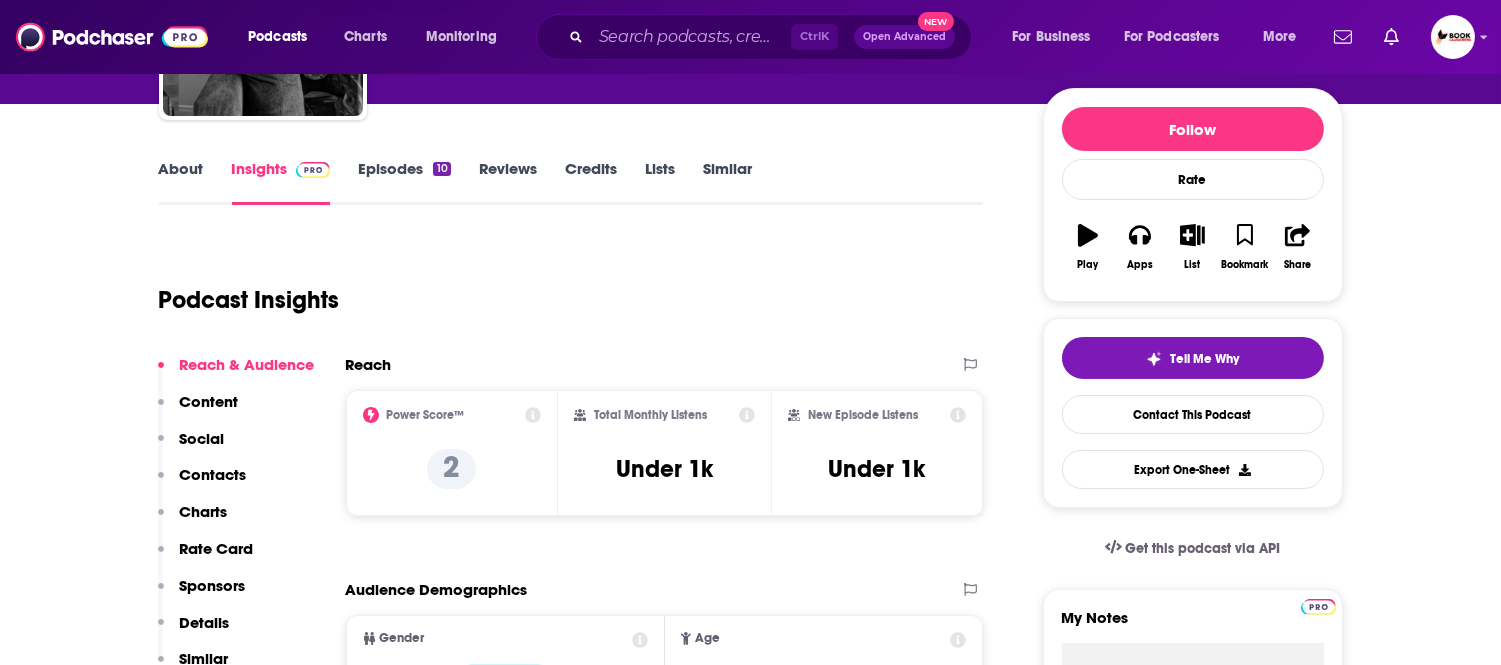 click on "Contacts" at bounding box center (213, 474) 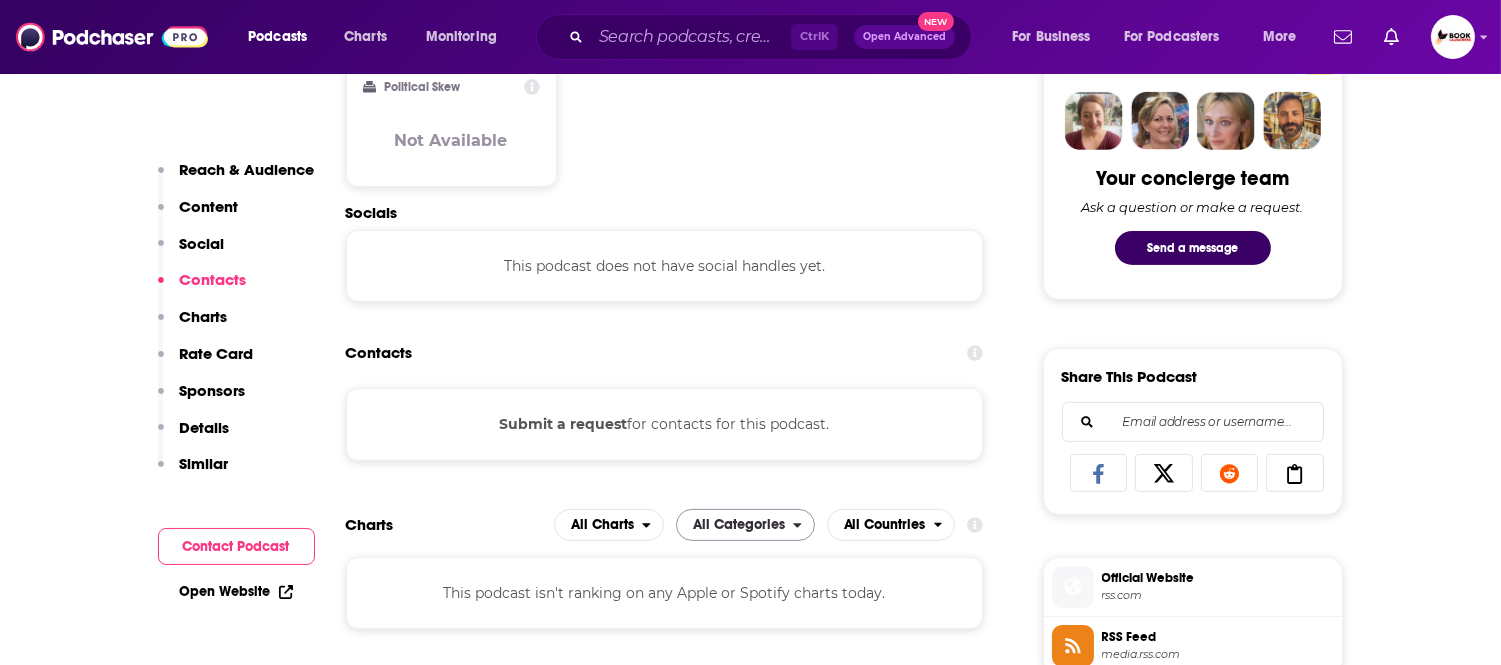scroll, scrollTop: 1038, scrollLeft: 0, axis: vertical 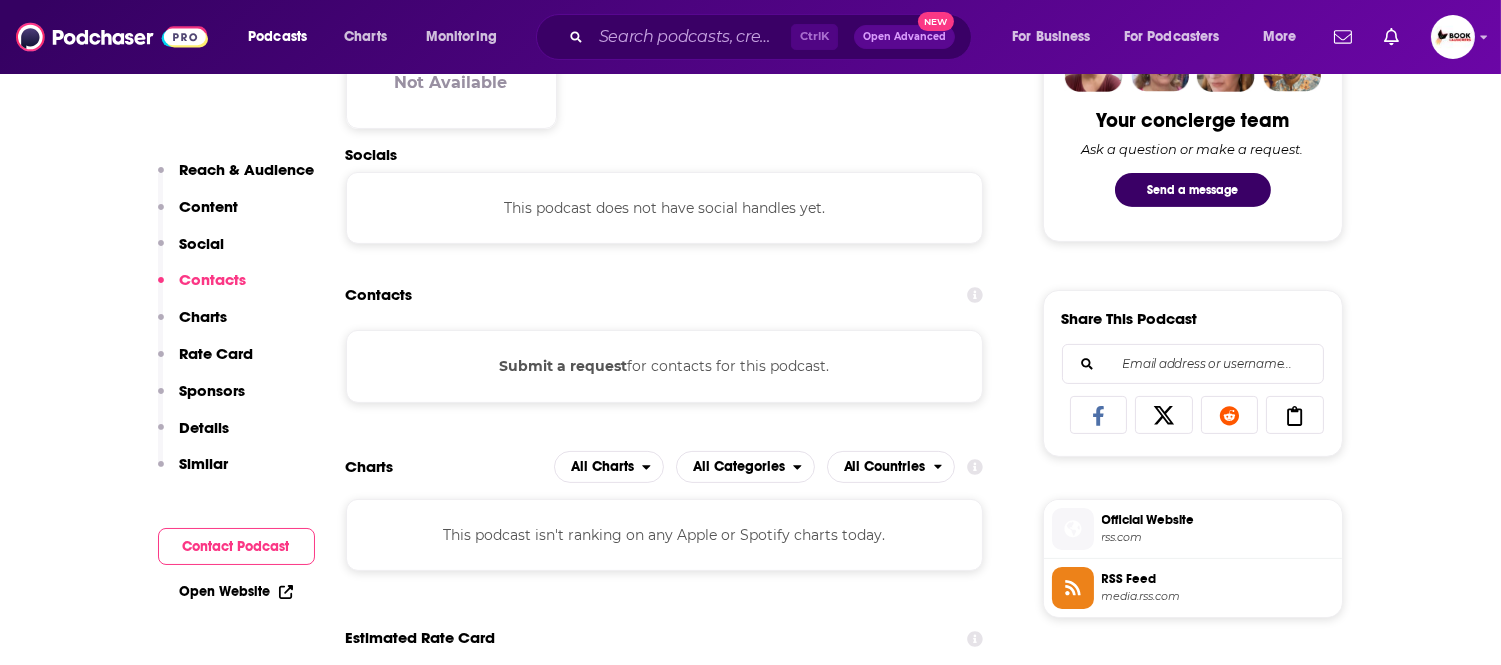 click on "Open Website" at bounding box center [236, 591] 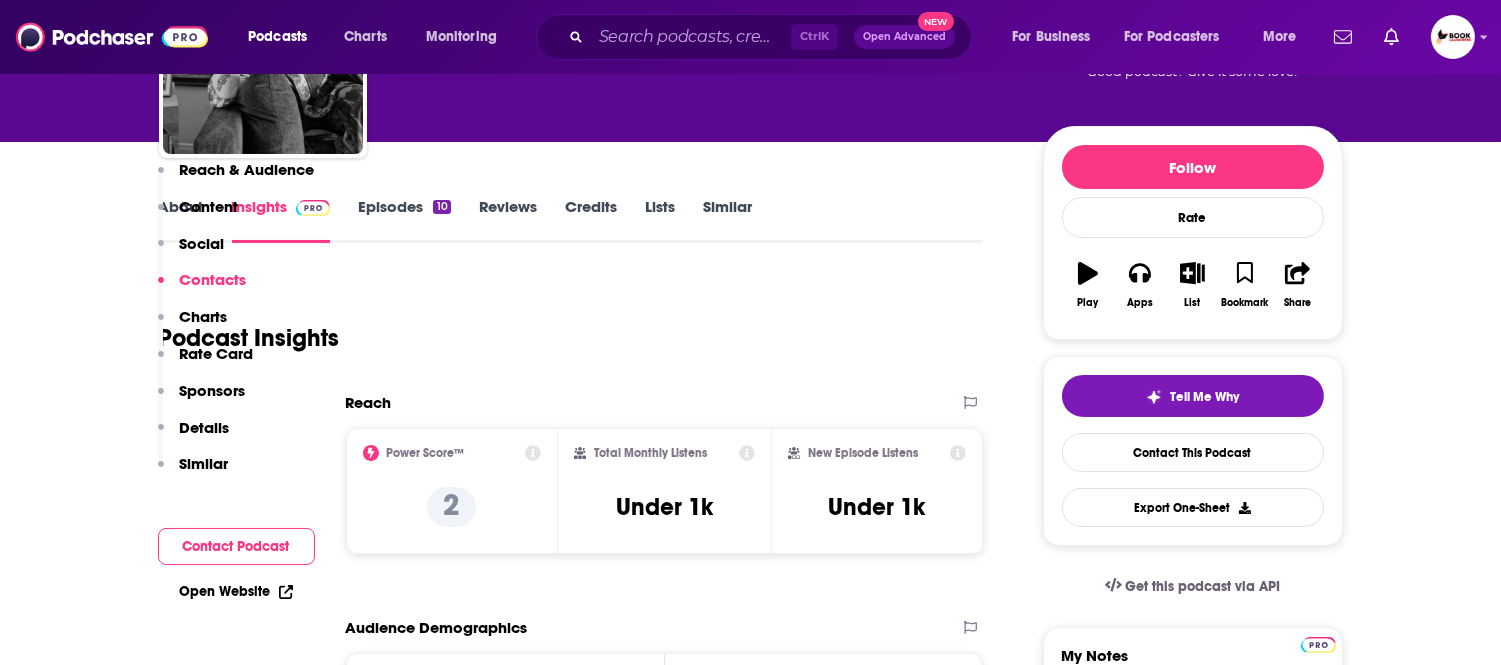 scroll, scrollTop: 0, scrollLeft: 0, axis: both 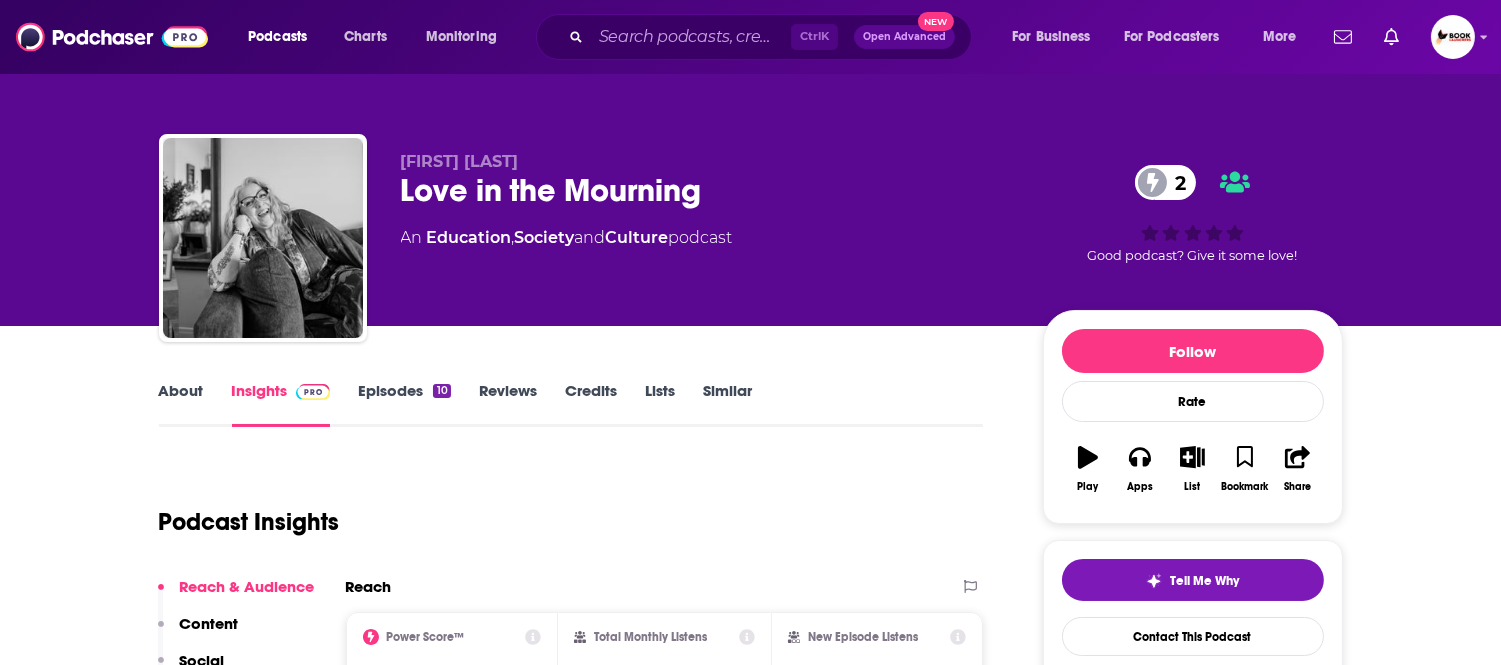 click on "Kathleen Powell   Love in the Mourning 2 An   Education ,  Society  and  Culture  podcast" at bounding box center [706, 232] 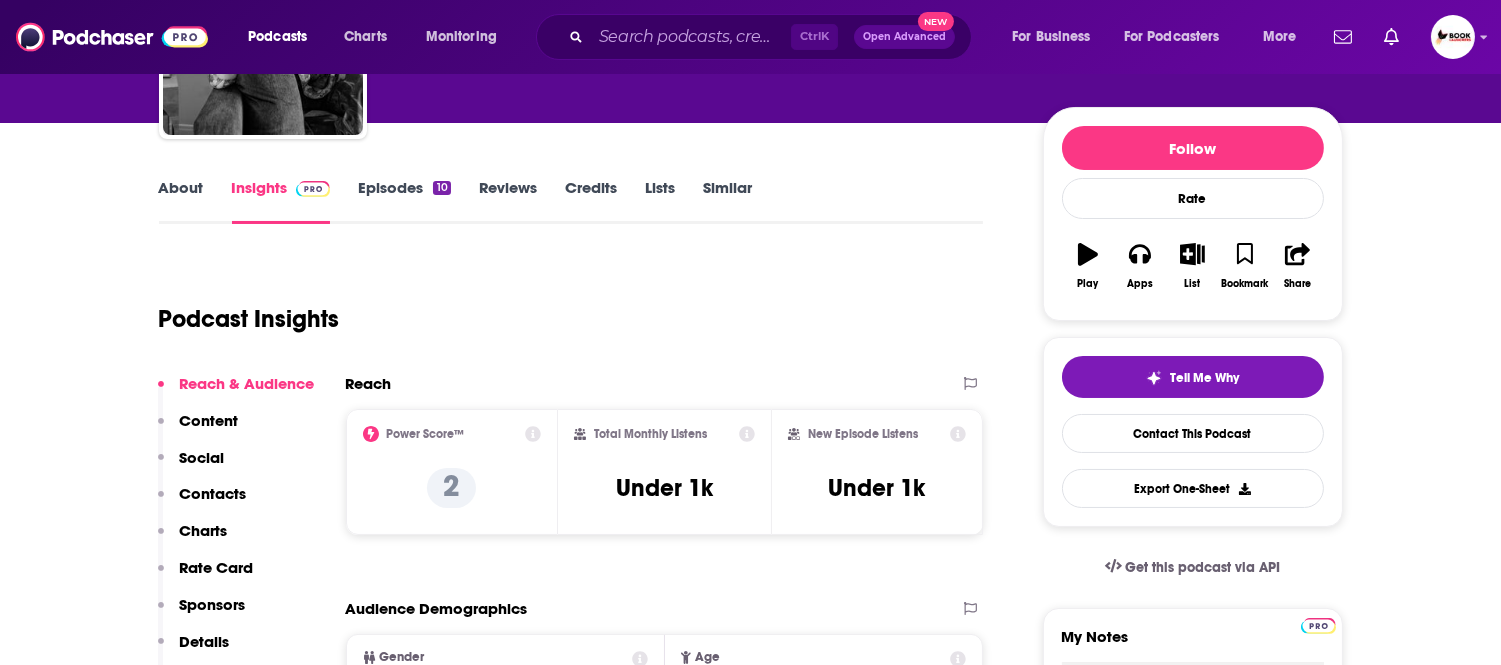 scroll, scrollTop: 222, scrollLeft: 0, axis: vertical 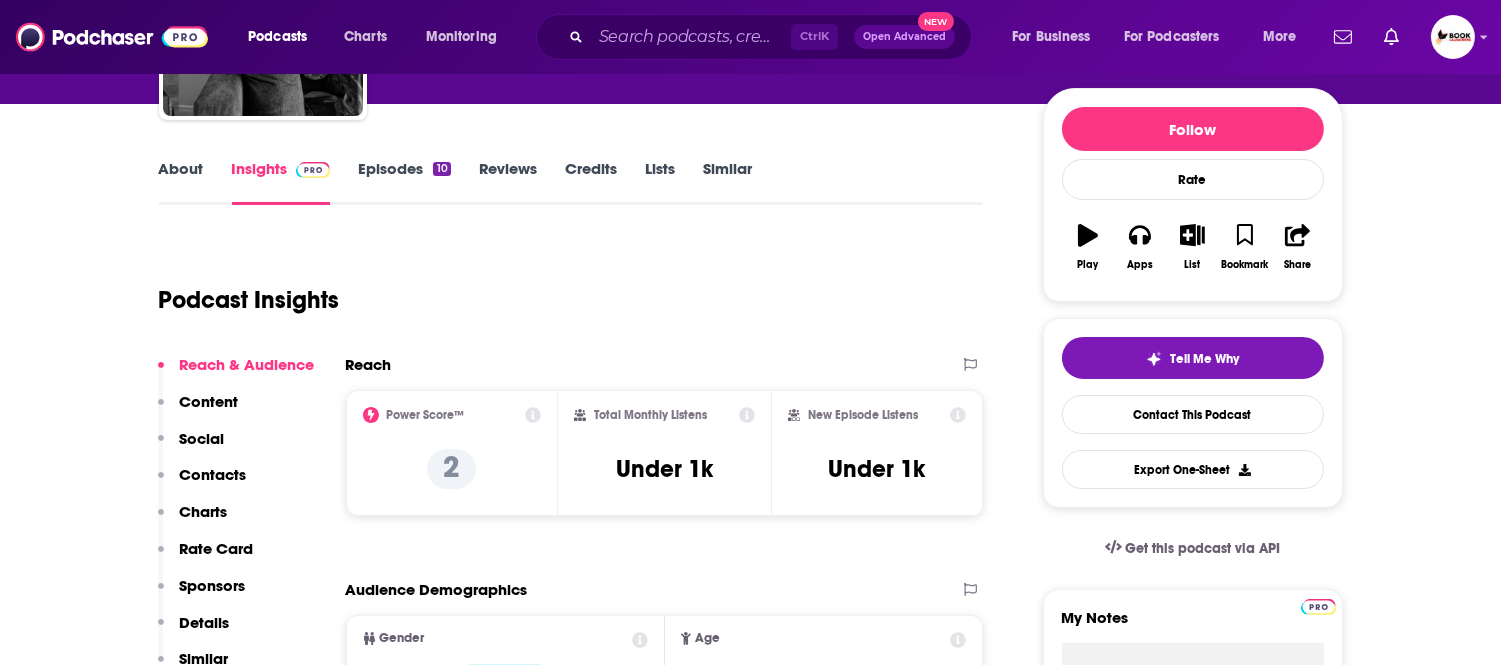 click on "Social" at bounding box center (202, 438) 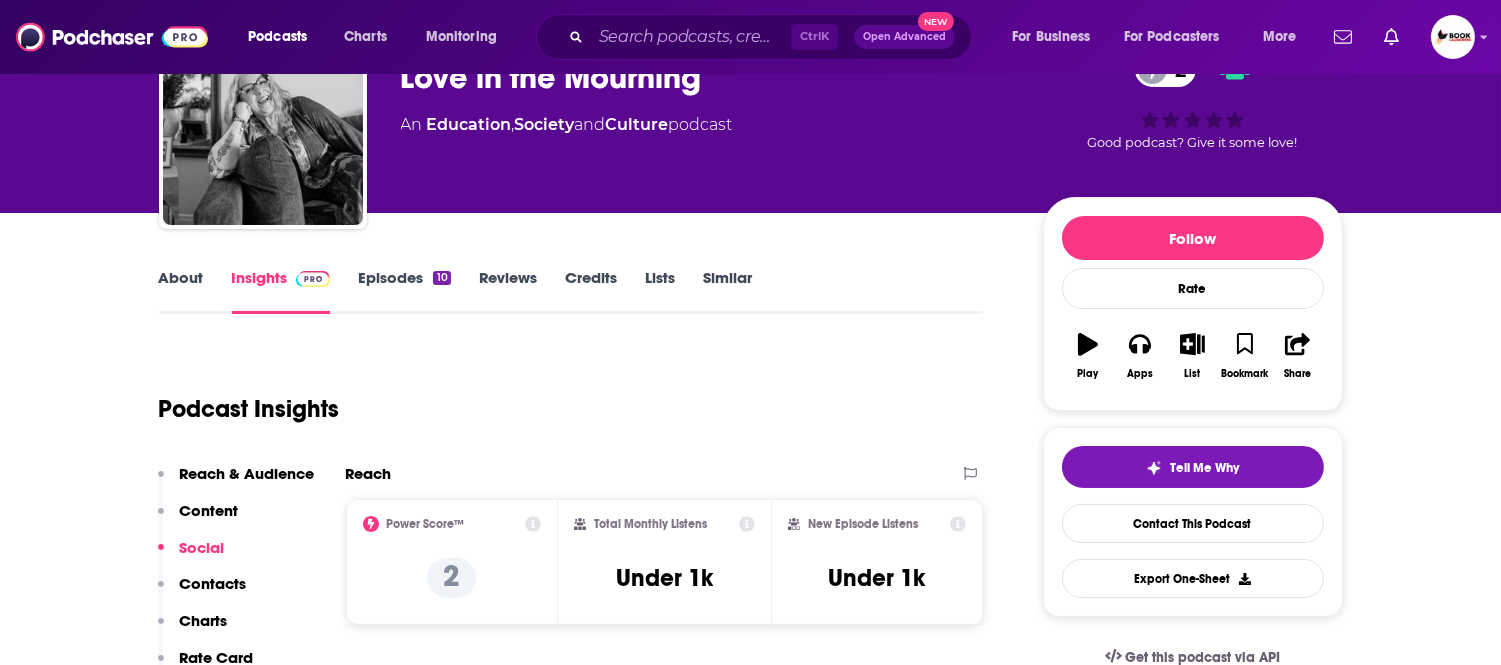 scroll, scrollTop: 0, scrollLeft: 0, axis: both 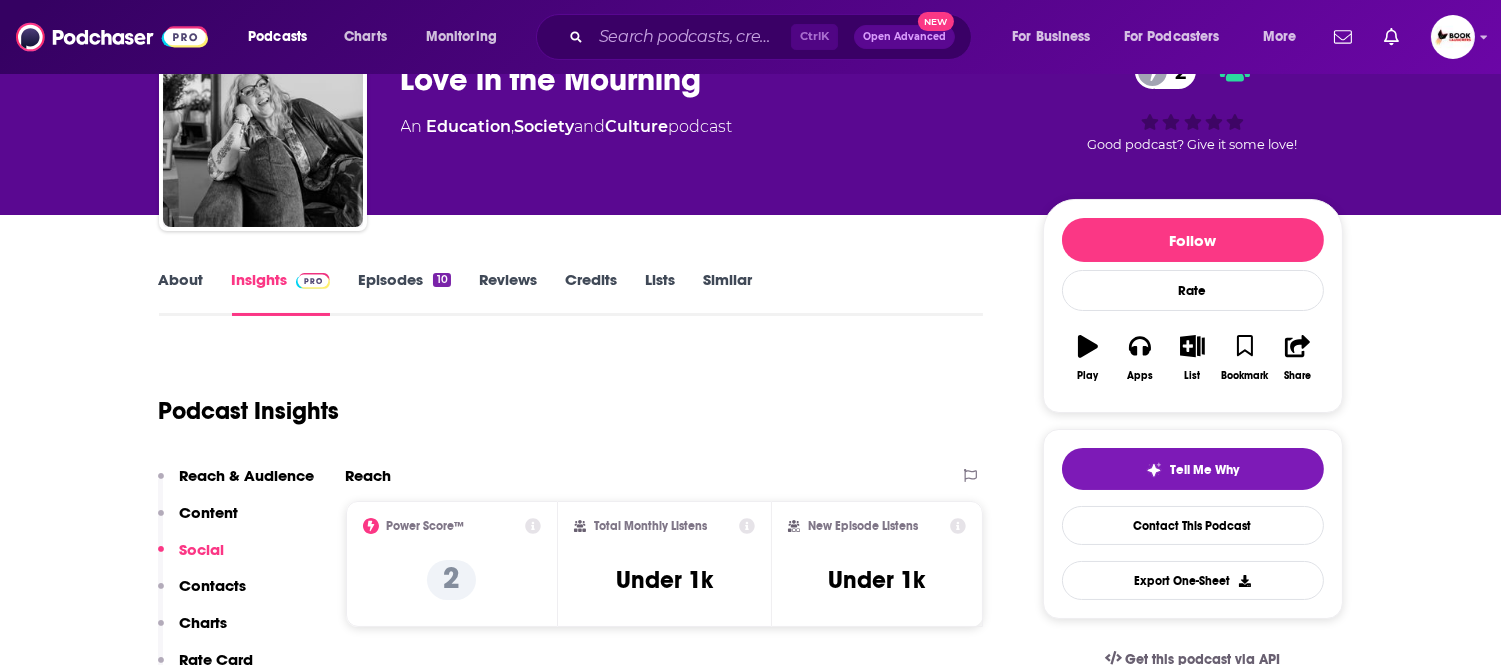 click on "Contacts" at bounding box center (213, 585) 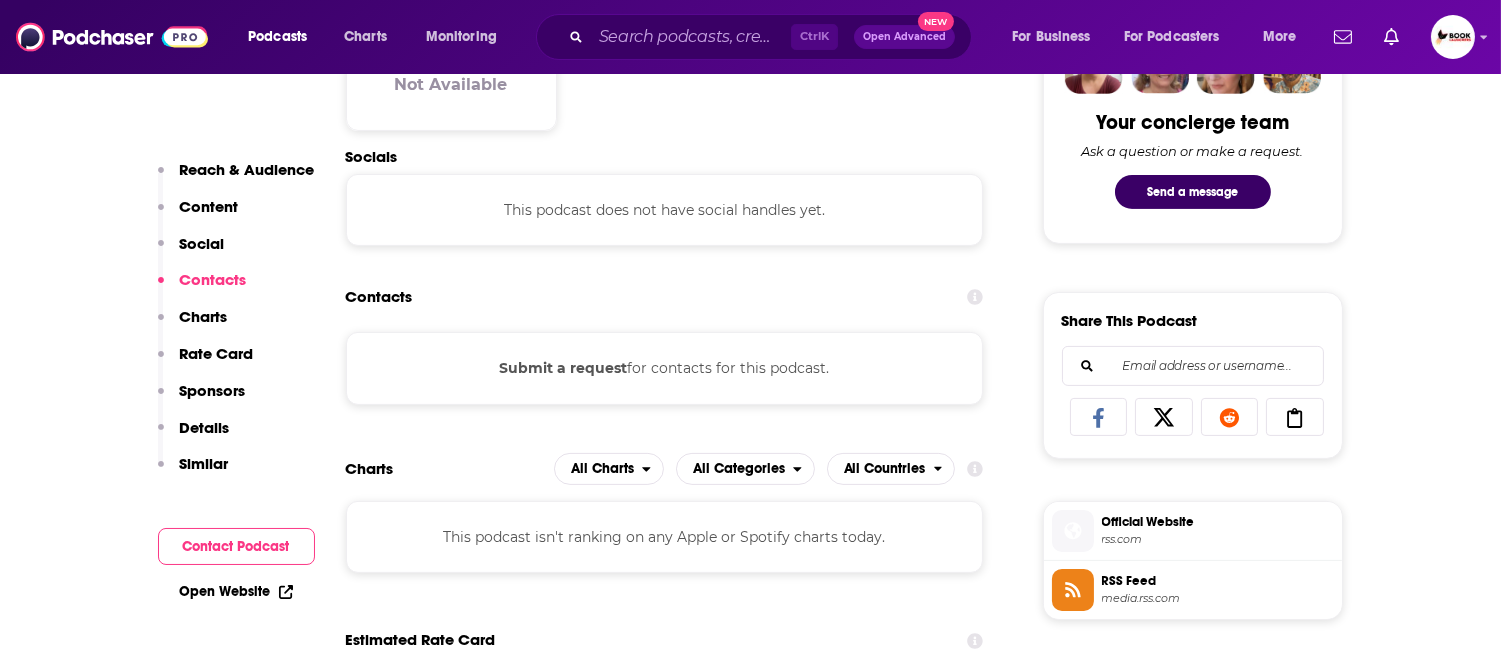 scroll, scrollTop: 1038, scrollLeft: 0, axis: vertical 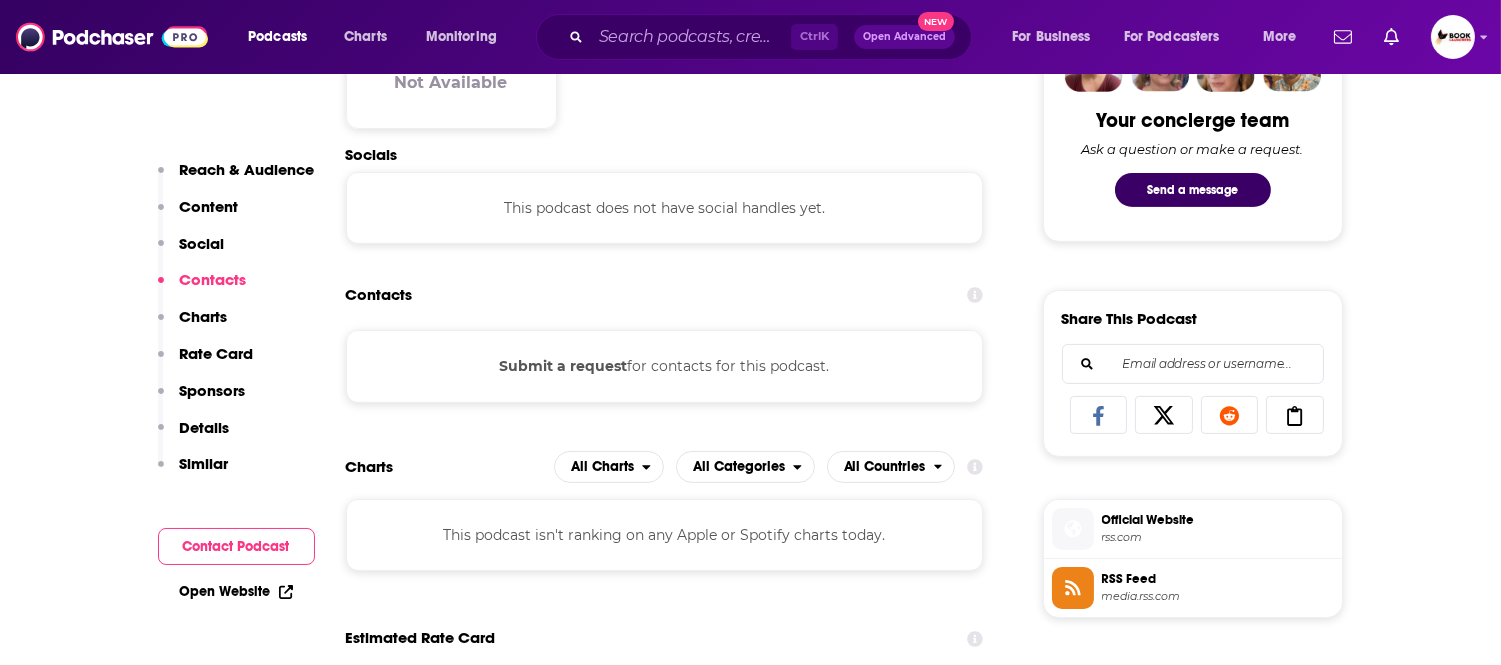 click on "Open Website" at bounding box center (236, 591) 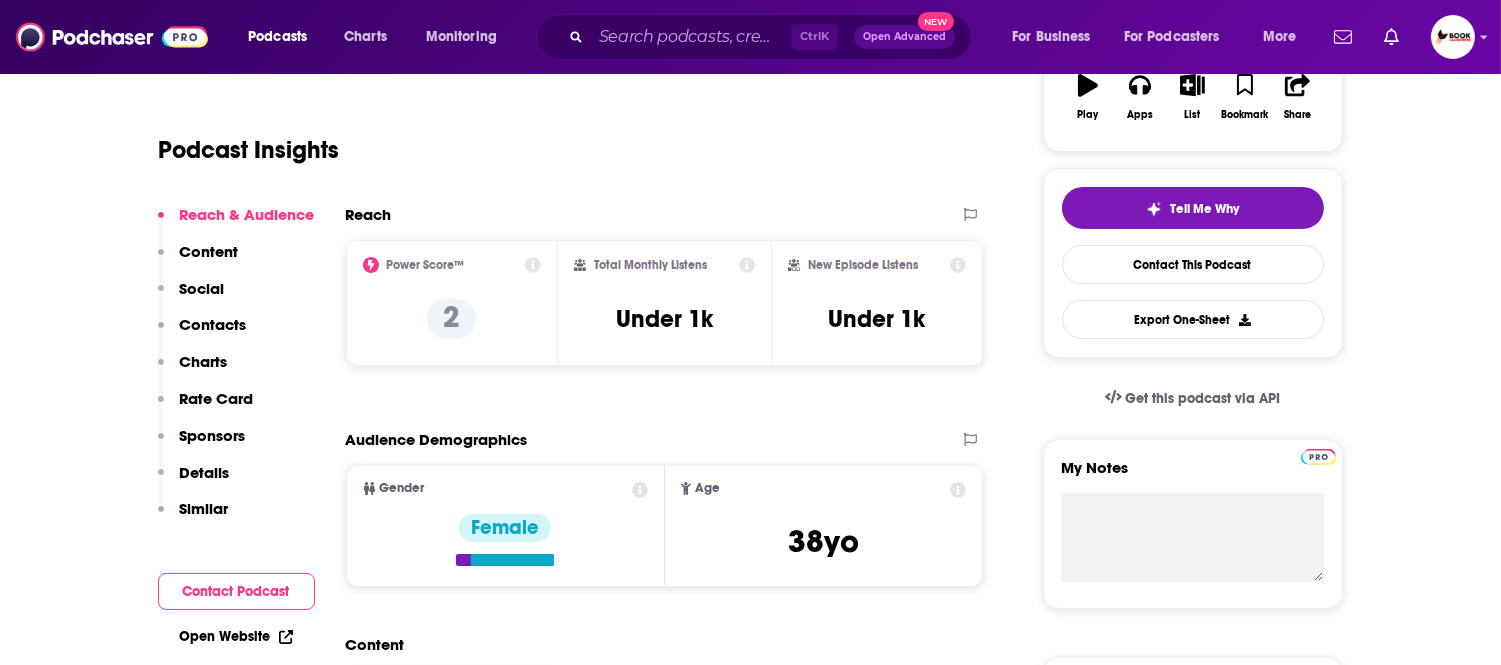 scroll, scrollTop: 0, scrollLeft: 0, axis: both 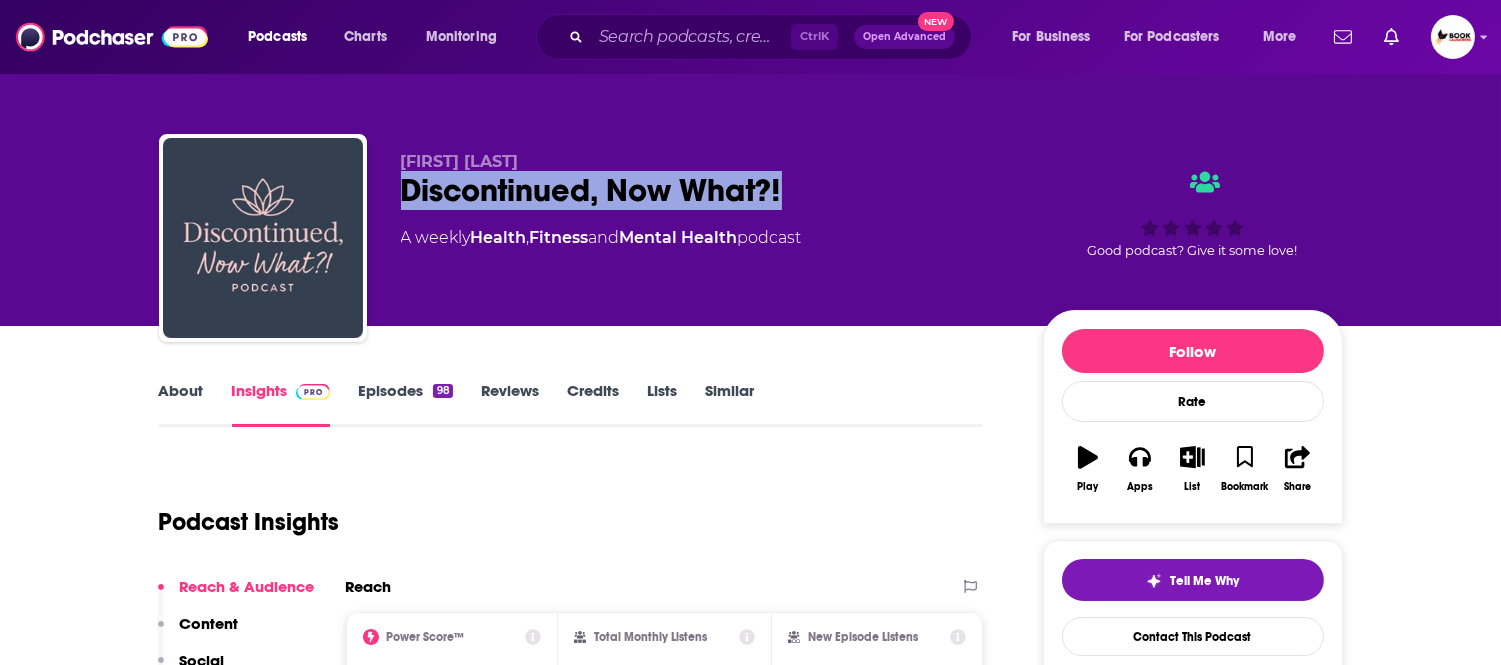 drag, startPoint x: 396, startPoint y: 197, endPoint x: 791, endPoint y: 211, distance: 395.24802 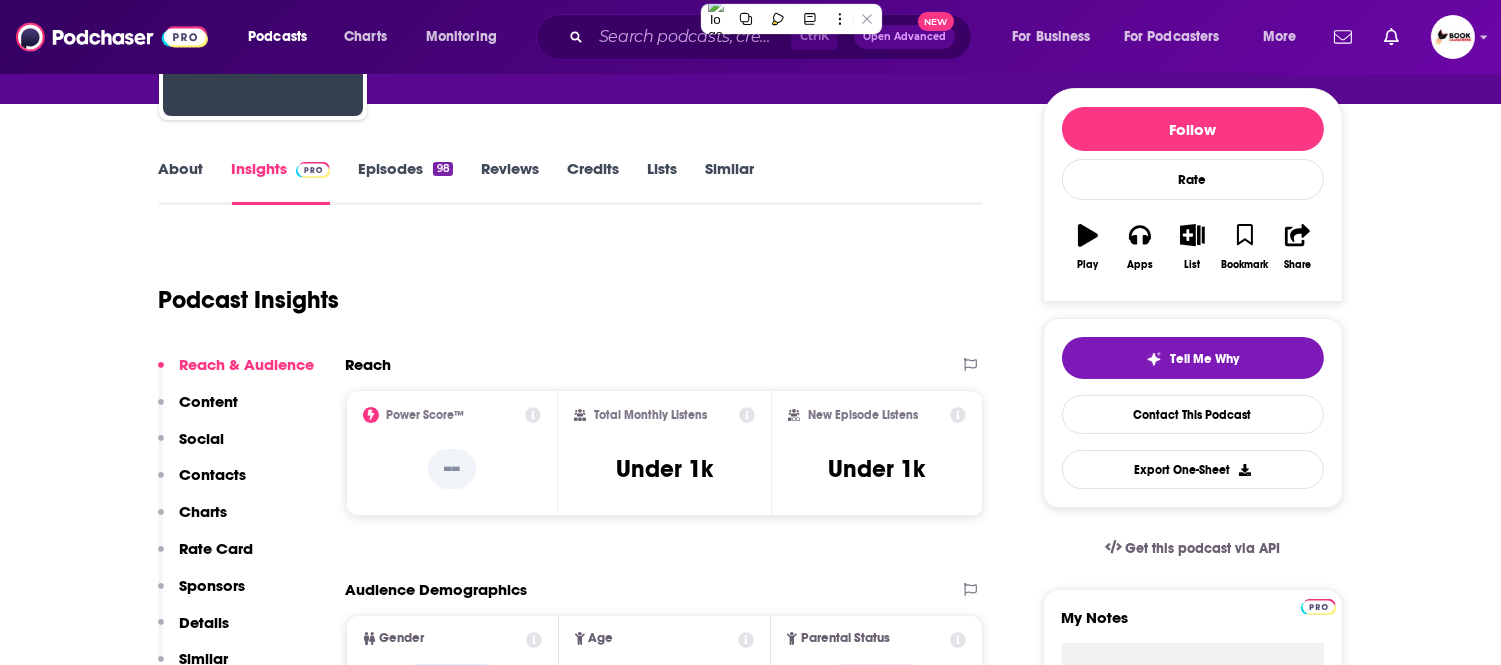 click on "Contacts" at bounding box center [213, 474] 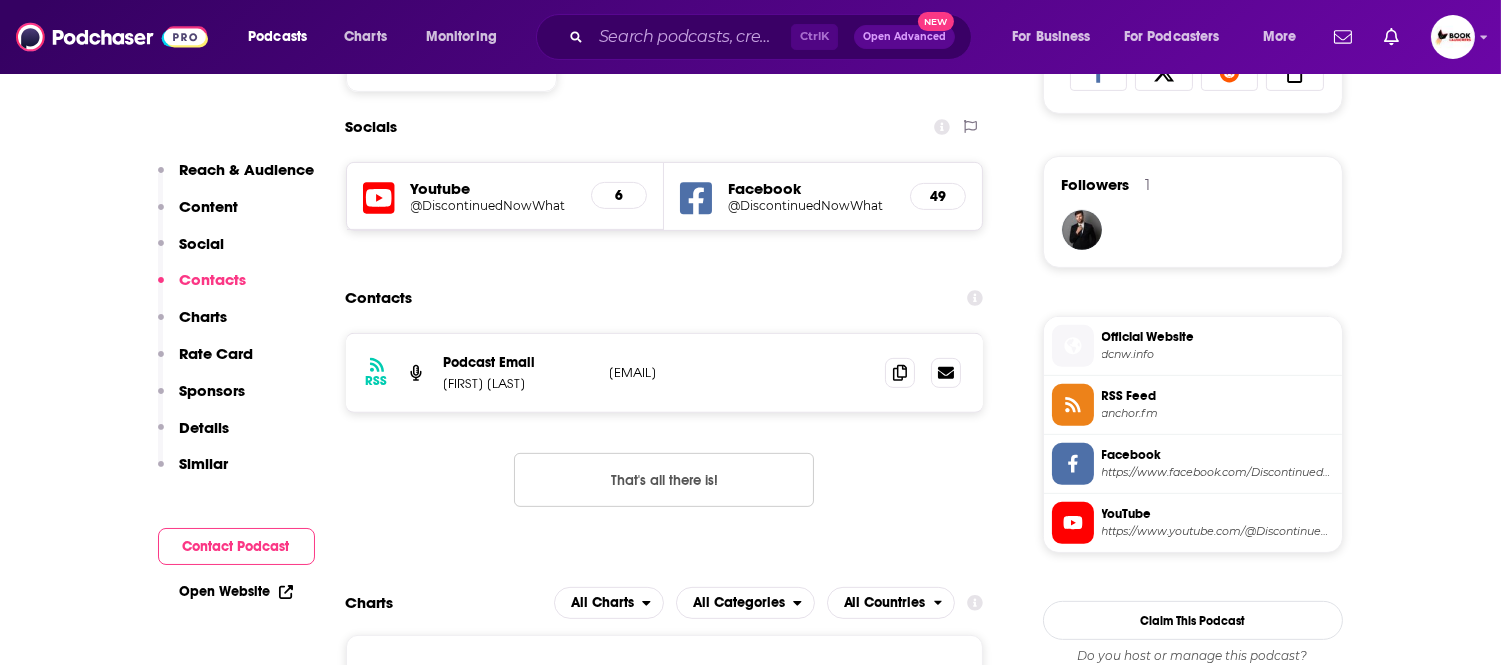 scroll, scrollTop: 1384, scrollLeft: 0, axis: vertical 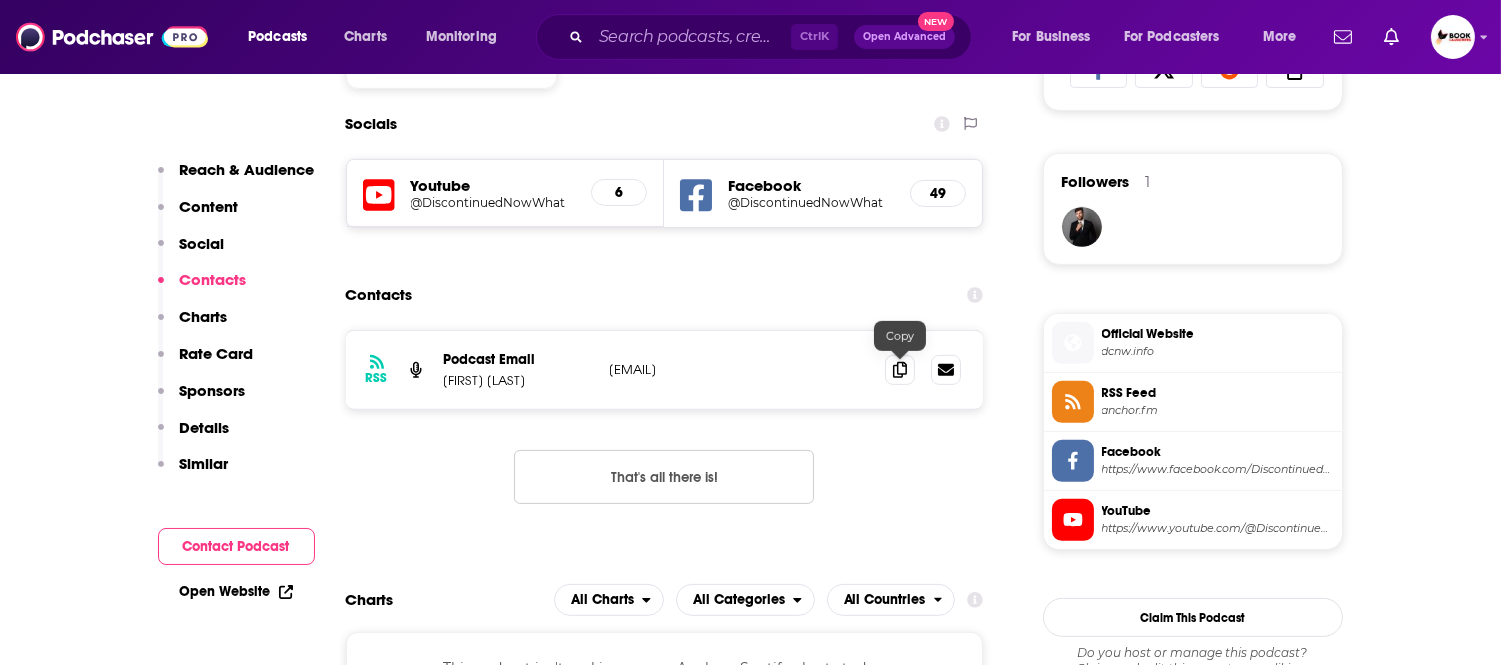 click 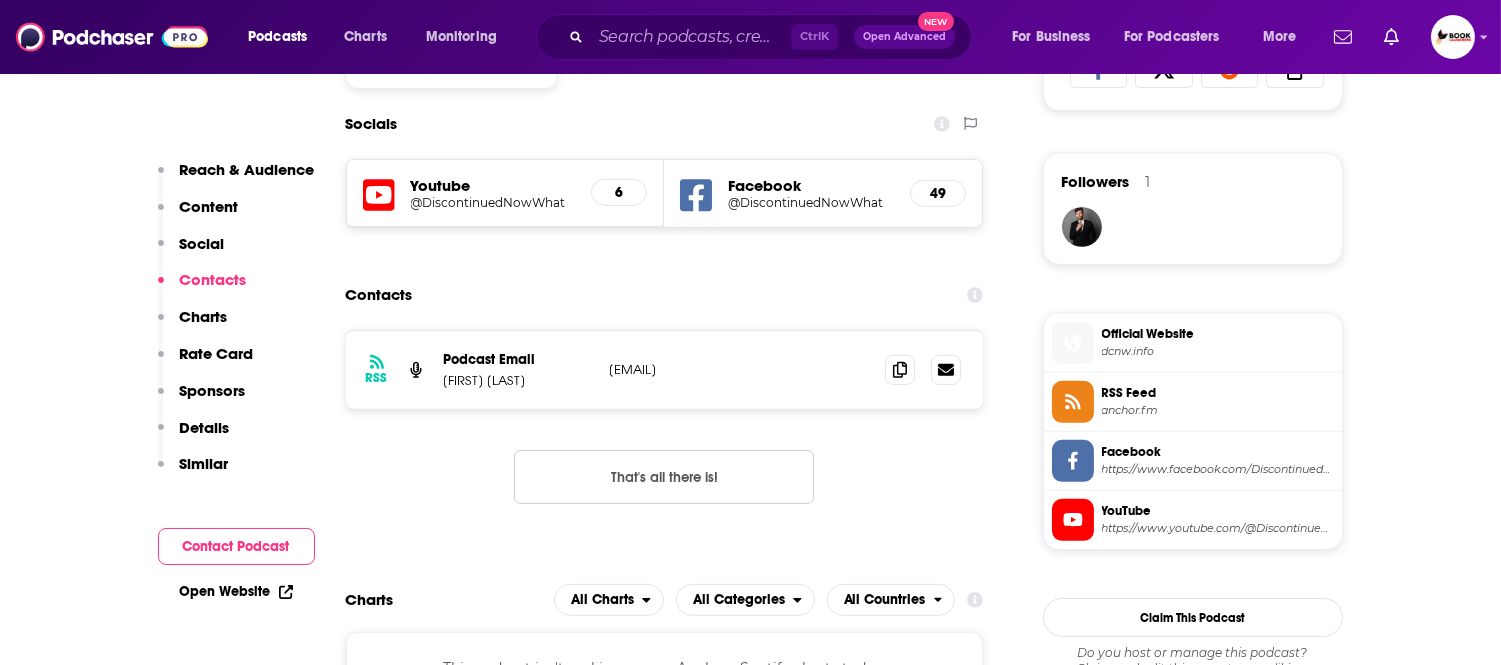 click on "Reach & Audience" at bounding box center [247, 169] 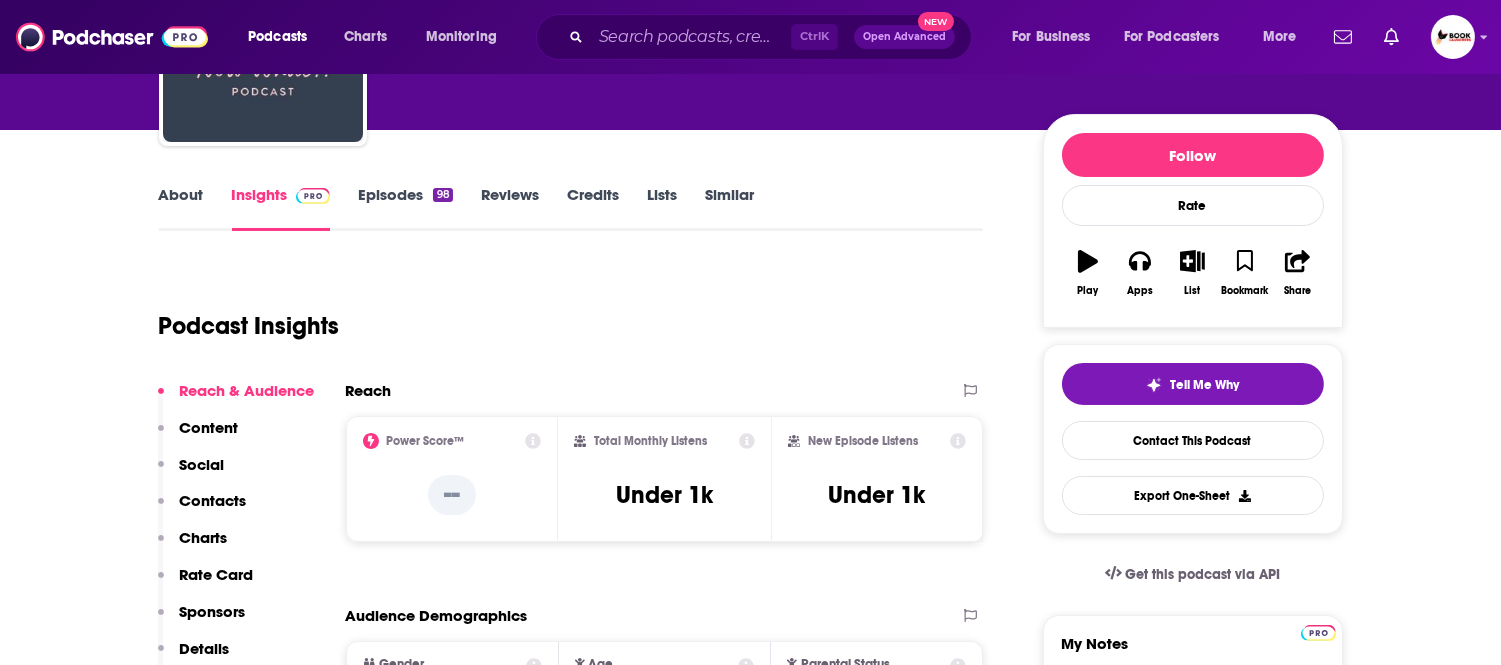 scroll, scrollTop: 0, scrollLeft: 0, axis: both 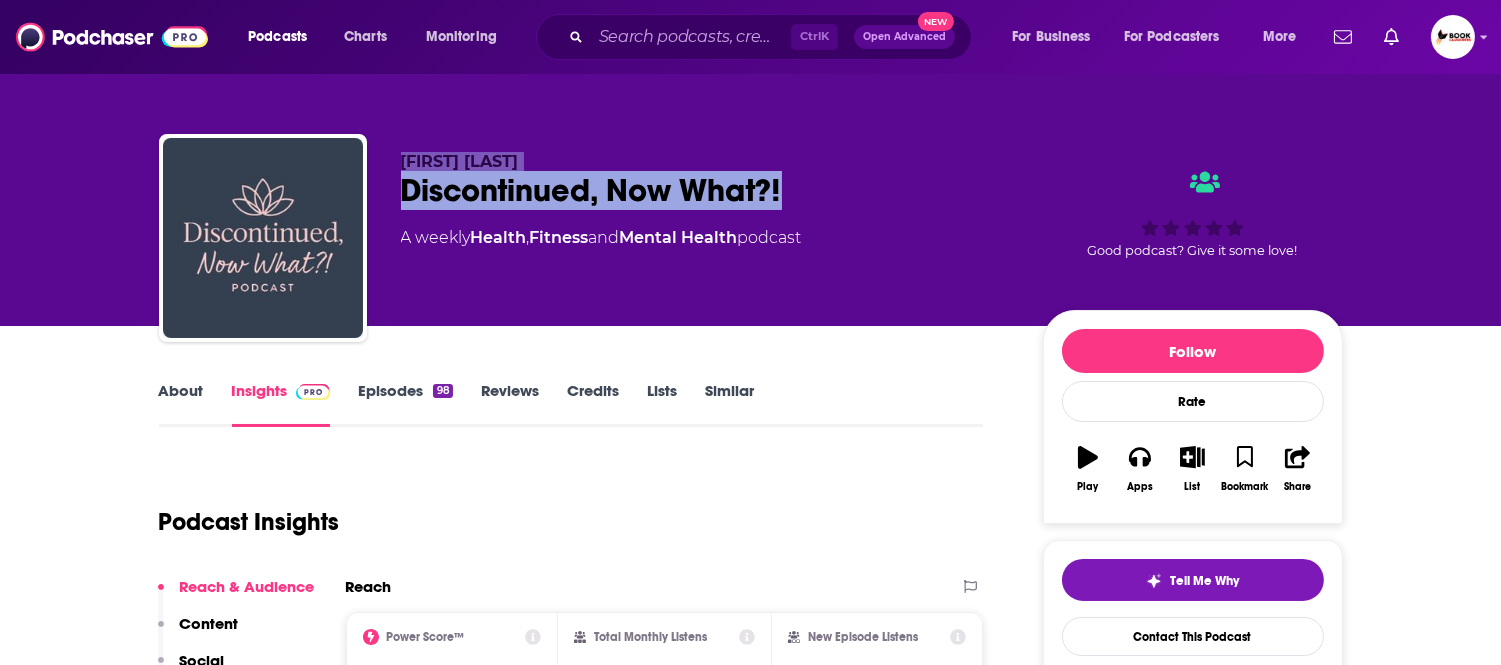 drag, startPoint x: 800, startPoint y: 195, endPoint x: 397, endPoint y: 166, distance: 404.04208 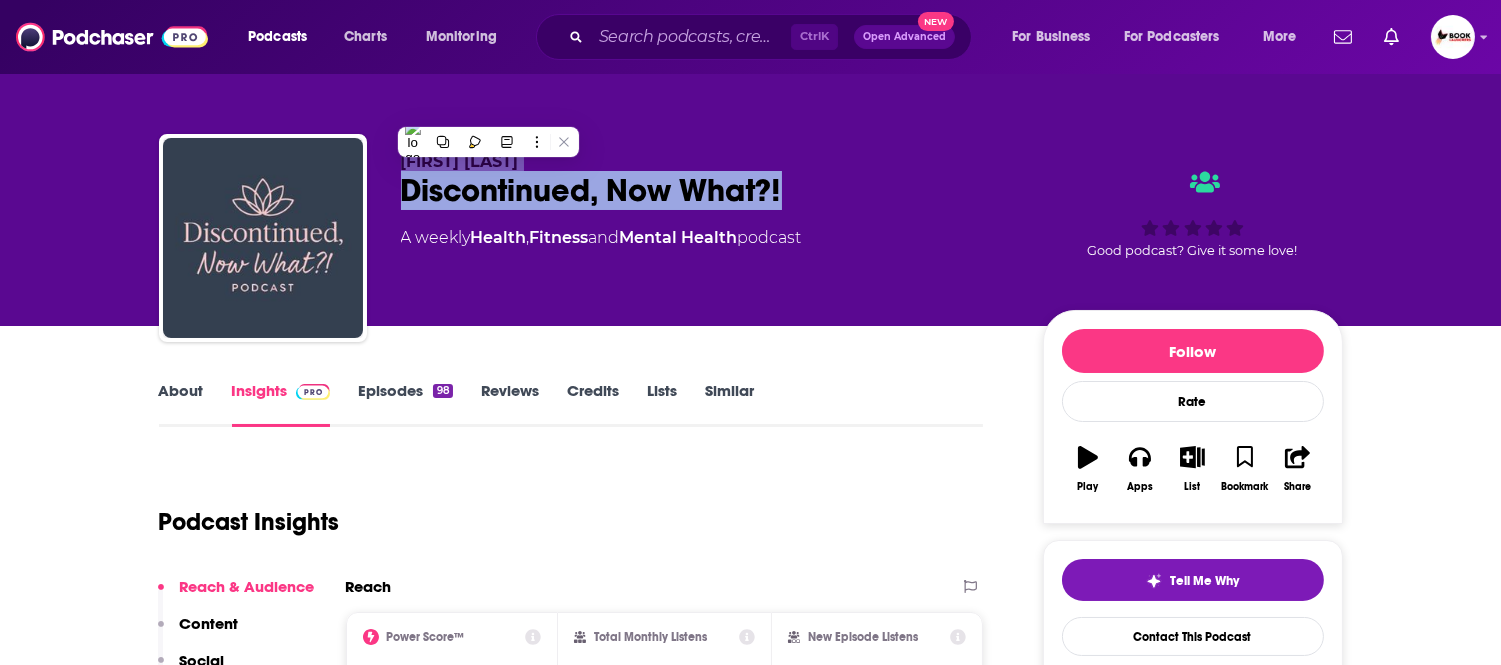 copy on "[FIRST] [LAST]   Discontinued, Now What?!" 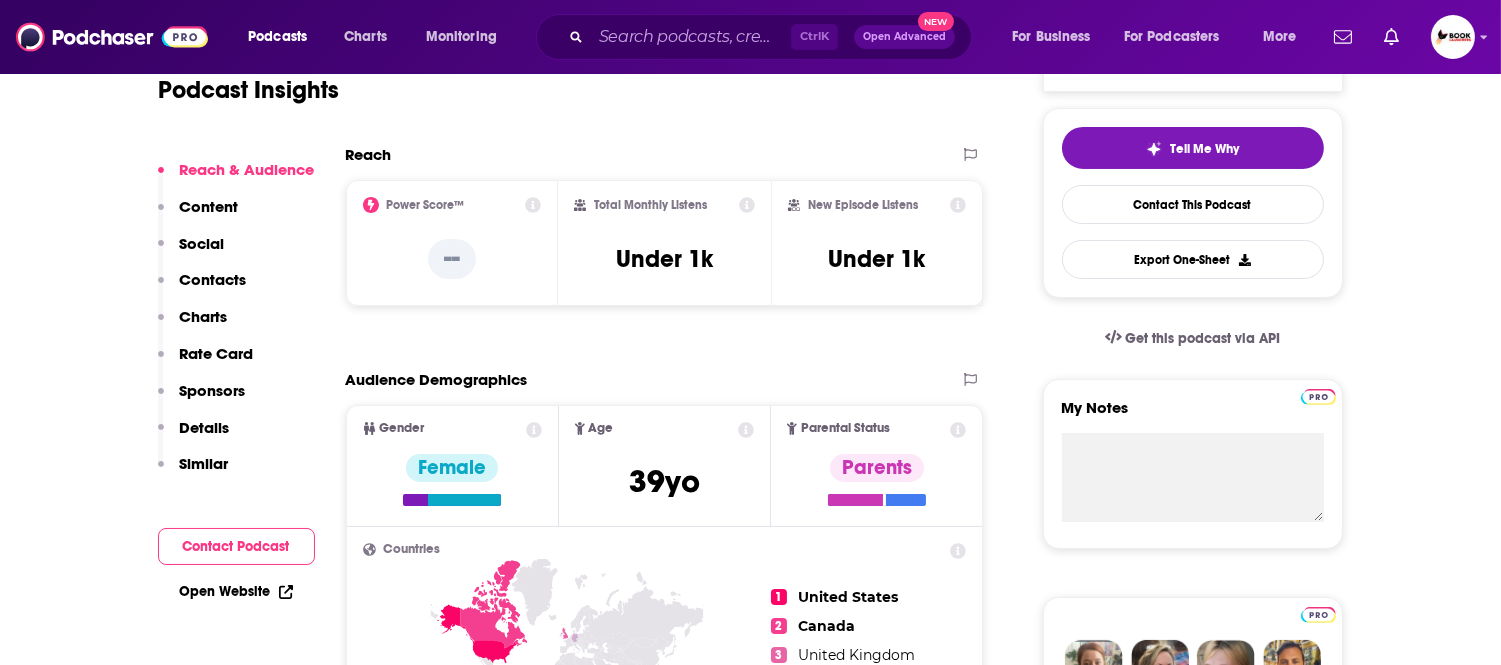 scroll, scrollTop: 444, scrollLeft: 0, axis: vertical 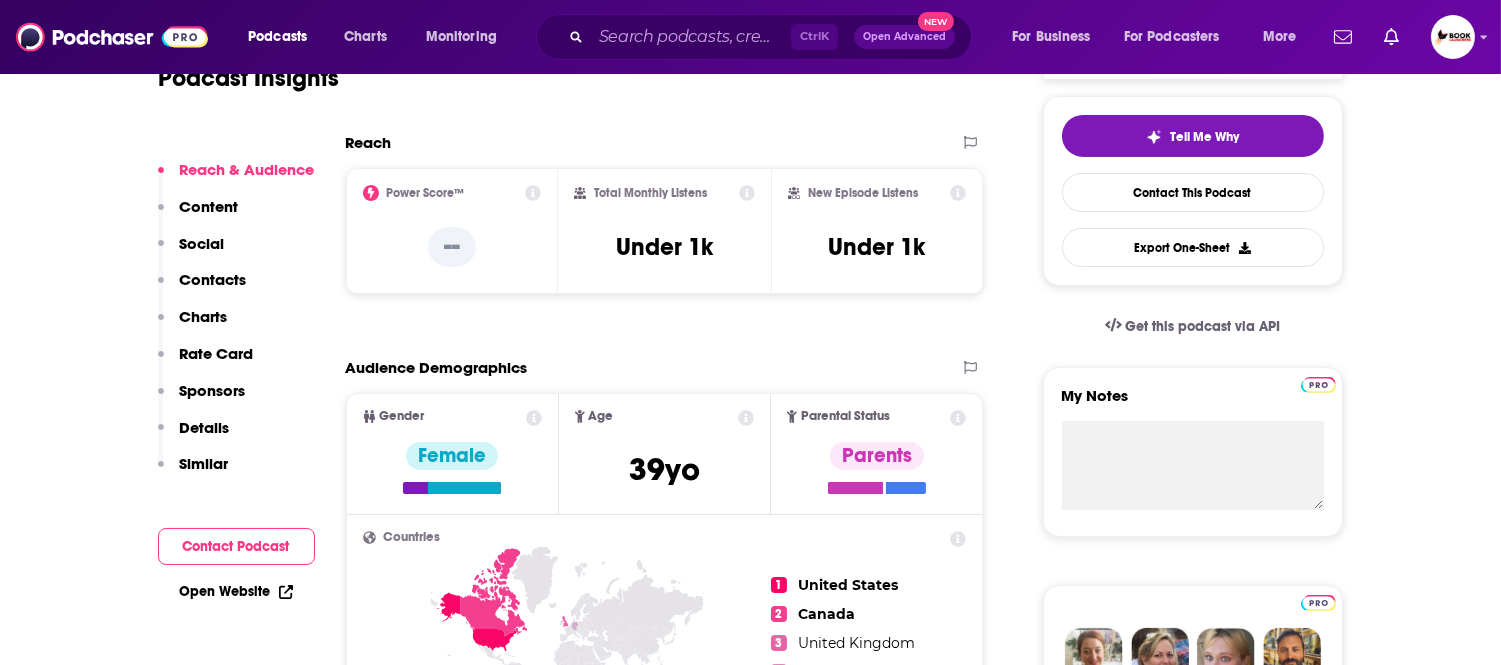 click on "Open Website" at bounding box center (236, 591) 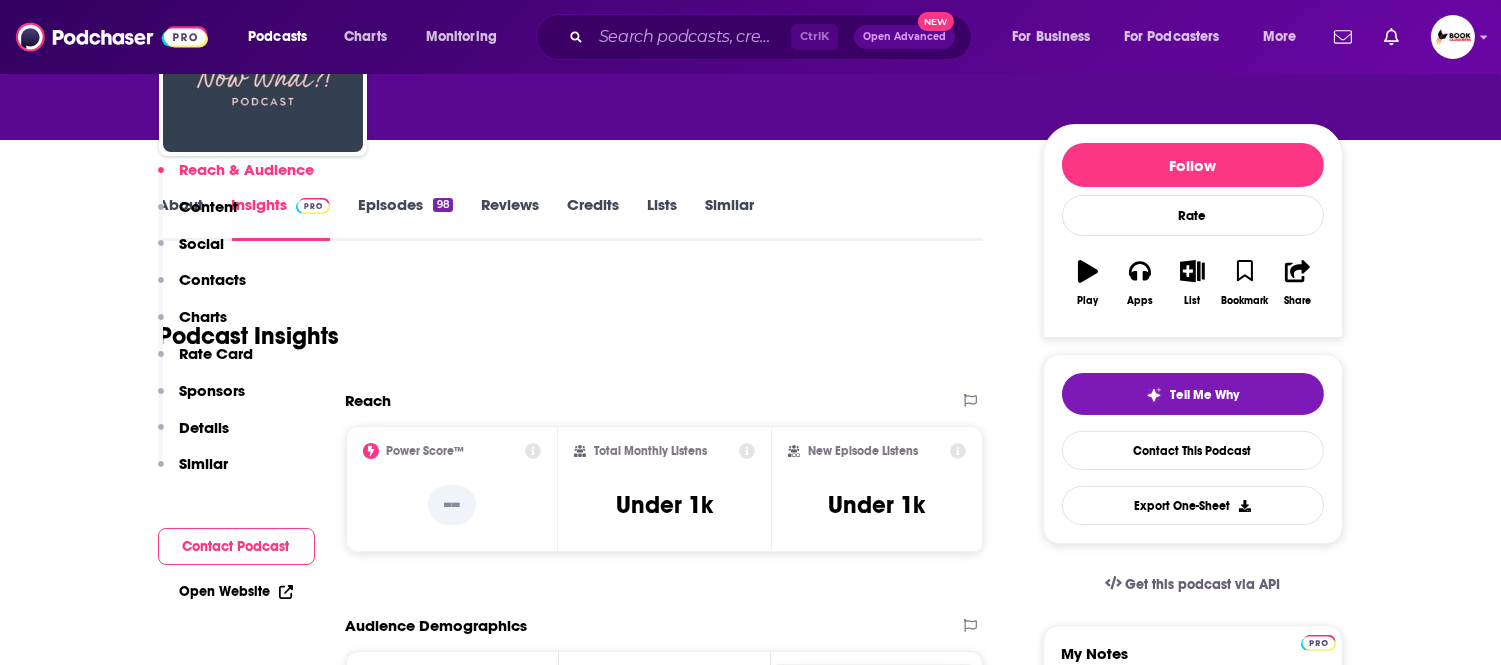 scroll, scrollTop: 0, scrollLeft: 0, axis: both 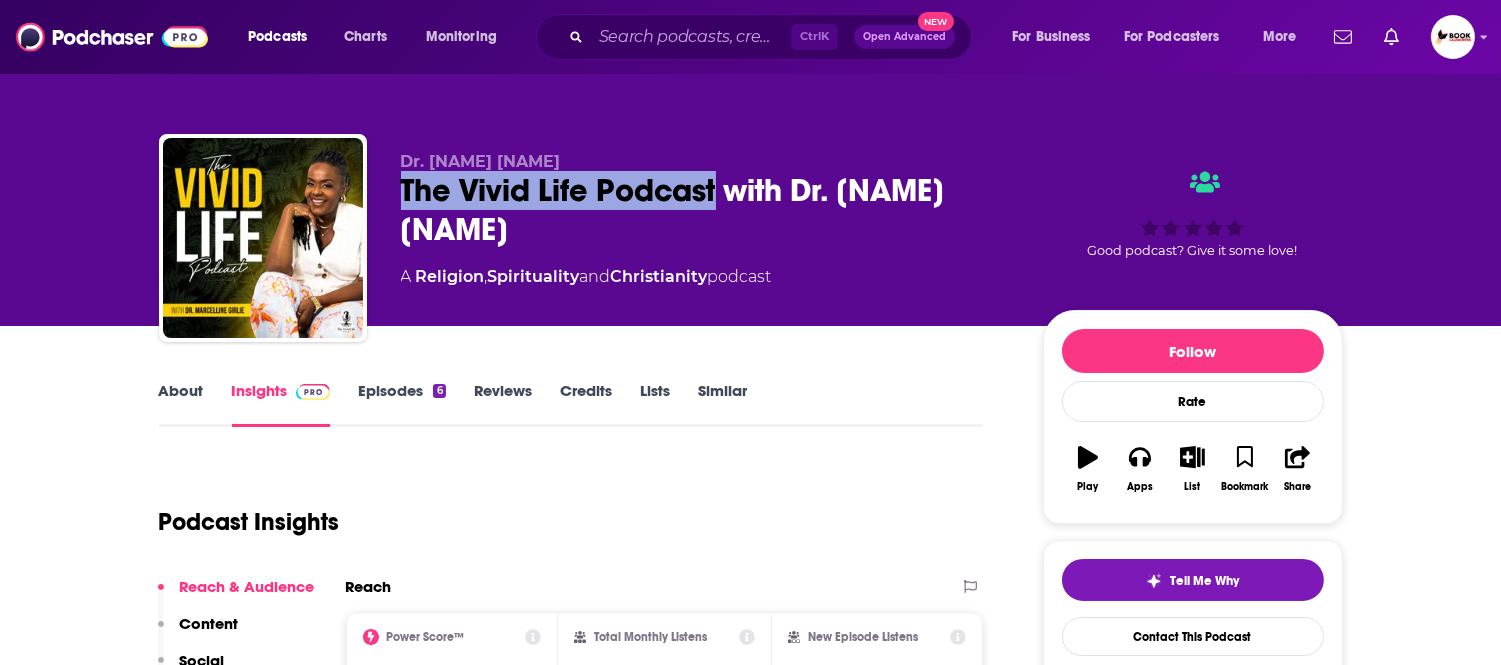 drag, startPoint x: 395, startPoint y: 202, endPoint x: 717, endPoint y: 195, distance: 322.07608 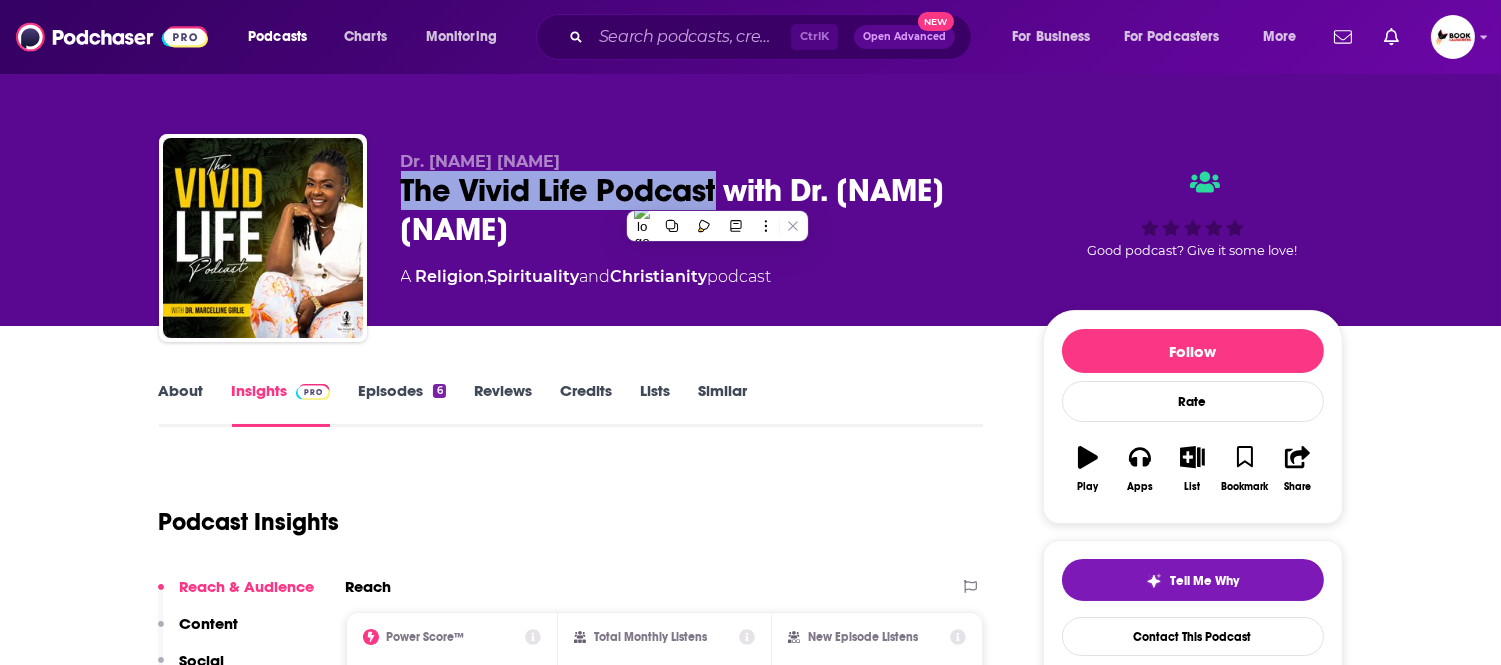 copy on "The Vivid Life Podcast" 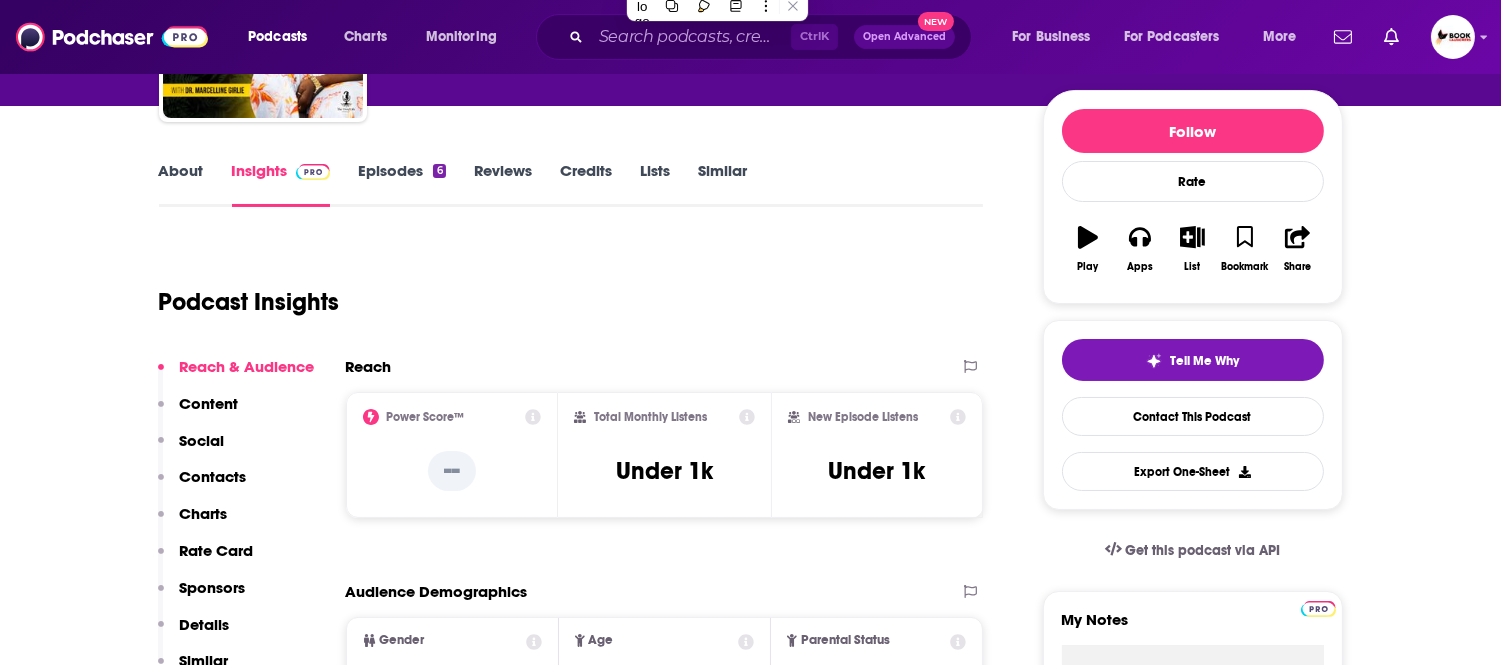 scroll, scrollTop: 222, scrollLeft: 0, axis: vertical 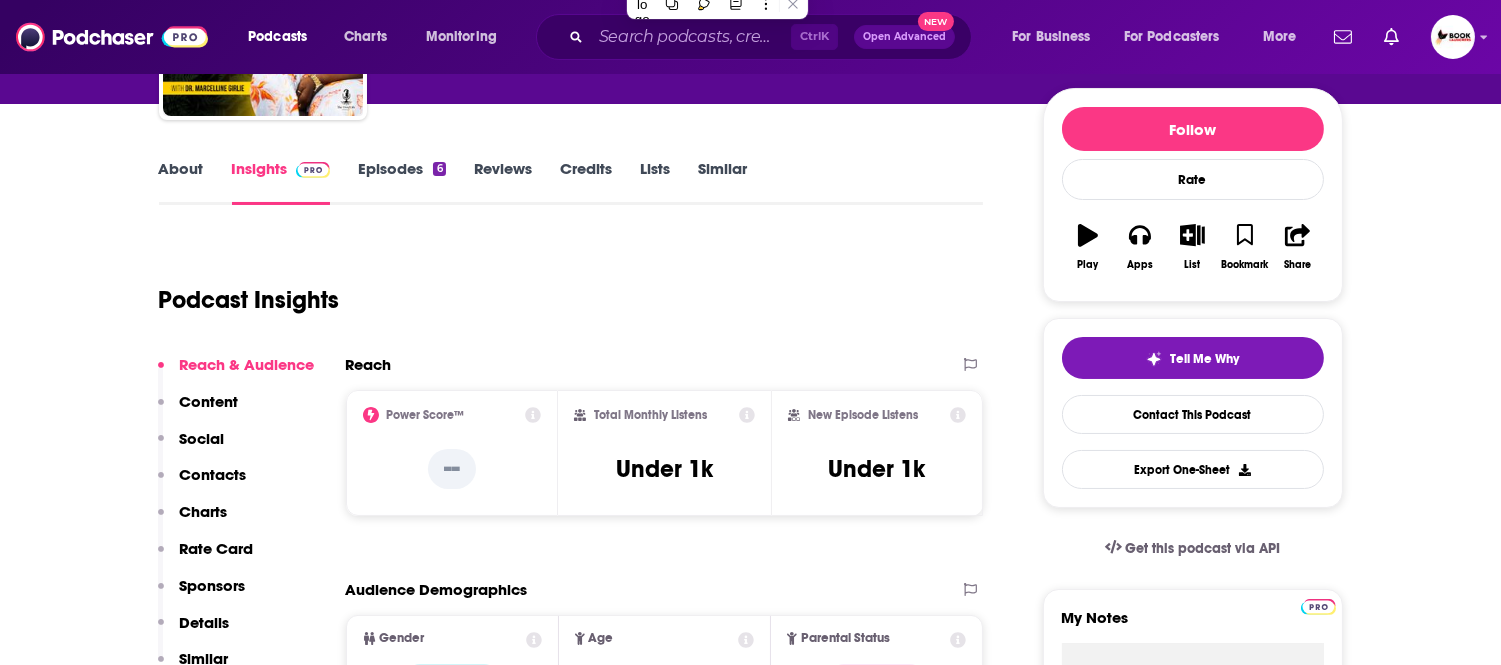 click on "Contacts" at bounding box center (213, 474) 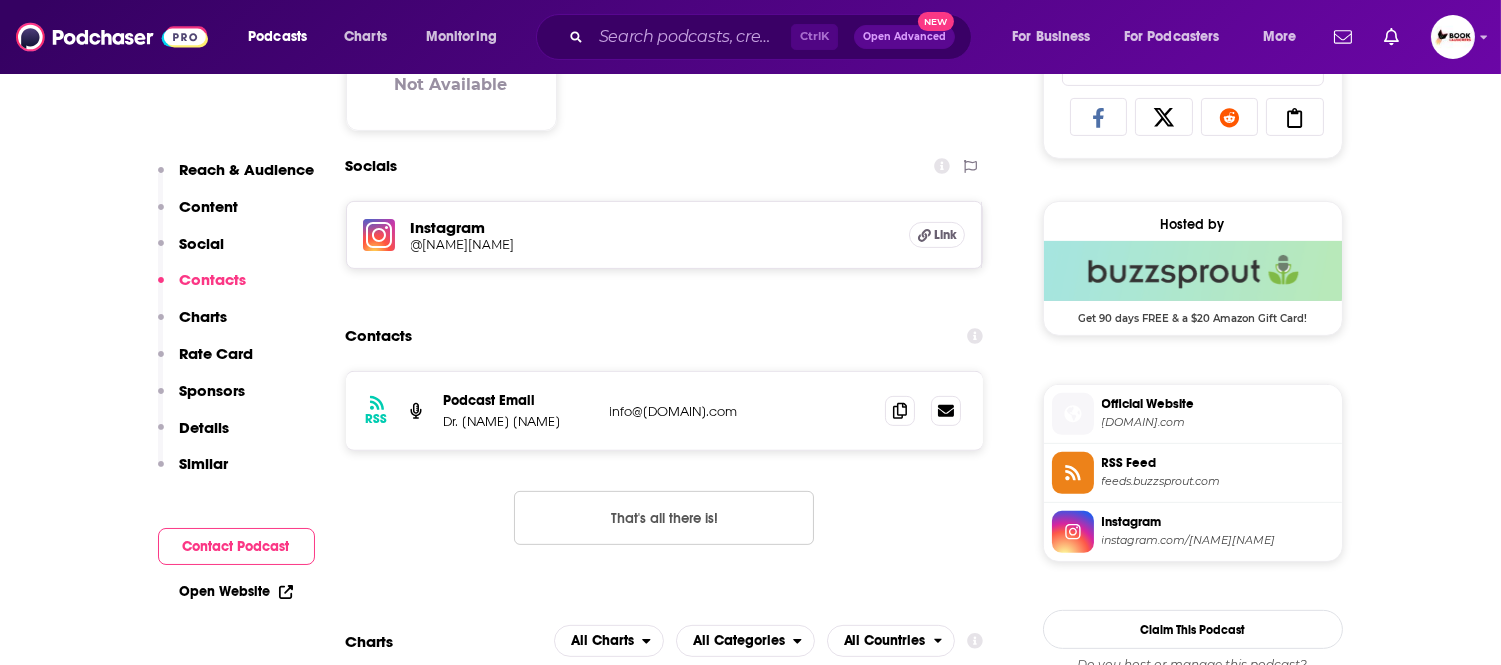 scroll, scrollTop: 1376, scrollLeft: 0, axis: vertical 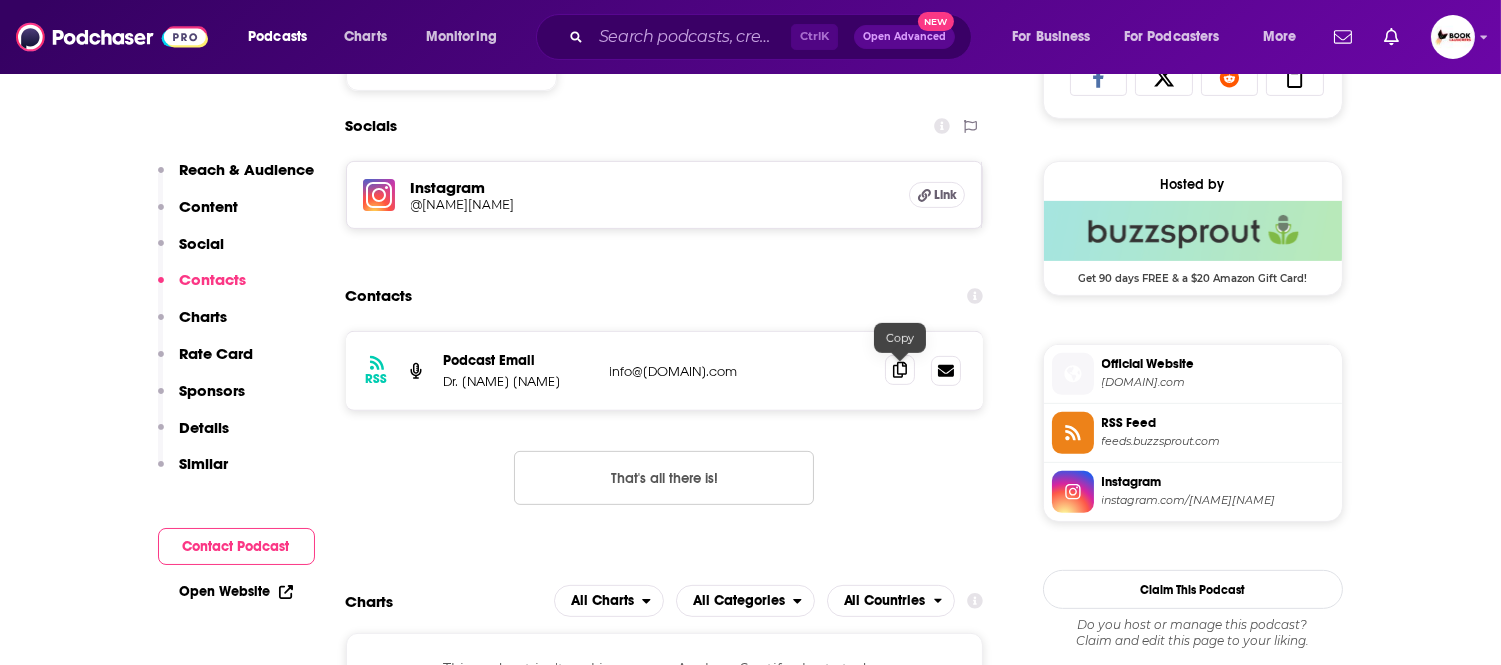 click 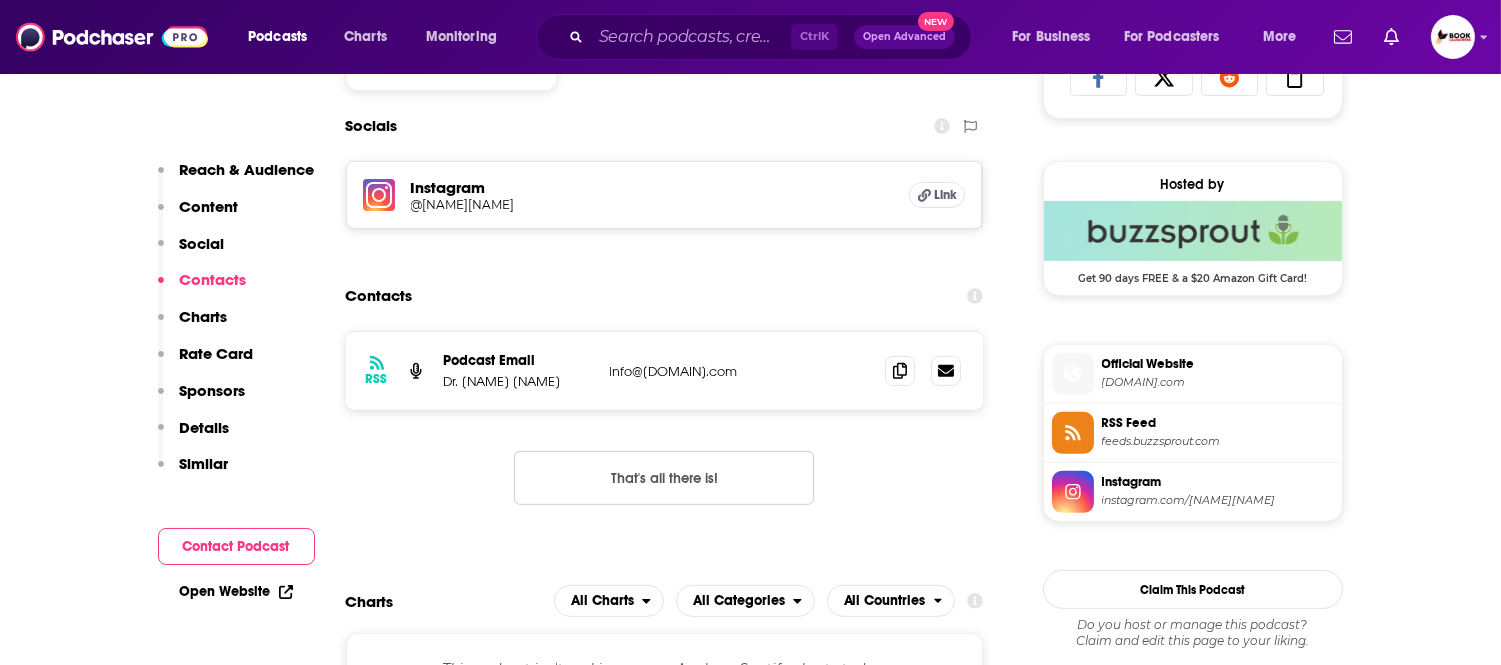 click on "Reach & Audience" at bounding box center [247, 169] 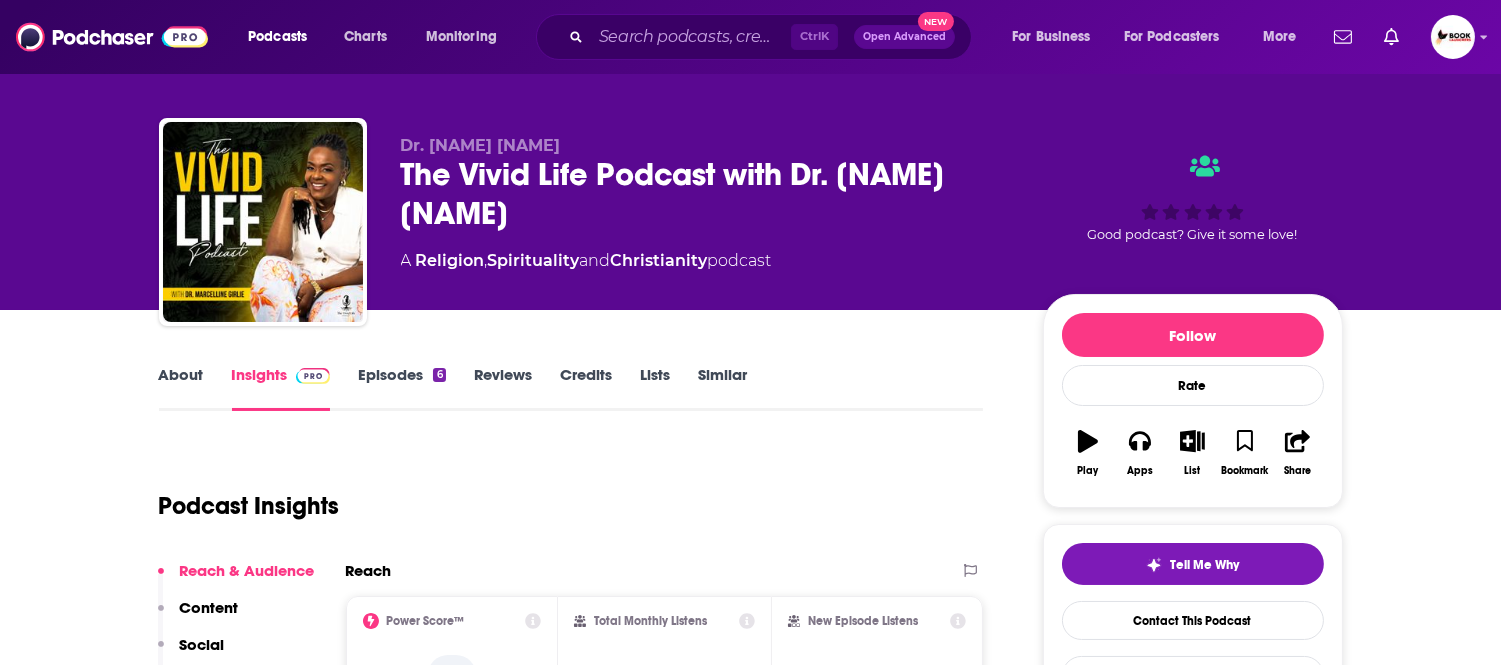 scroll, scrollTop: 0, scrollLeft: 0, axis: both 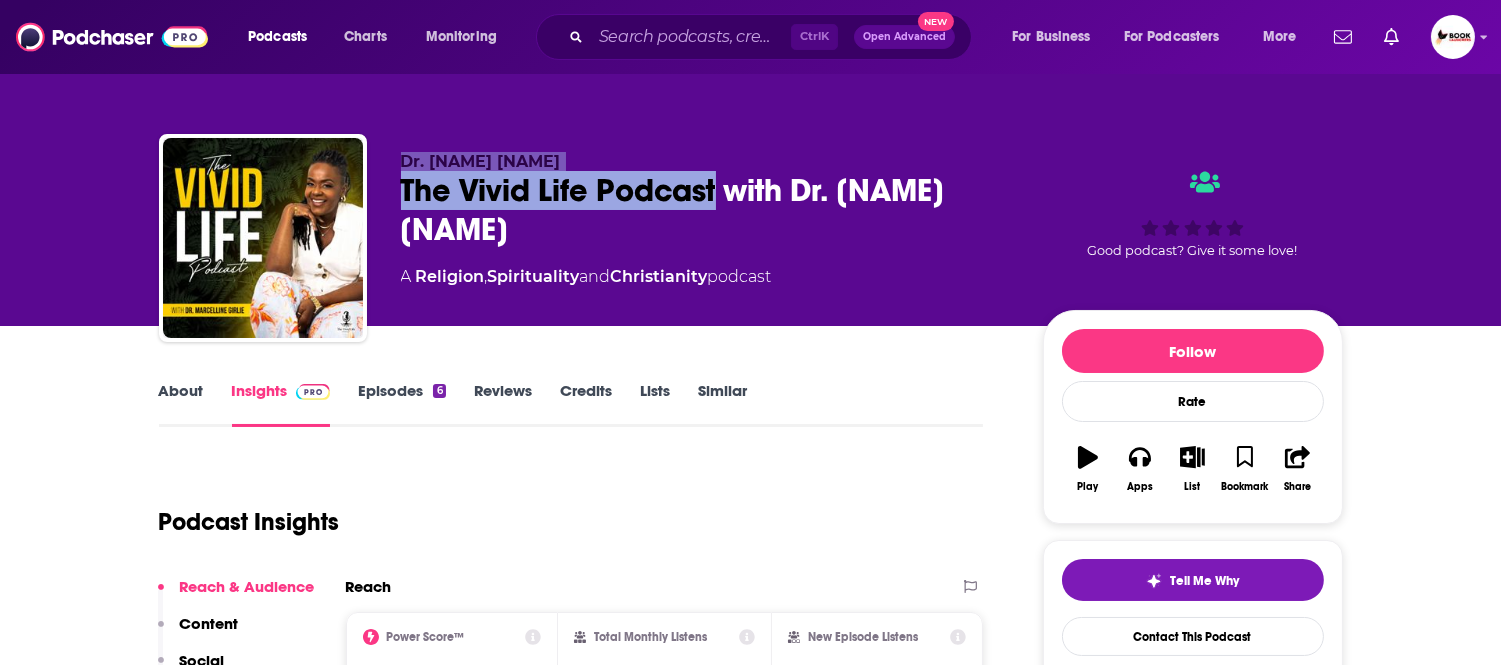 drag, startPoint x: 716, startPoint y: 197, endPoint x: 390, endPoint y: 163, distance: 327.76822 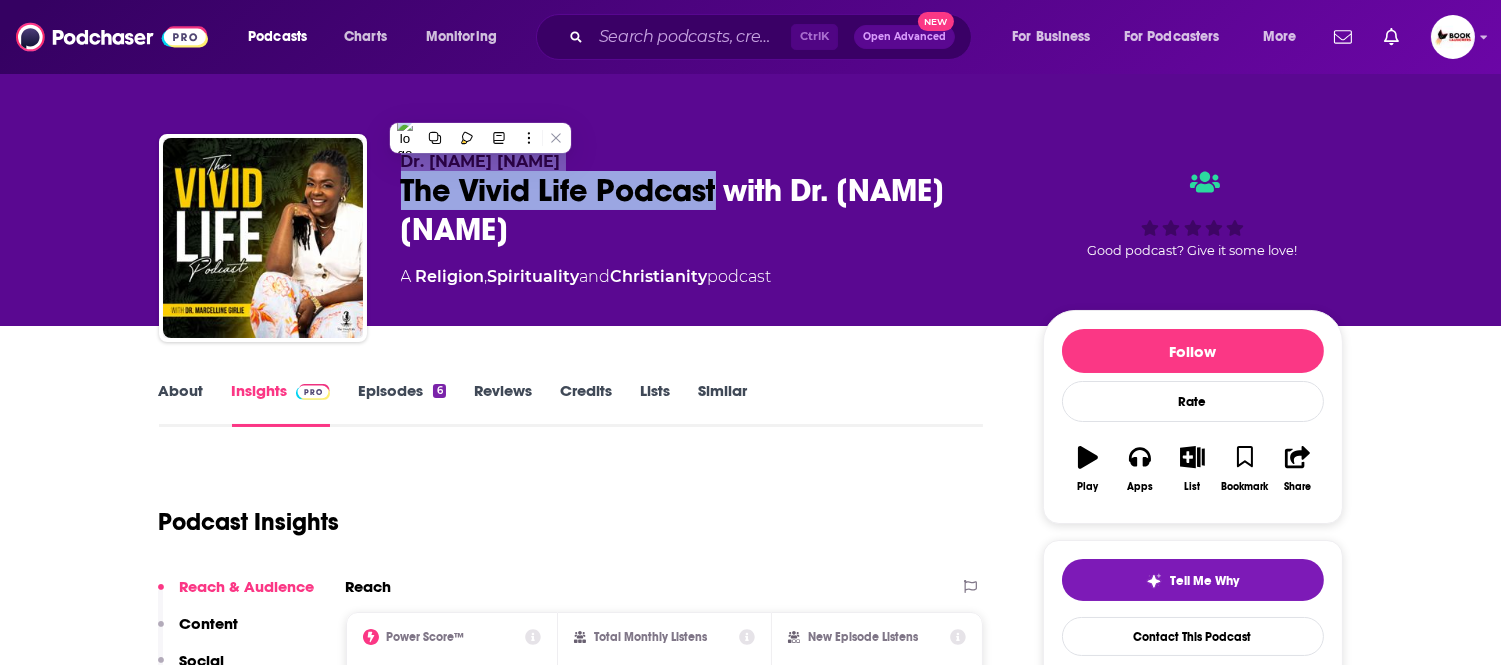 copy on "Dr. Marcelline Girlie   The Vivid Life Podcast" 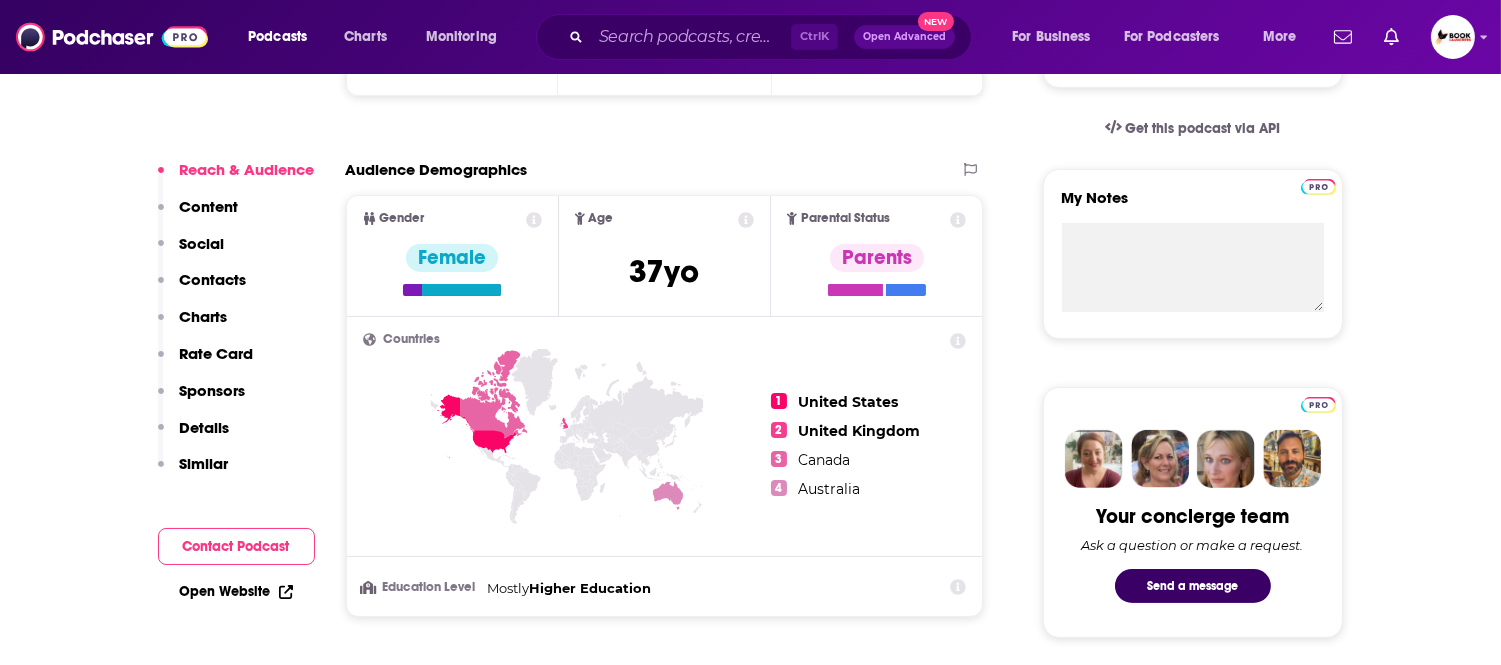 scroll, scrollTop: 666, scrollLeft: 0, axis: vertical 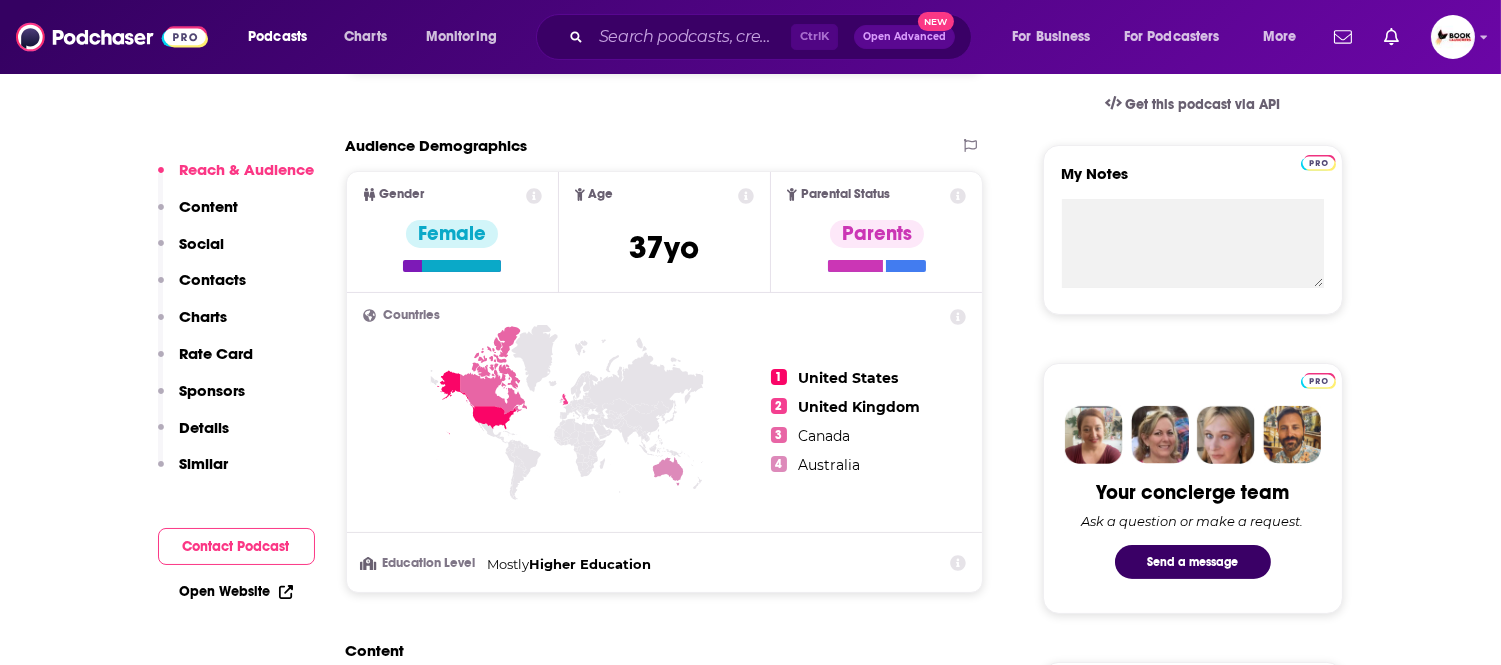 click on "Open Website" at bounding box center (236, 591) 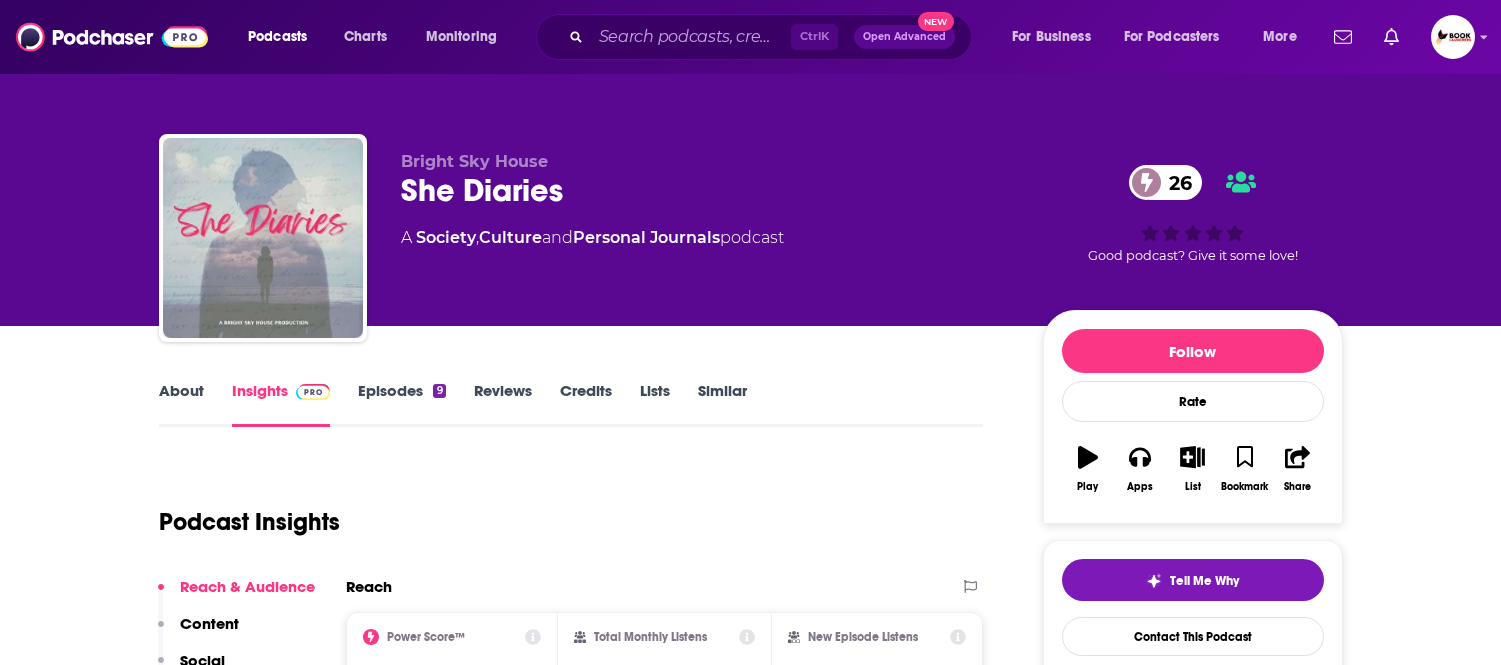 scroll, scrollTop: 0, scrollLeft: 0, axis: both 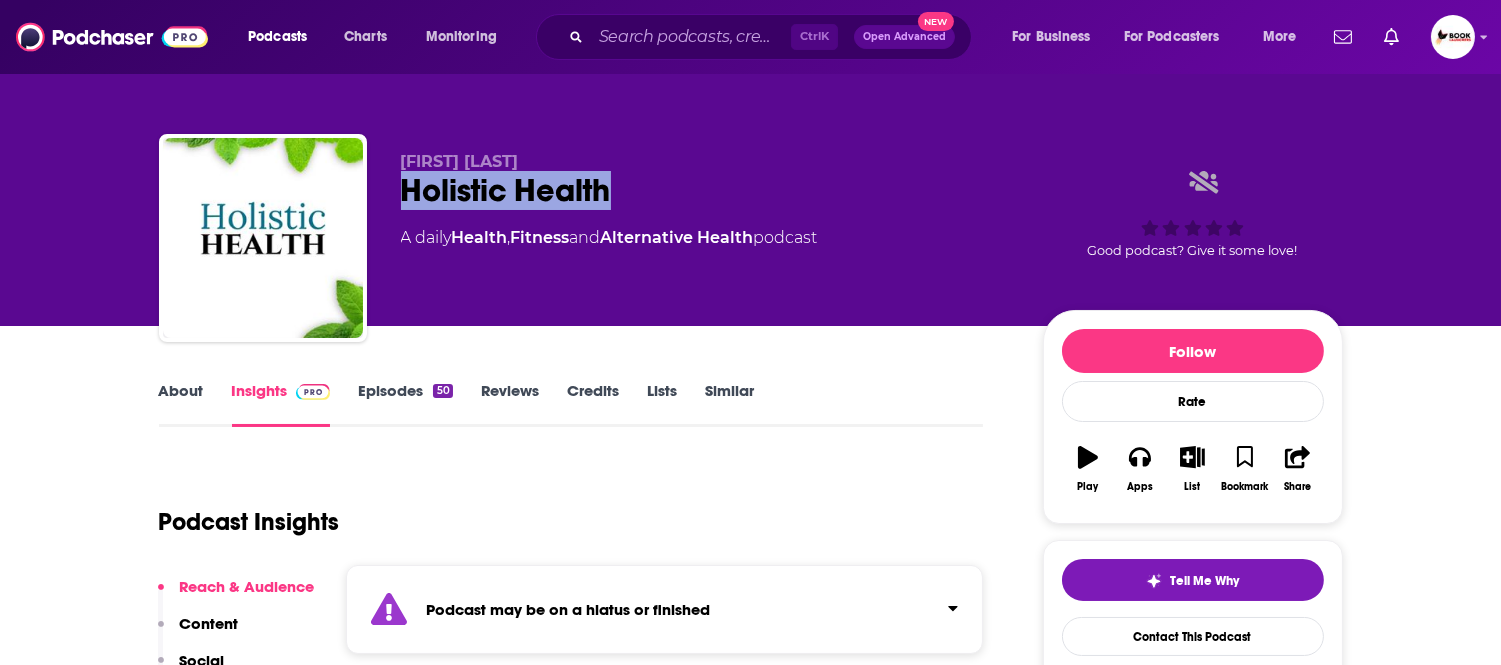 drag, startPoint x: 652, startPoint y: 191, endPoint x: 386, endPoint y: 194, distance: 266.0169 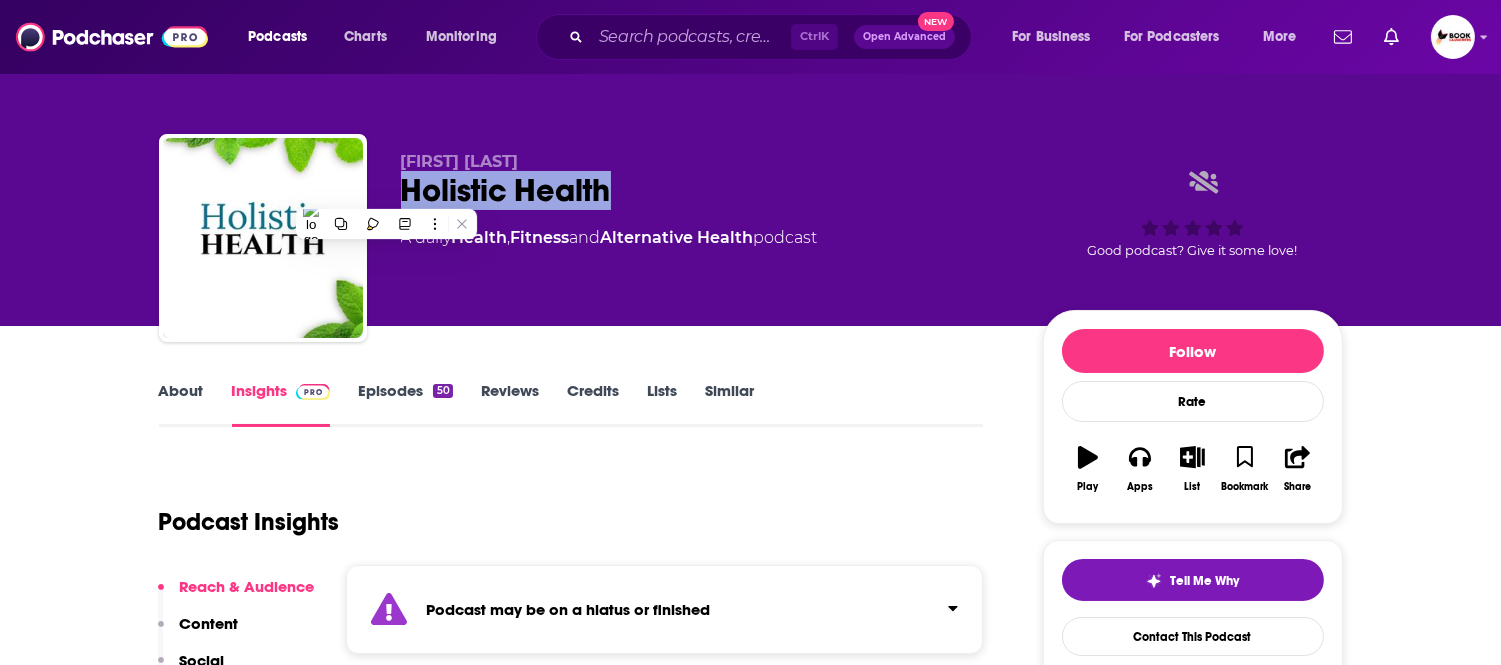 copy on "Holistic Health" 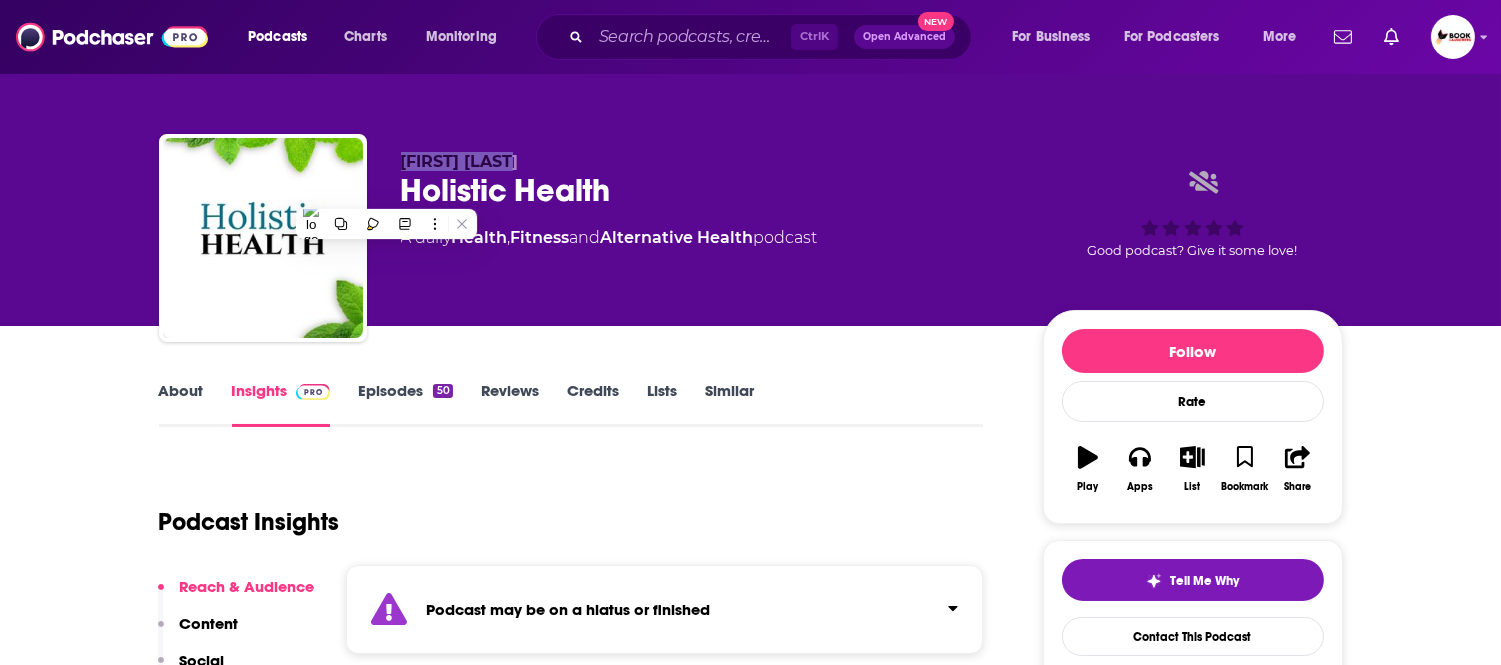 drag, startPoint x: 552, startPoint y: 147, endPoint x: 398, endPoint y: 153, distance: 154.11684 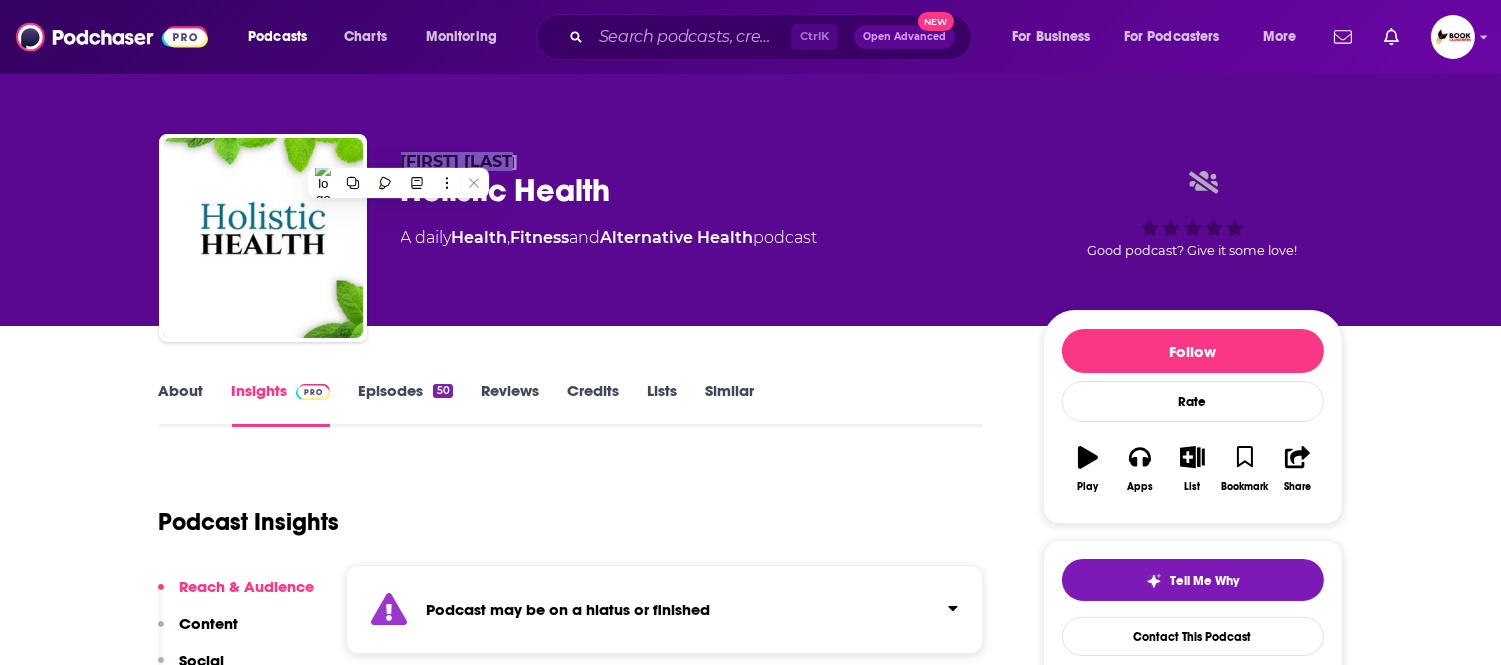 copy on "Sharonda King" 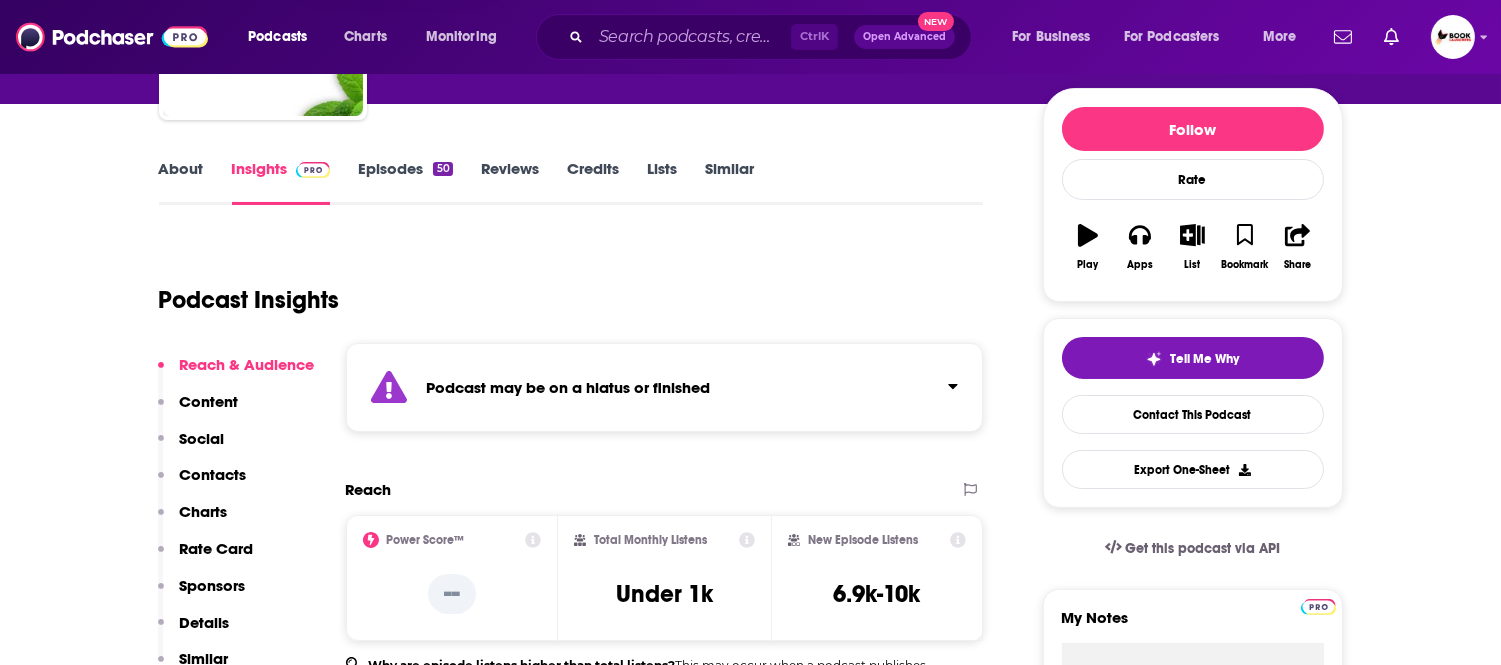 click on "Contacts" at bounding box center (213, 474) 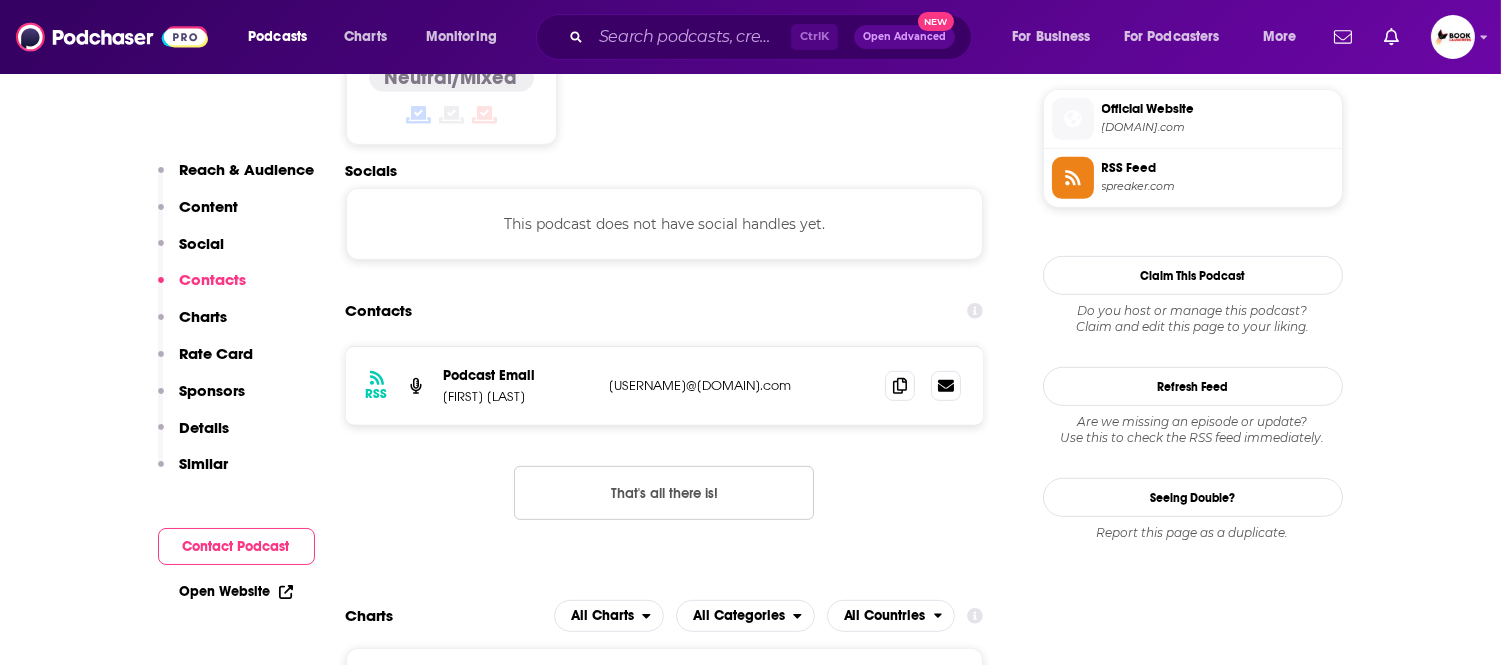 scroll, scrollTop: 1807, scrollLeft: 0, axis: vertical 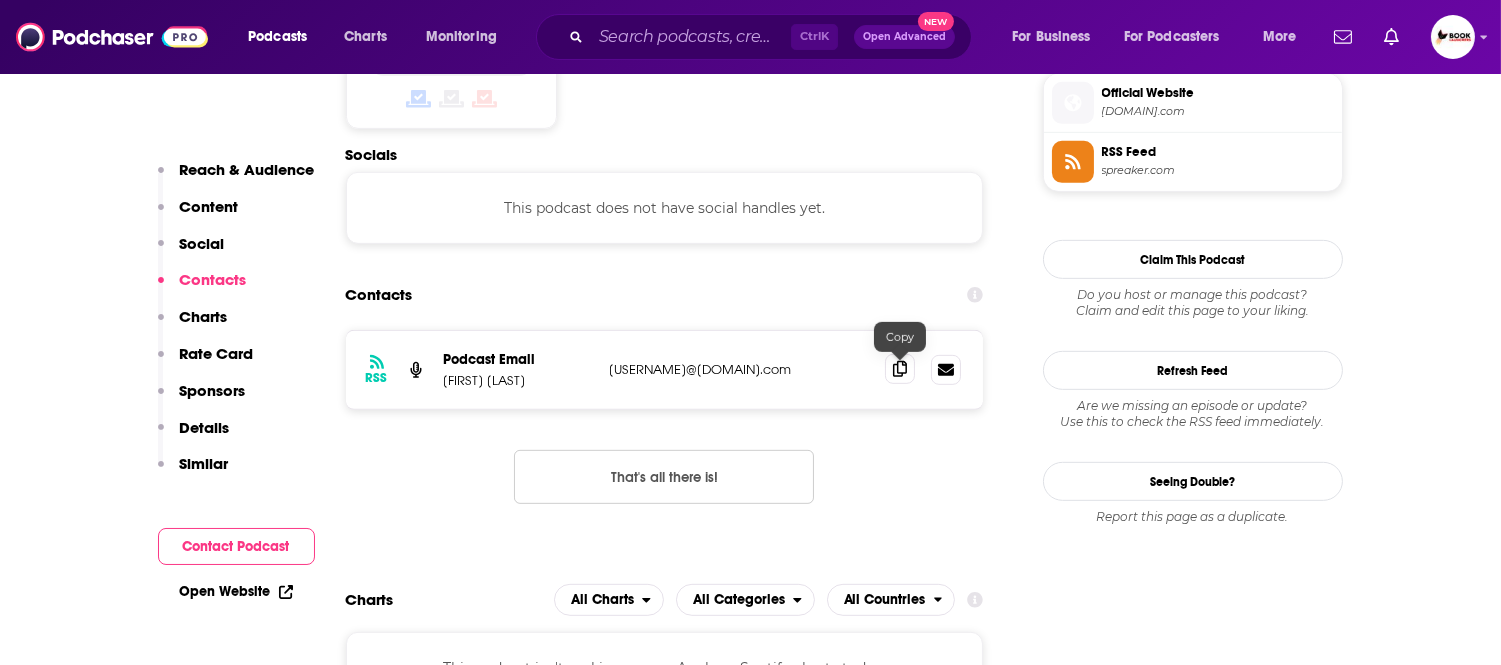 click at bounding box center (900, 369) 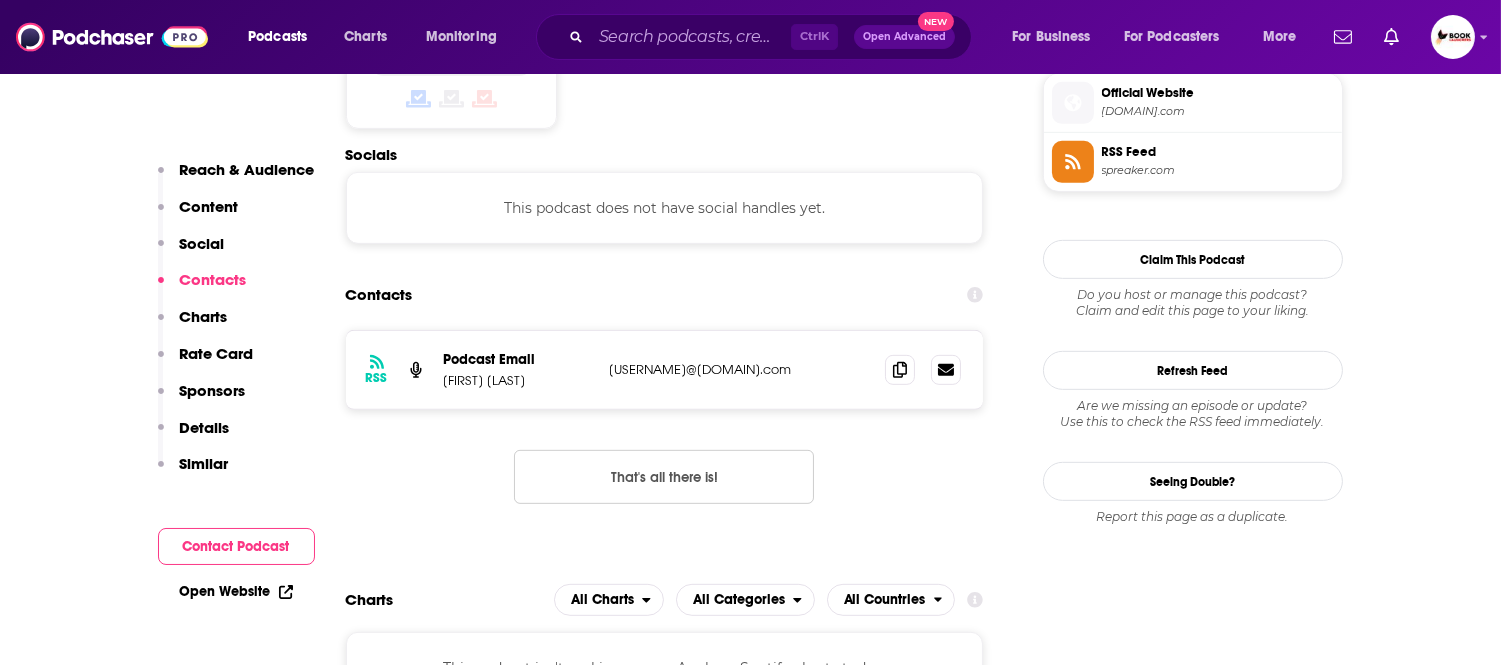 click on "Open Website" at bounding box center (236, 591) 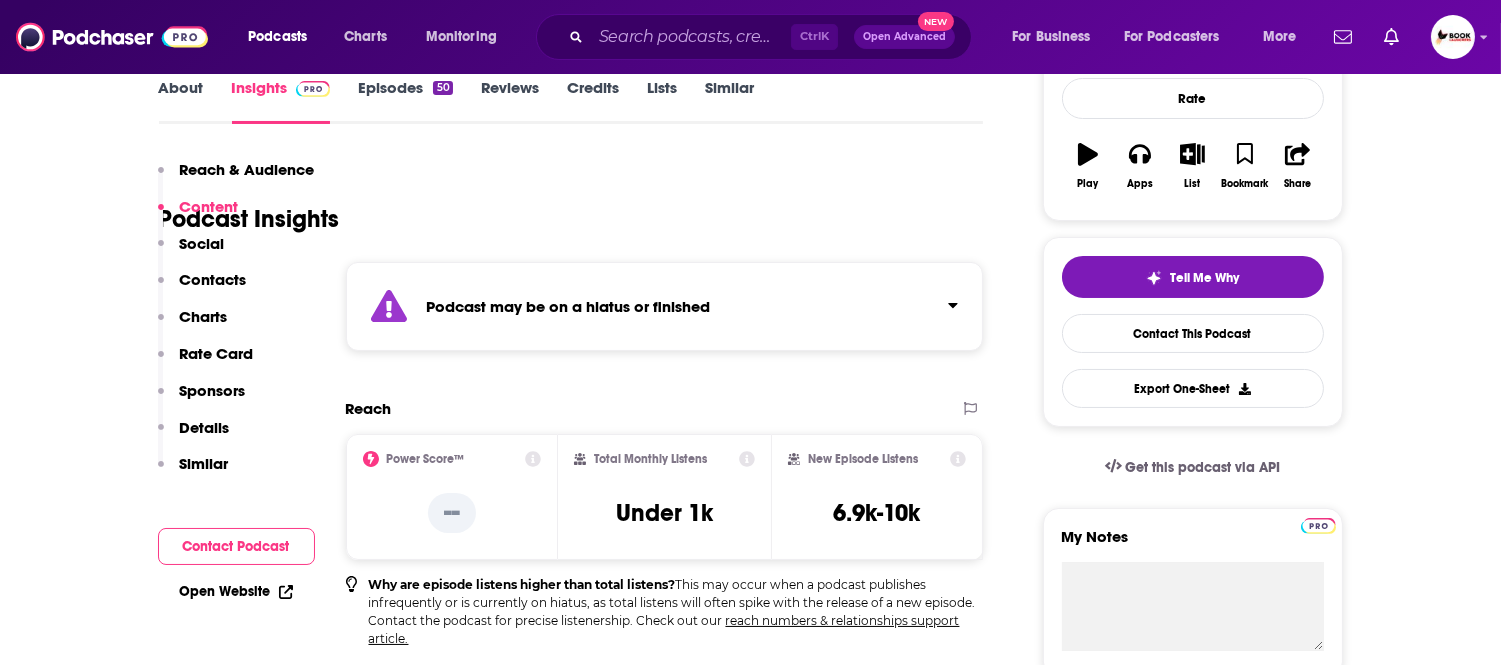 scroll, scrollTop: 0, scrollLeft: 0, axis: both 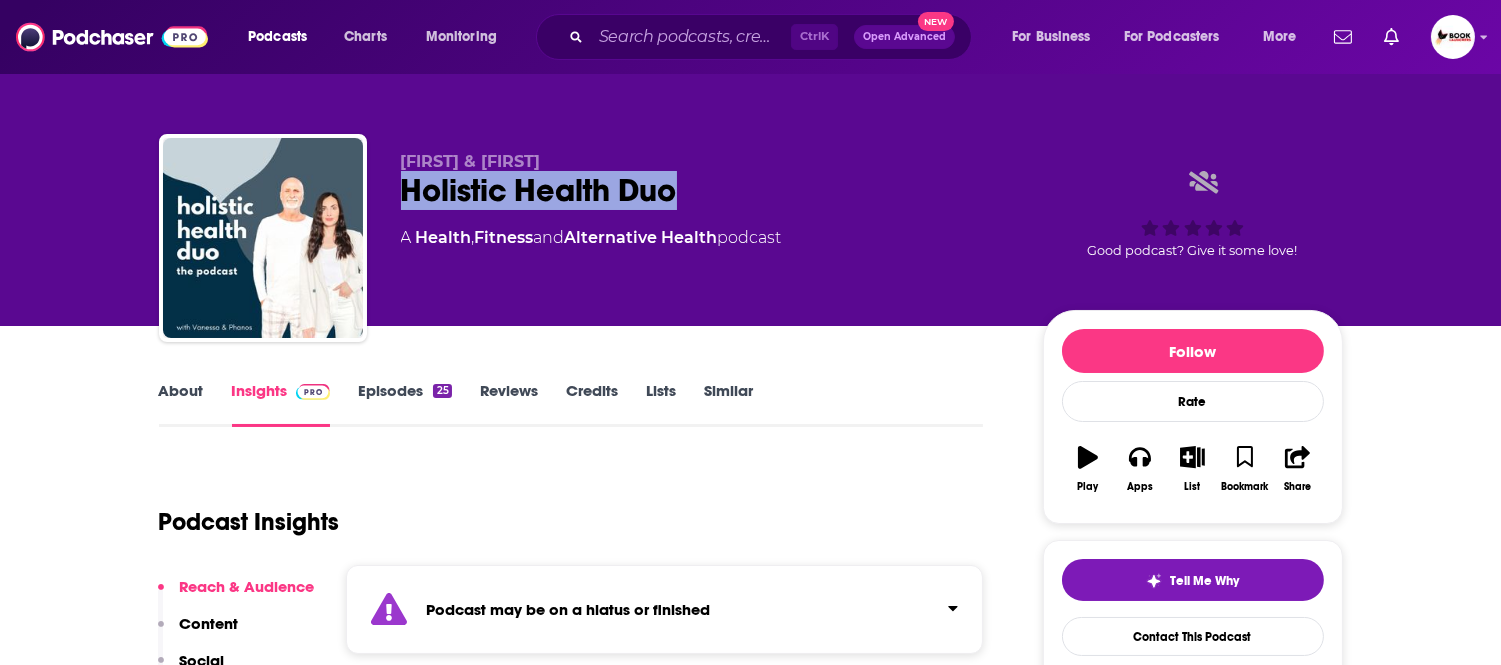 drag, startPoint x: 685, startPoint y: 200, endPoint x: 402, endPoint y: 198, distance: 283.00708 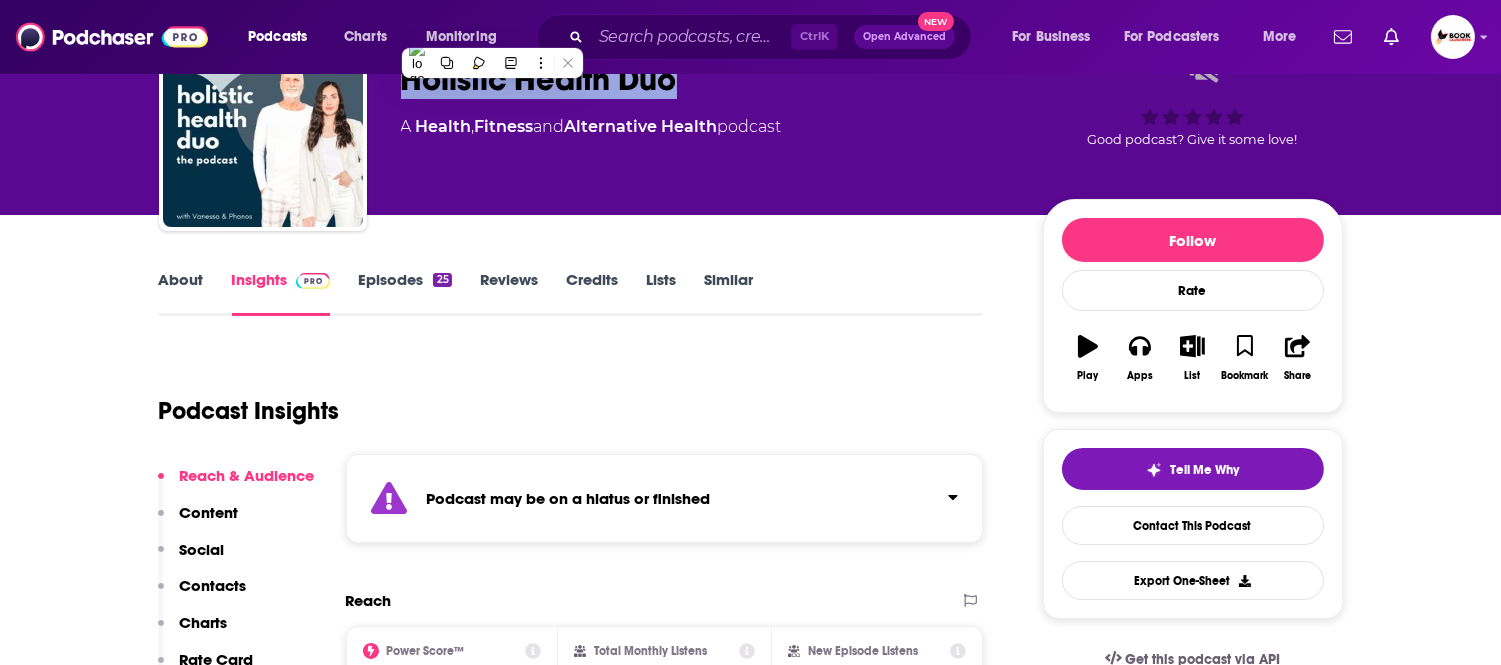click on "Contacts" at bounding box center [213, 585] 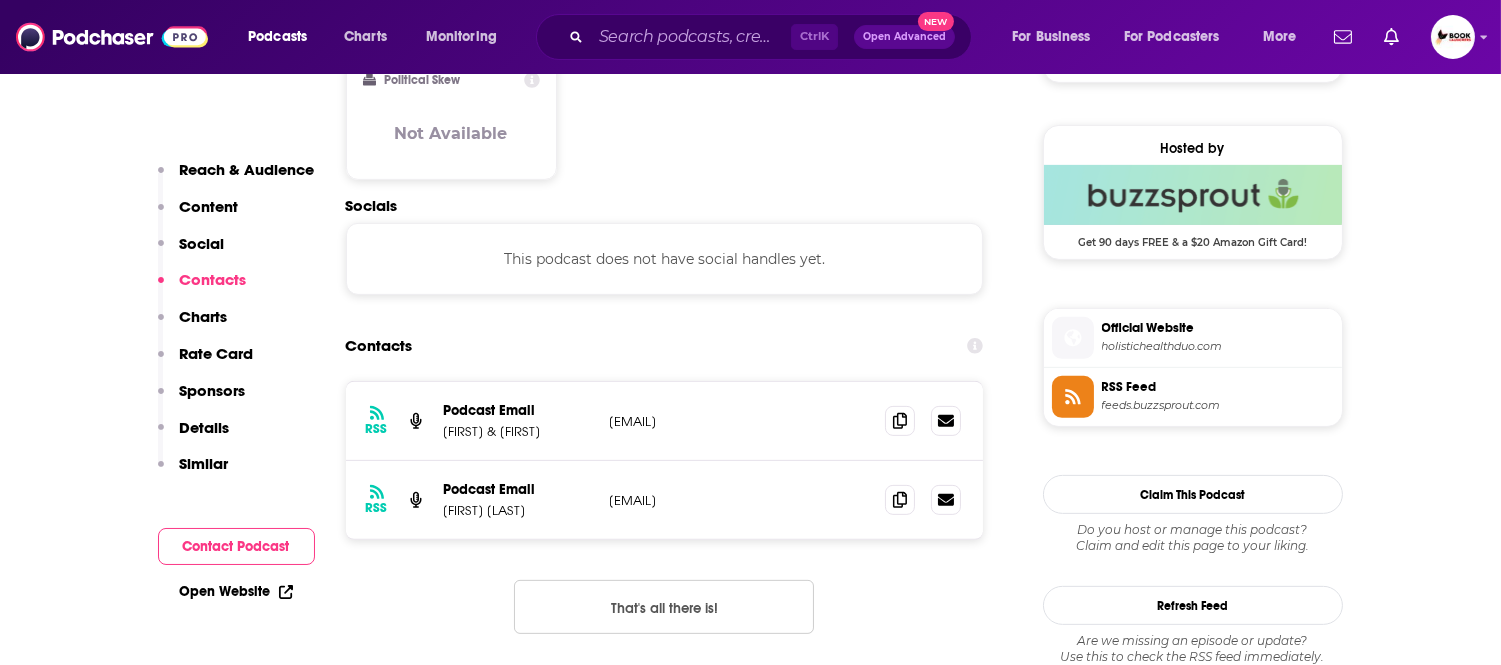 scroll, scrollTop: 1465, scrollLeft: 0, axis: vertical 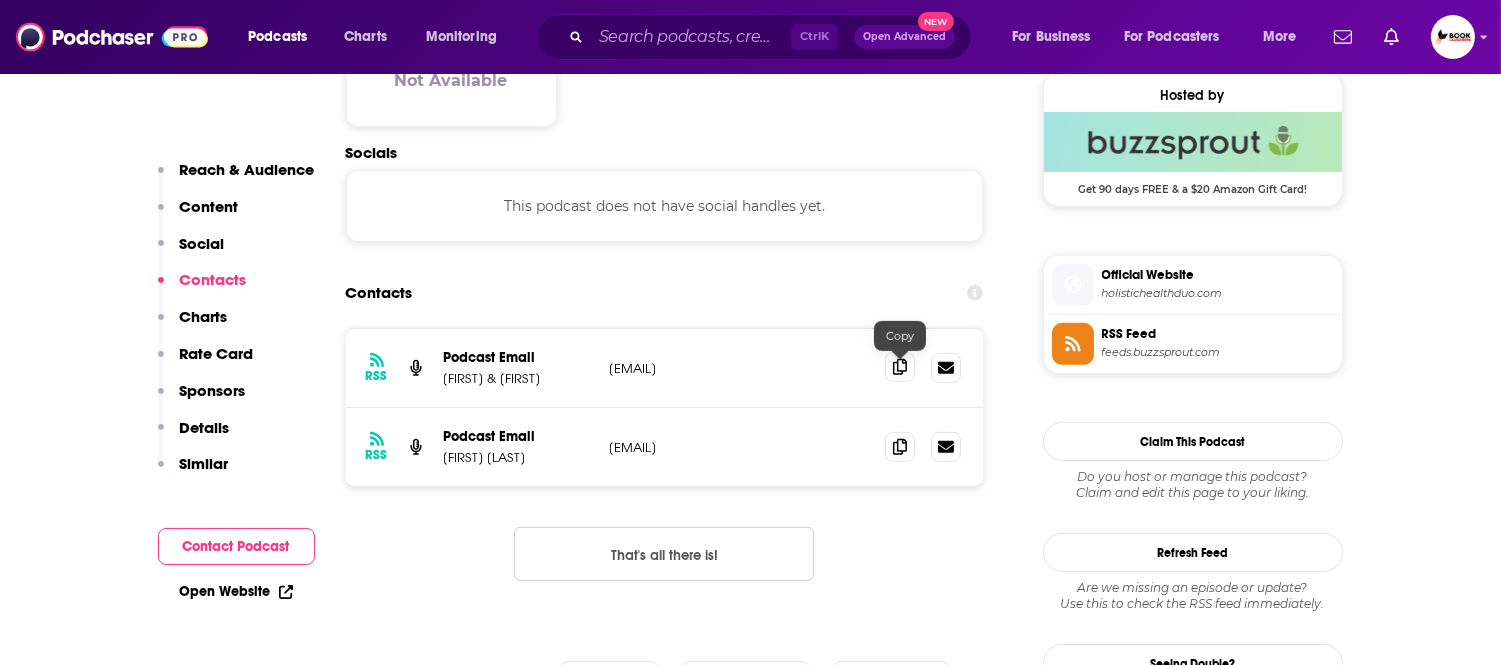 click 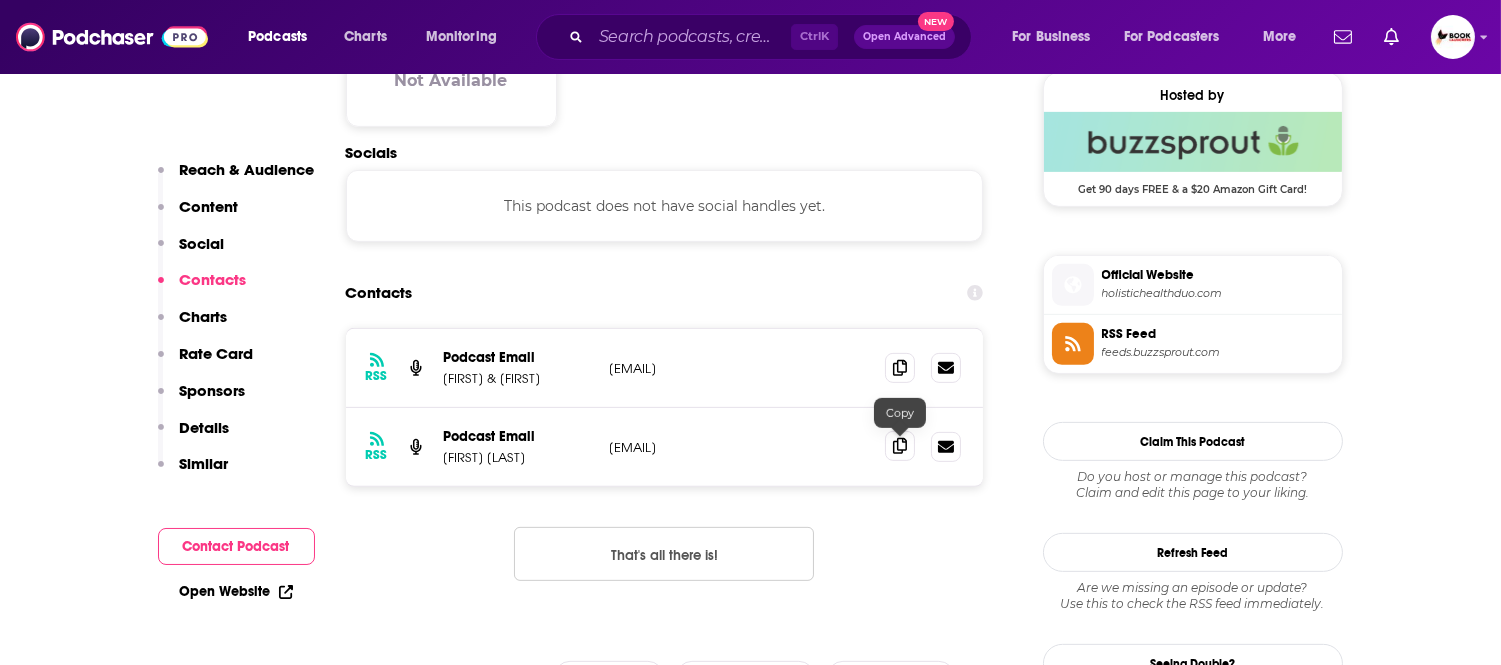 click 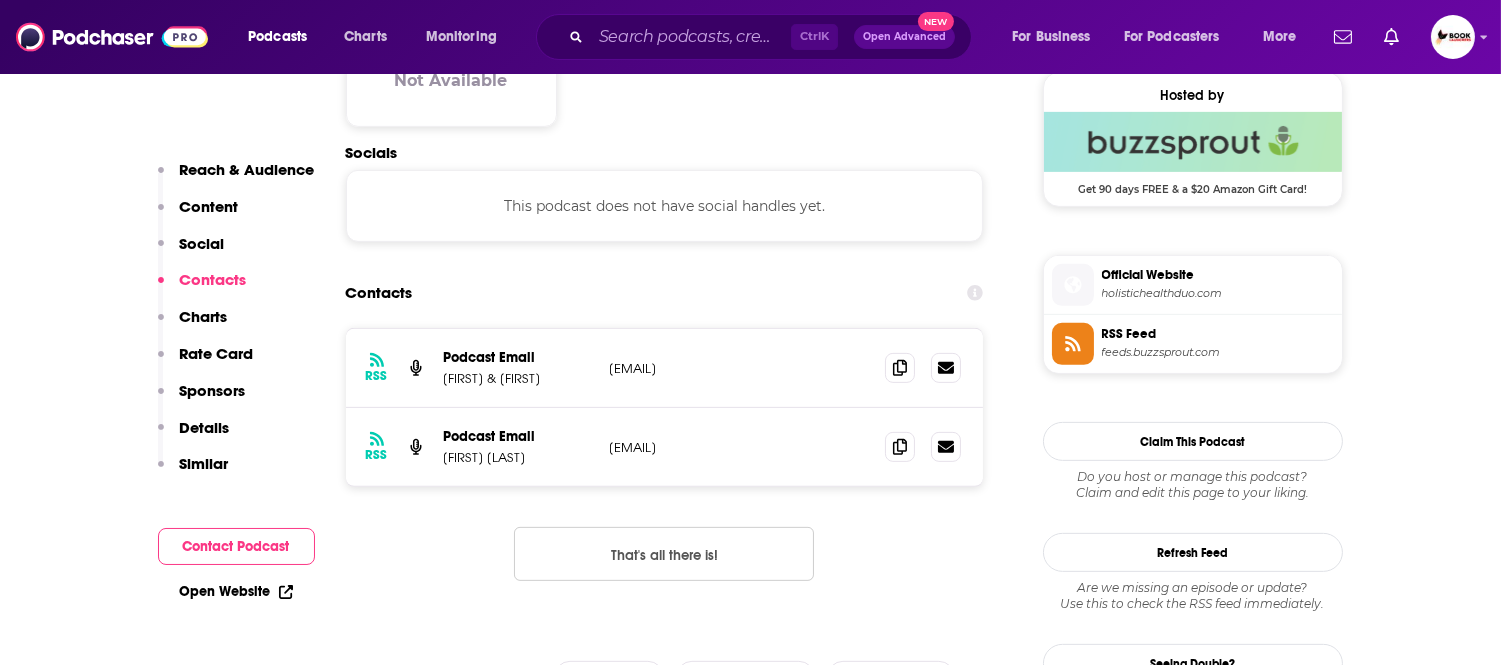click on "Reach & Audience" at bounding box center (247, 169) 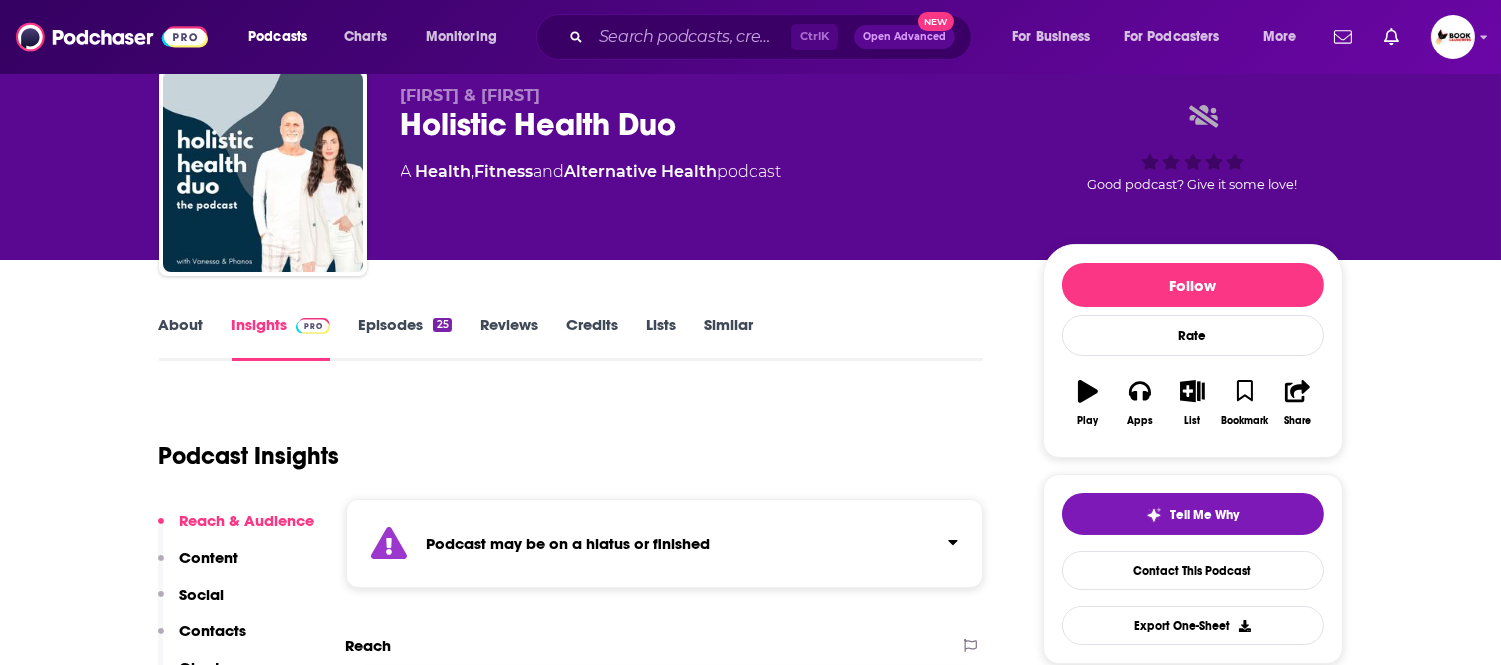 scroll, scrollTop: 0, scrollLeft: 0, axis: both 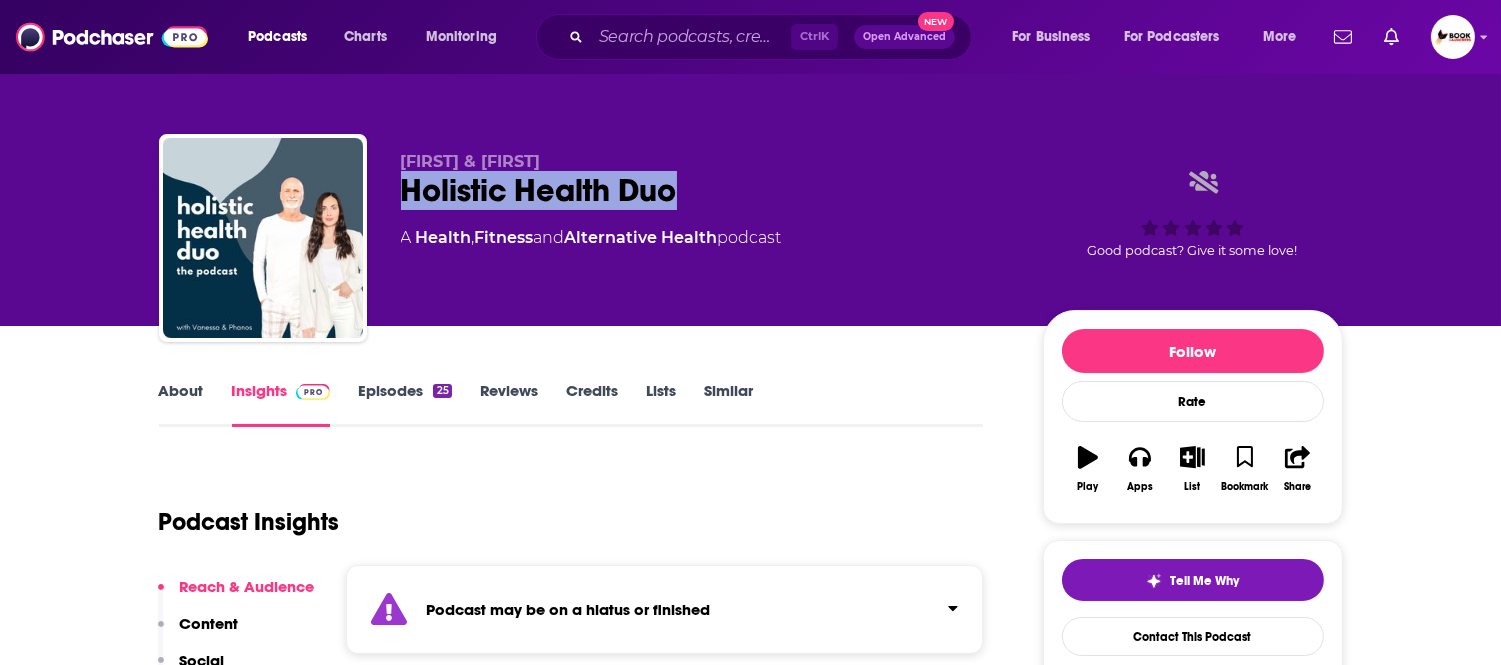 drag, startPoint x: 703, startPoint y: 200, endPoint x: 401, endPoint y: 145, distance: 306.96744 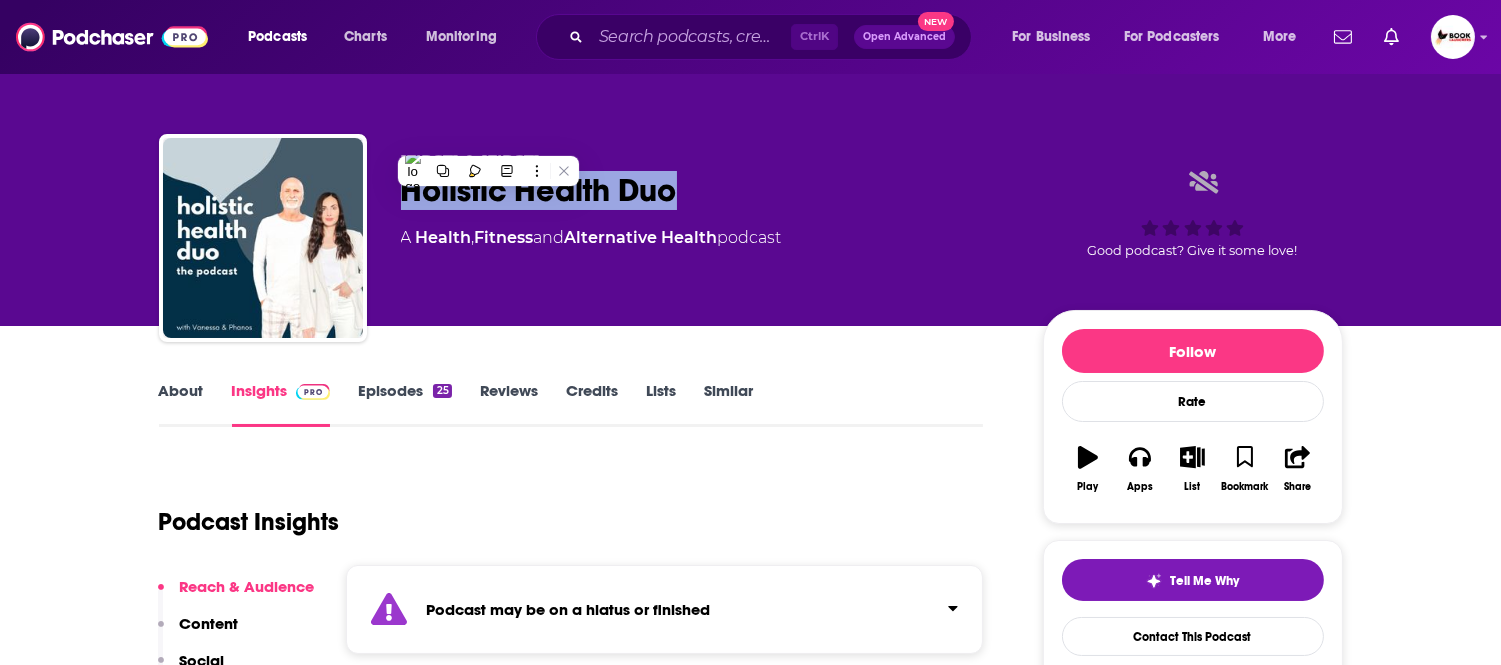 copy on "Holistic Health Duo" 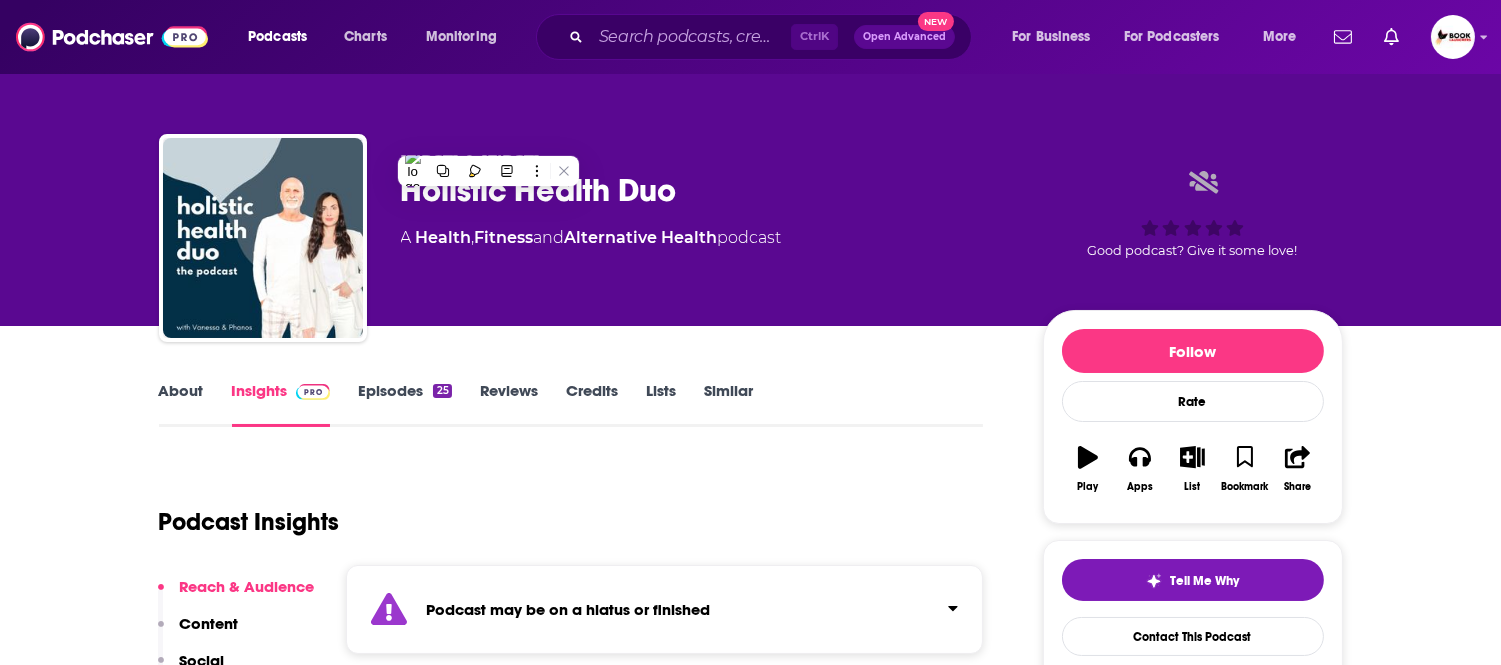 click on "[FIRST] & [FIRST]" at bounding box center (706, 161) 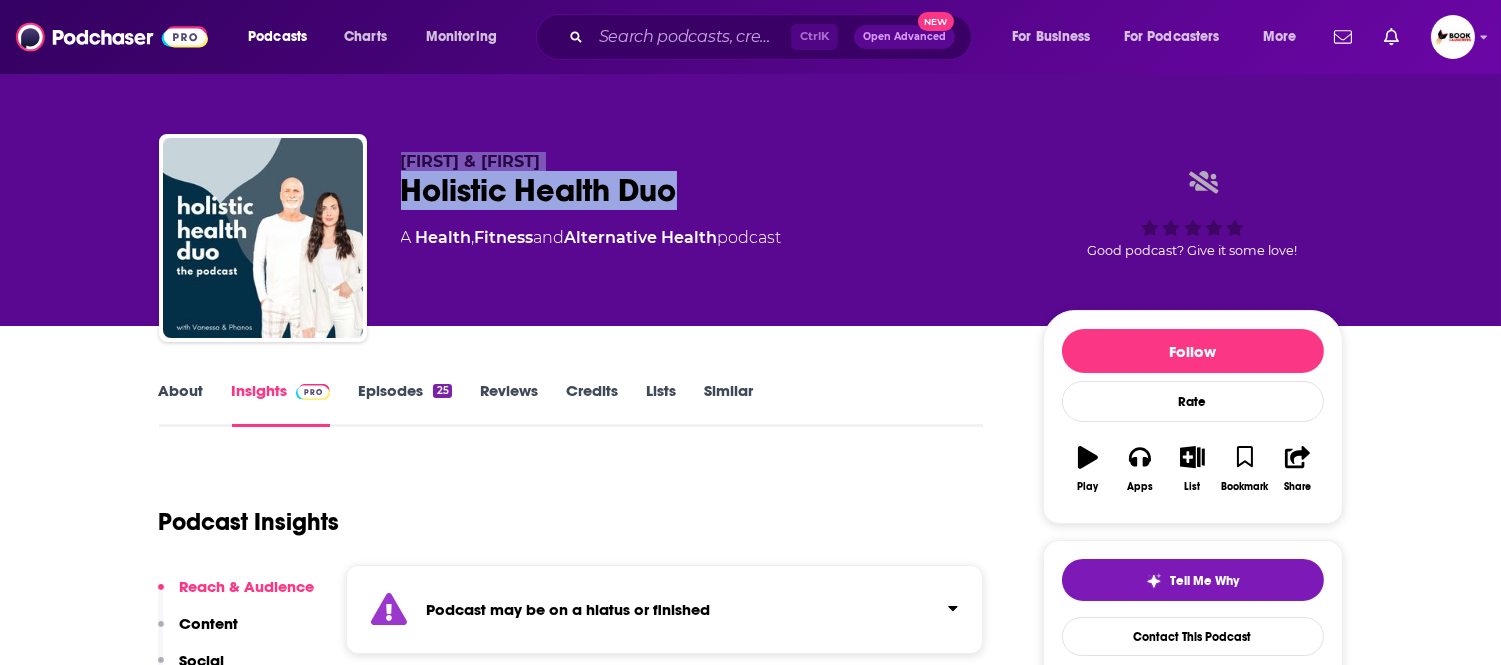 drag, startPoint x: 707, startPoint y: 193, endPoint x: 371, endPoint y: 168, distance: 336.92877 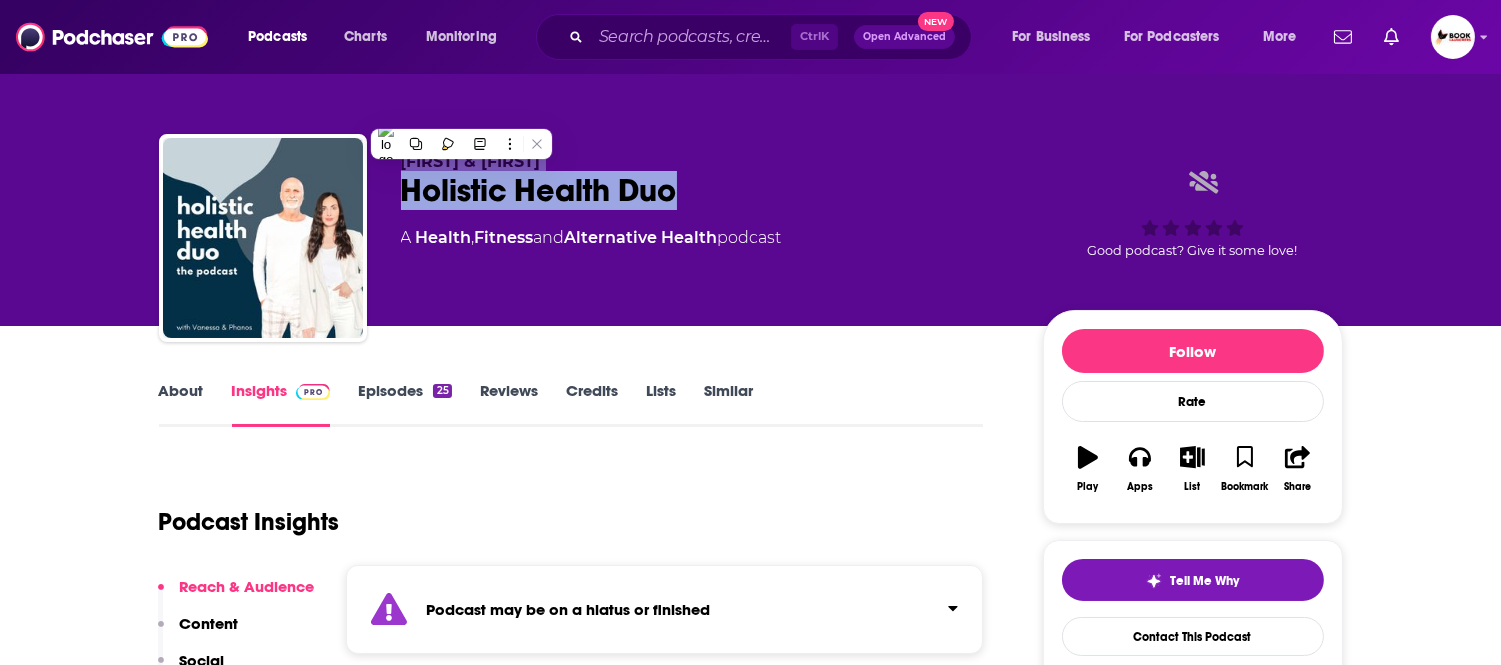 copy on "[FIRST] & [FIRST] Holistic Health Duo" 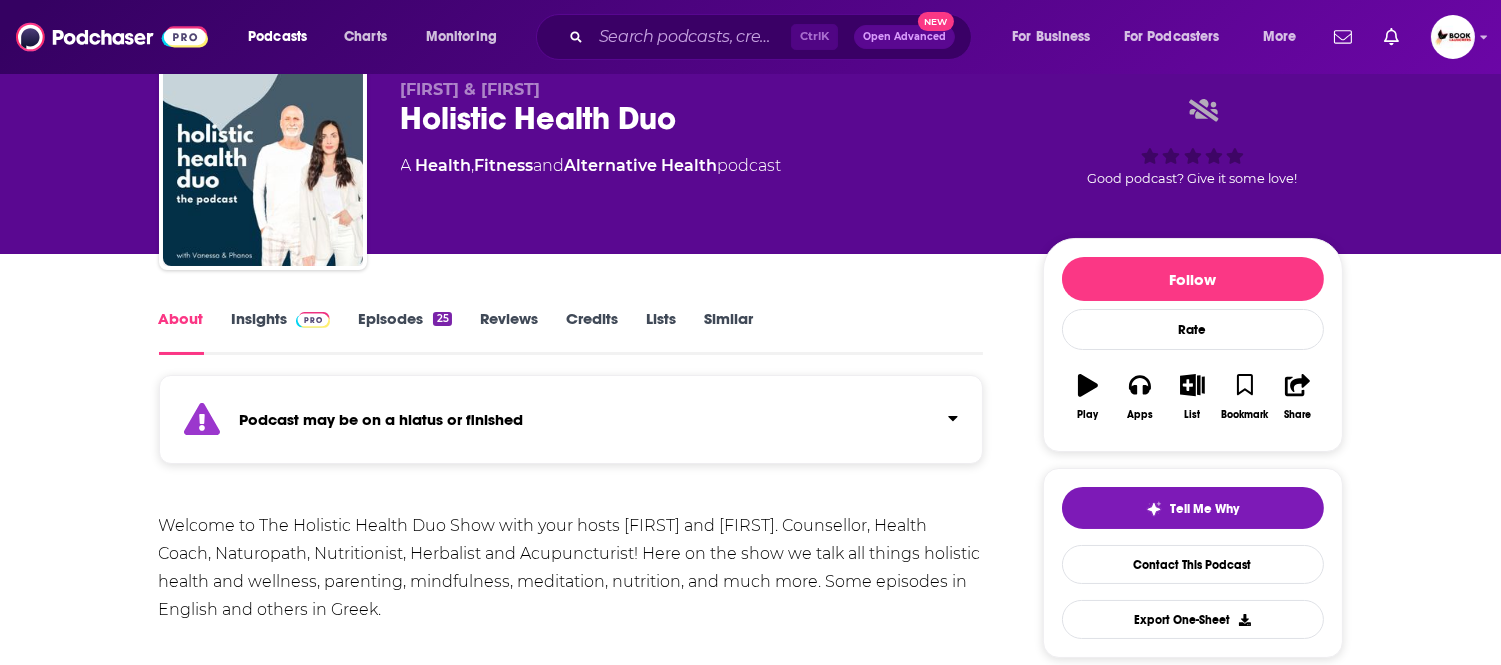scroll, scrollTop: 111, scrollLeft: 0, axis: vertical 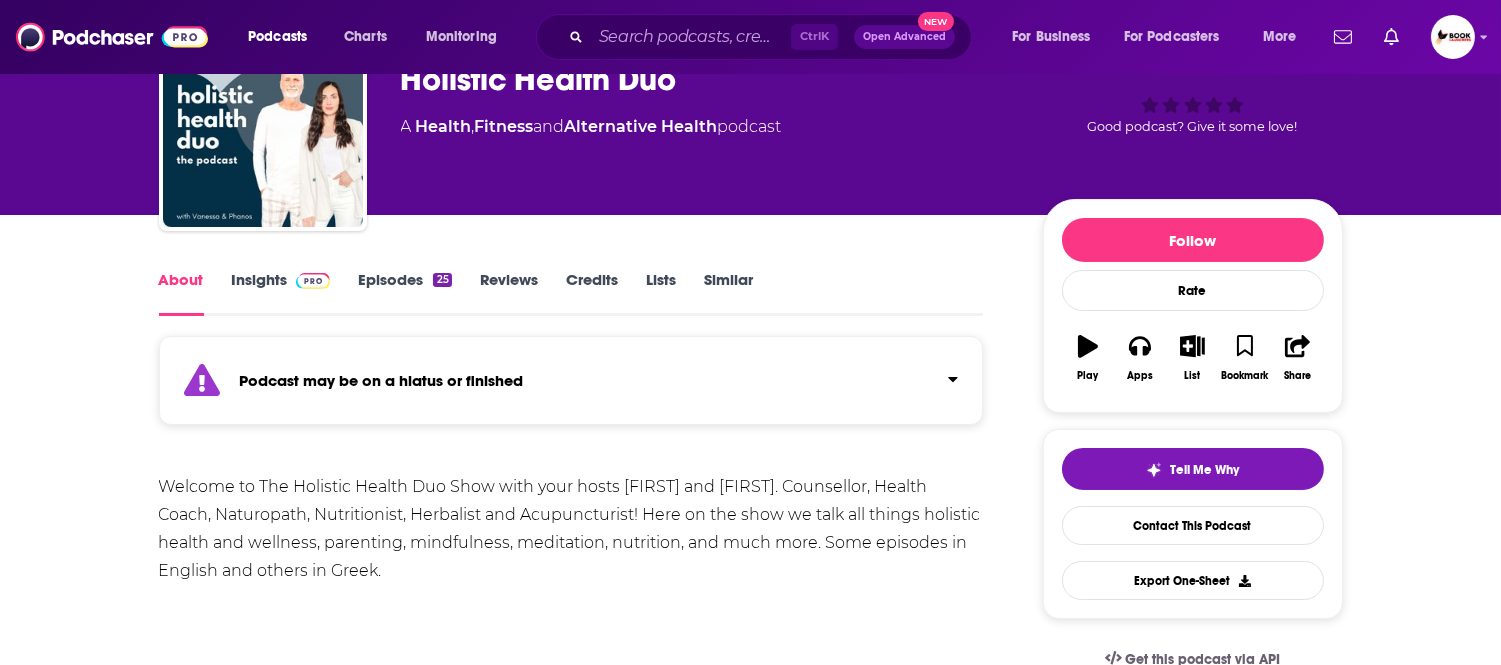 click on "Insights" at bounding box center (281, 293) 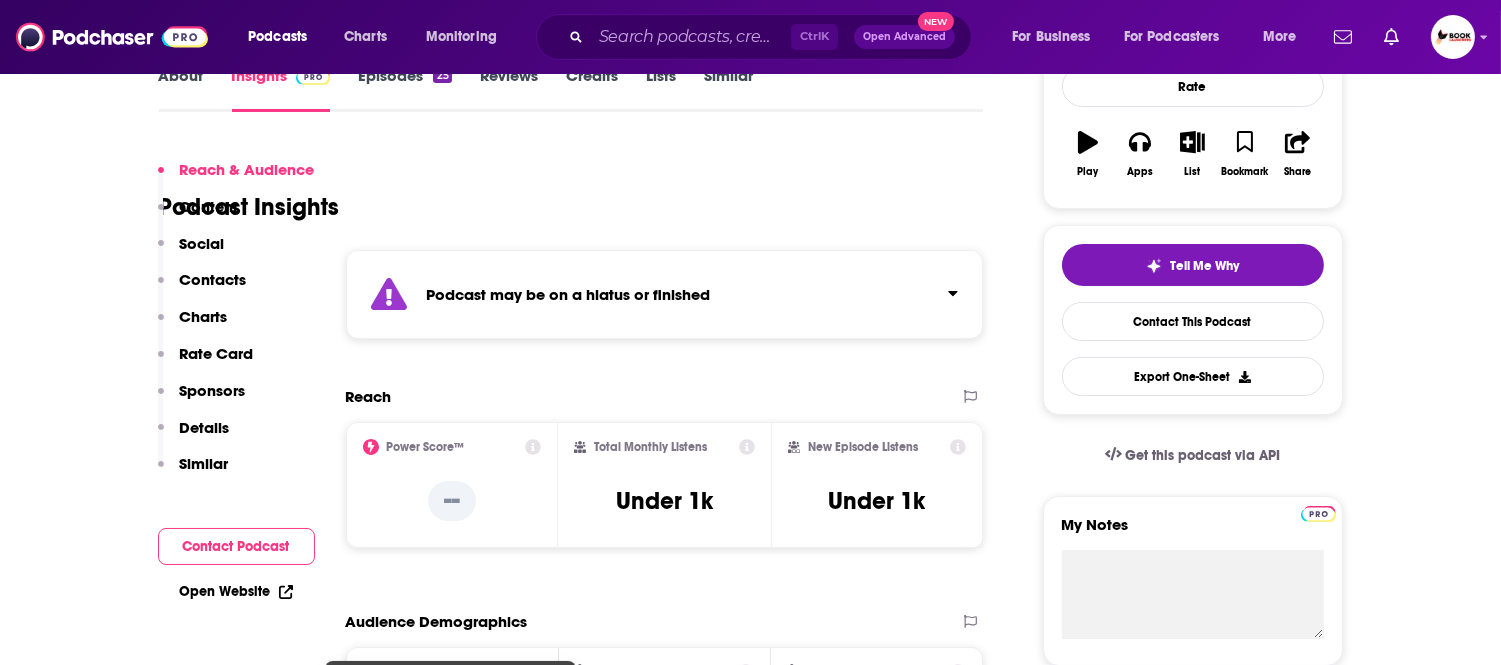 scroll, scrollTop: 666, scrollLeft: 0, axis: vertical 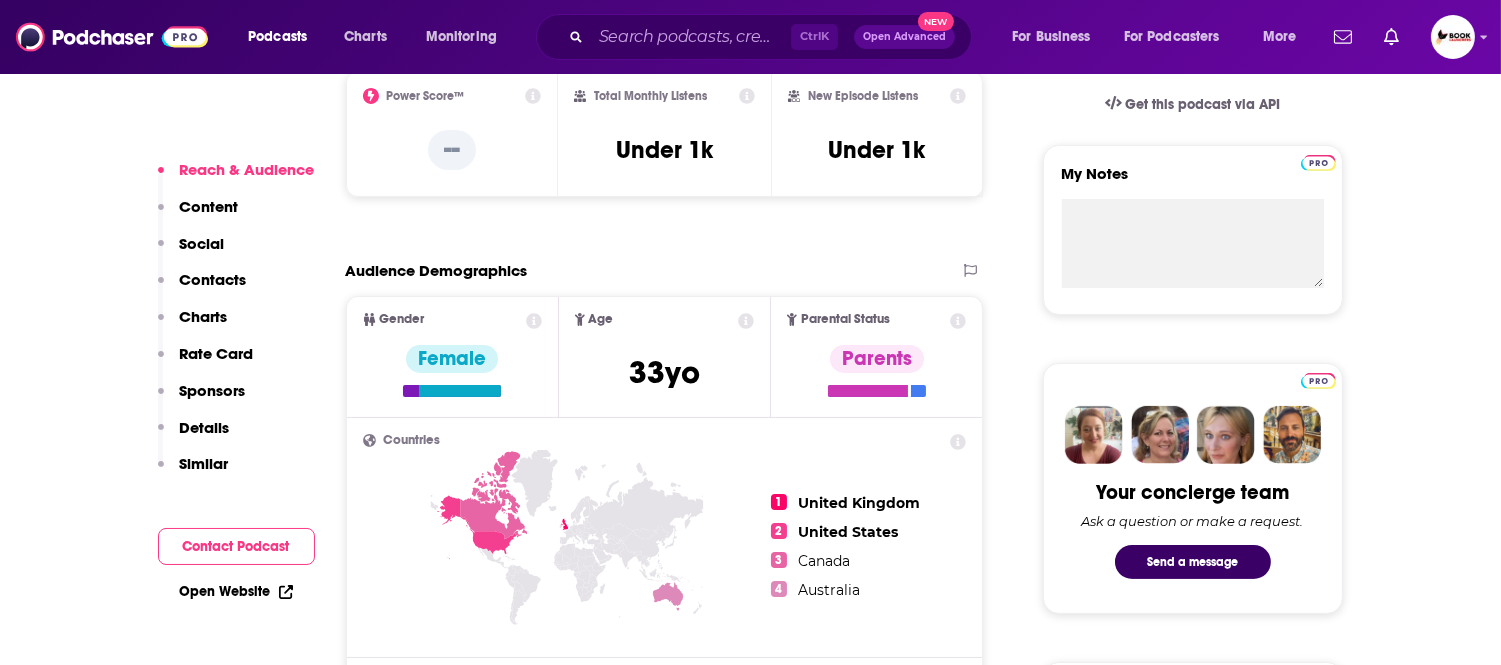 click on "Open Website" at bounding box center [236, 591] 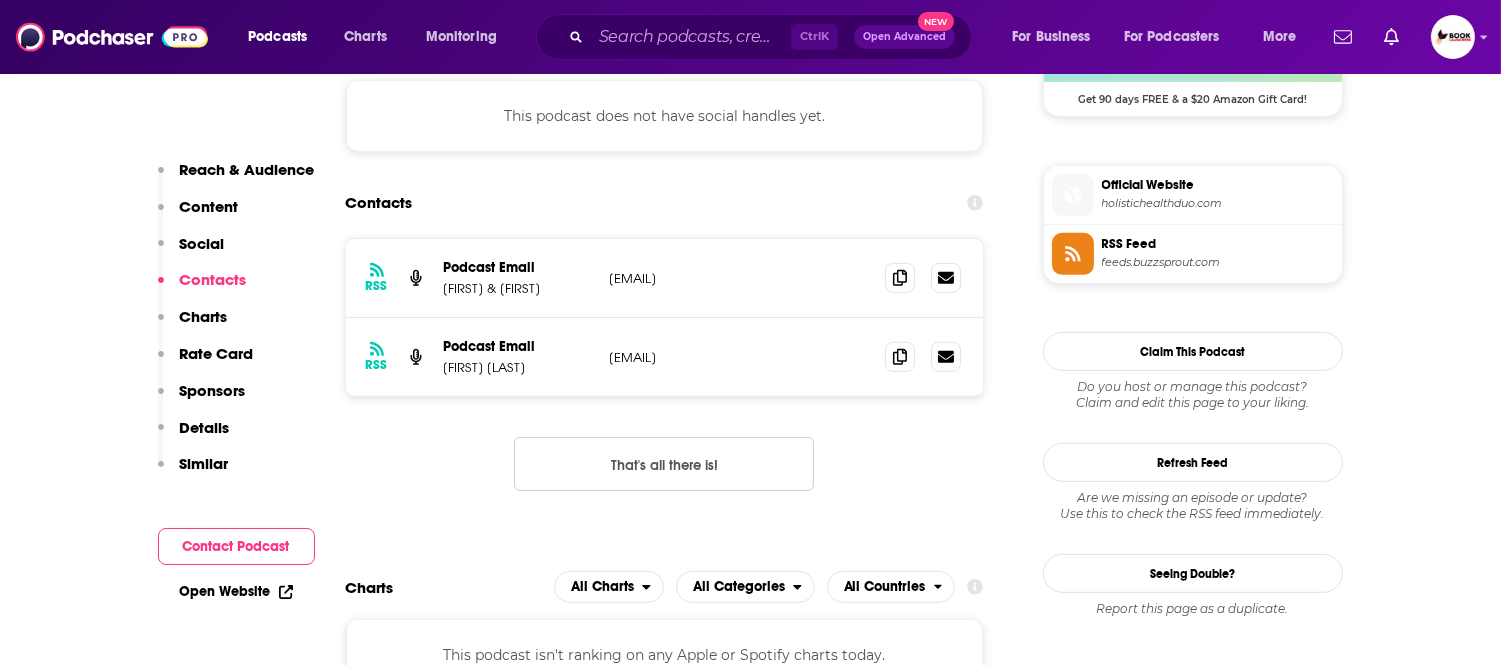 click on "Charts" at bounding box center [204, 316] 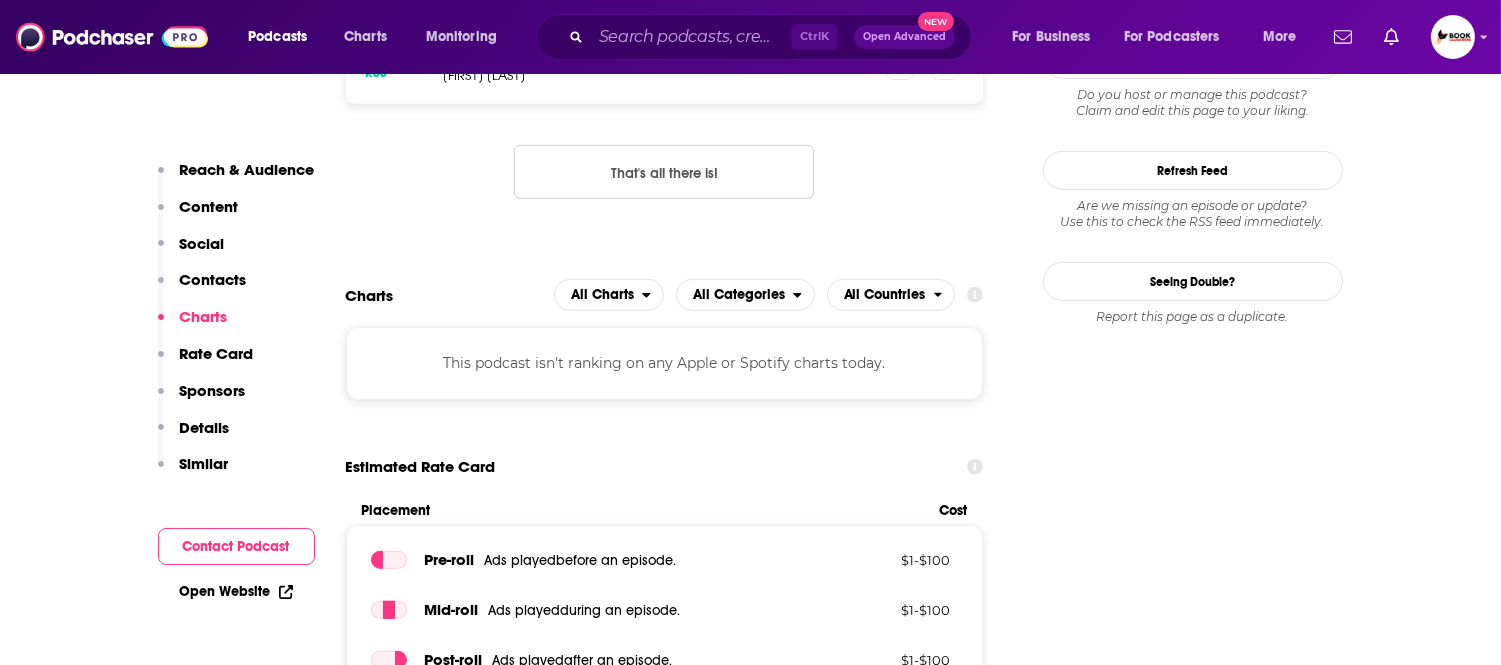 click on "Contacts" at bounding box center (213, 279) 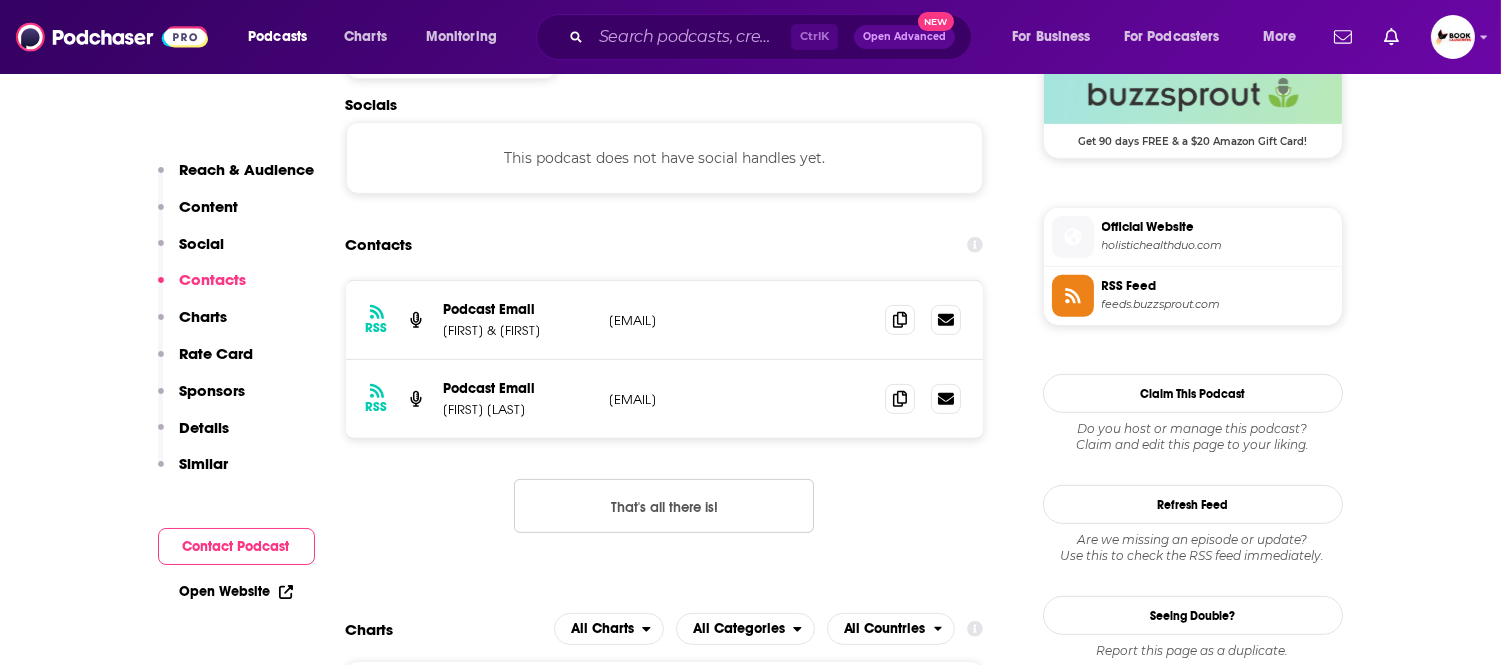 scroll, scrollTop: 1465, scrollLeft: 0, axis: vertical 